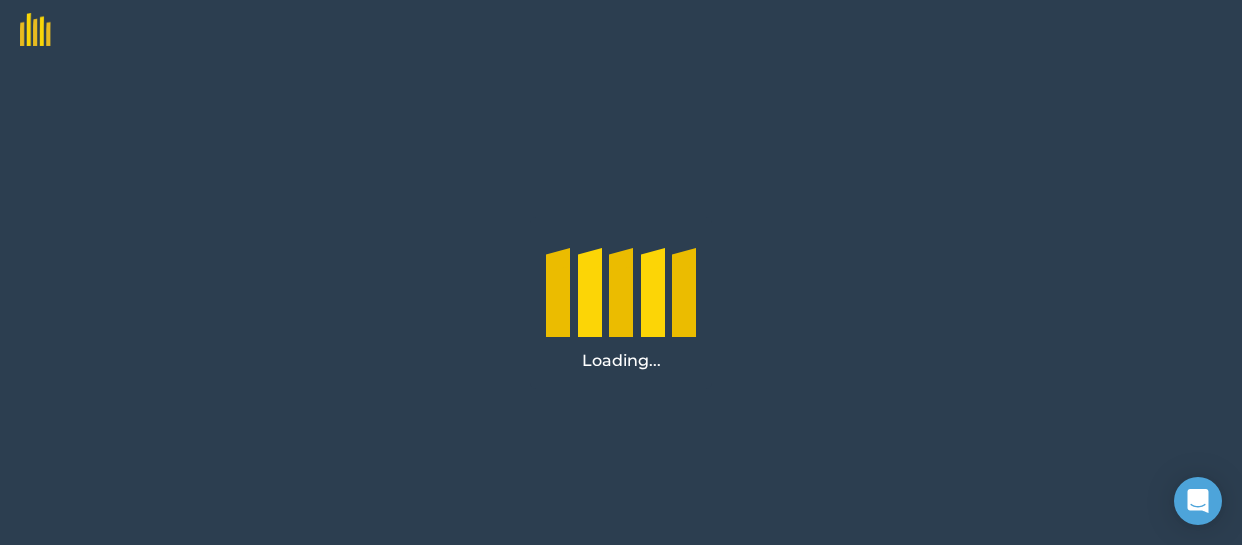scroll, scrollTop: 0, scrollLeft: 0, axis: both 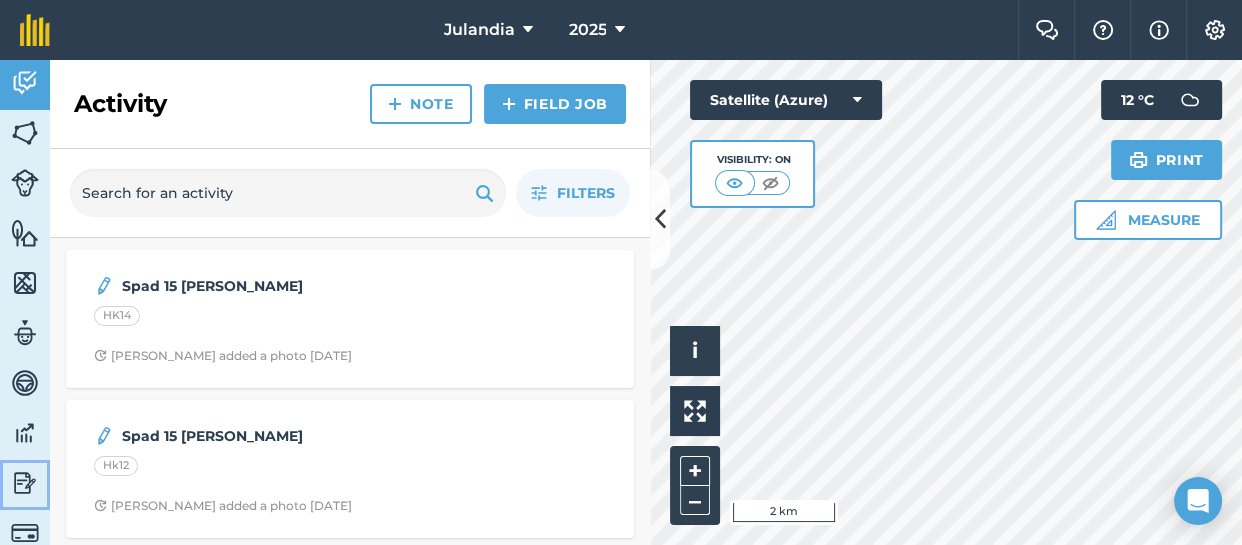 click at bounding box center (25, 483) 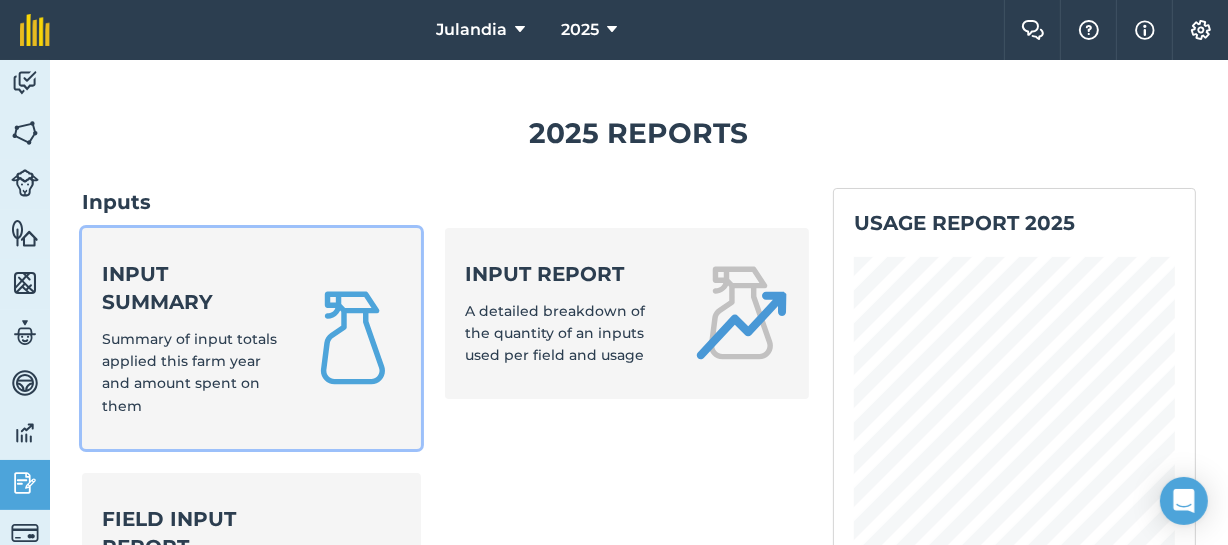 click on "Summary of input totals applied this farm year and amount spent on them" at bounding box center (189, 372) 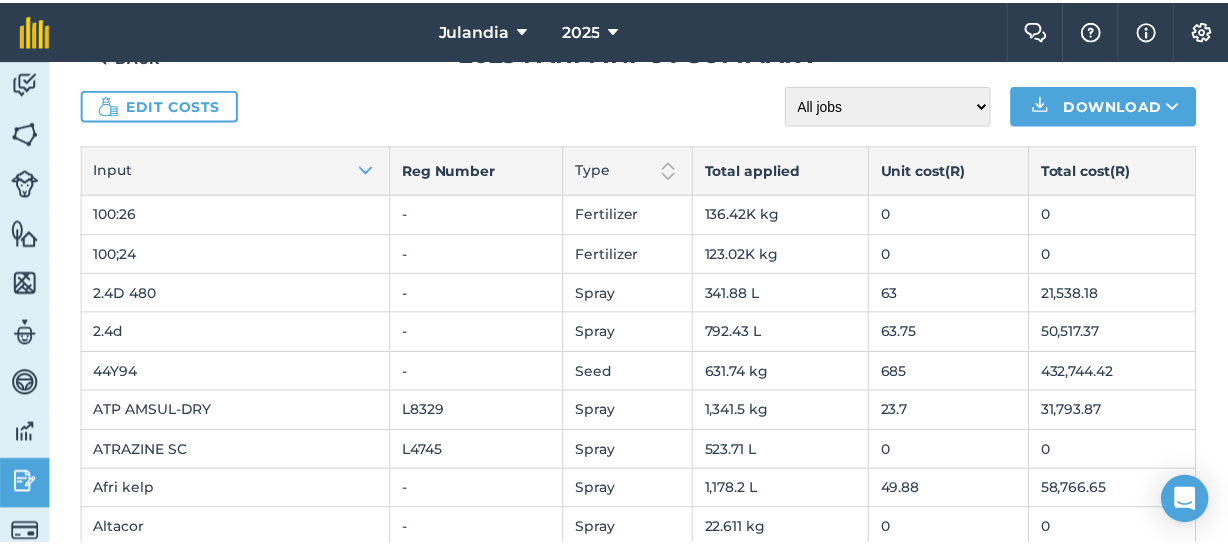scroll, scrollTop: 48, scrollLeft: 0, axis: vertical 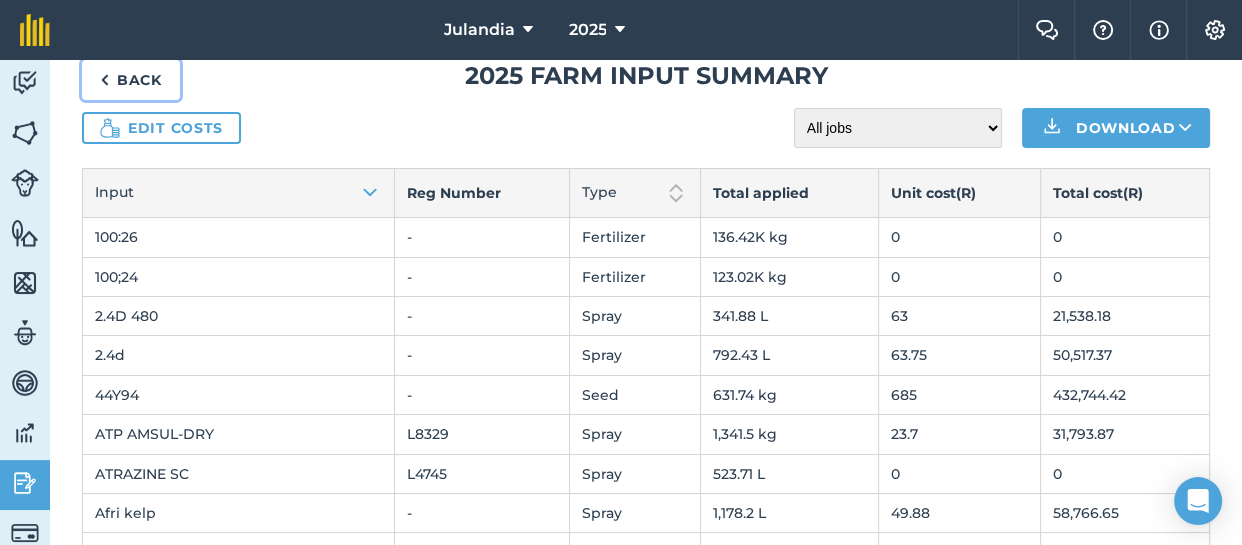click on "Back" at bounding box center (131, 80) 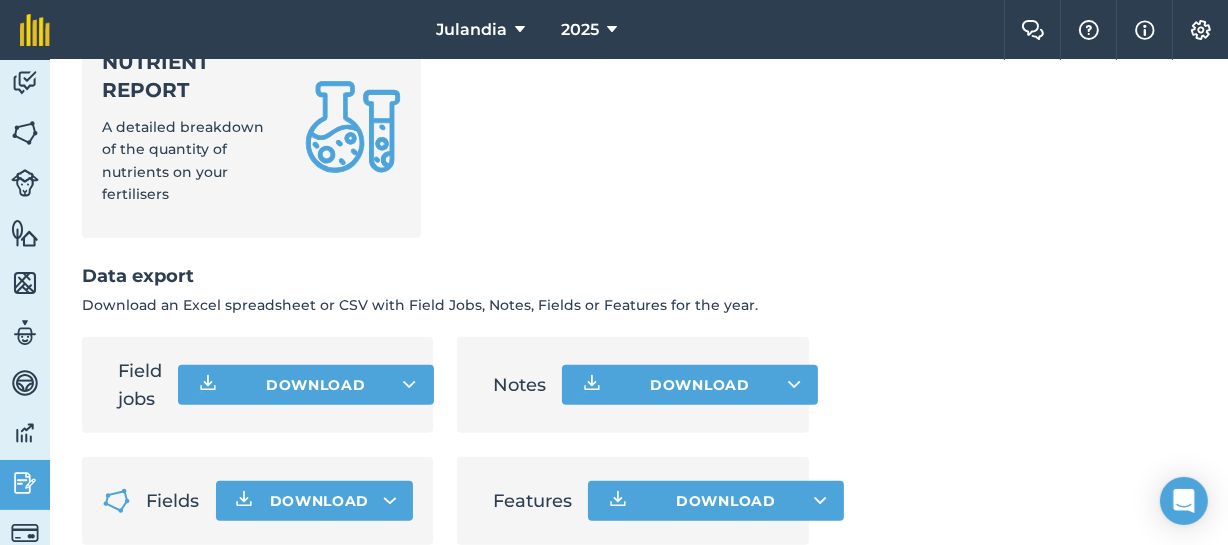 scroll, scrollTop: 1285, scrollLeft: 0, axis: vertical 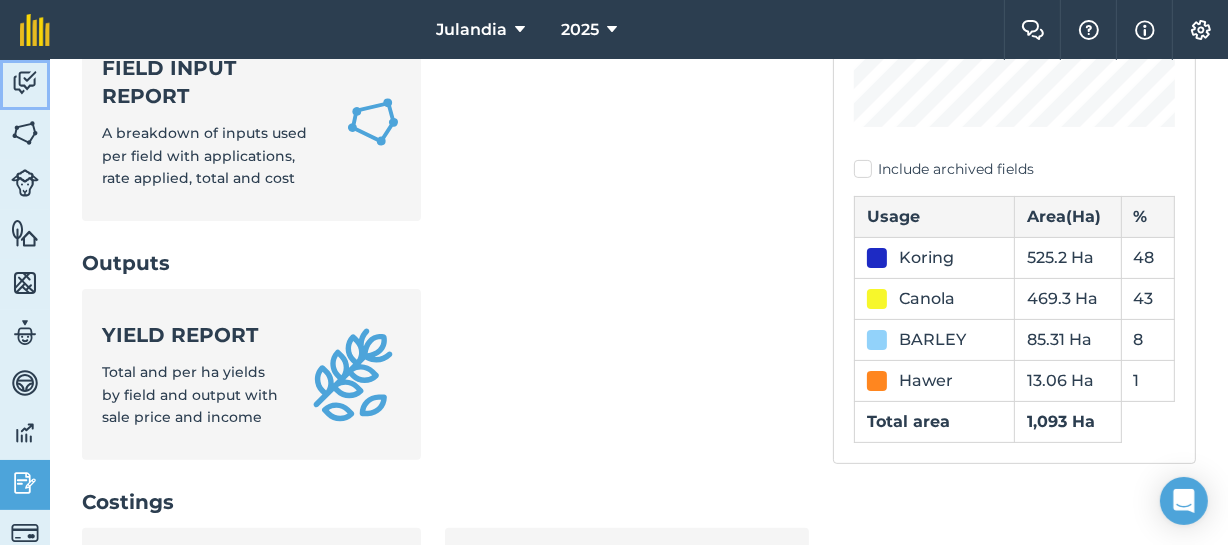 click at bounding box center [25, 83] 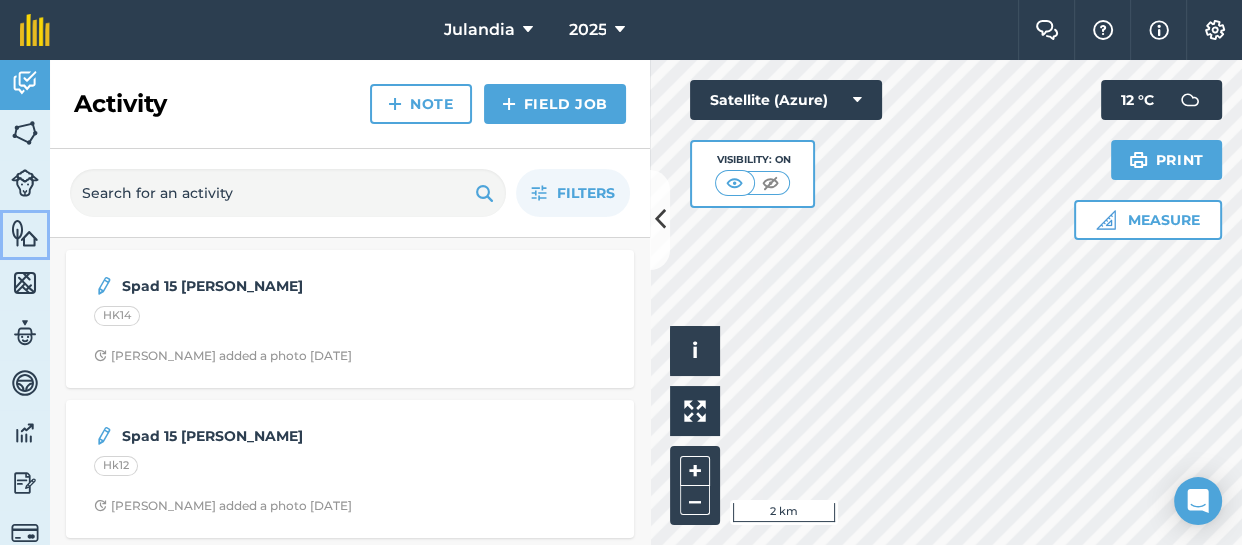 click at bounding box center (25, 233) 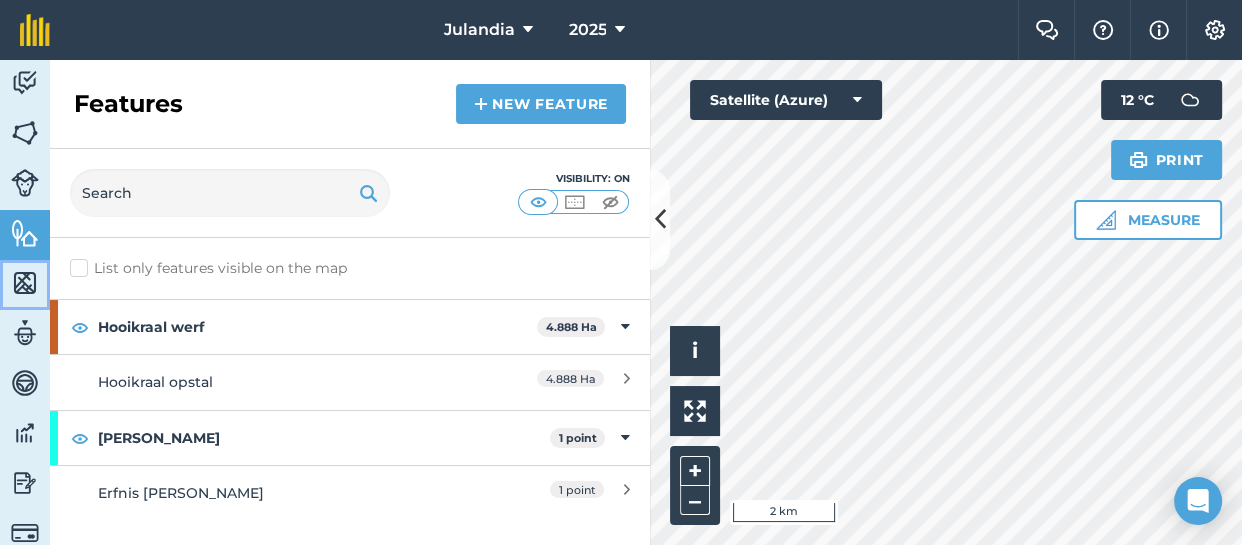 click at bounding box center (25, 283) 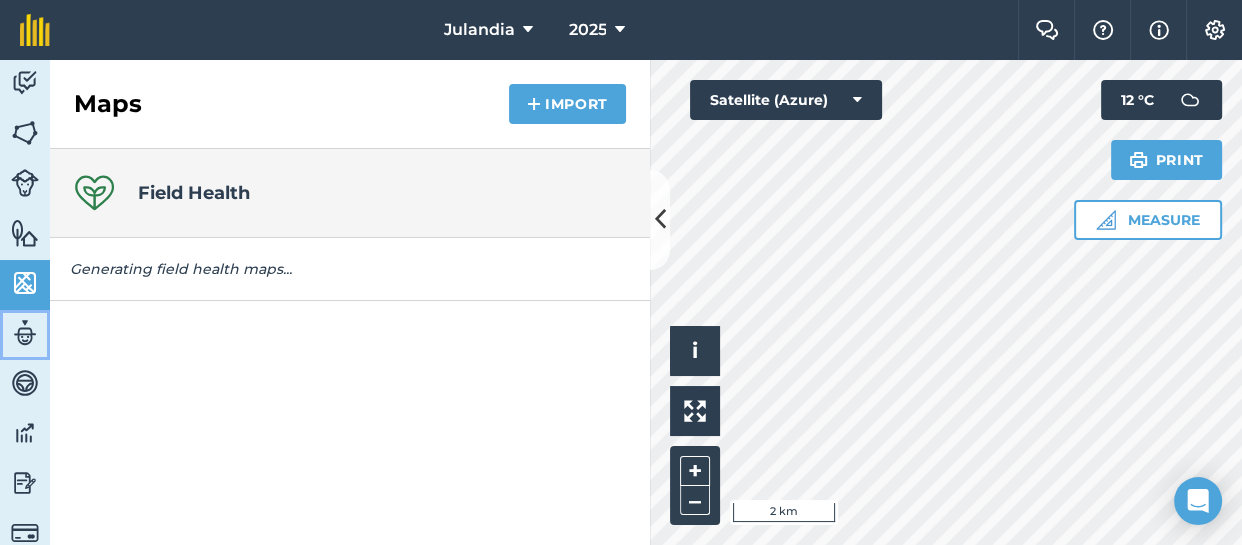 click at bounding box center (25, 333) 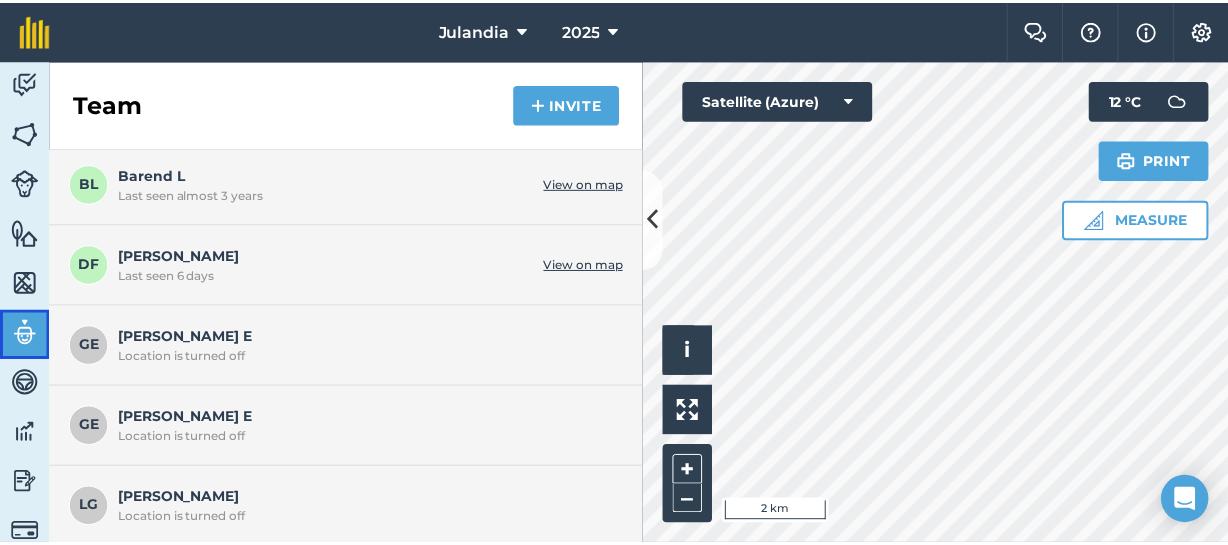 scroll, scrollTop: 156, scrollLeft: 0, axis: vertical 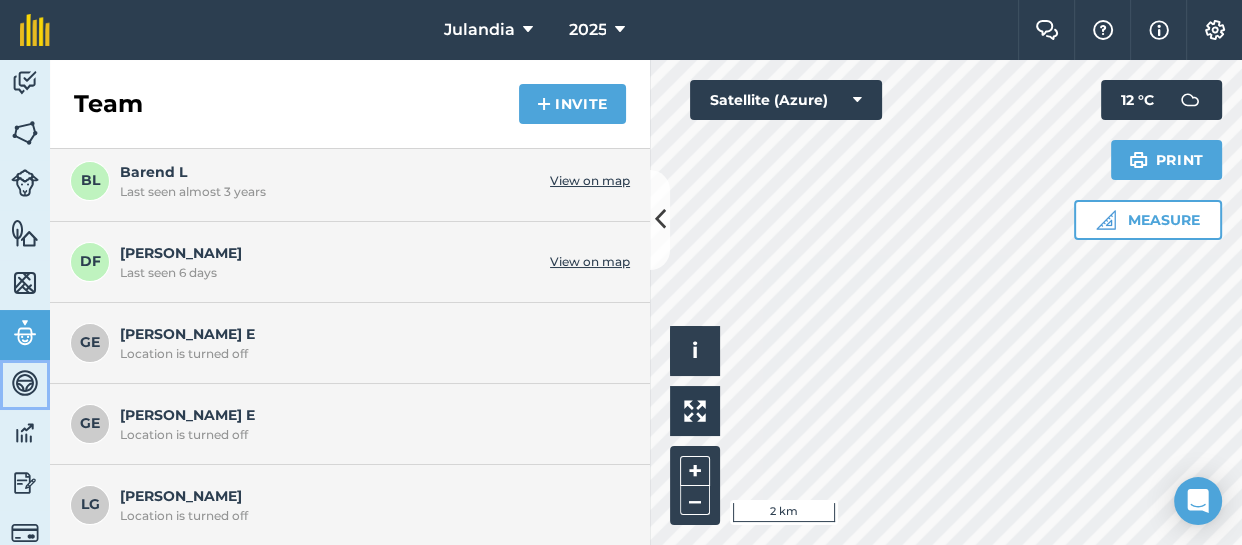click at bounding box center (25, 383) 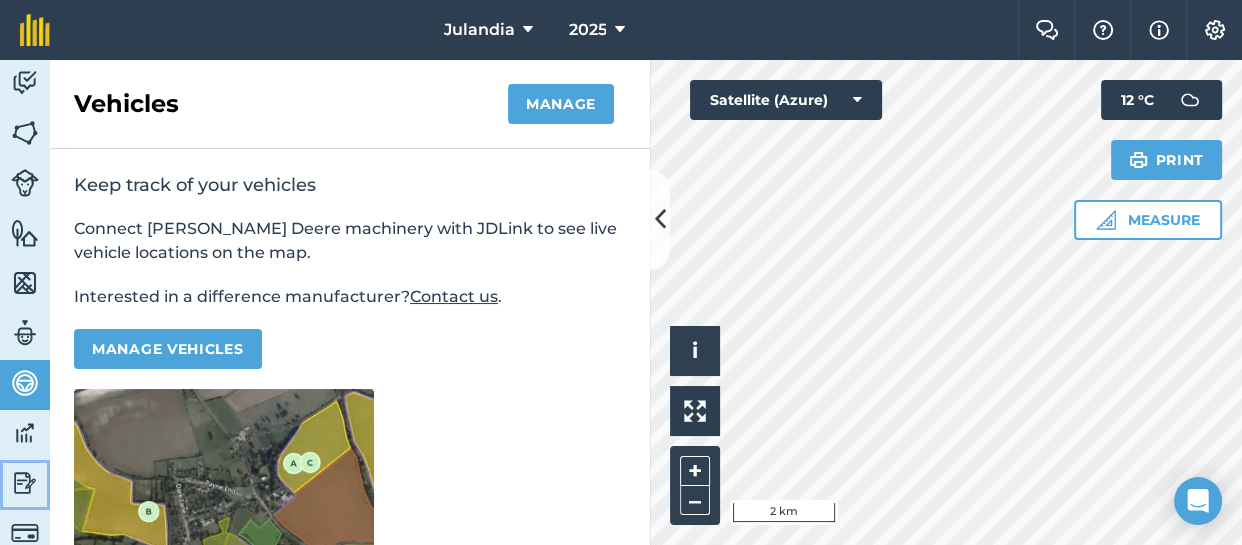 click on "Reporting" at bounding box center [25, 485] 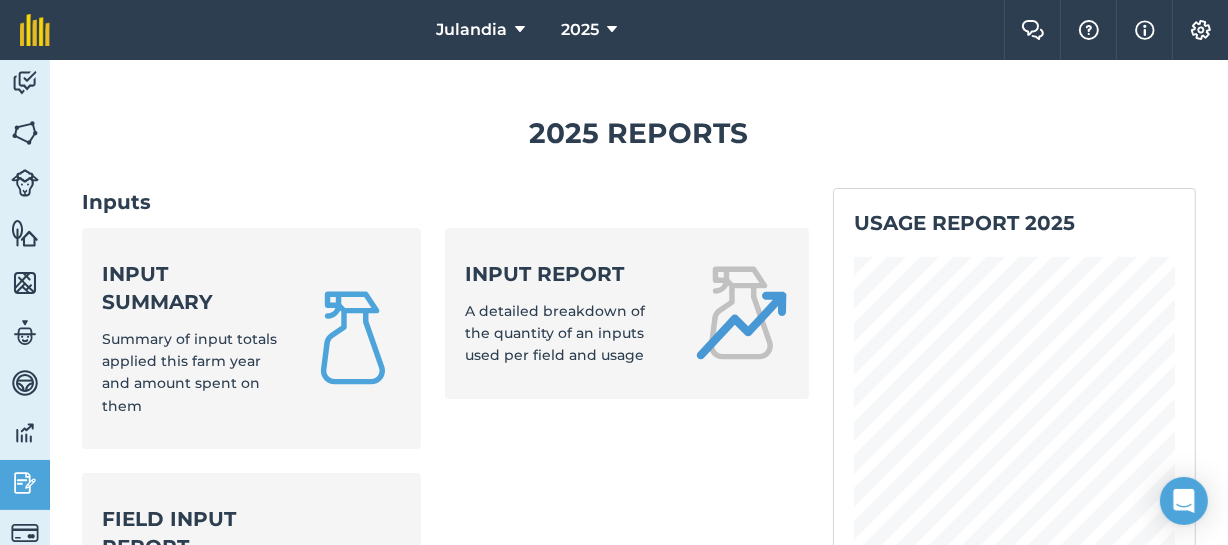 scroll, scrollTop: 78, scrollLeft: 0, axis: vertical 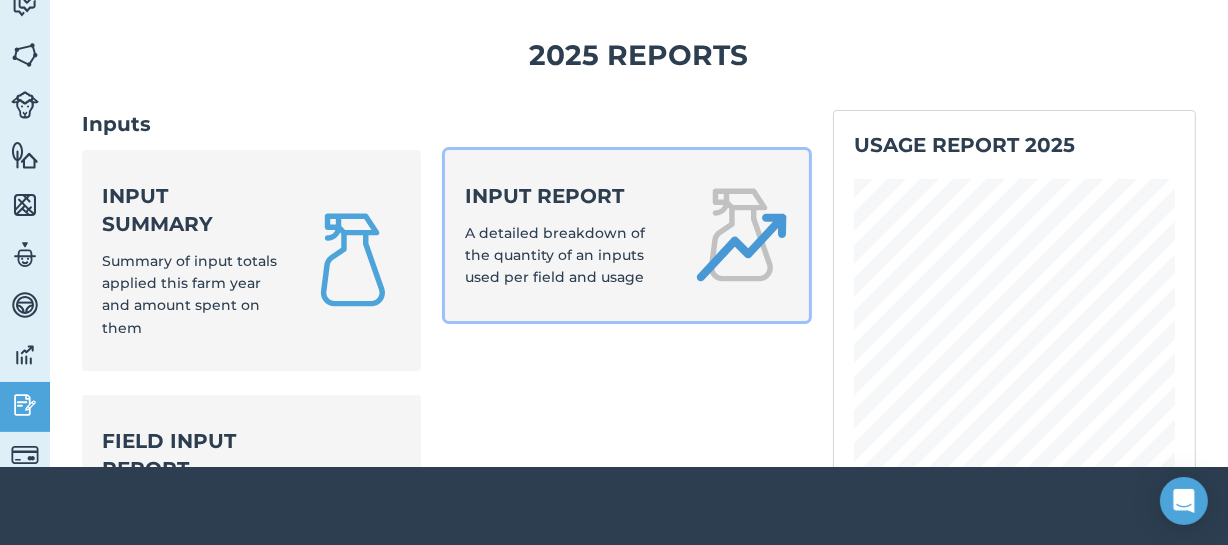 click on "A detailed breakdown of the quantity of an inputs used per field and usage" at bounding box center (555, 255) 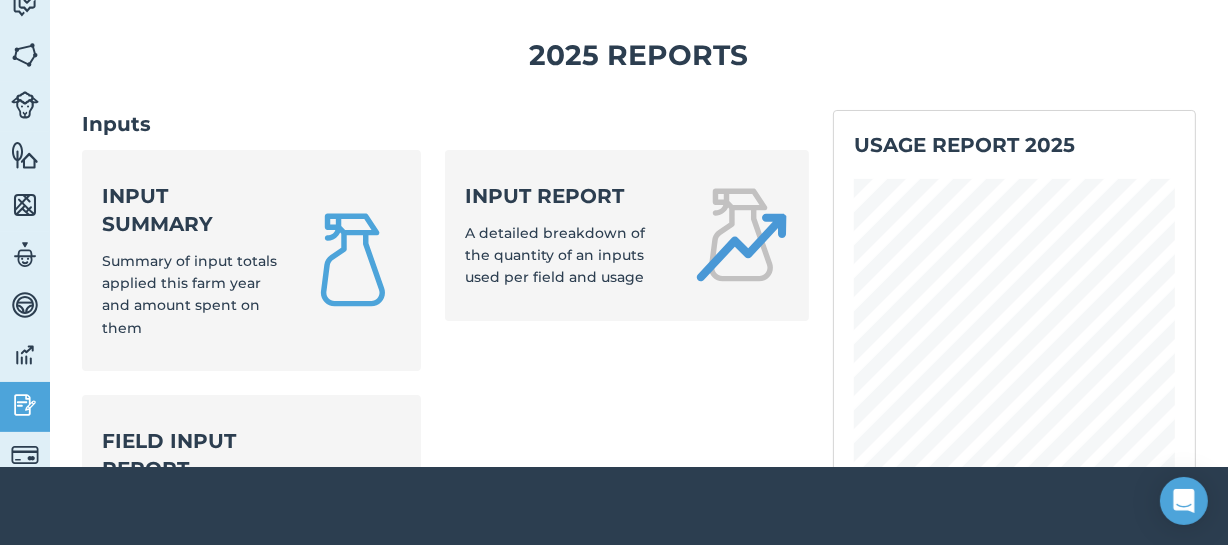 scroll, scrollTop: 0, scrollLeft: 0, axis: both 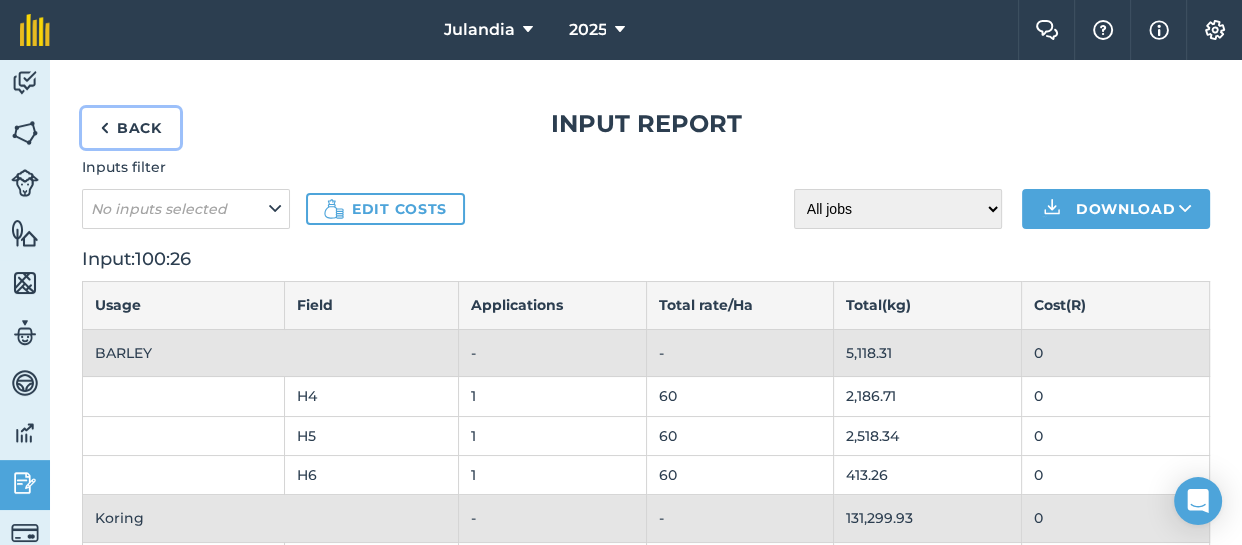 click on "Back" at bounding box center [131, 128] 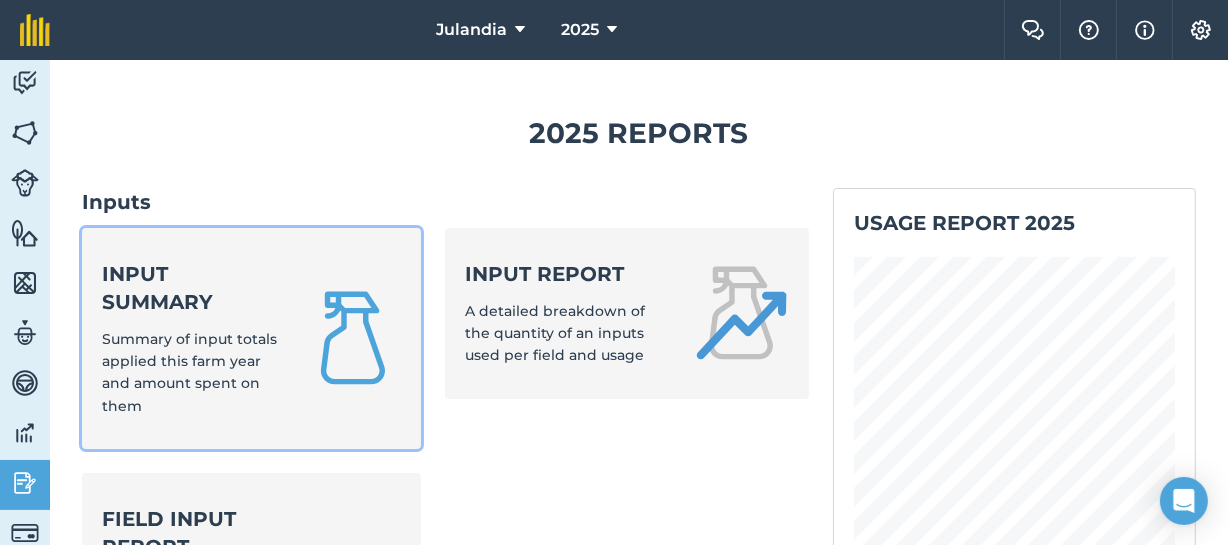 click on "Input summary" at bounding box center [191, 288] 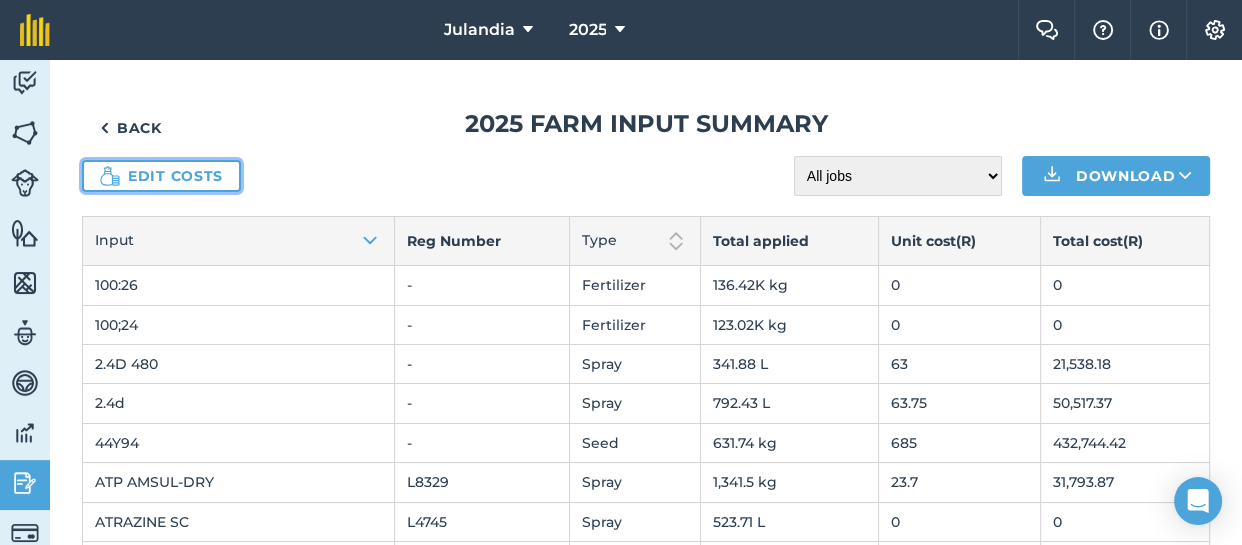 click on "Edit costs" at bounding box center [161, 176] 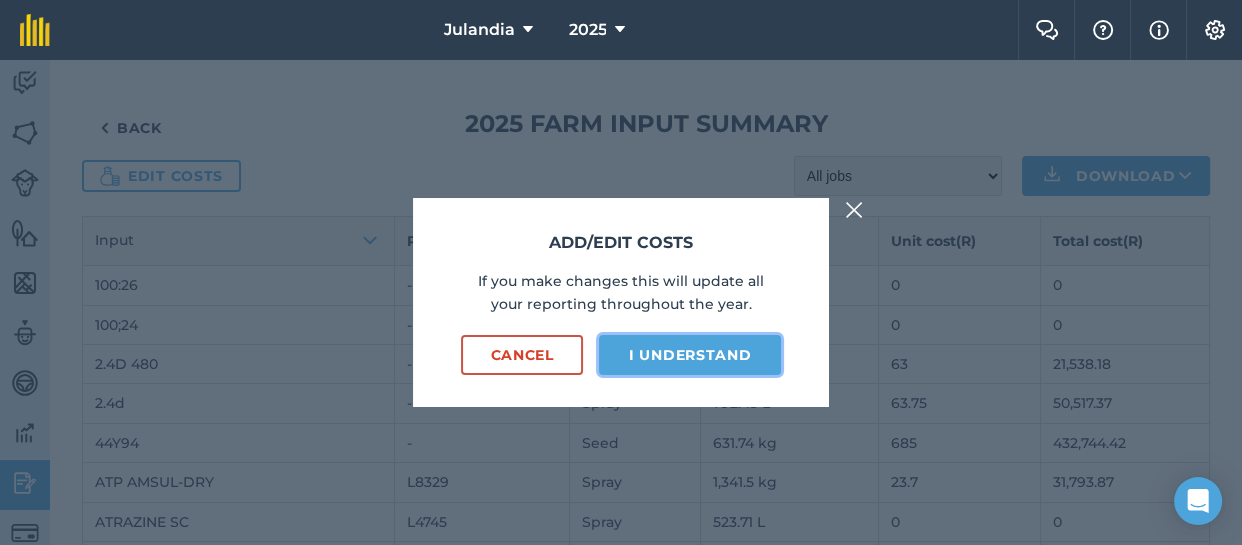 click on "I understand" at bounding box center [690, 355] 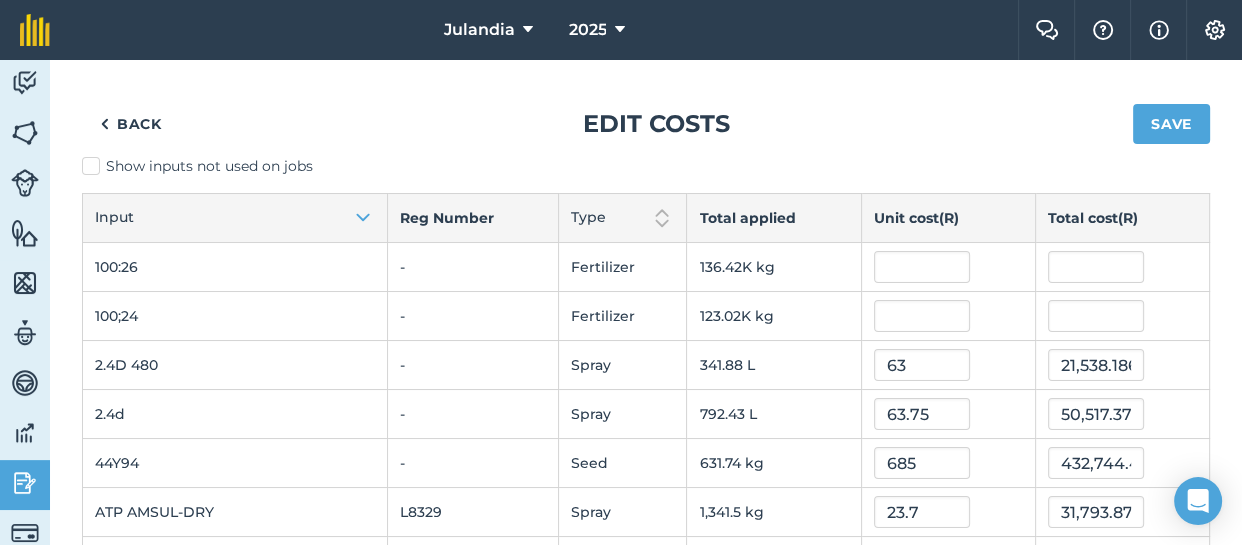 click on "100;24" at bounding box center [235, 316] 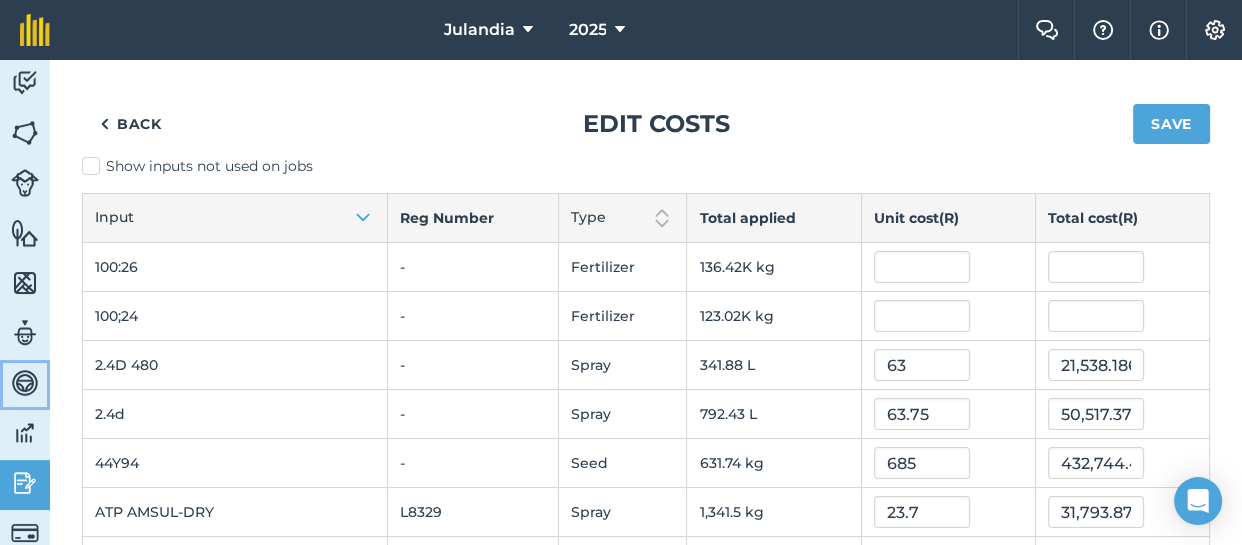 click on "Vehicles" at bounding box center (25, 385) 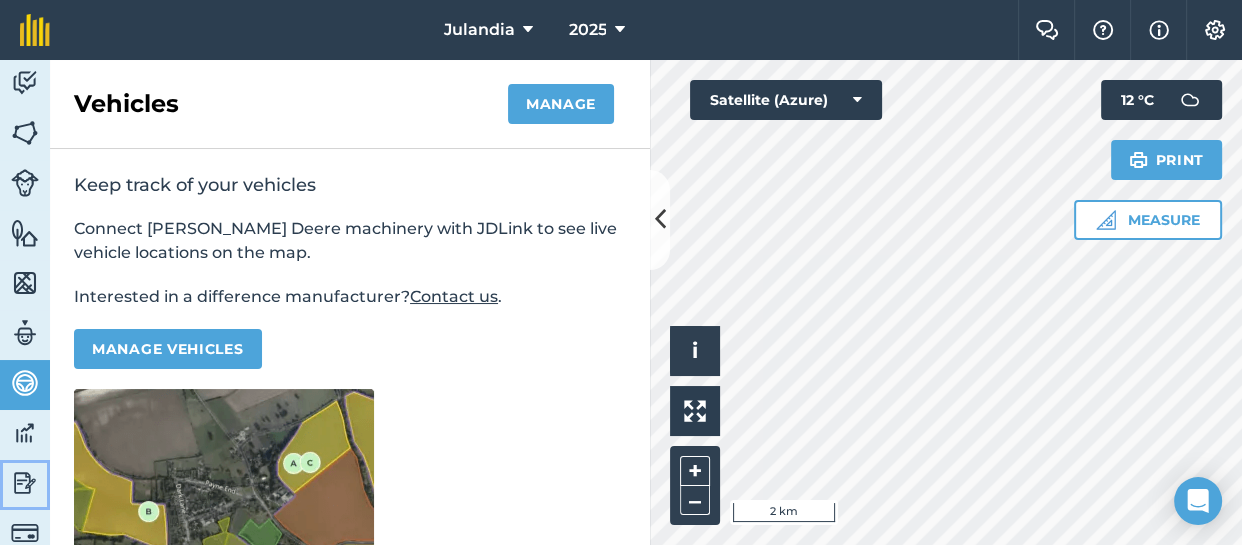 click on "Reporting" at bounding box center [25, 485] 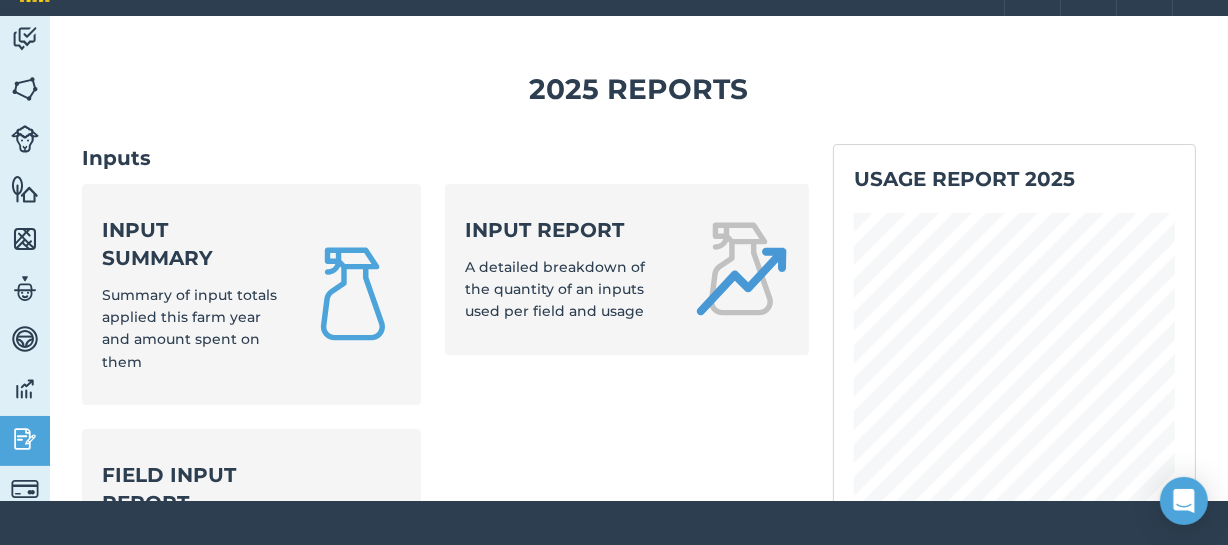 scroll, scrollTop: 78, scrollLeft: 0, axis: vertical 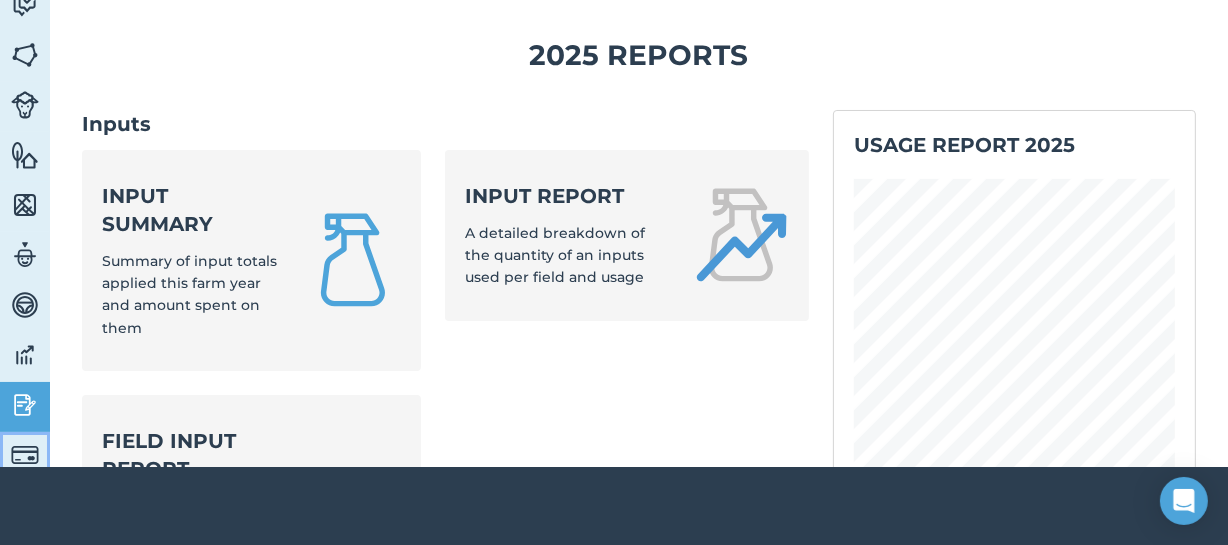 click at bounding box center (25, 455) 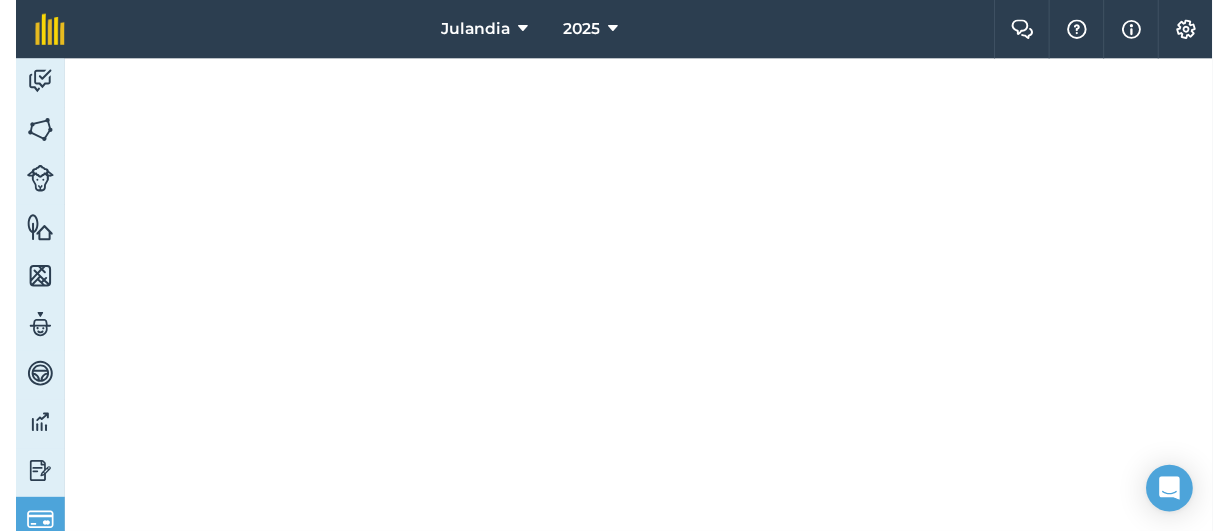 scroll, scrollTop: 0, scrollLeft: 0, axis: both 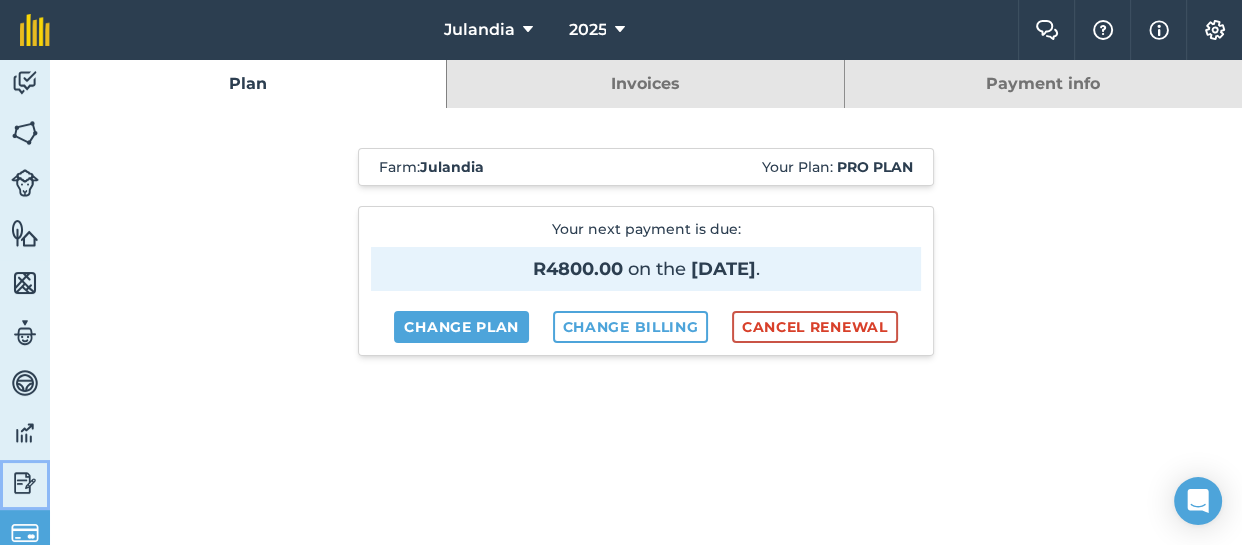 click at bounding box center [25, 483] 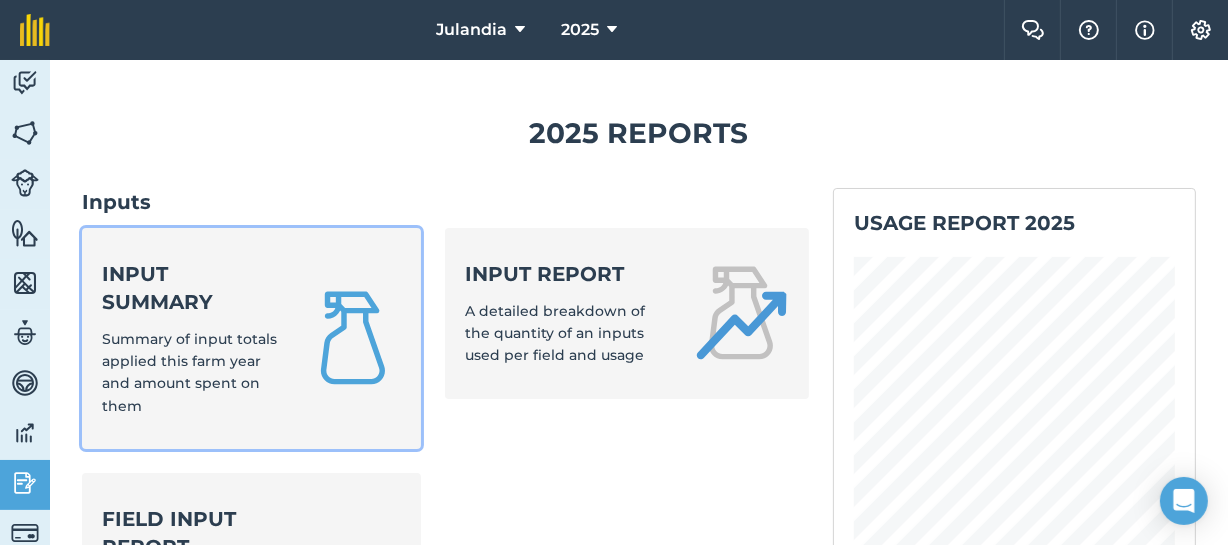 click on "Summary of input totals applied this farm year and amount spent on them" at bounding box center (189, 372) 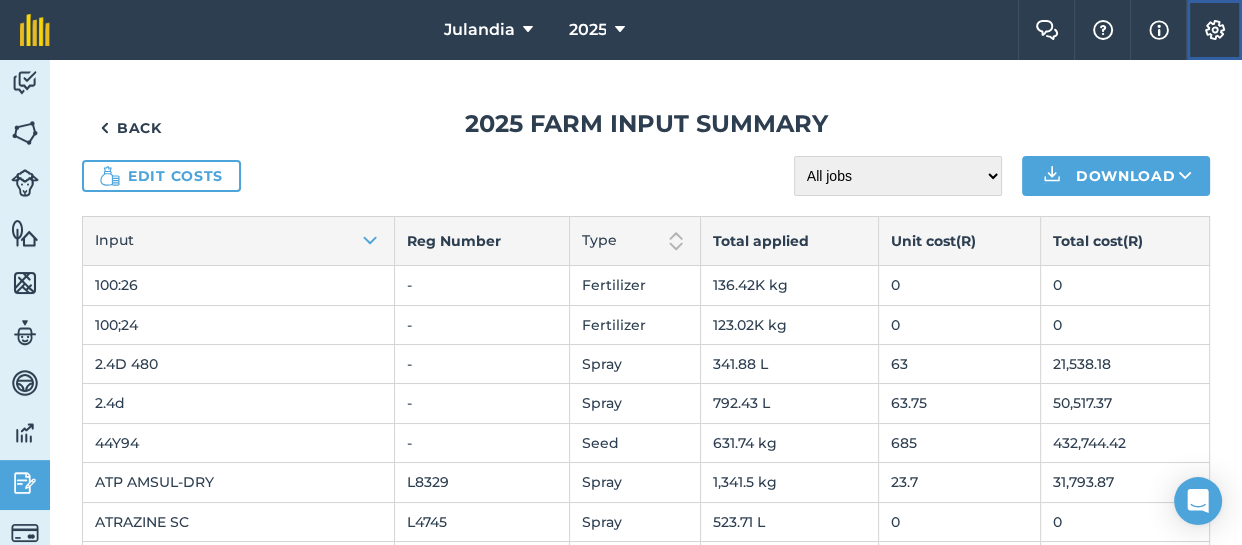 click at bounding box center [1215, 30] 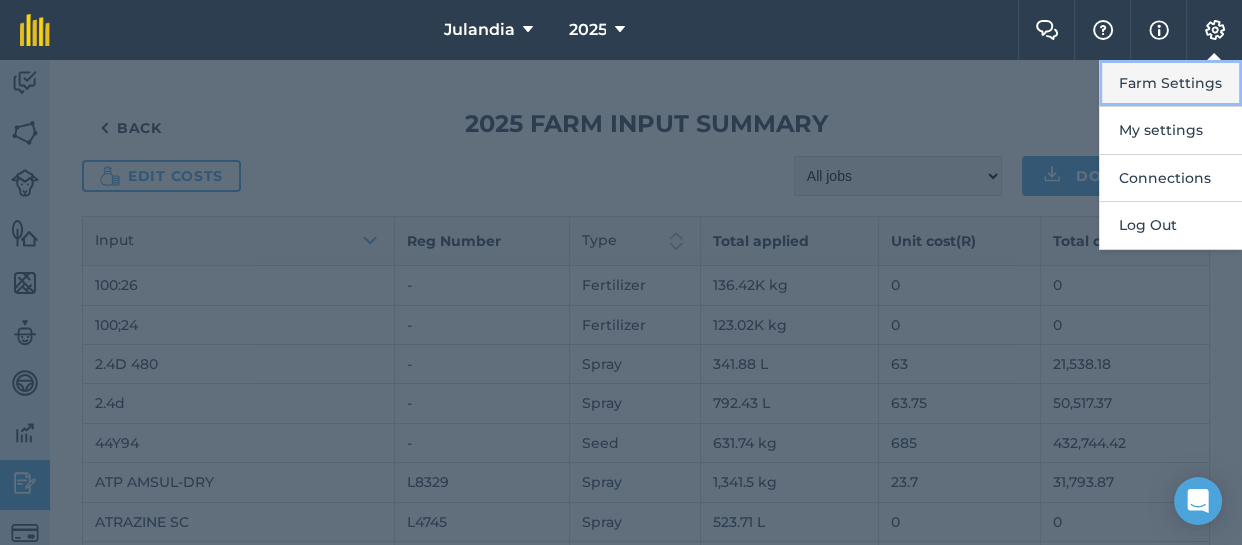 click on "Farm Settings" at bounding box center (1170, 83) 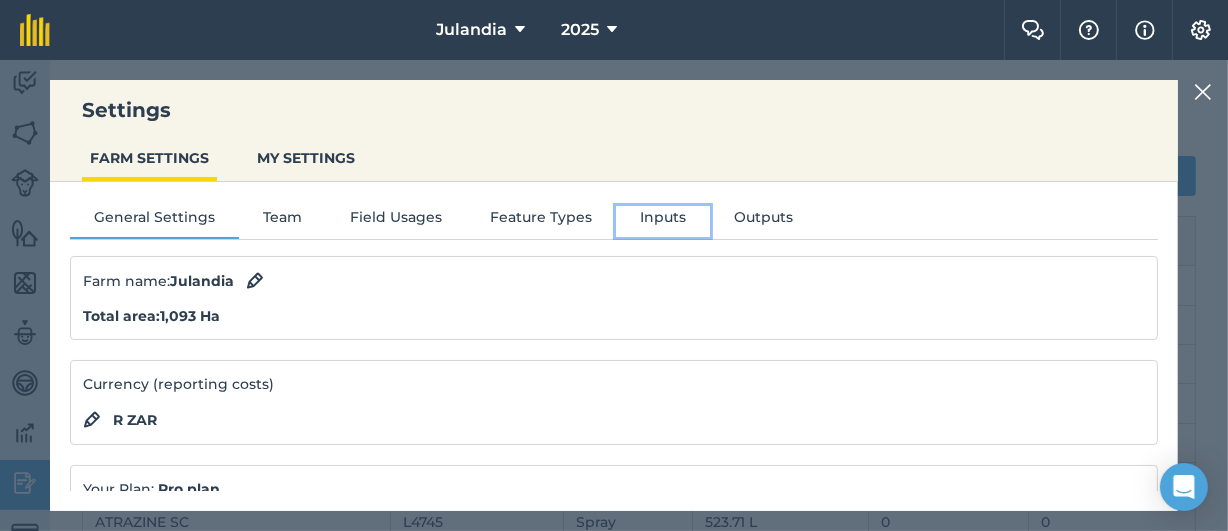 click on "Inputs" at bounding box center [663, 221] 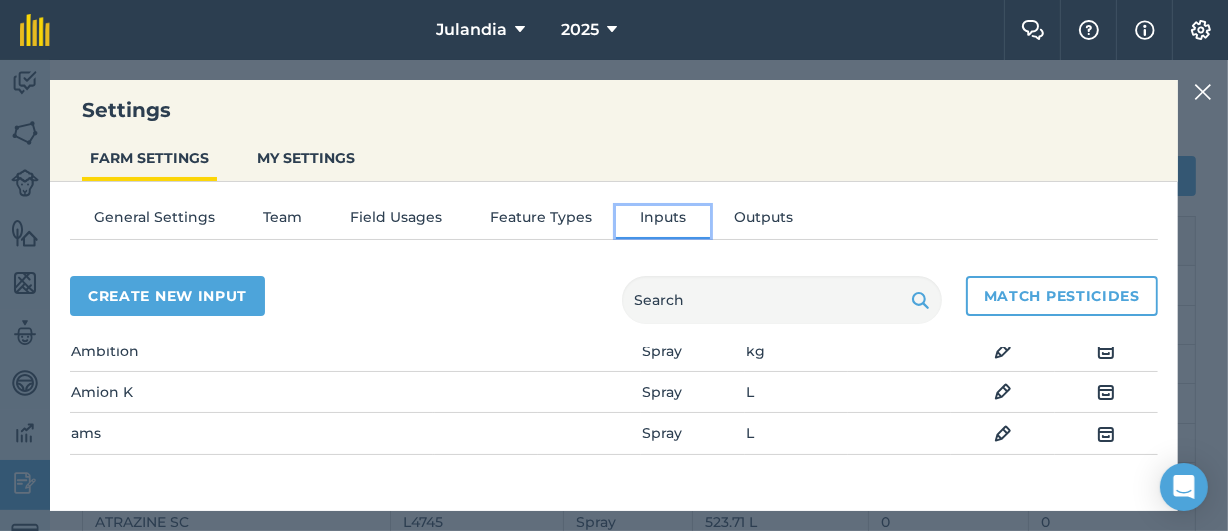 scroll, scrollTop: 430, scrollLeft: 0, axis: vertical 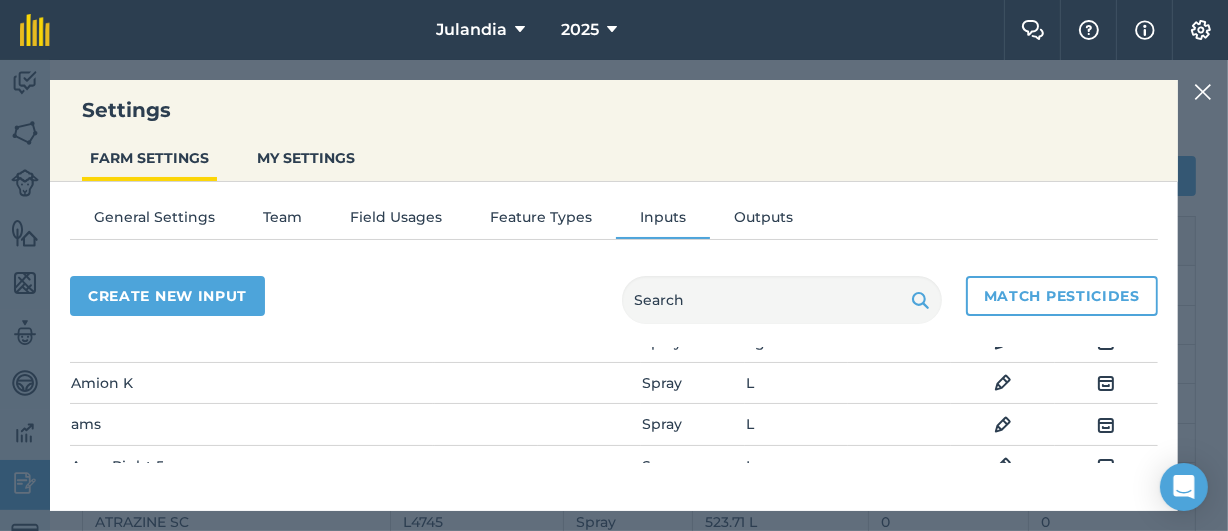click at bounding box center (1003, 383) 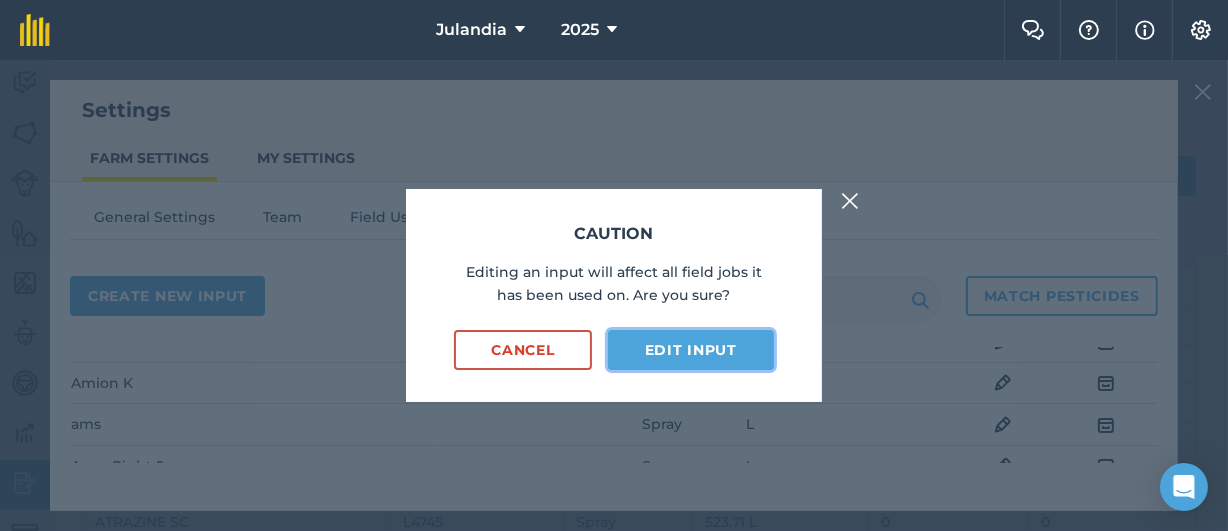 click on "Edit input" at bounding box center [691, 350] 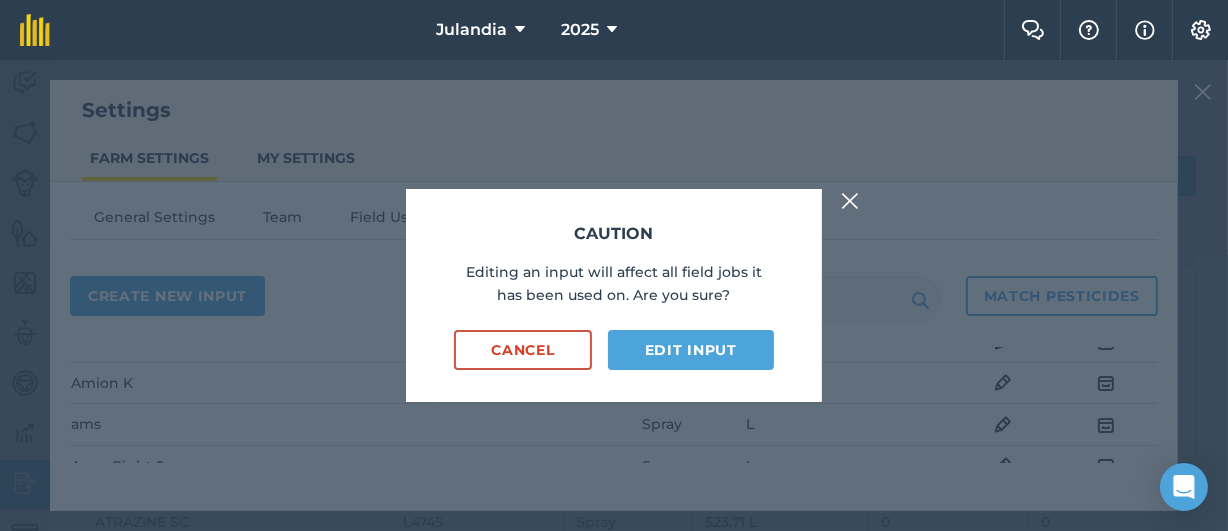 select on "LITRES" 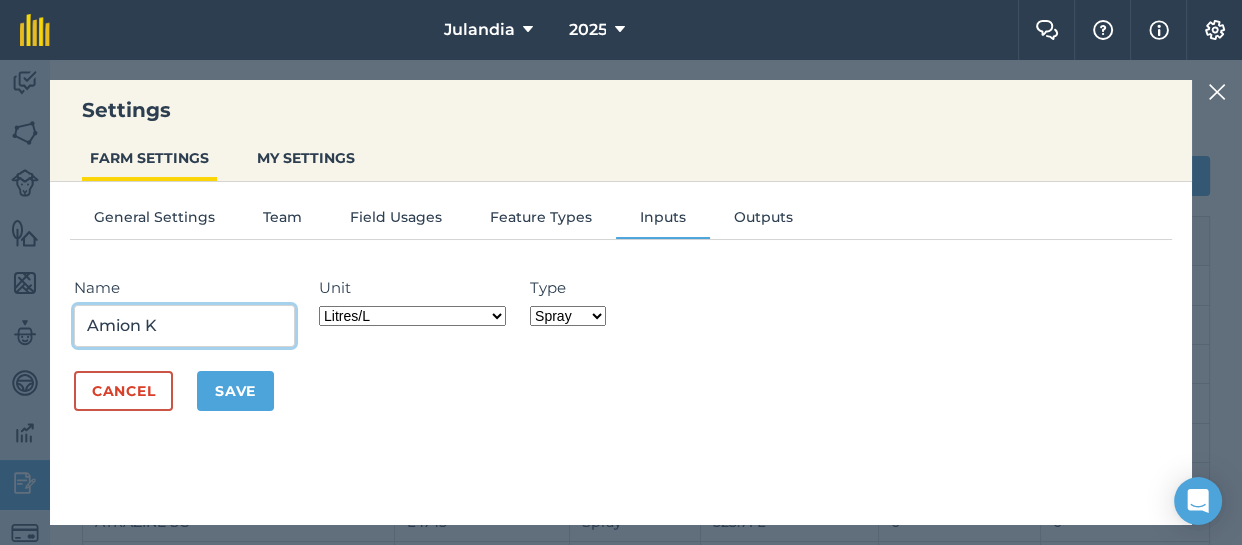 click on "Amion K" at bounding box center (184, 326) 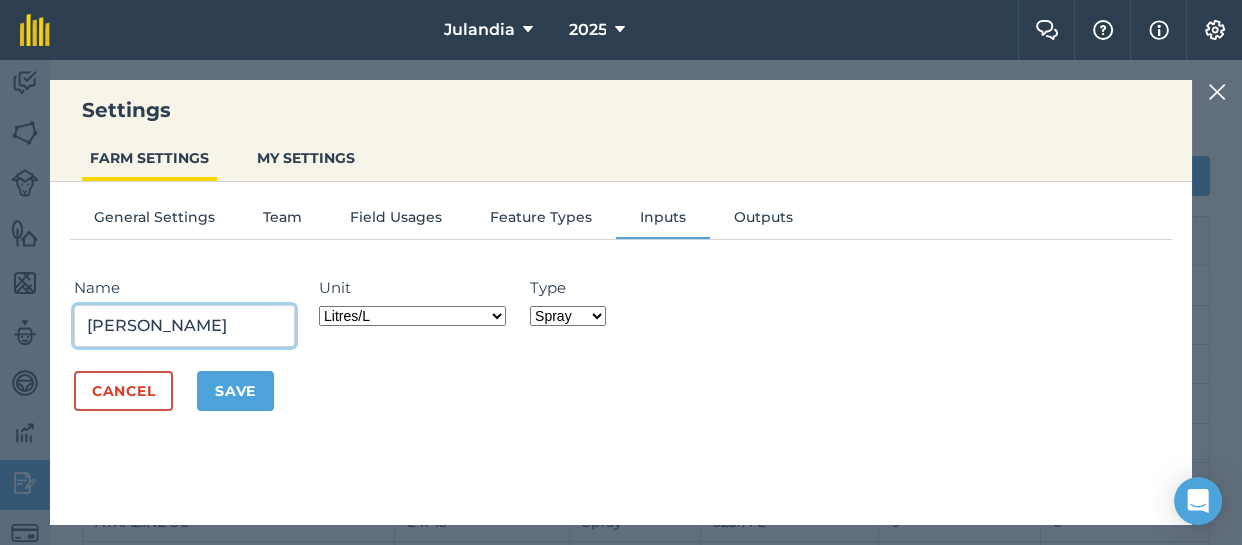 type on "[PERSON_NAME]" 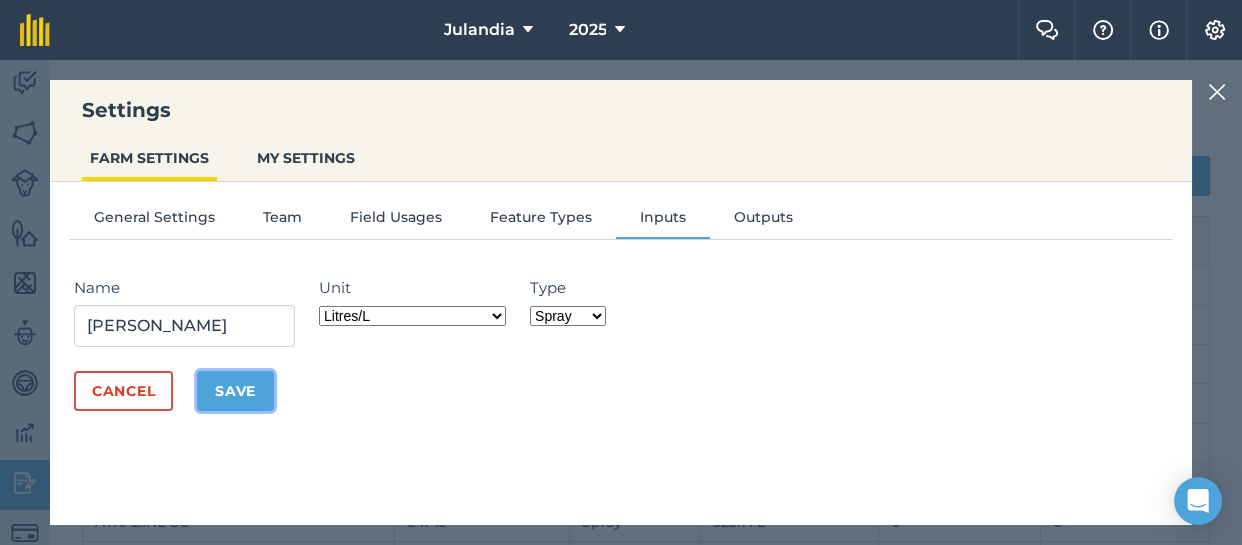 click on "Save" at bounding box center (235, 391) 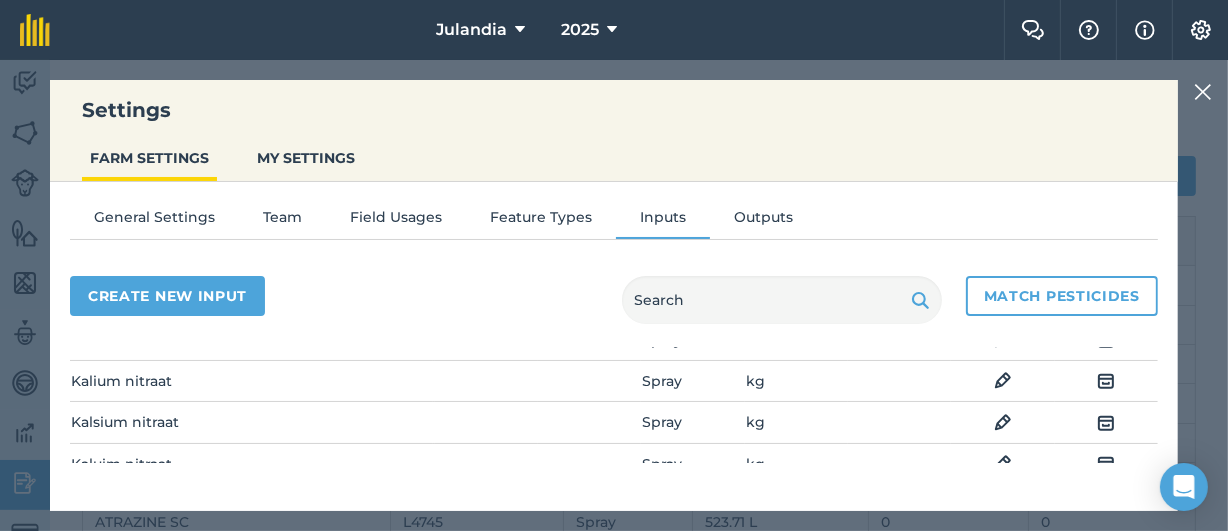 scroll, scrollTop: 1960, scrollLeft: 0, axis: vertical 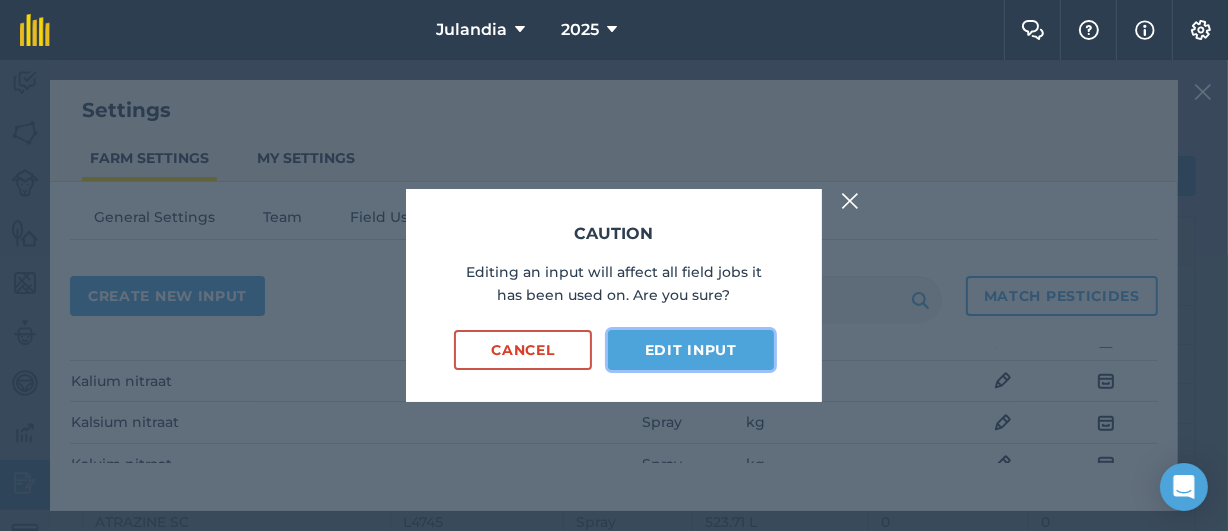 click on "Edit input" at bounding box center [691, 350] 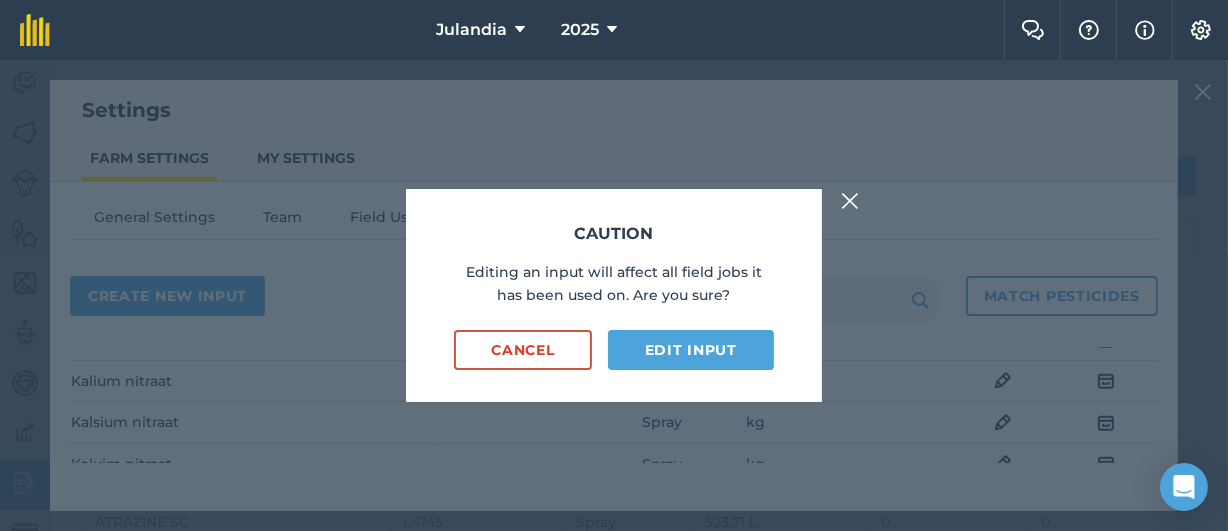 select on "KILOGRAMS" 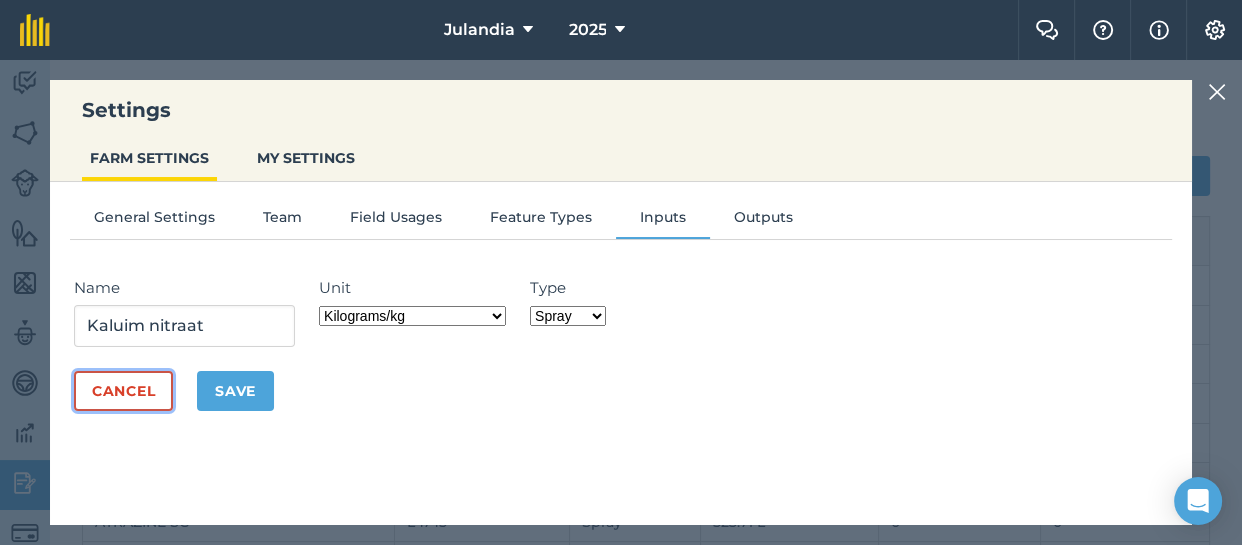 click on "Cancel" at bounding box center (123, 391) 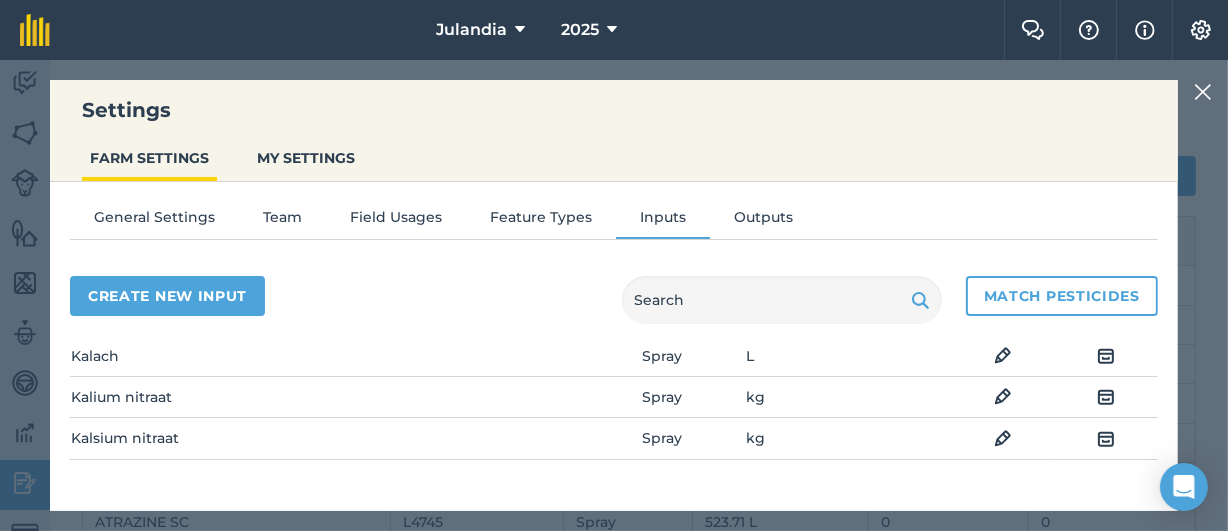 scroll, scrollTop: 1945, scrollLeft: 0, axis: vertical 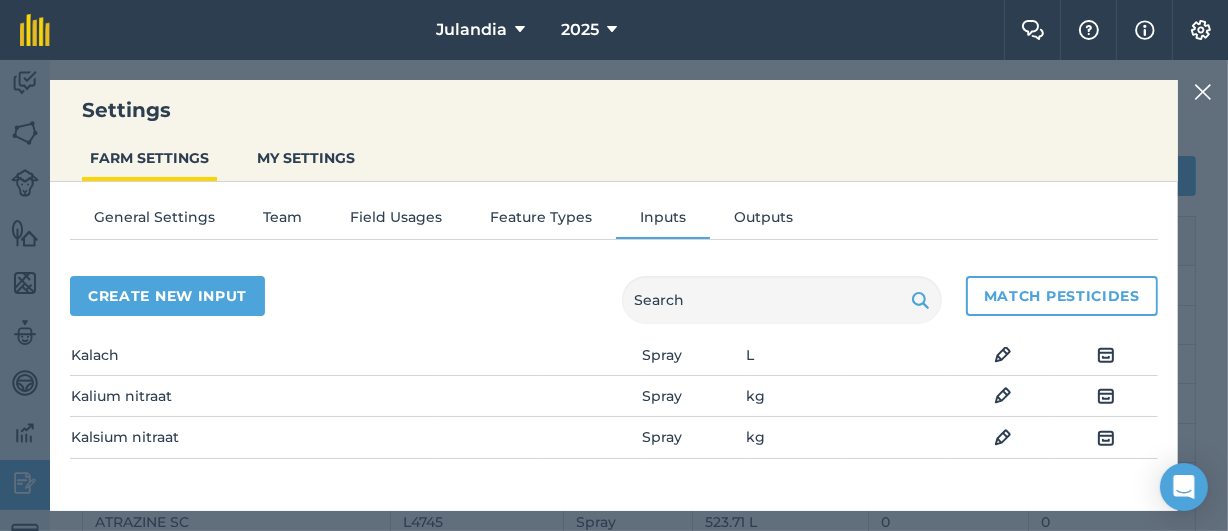 click at bounding box center (1106, 479) 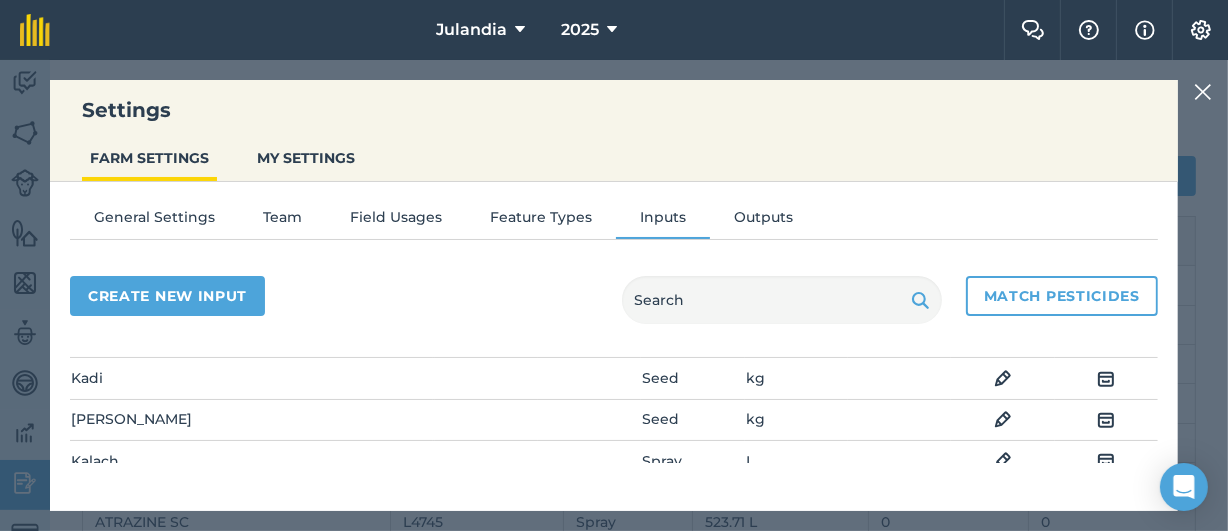 scroll, scrollTop: 1838, scrollLeft: 0, axis: vertical 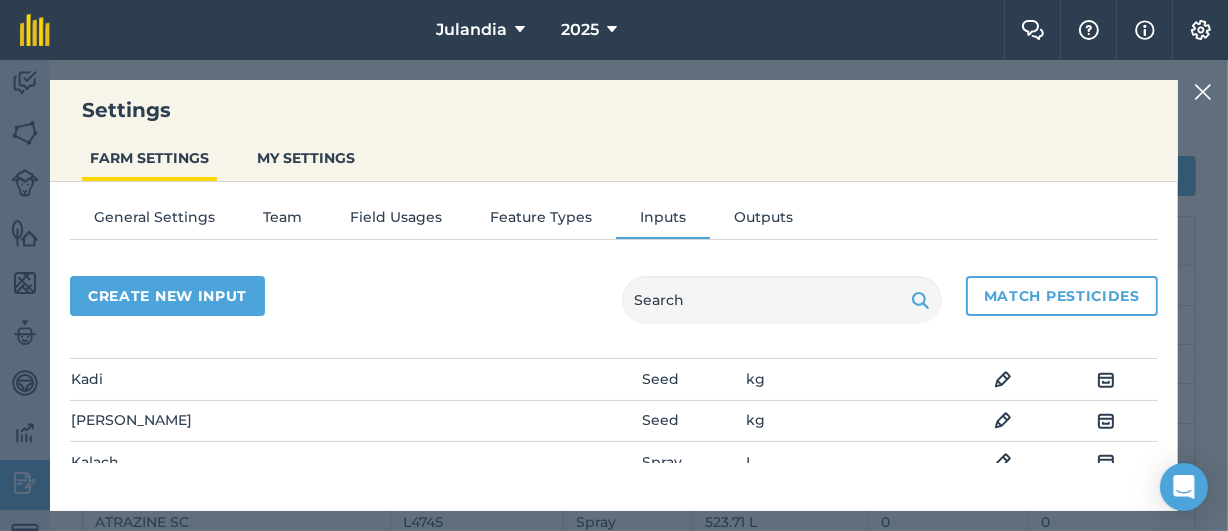 click at bounding box center (1106, 421) 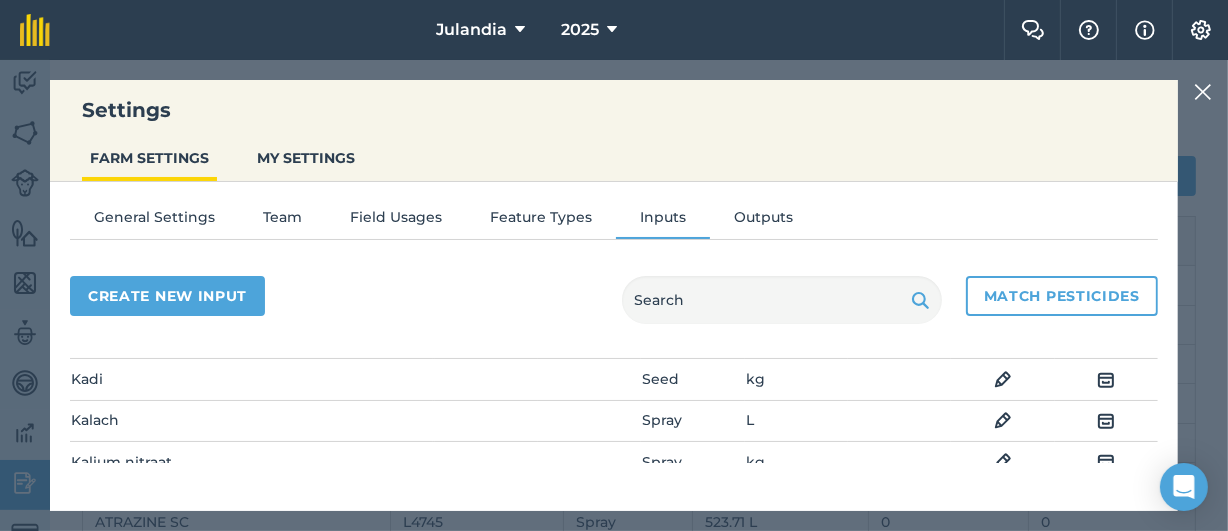 click at bounding box center (1106, 421) 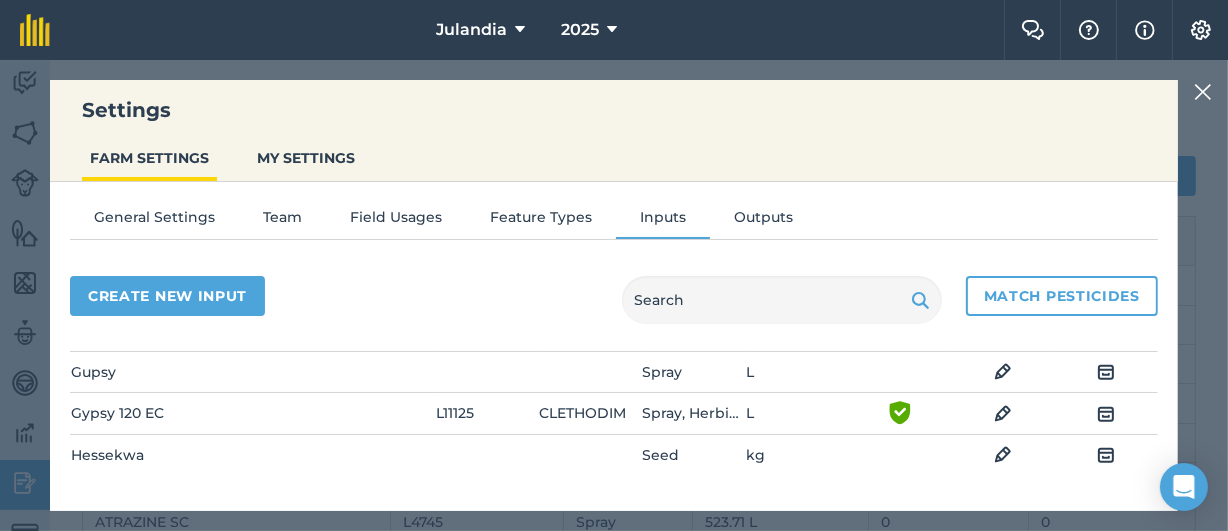 scroll, scrollTop: 1679, scrollLeft: 0, axis: vertical 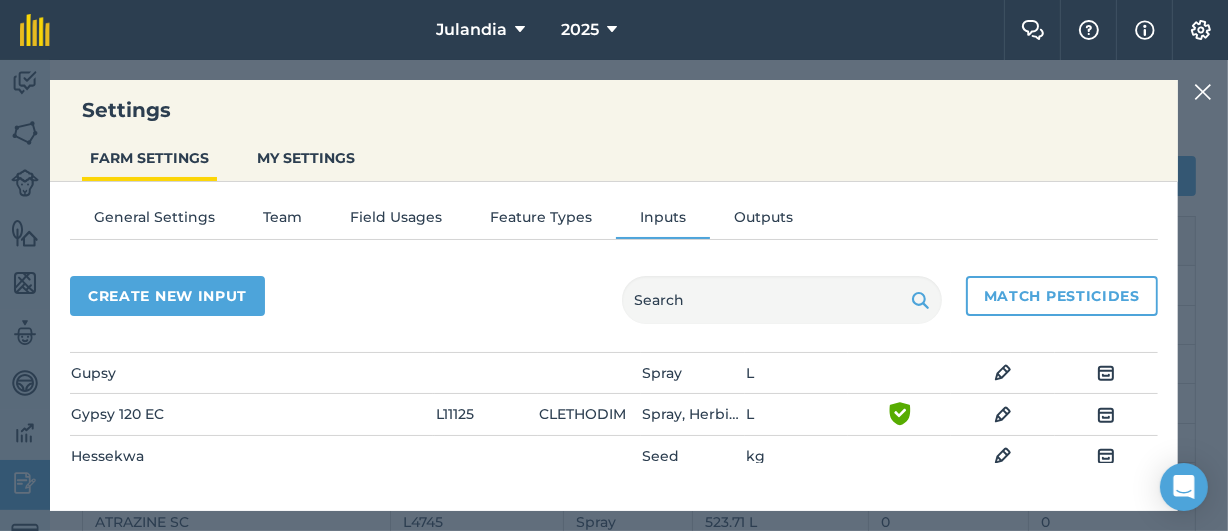 click at bounding box center (1106, 456) 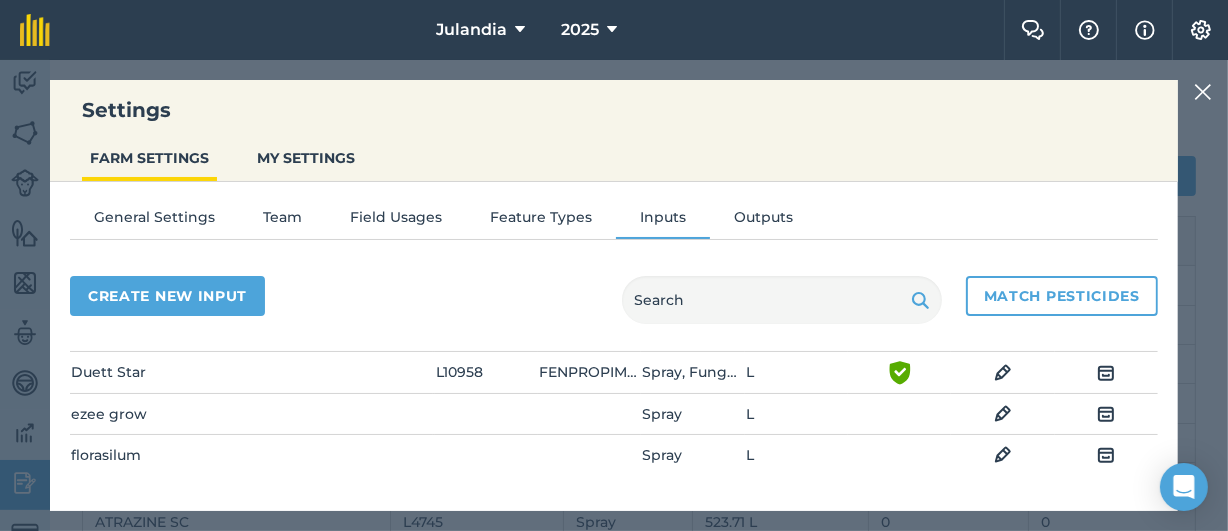 scroll, scrollTop: 1306, scrollLeft: 0, axis: vertical 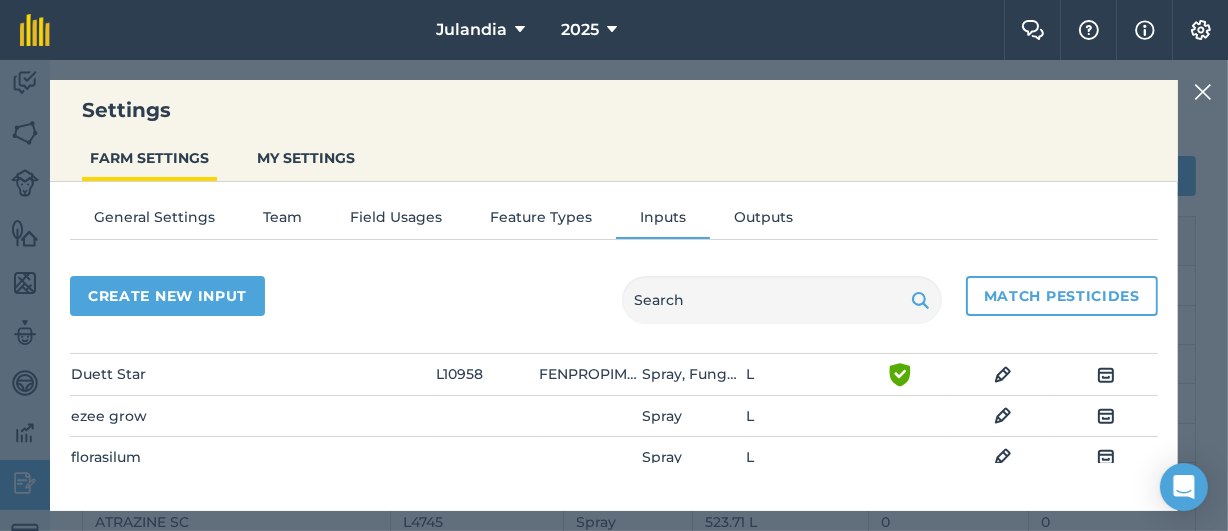 click at bounding box center (1106, 416) 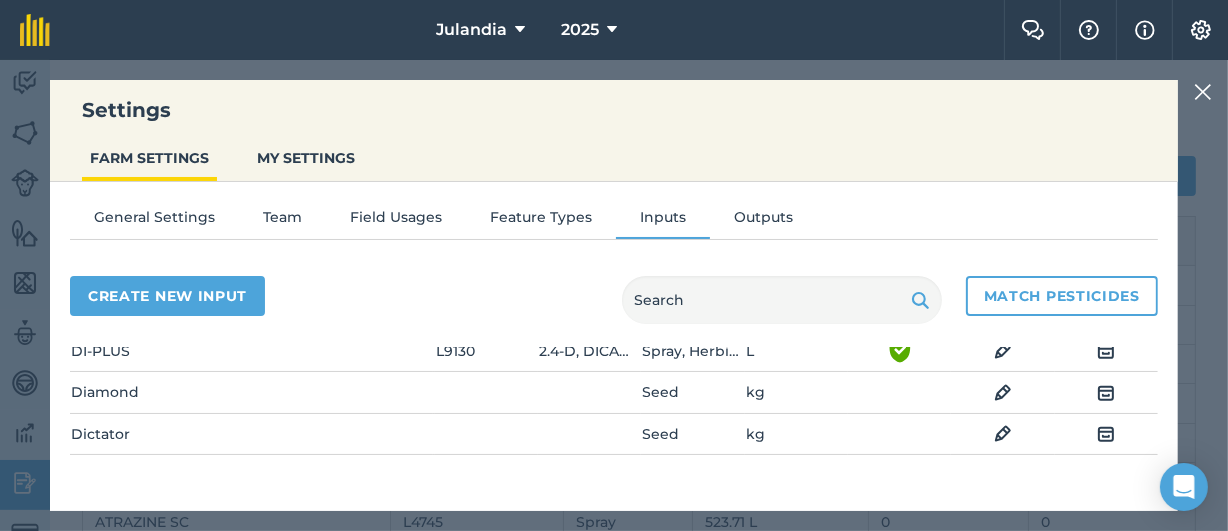 scroll, scrollTop: 1165, scrollLeft: 0, axis: vertical 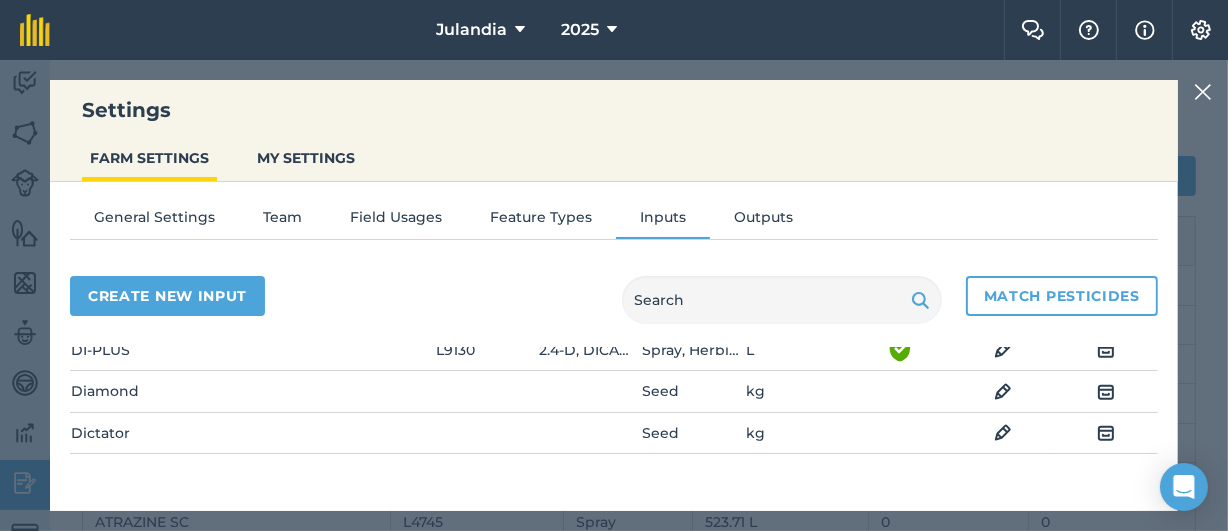 click at bounding box center (1106, 433) 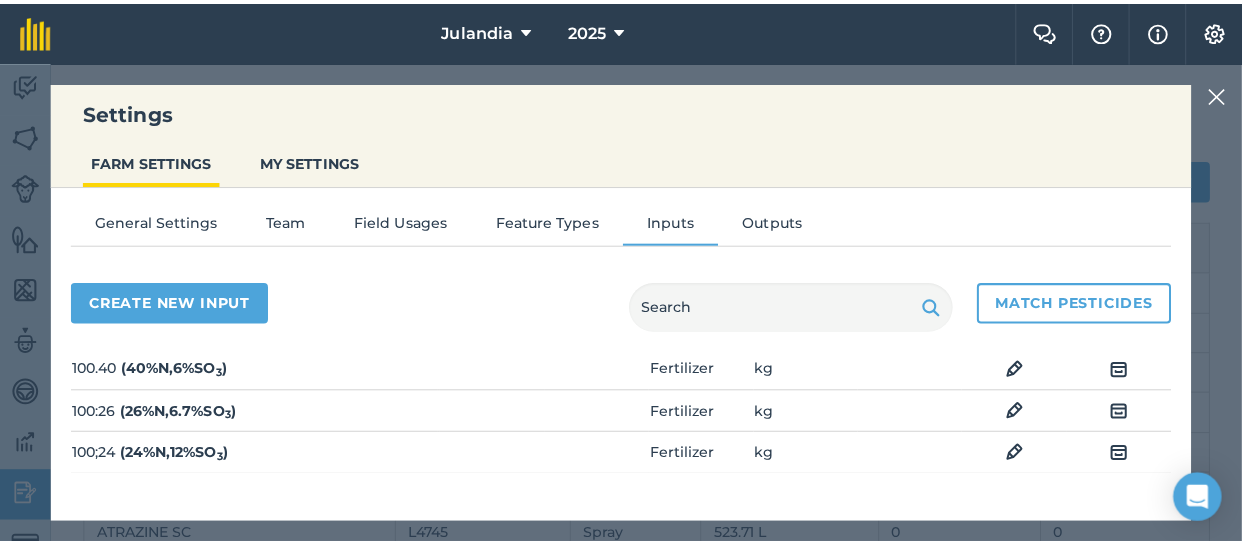 scroll, scrollTop: 80, scrollLeft: 0, axis: vertical 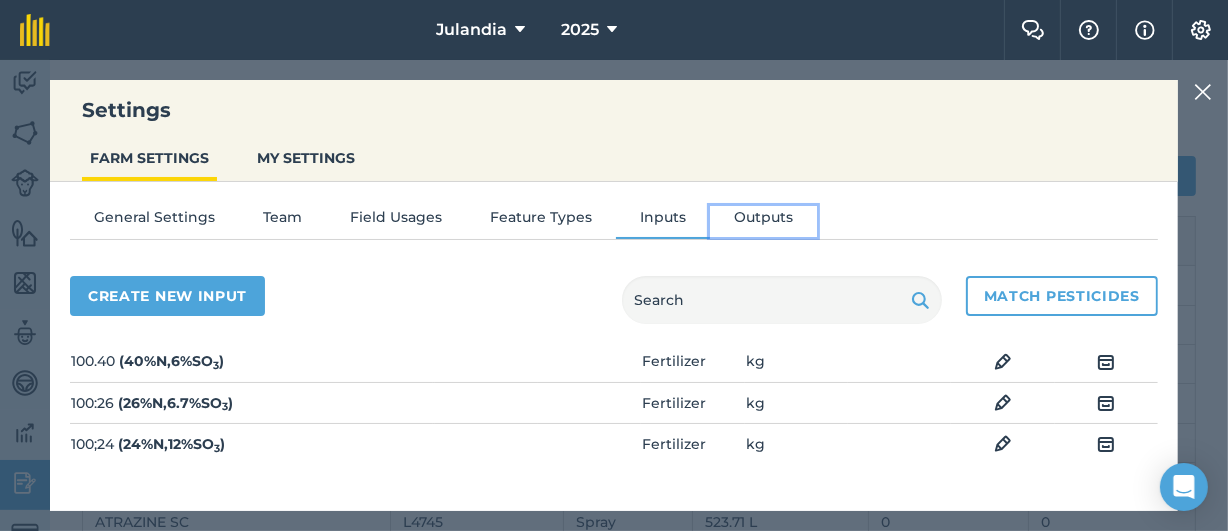 click on "Outputs" at bounding box center [763, 221] 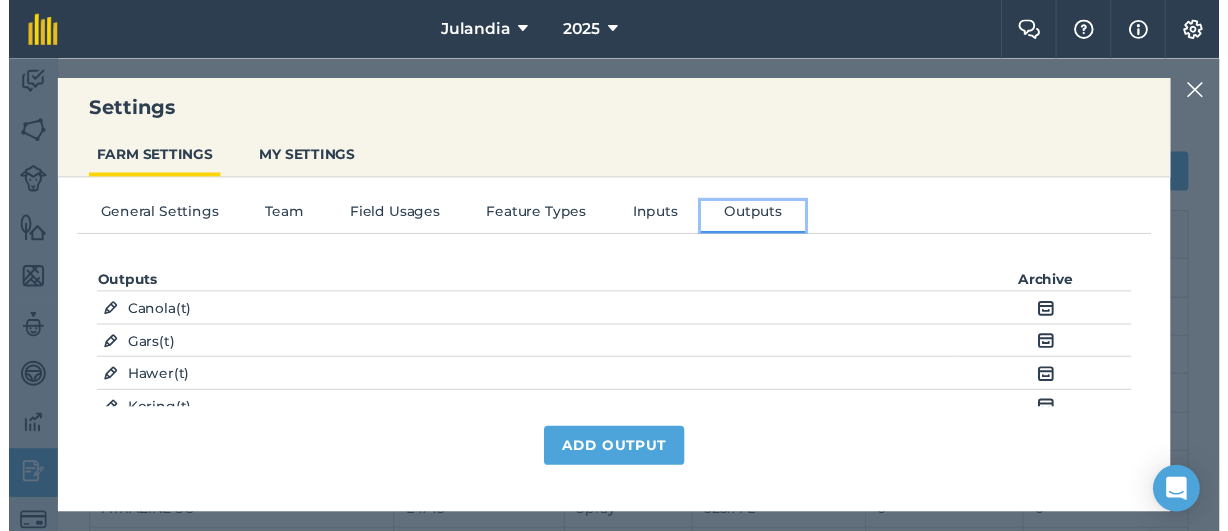 scroll, scrollTop: 0, scrollLeft: 0, axis: both 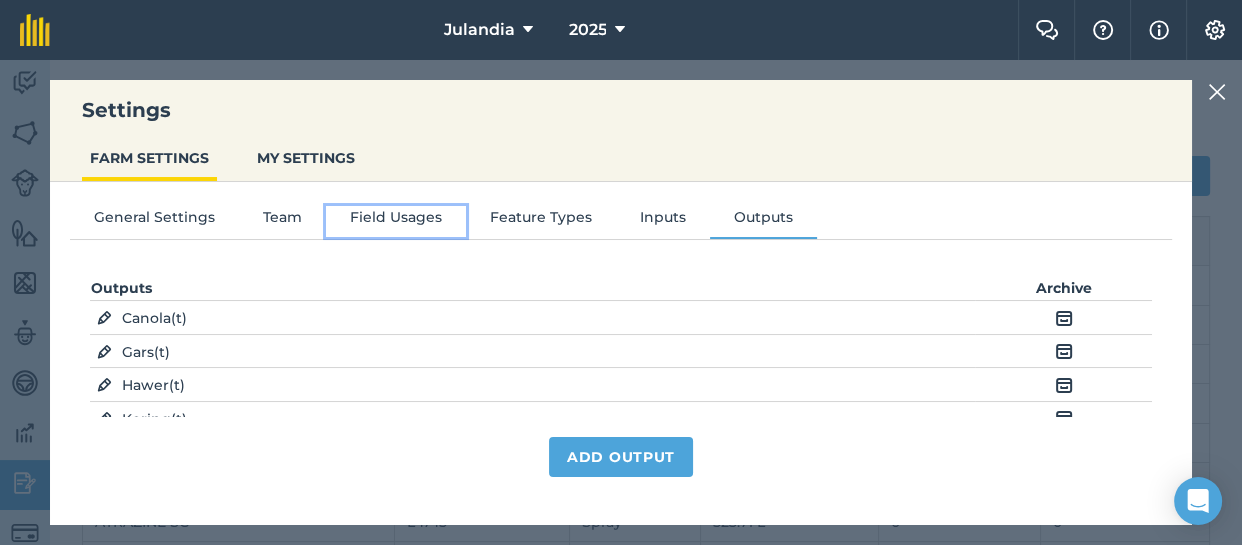 click on "Field Usages" at bounding box center [396, 221] 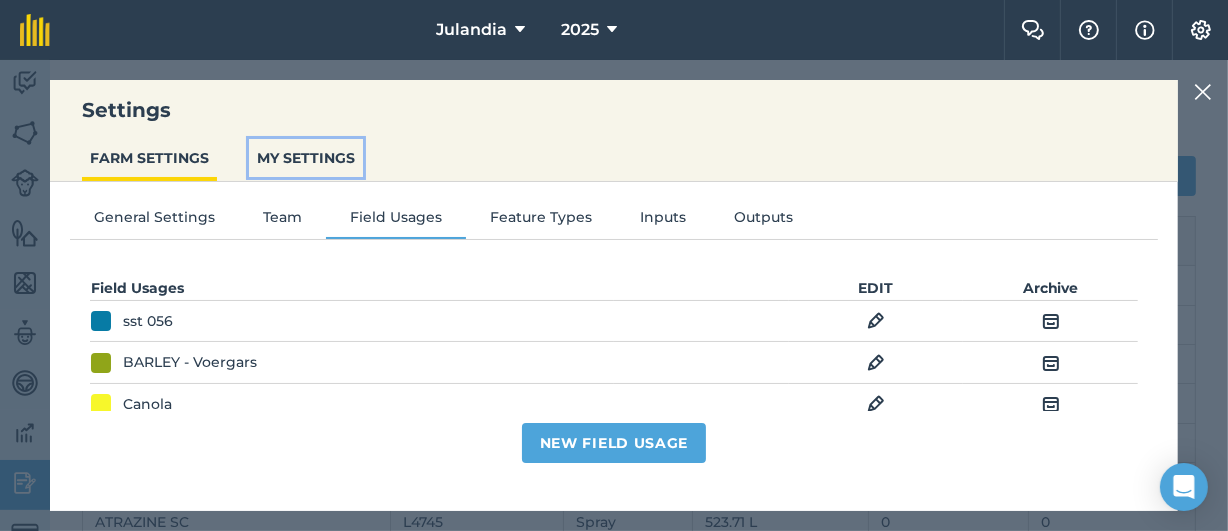 click on "MY SETTINGS" at bounding box center [306, 158] 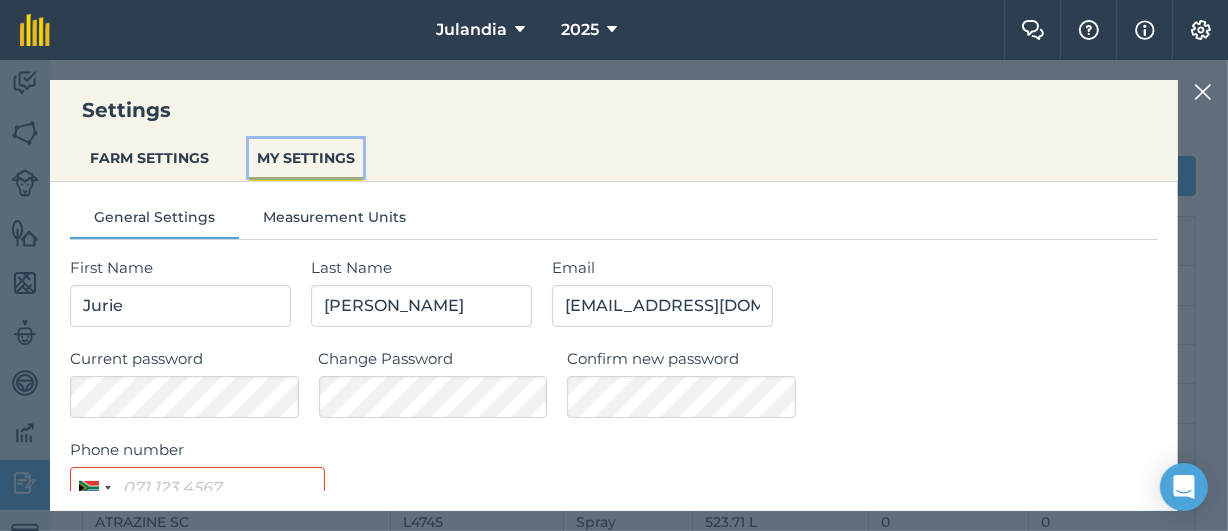 type 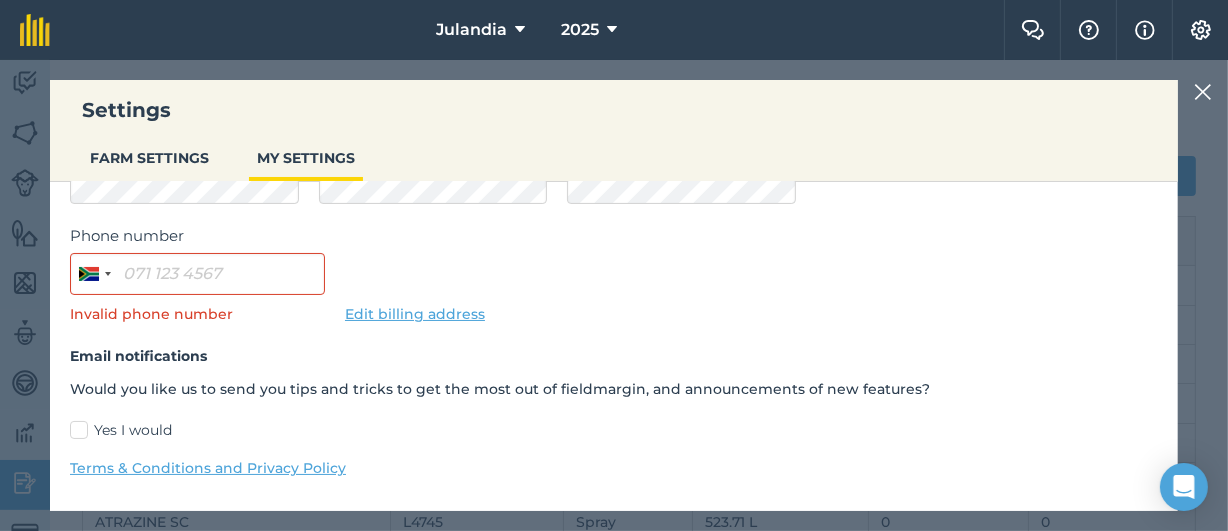 scroll, scrollTop: 251, scrollLeft: 0, axis: vertical 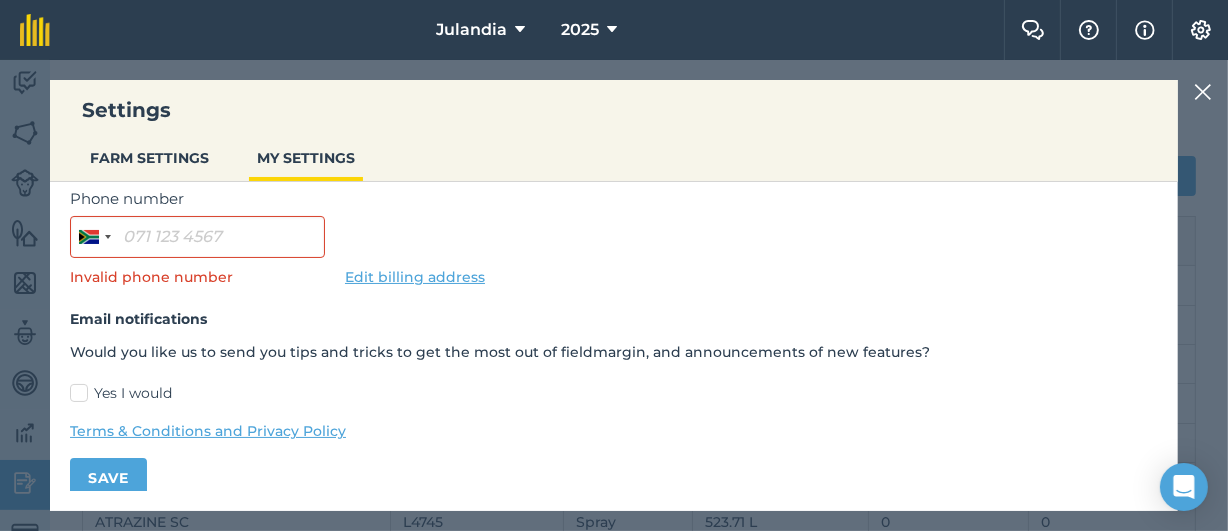click at bounding box center (1203, 92) 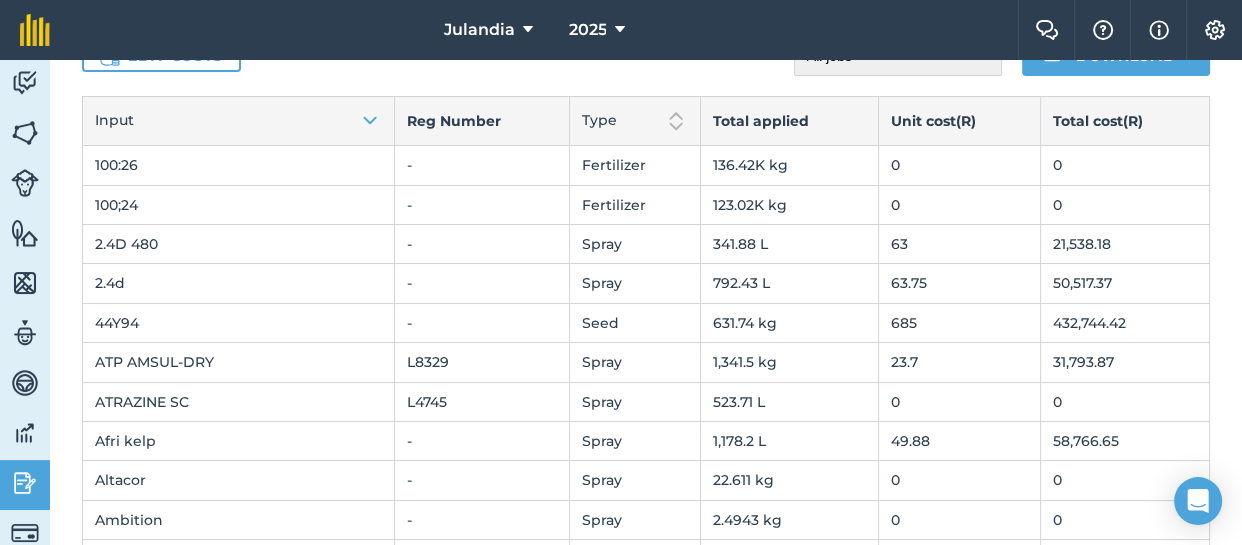 scroll, scrollTop: 0, scrollLeft: 0, axis: both 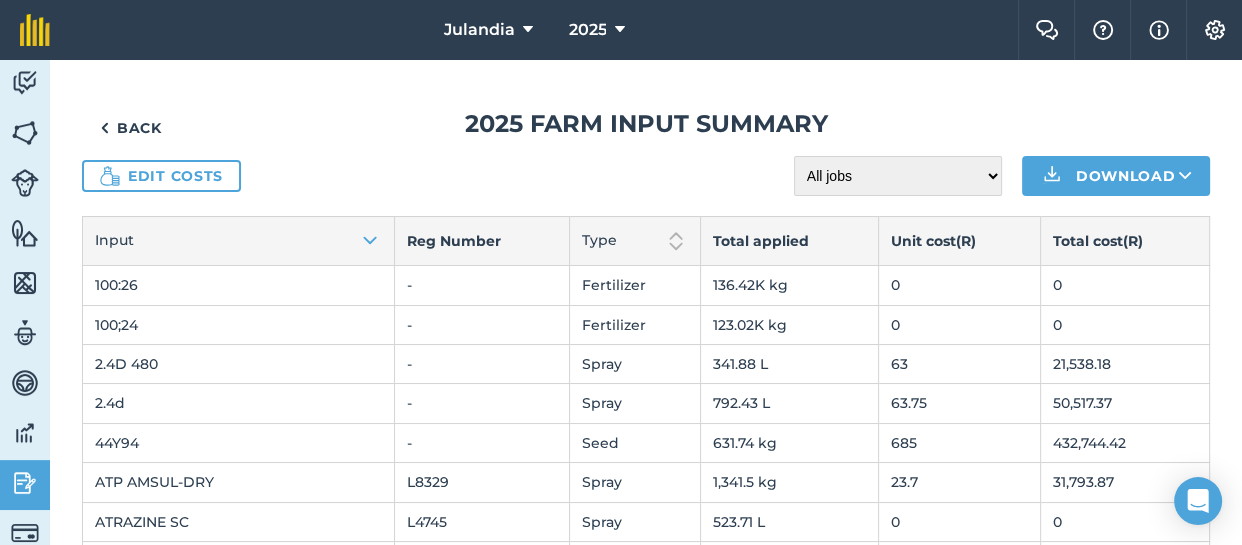 click on "0" at bounding box center [959, 324] 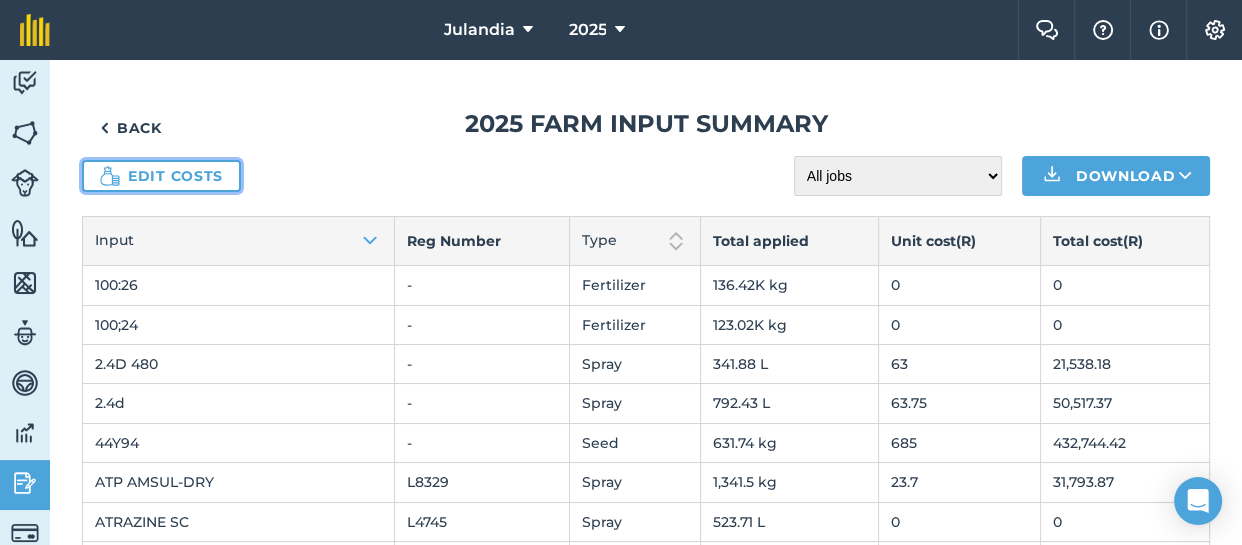 click on "Edit costs" at bounding box center (161, 176) 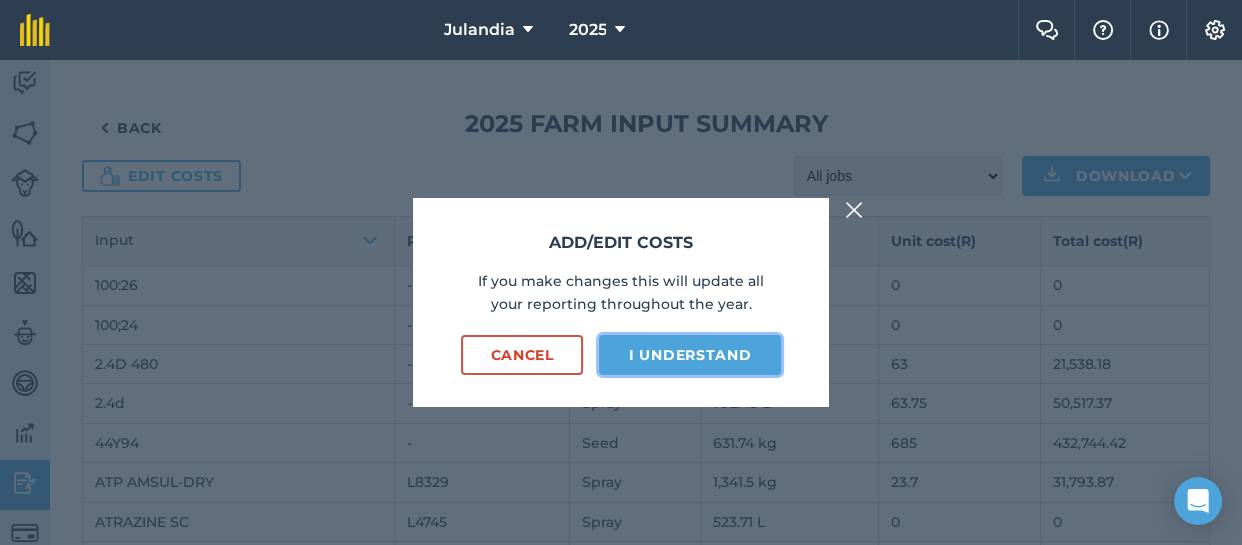 click on "I understand" at bounding box center [690, 355] 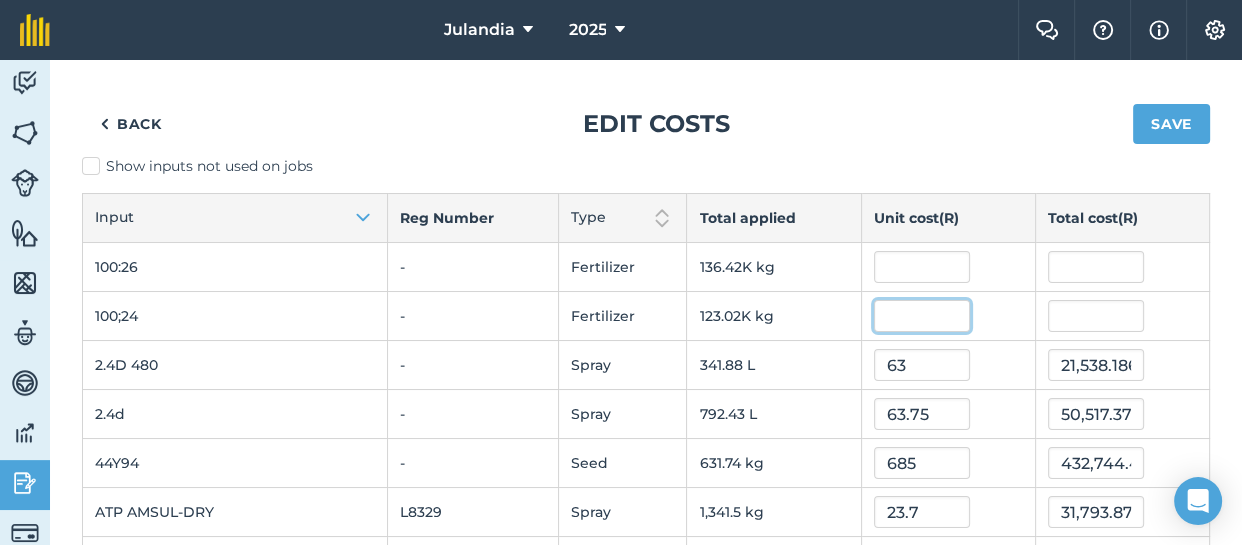 click at bounding box center [922, 316] 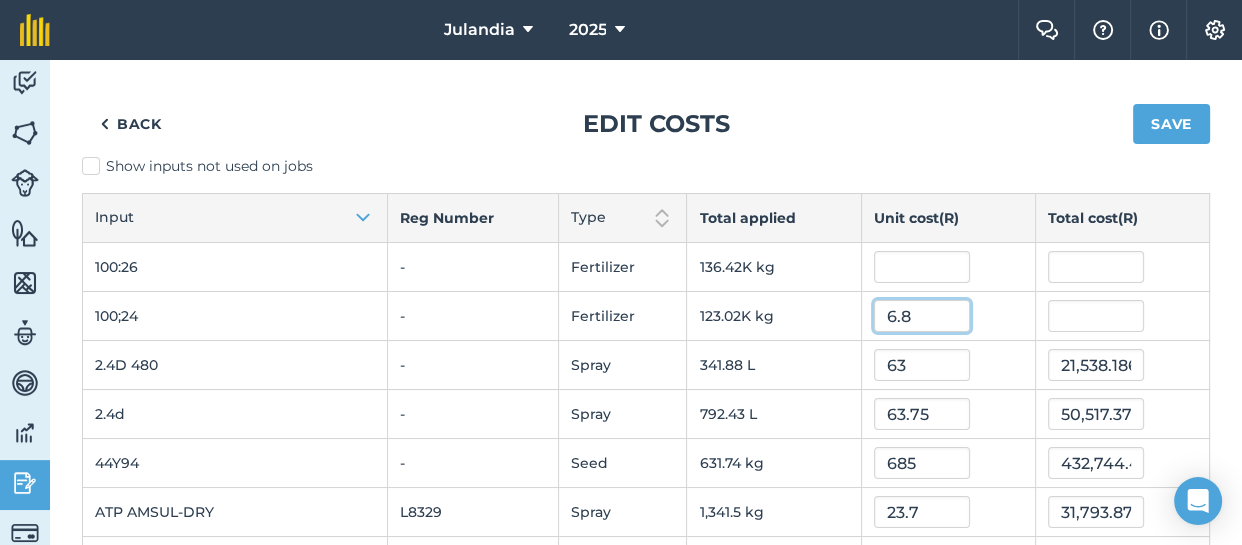 type on "6.8" 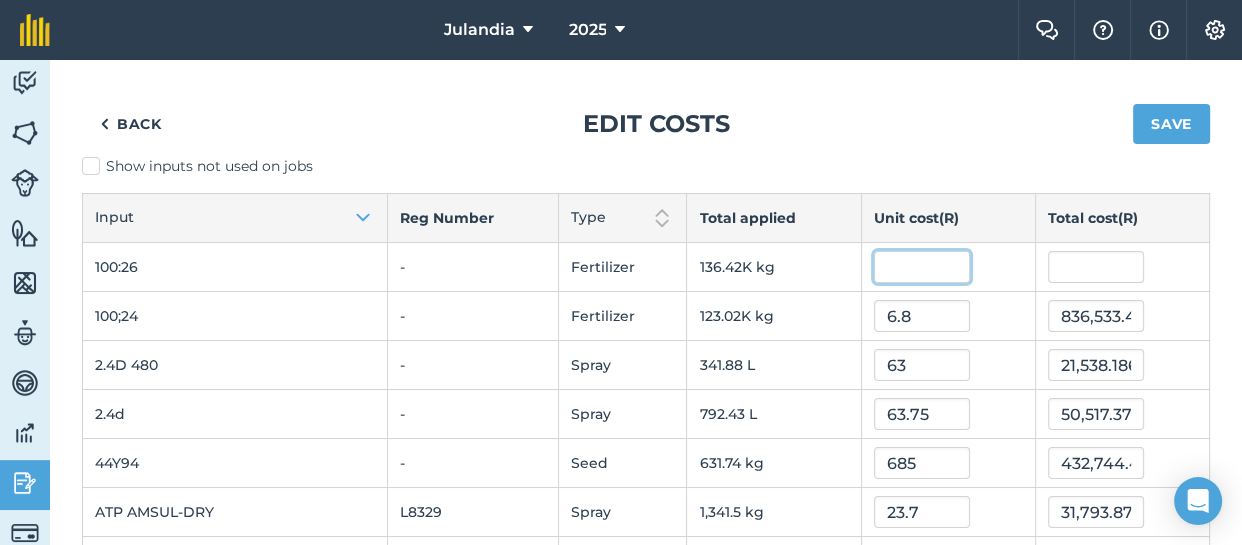 type on "836,533.45" 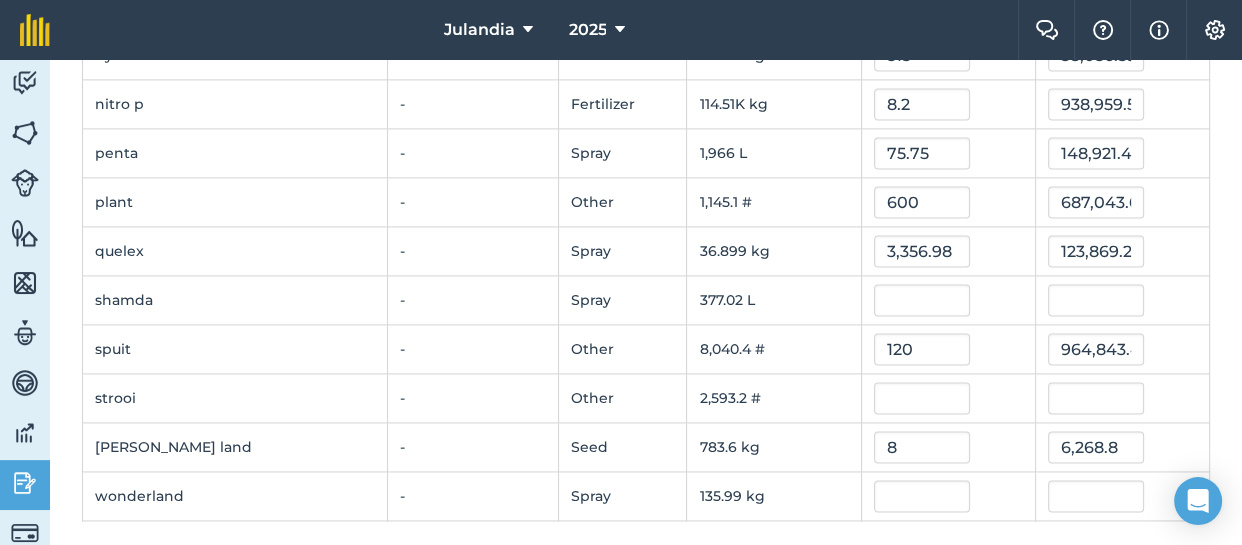 scroll, scrollTop: 2615, scrollLeft: 0, axis: vertical 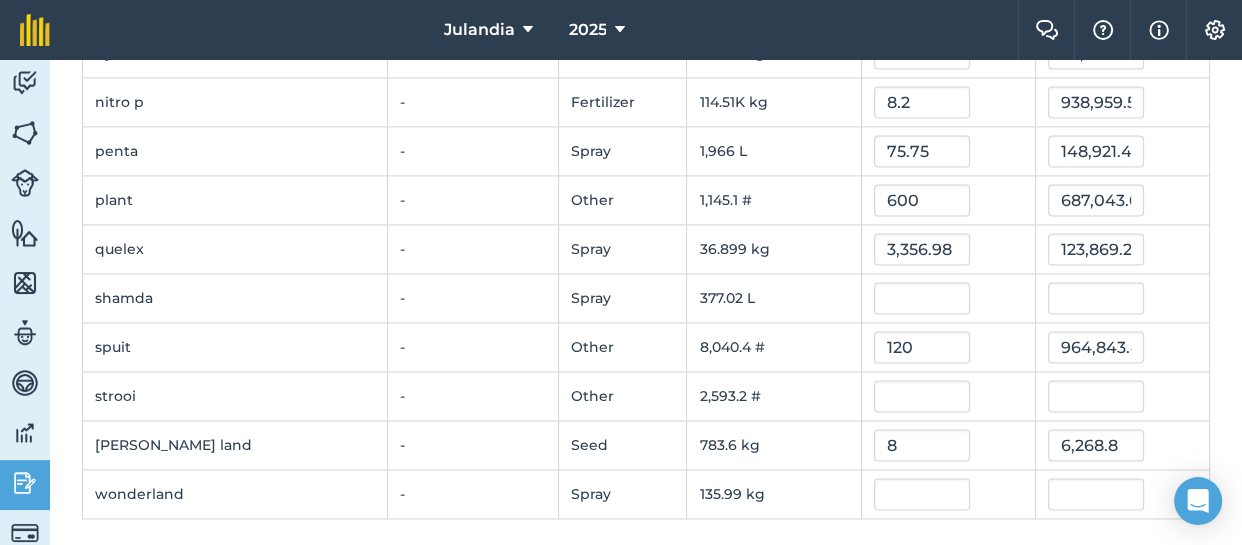 click on "spuit" at bounding box center (235, 347) 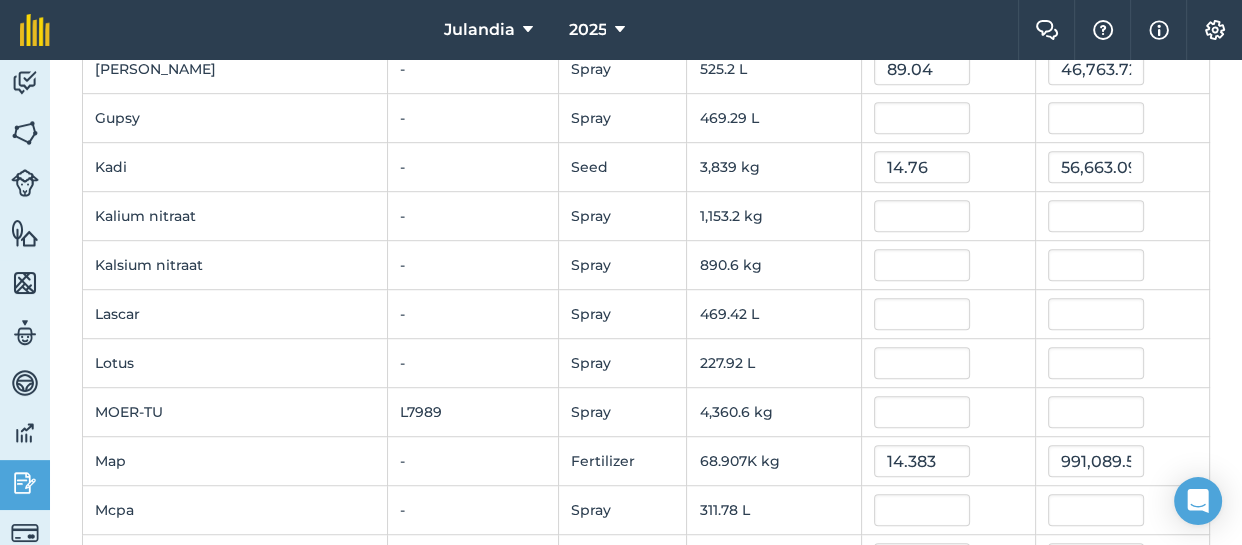 scroll, scrollTop: 1174, scrollLeft: 0, axis: vertical 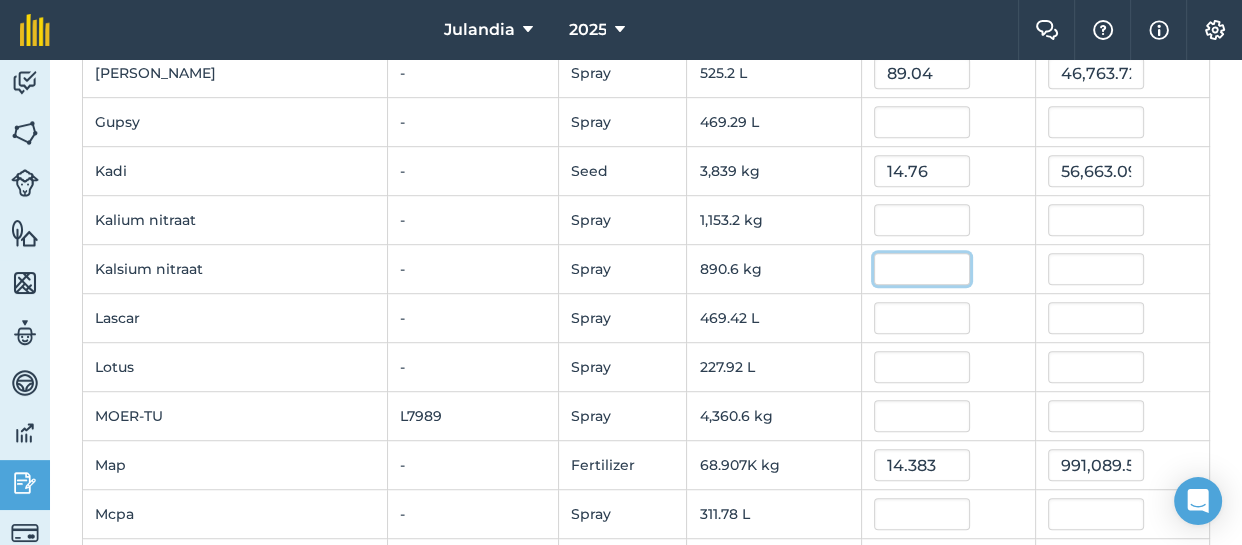 click at bounding box center (922, 269) 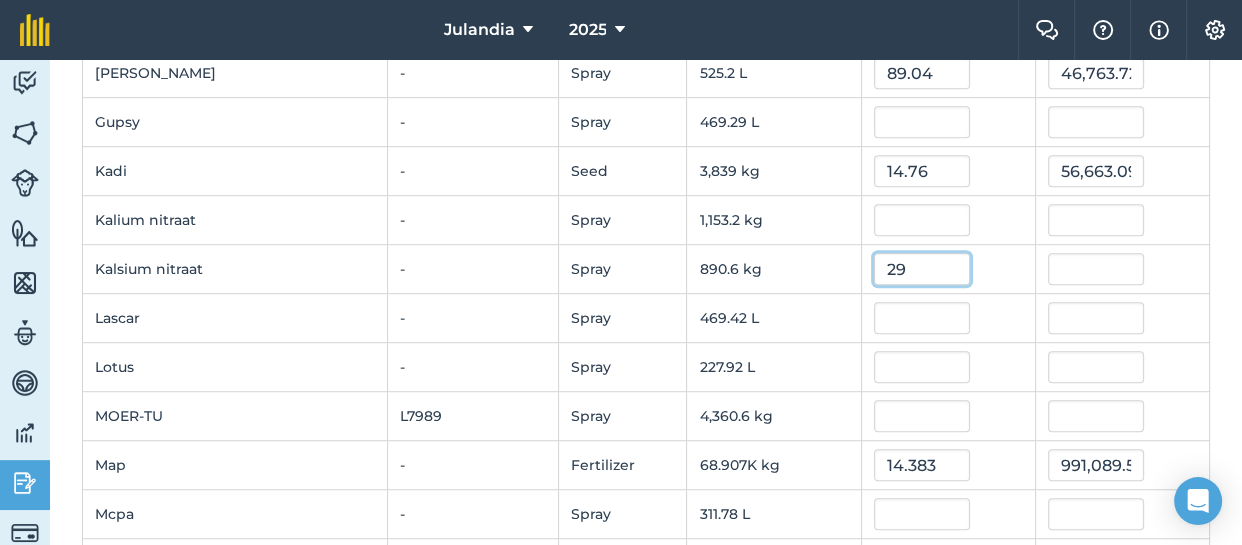 type on "29" 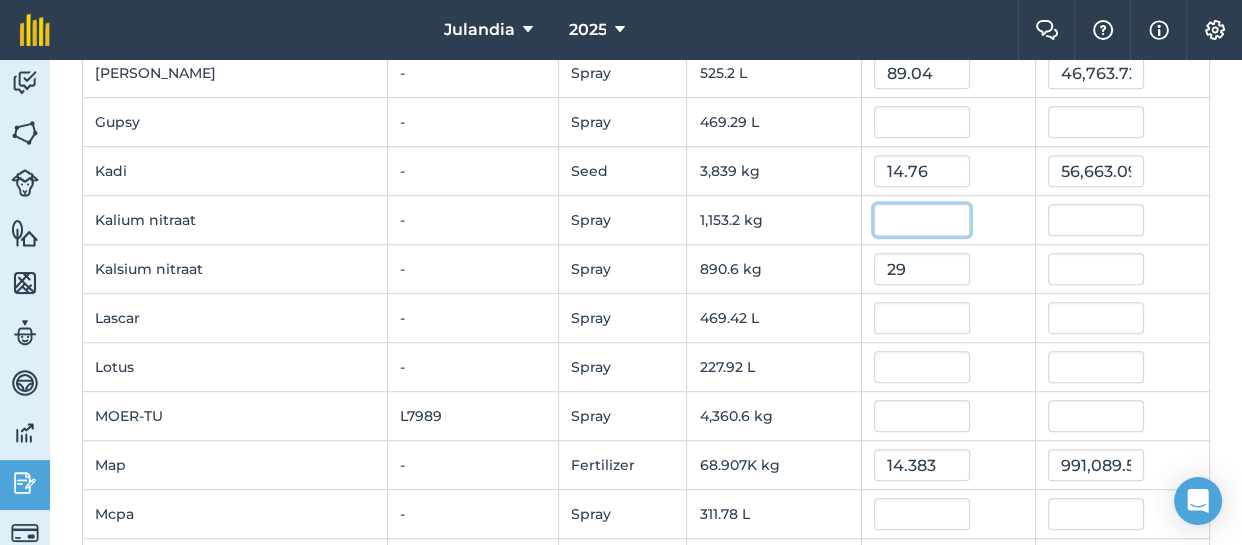 type on "25,827.27704" 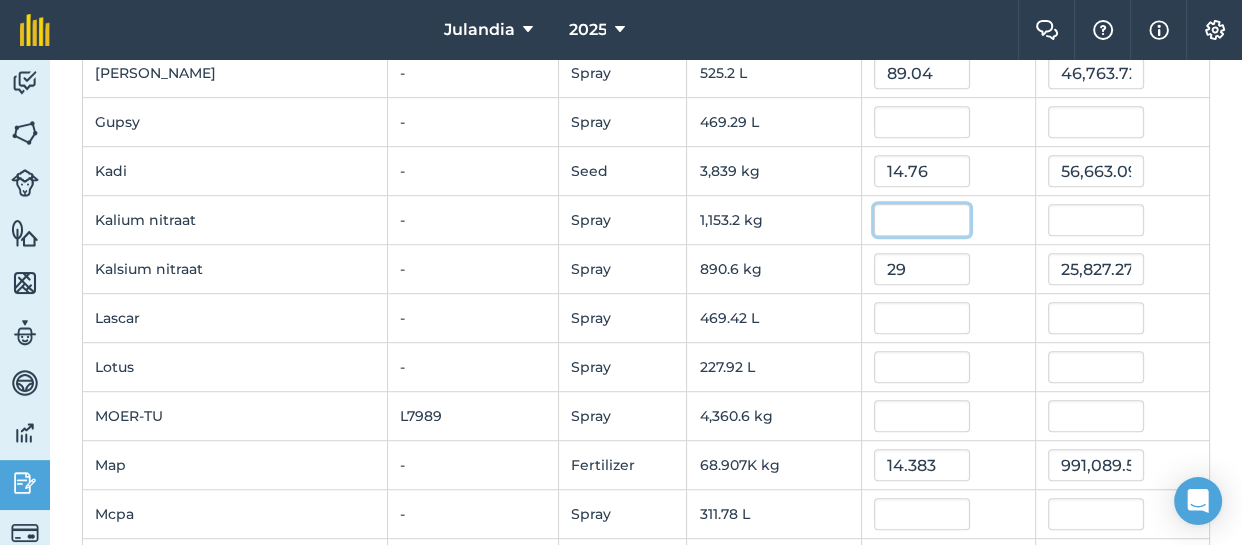click at bounding box center (922, 220) 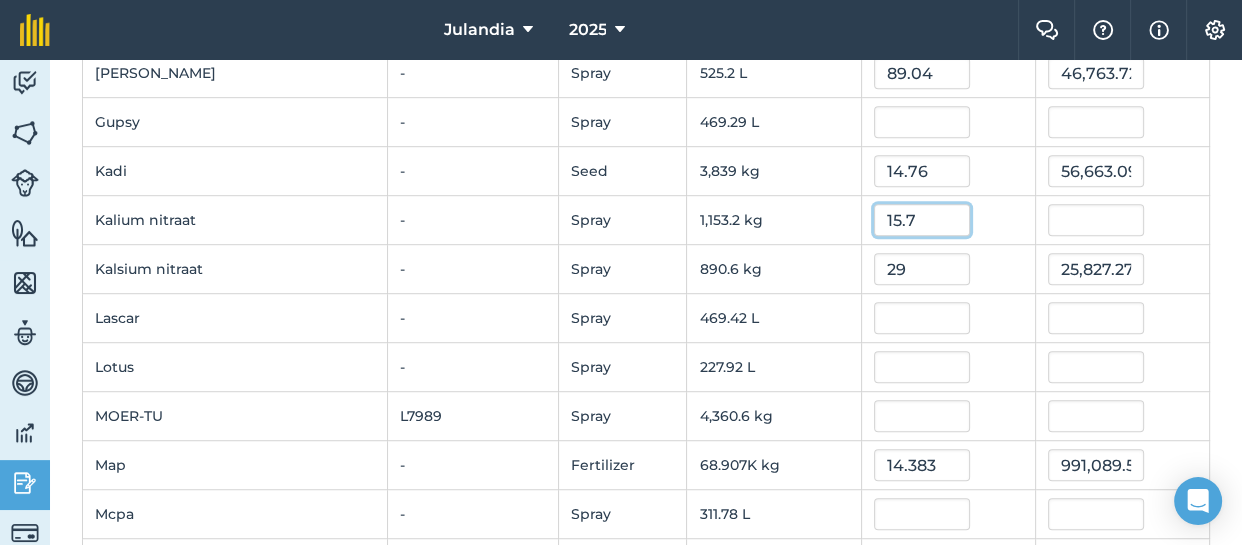 type on "15.7" 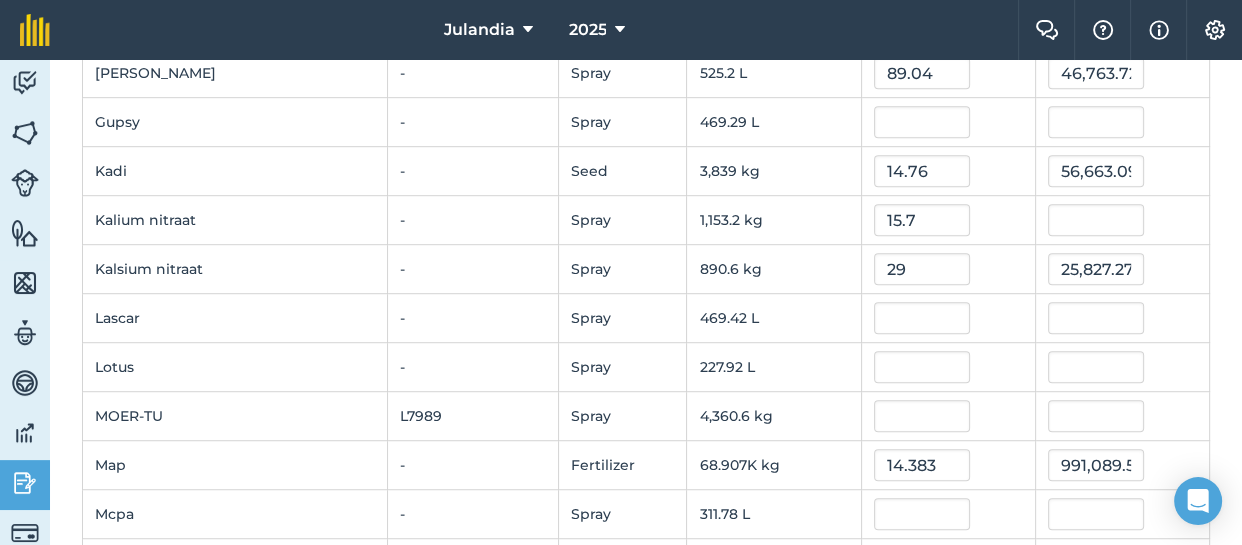 type on "18,105.16621" 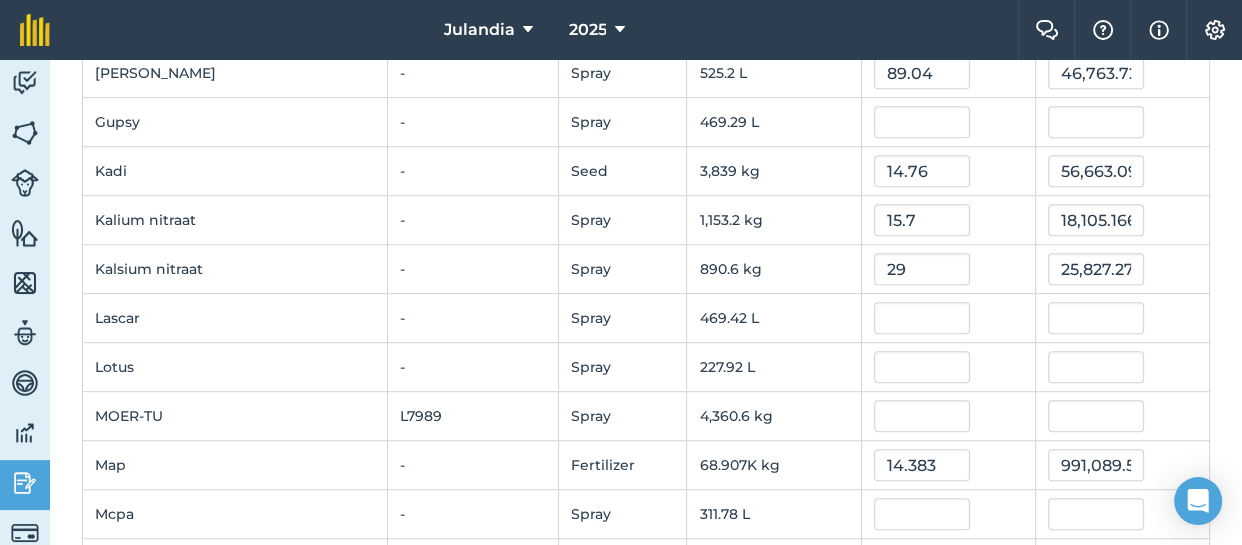 click on "15.7" at bounding box center [948, 220] 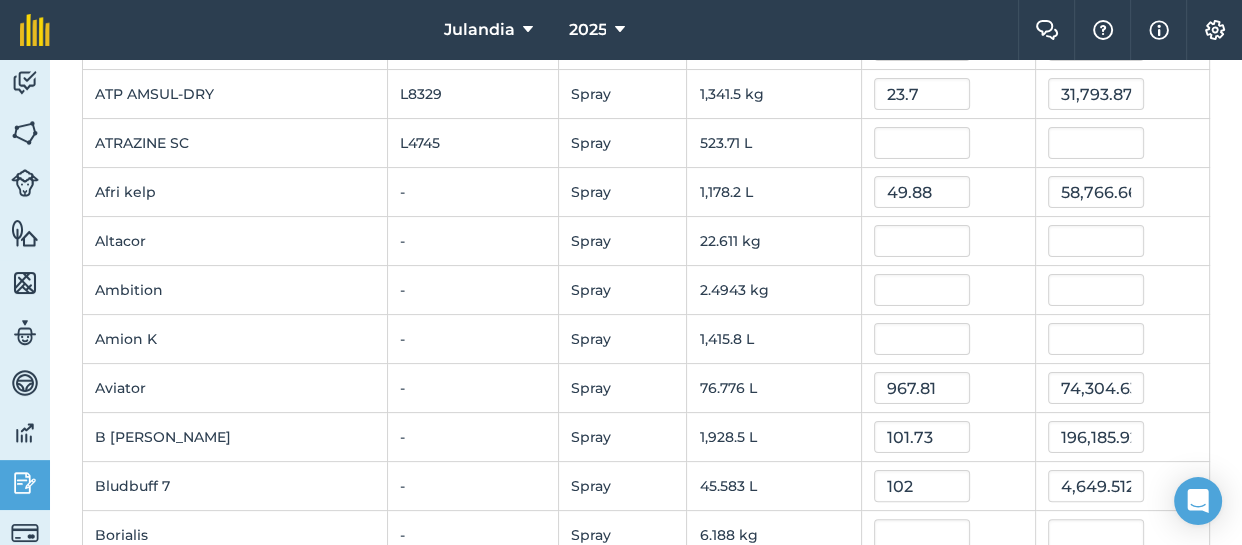 scroll, scrollTop: 419, scrollLeft: 0, axis: vertical 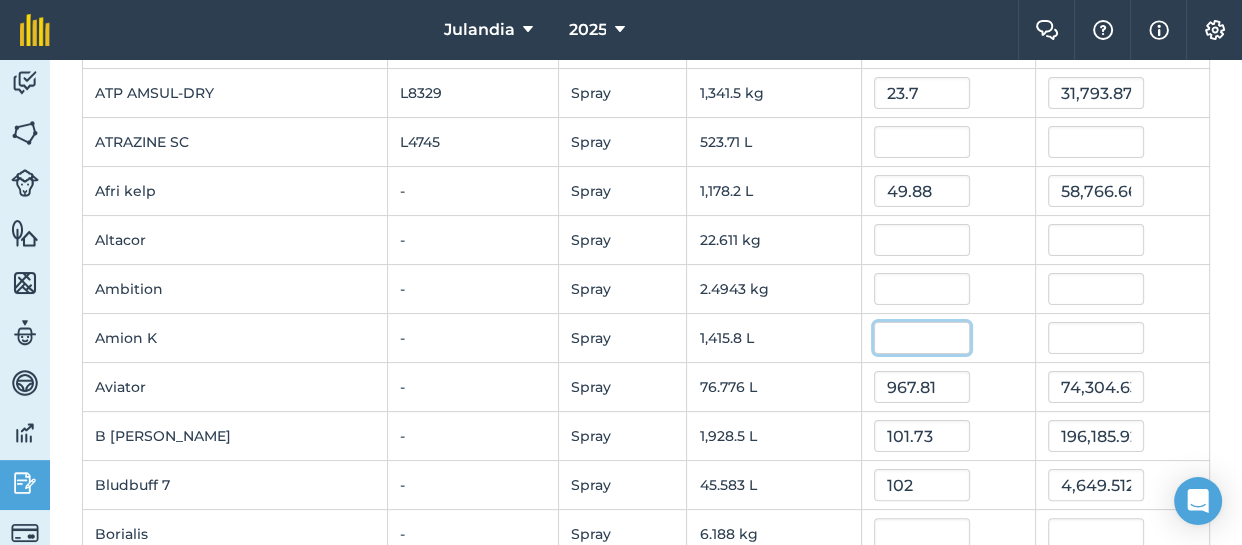 click at bounding box center (922, 338) 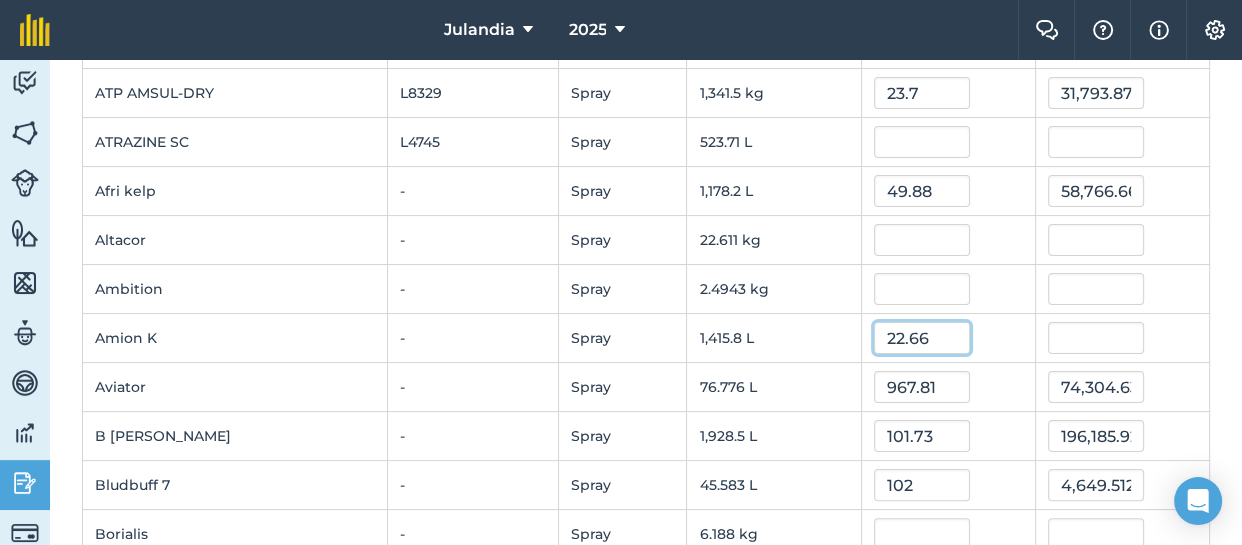 type on "22.66" 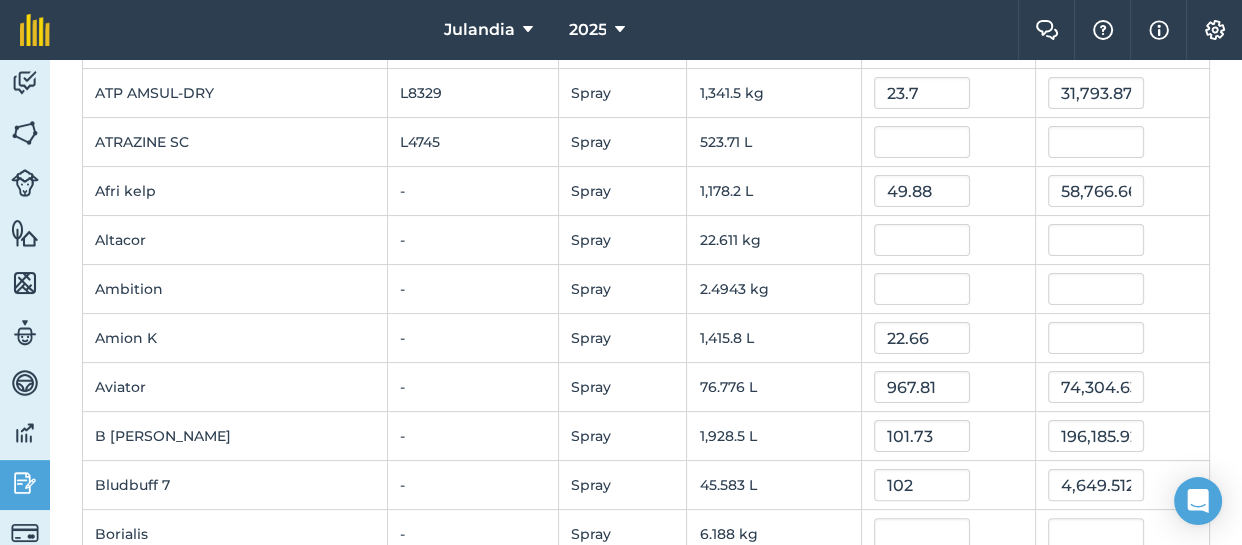 type on "32,081.910168" 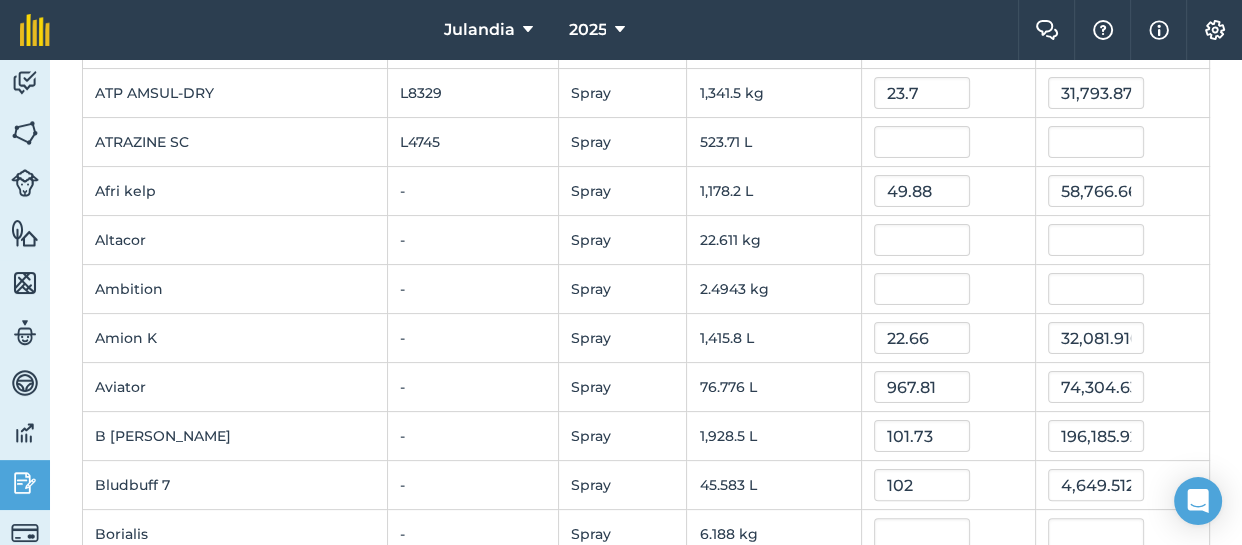 click at bounding box center (948, 289) 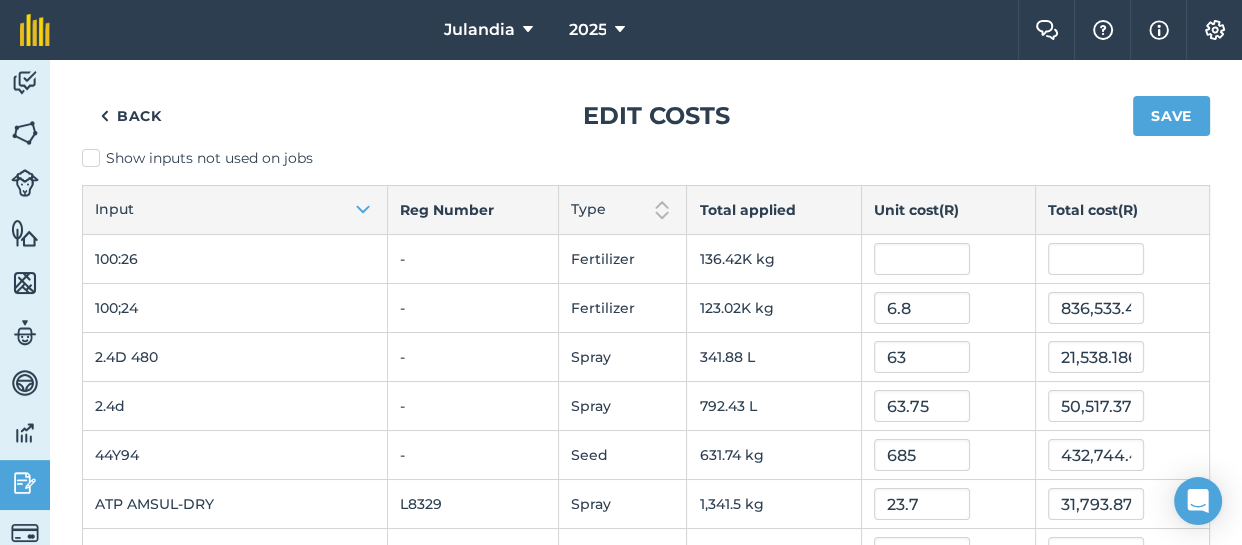 scroll, scrollTop: 0, scrollLeft: 0, axis: both 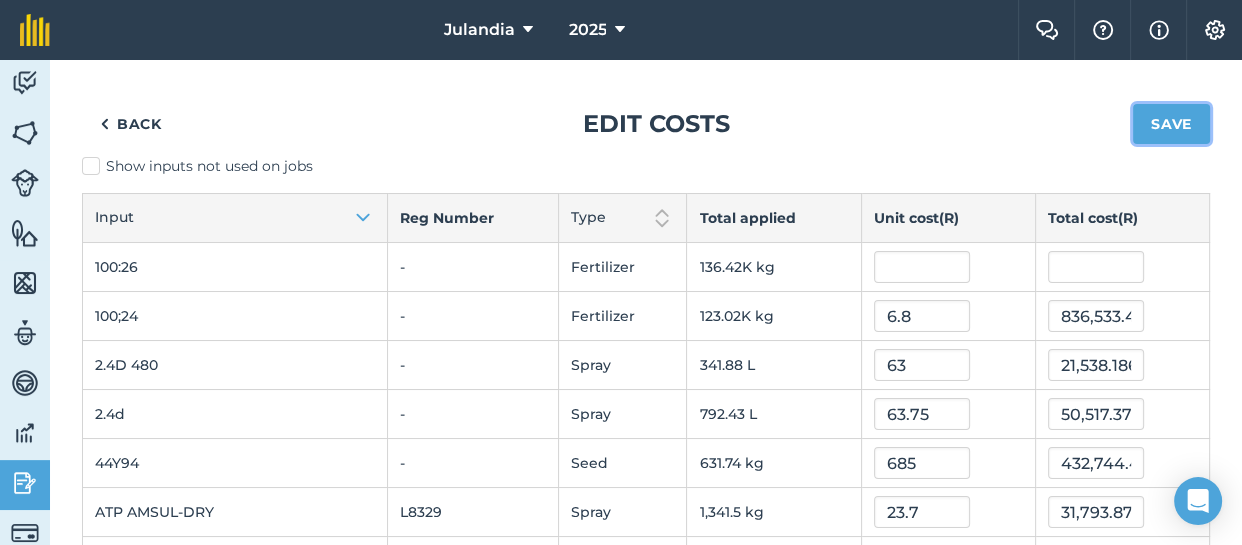 click on "Save" at bounding box center [1171, 124] 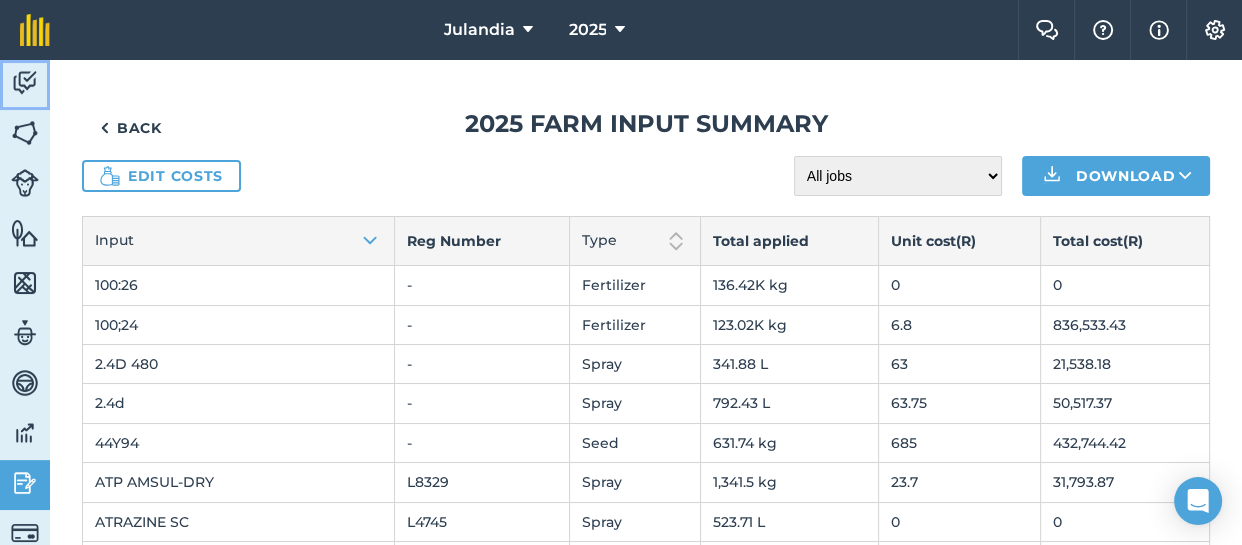 click at bounding box center (25, 83) 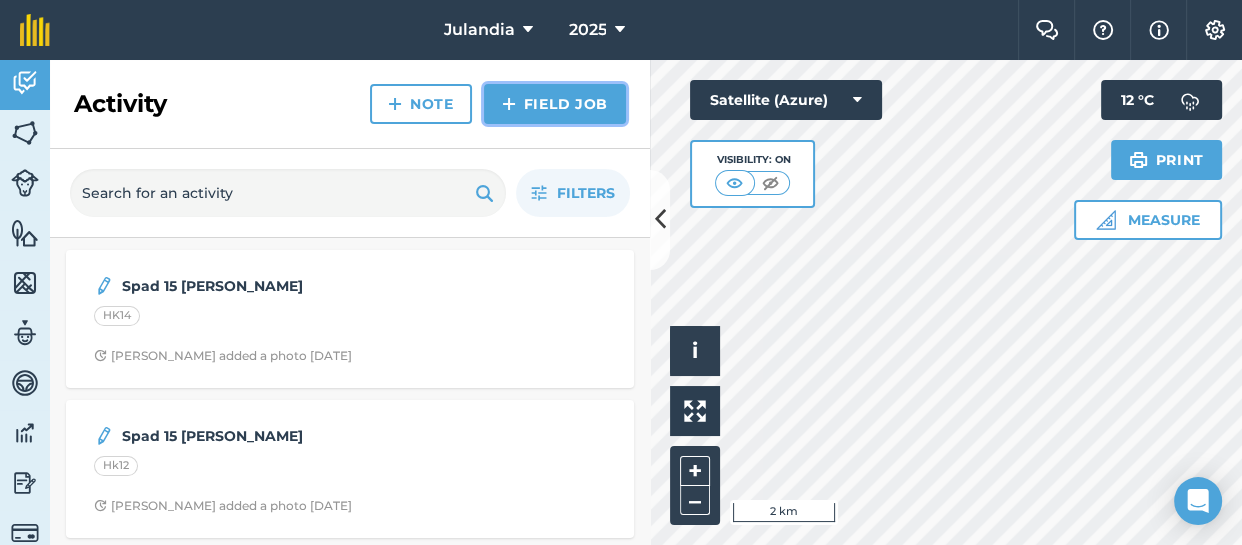 click on "Field Job" at bounding box center [555, 104] 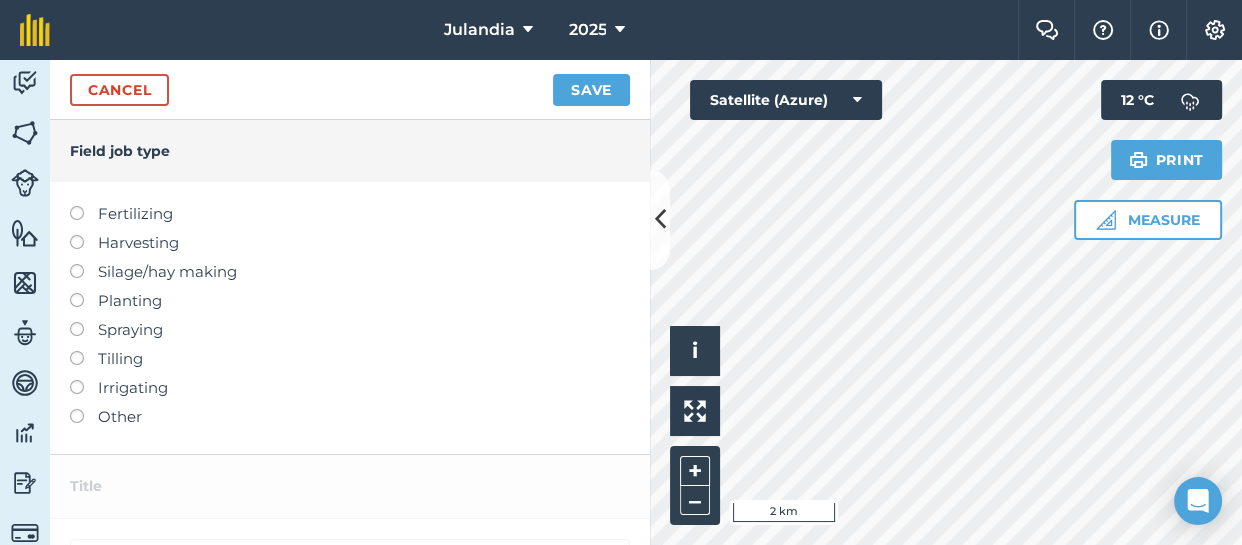 click at bounding box center [84, 206] 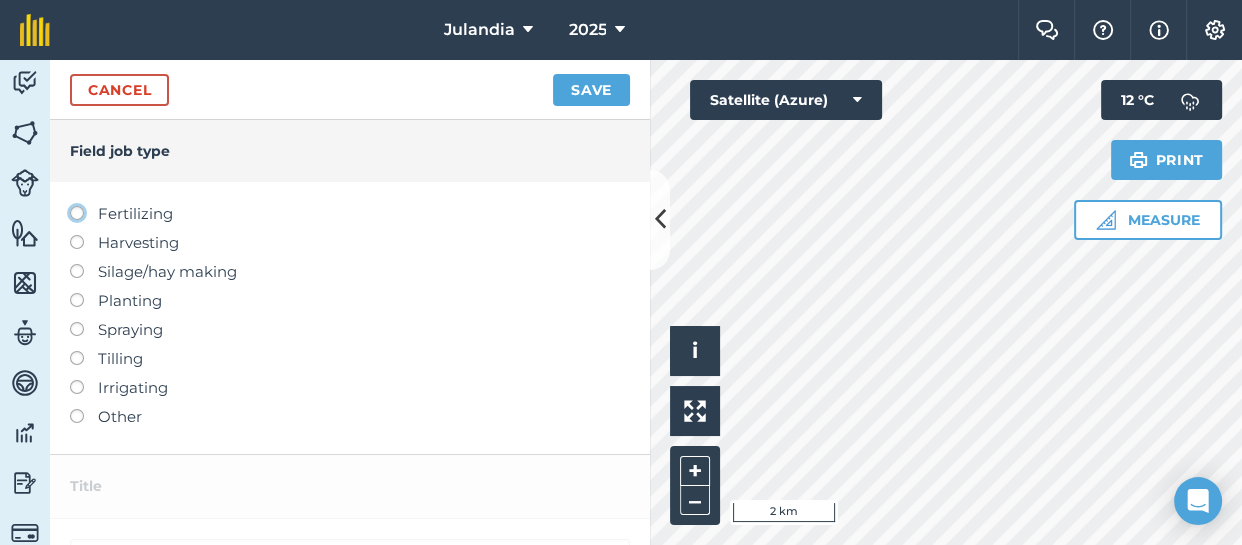 click on "Fertilizing" at bounding box center (-9943, 212) 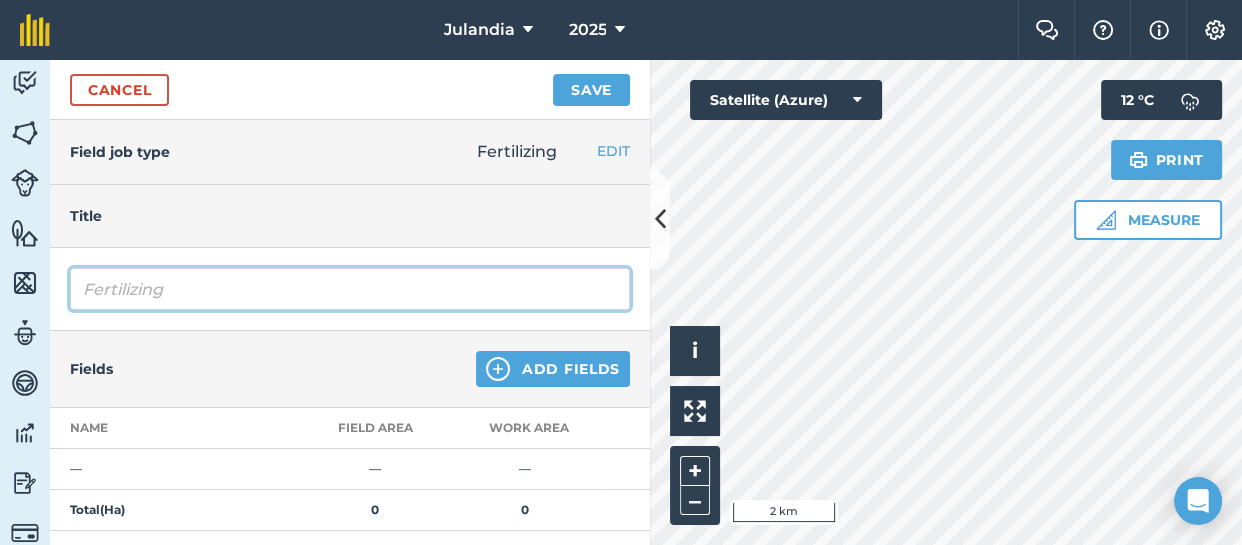 click on "Fertilizing" at bounding box center [350, 289] 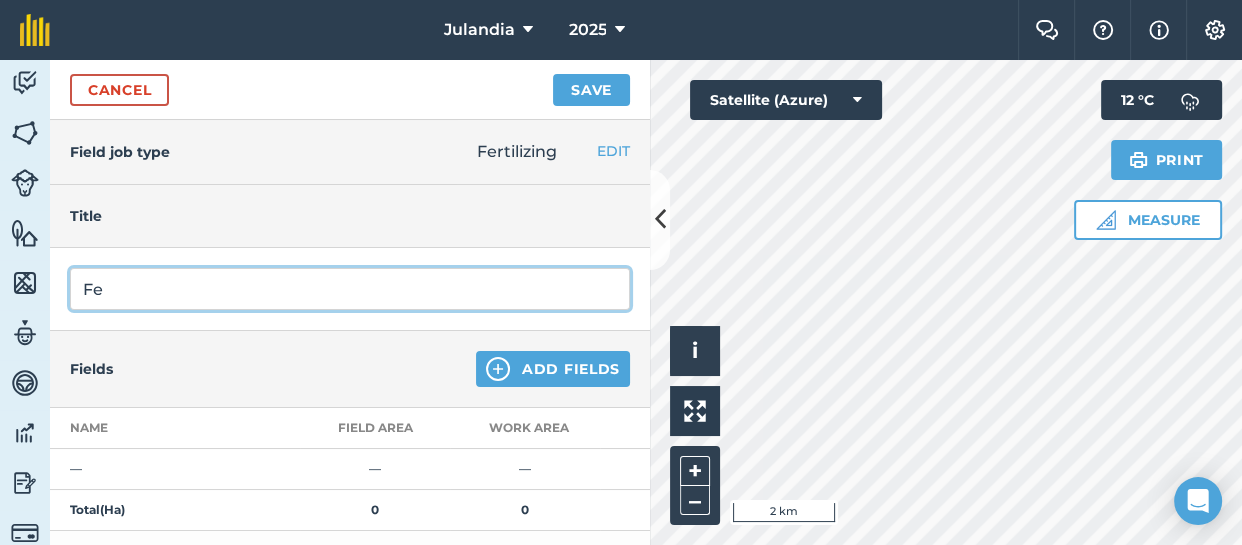 type on "F" 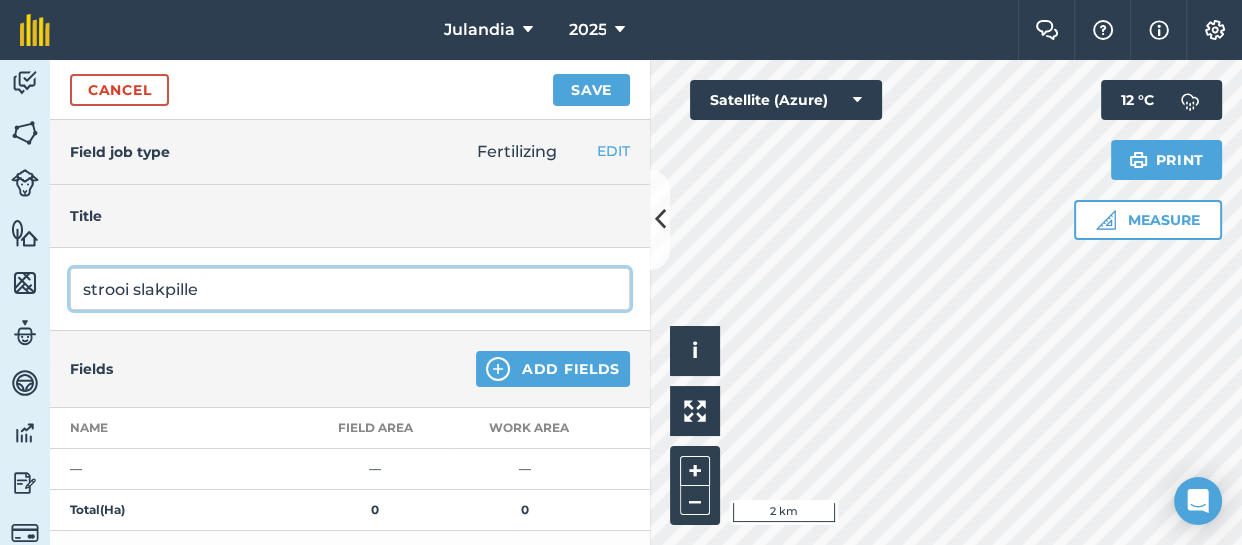 type on "strooi slakpille" 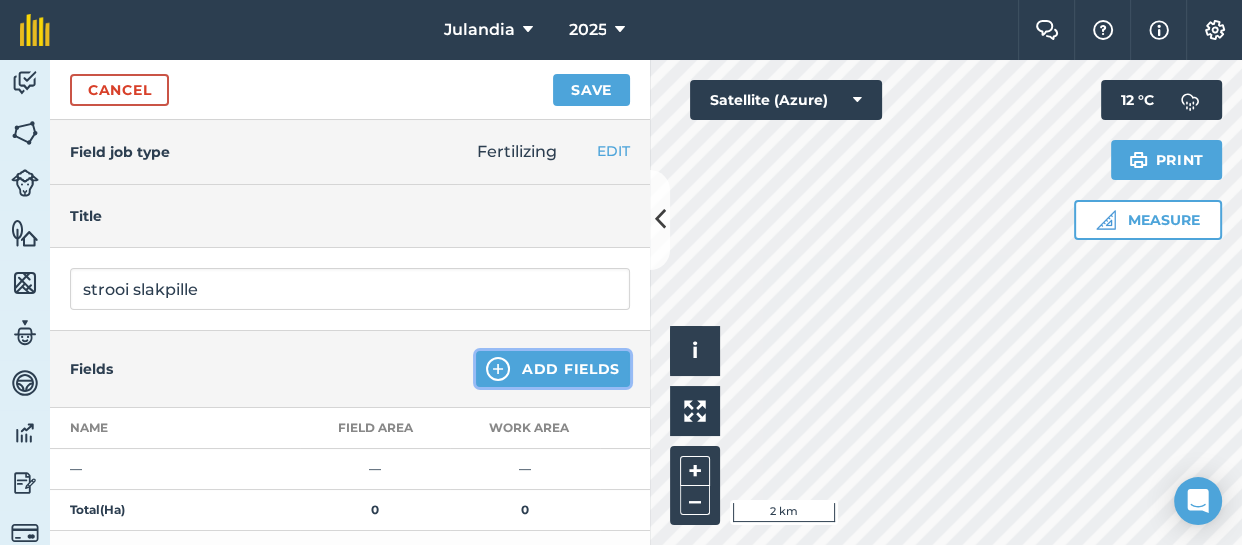 click on "Add Fields" at bounding box center (553, 369) 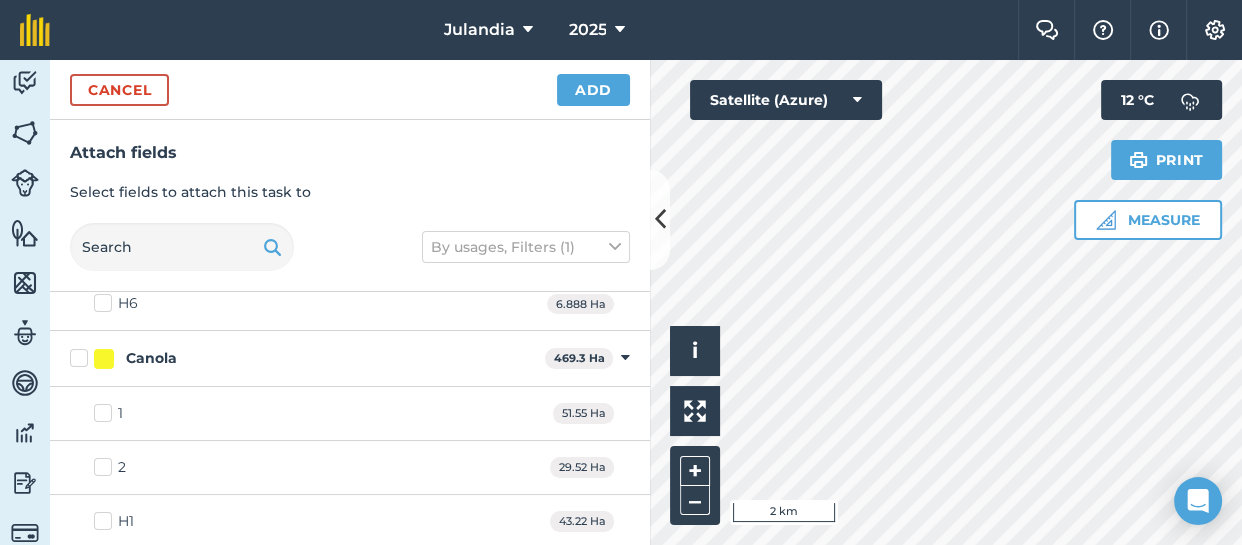 scroll, scrollTop: 179, scrollLeft: 0, axis: vertical 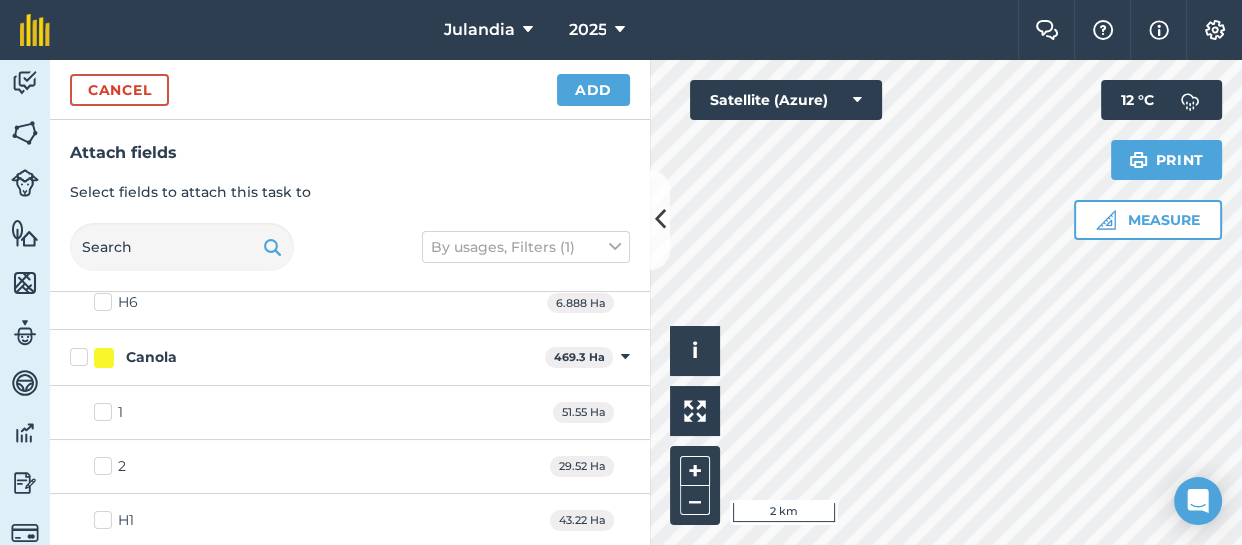 click on "Canola" at bounding box center (303, 357) 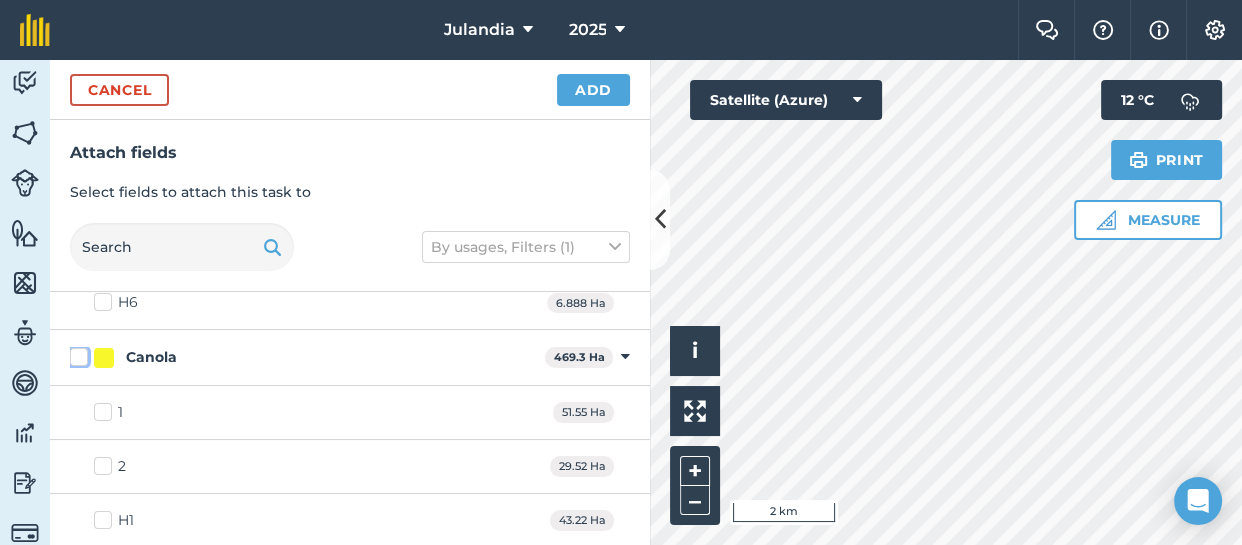 click on "Canola" at bounding box center [76, 353] 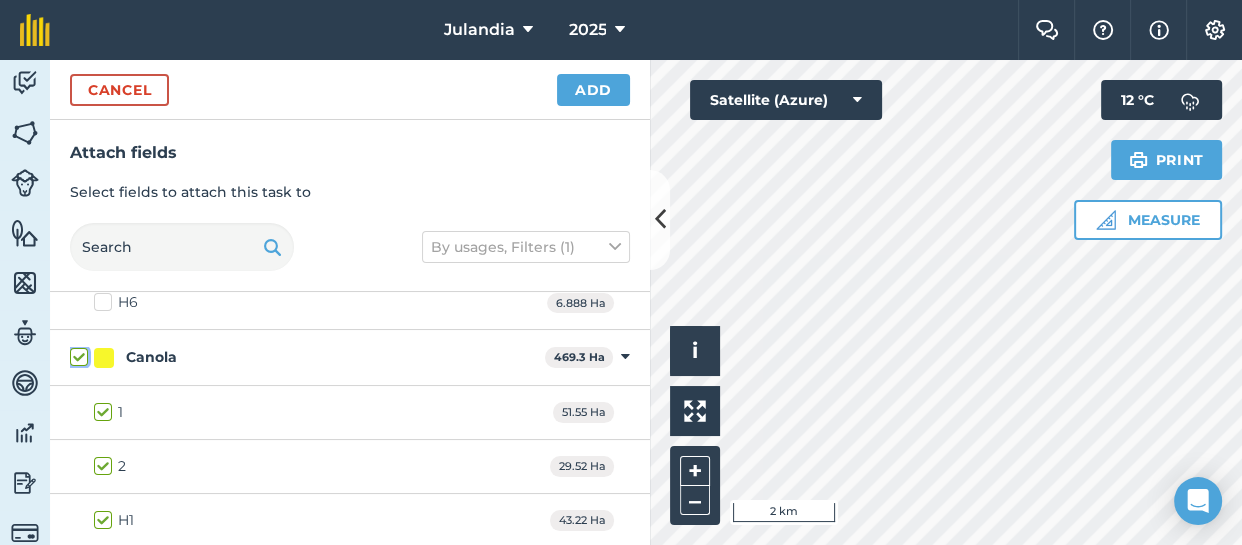 checkbox on "true" 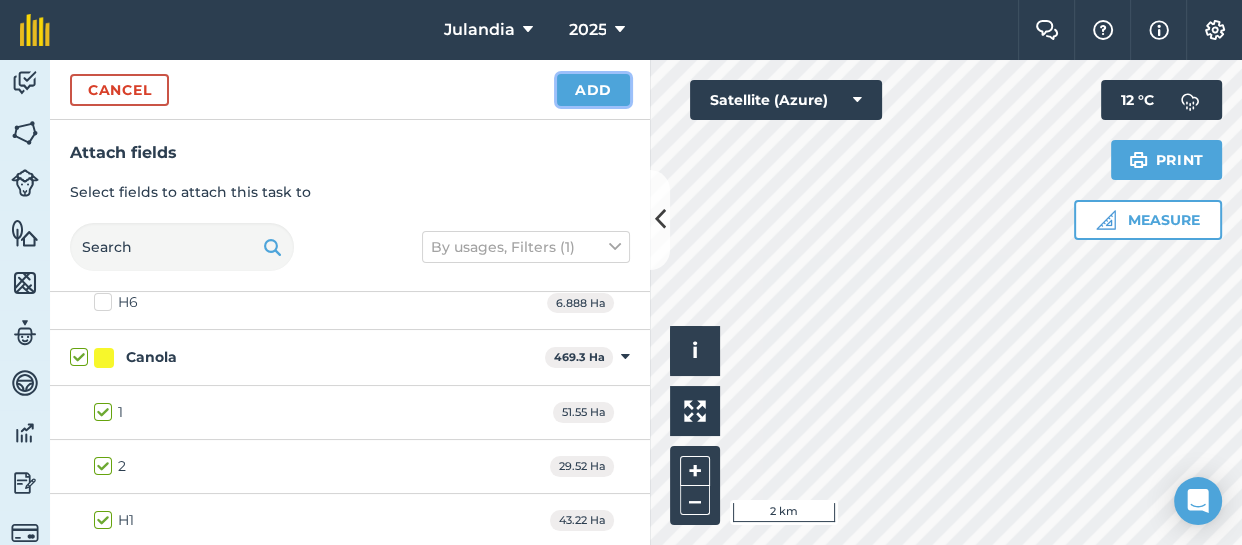 click on "Add" at bounding box center [593, 90] 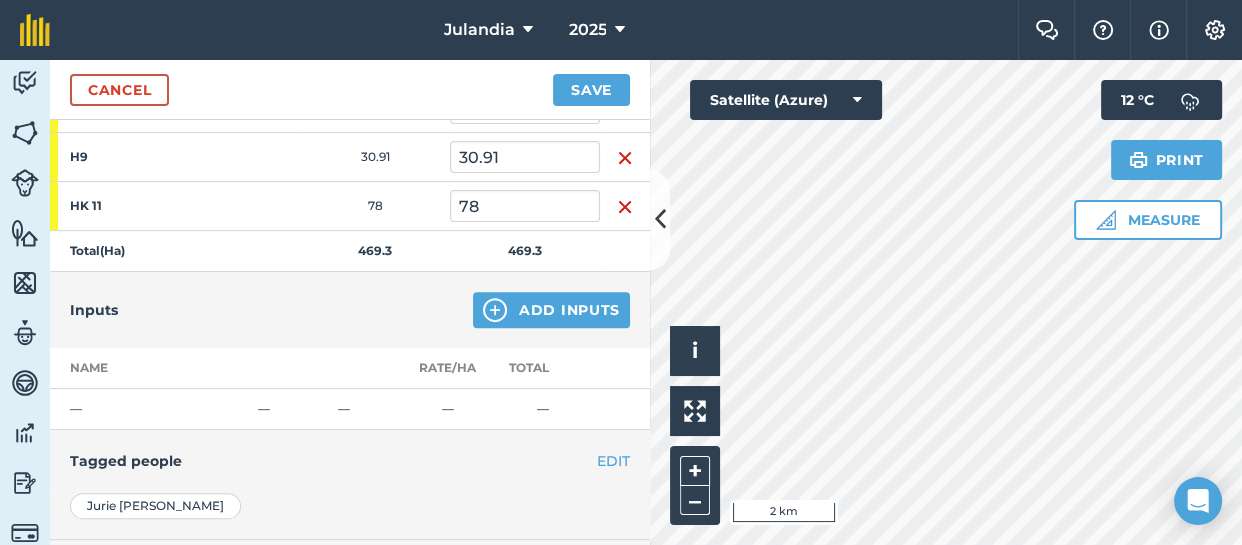 scroll, scrollTop: 710, scrollLeft: 0, axis: vertical 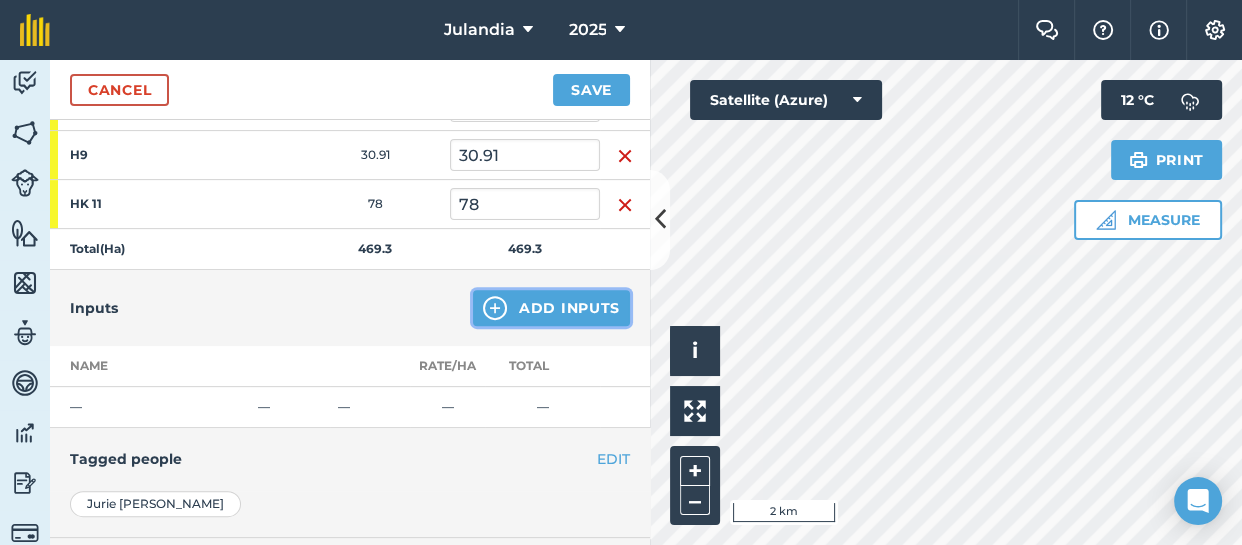 click on "Add Inputs" at bounding box center [551, 308] 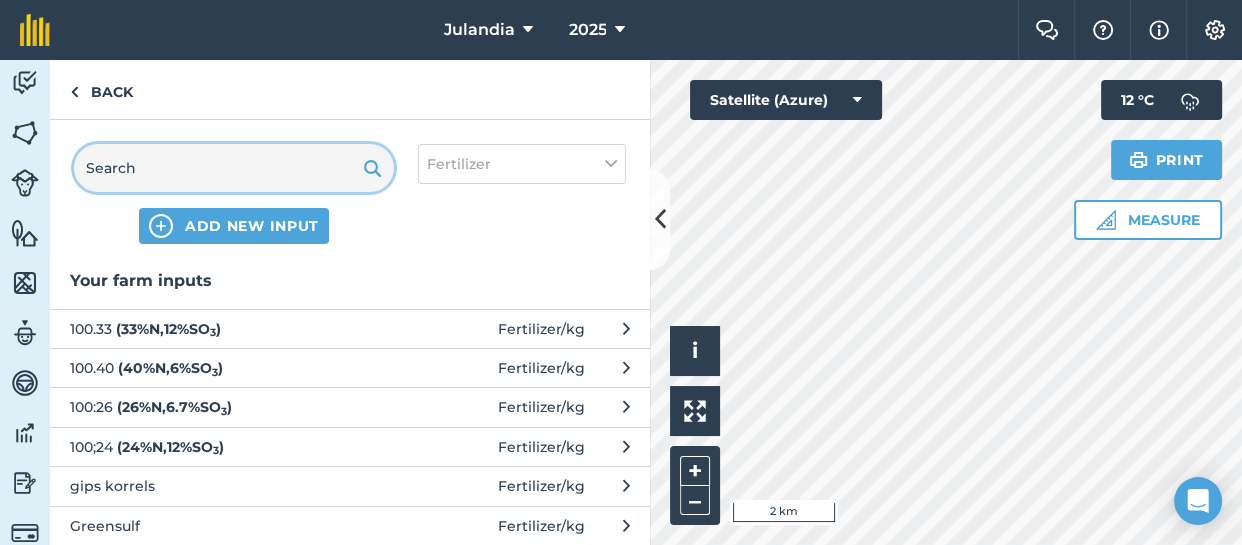 click at bounding box center (234, 168) 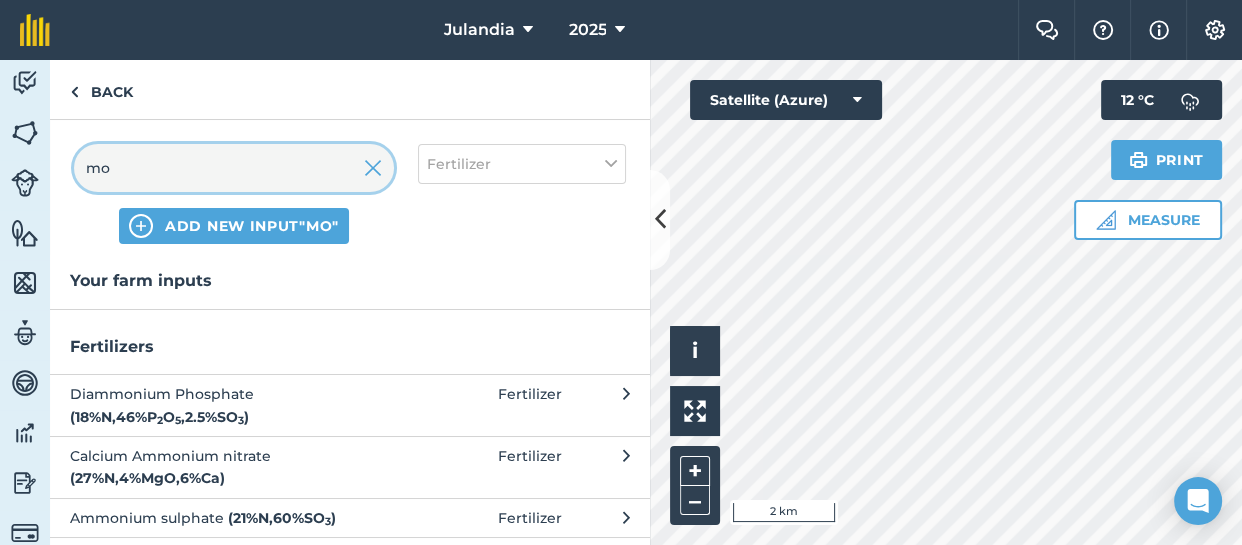 type on "m" 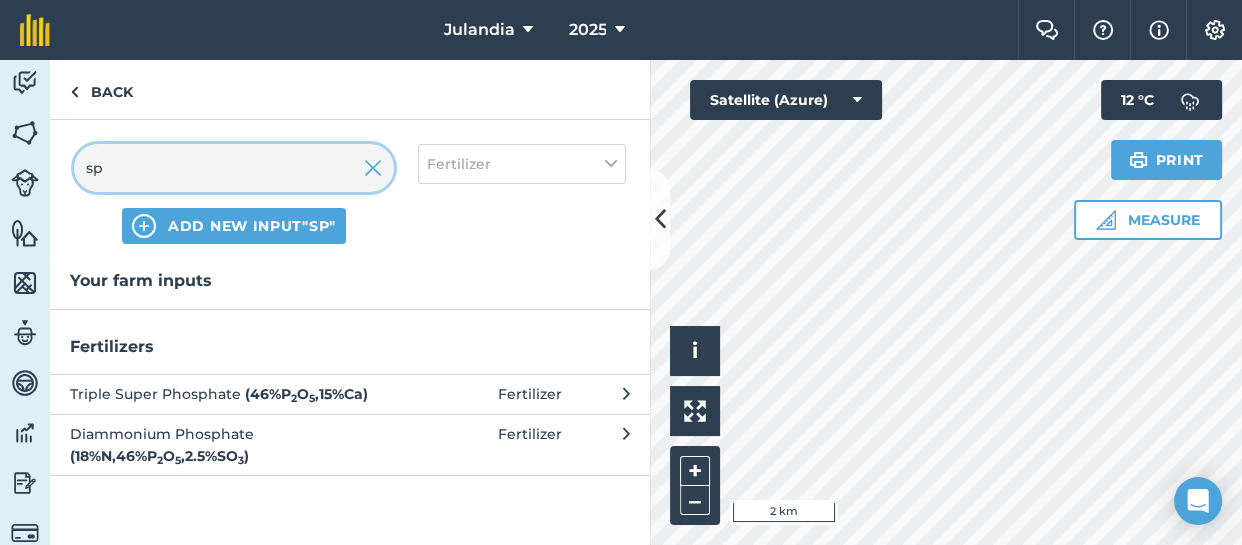 type on "s" 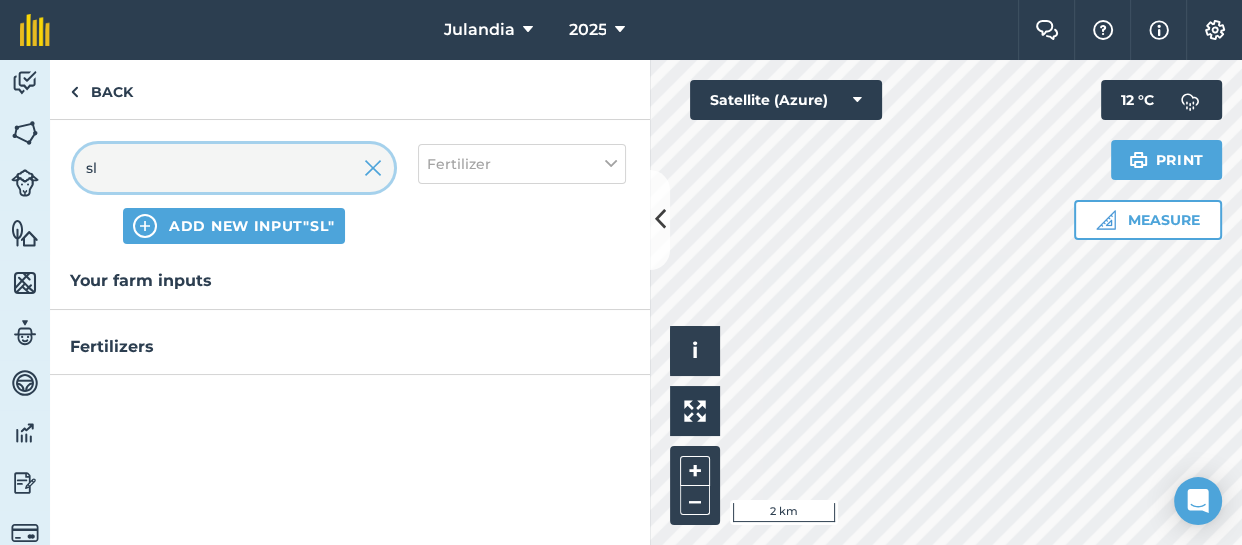 type on "s" 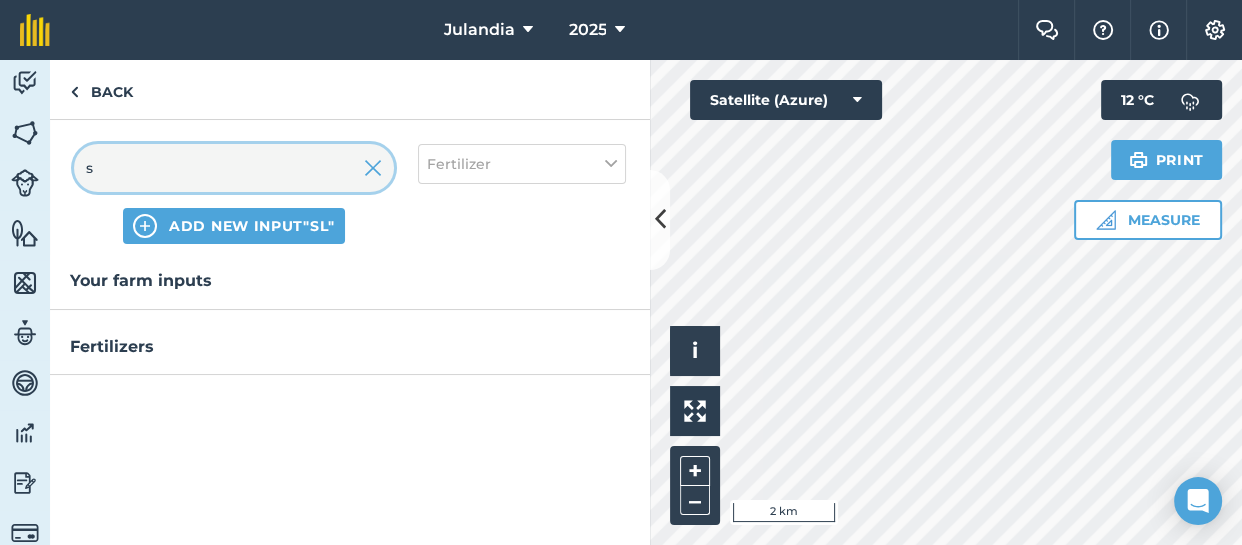 type 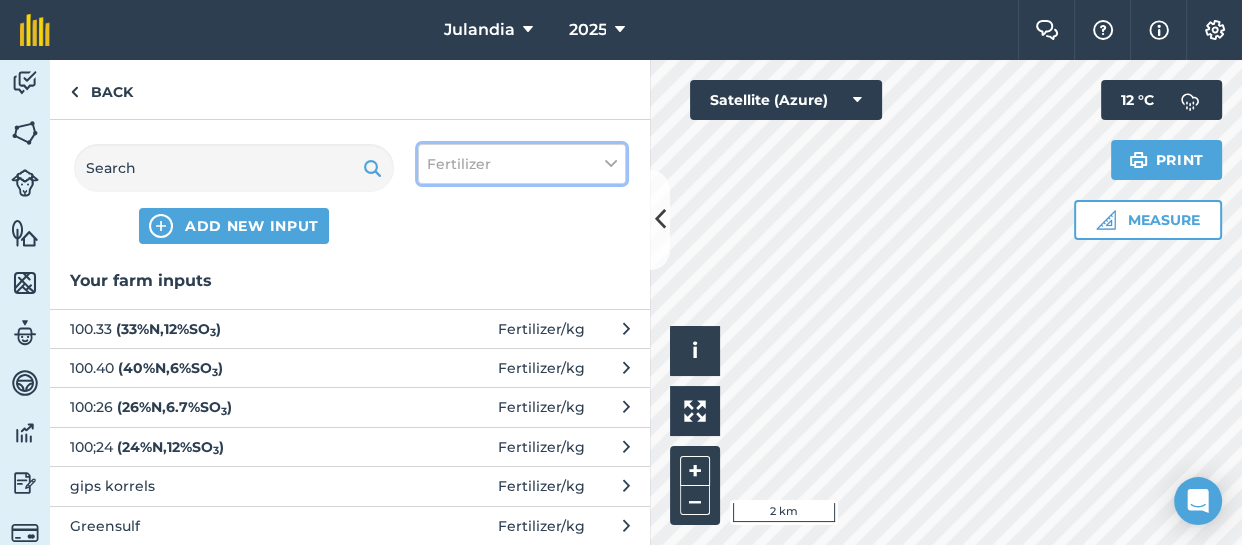click on "Fertilizer" at bounding box center [522, 164] 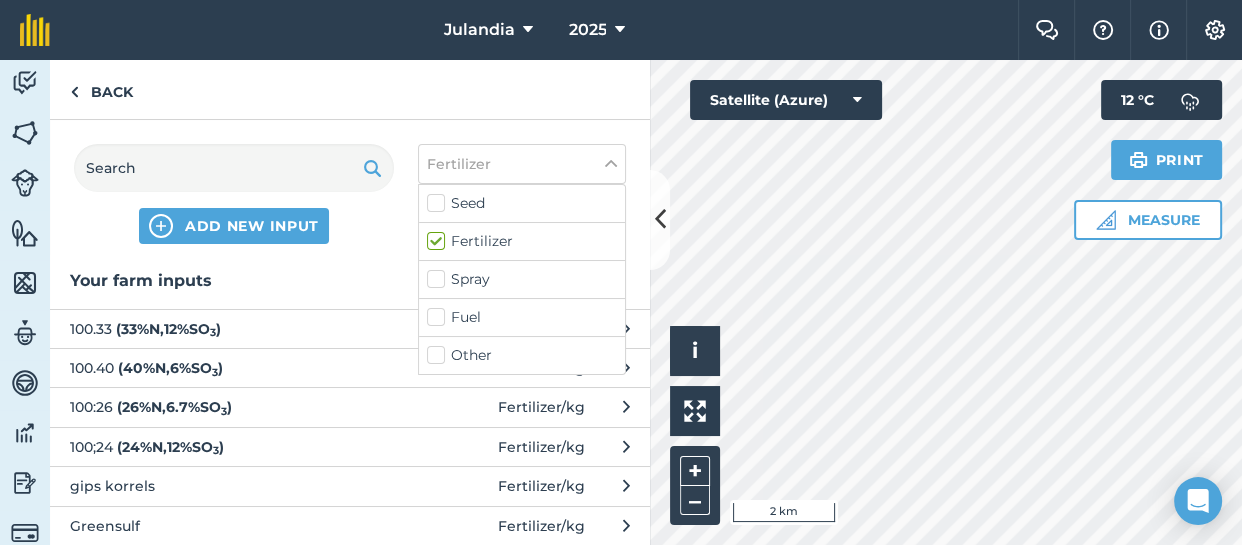 click on "Seed" at bounding box center (522, 203) 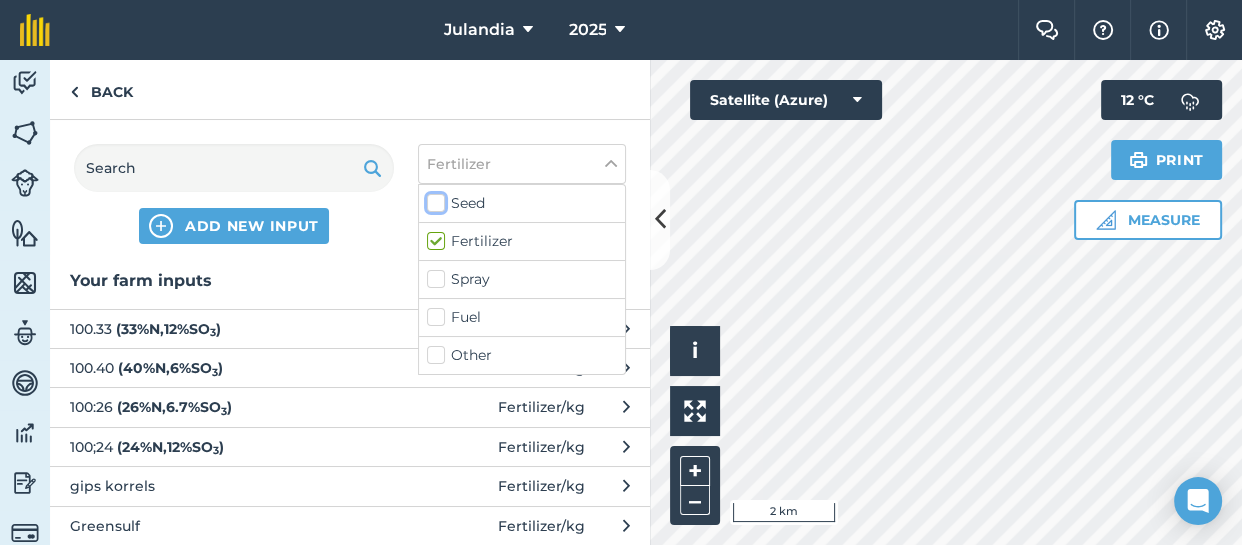 click on "Seed" at bounding box center [433, 199] 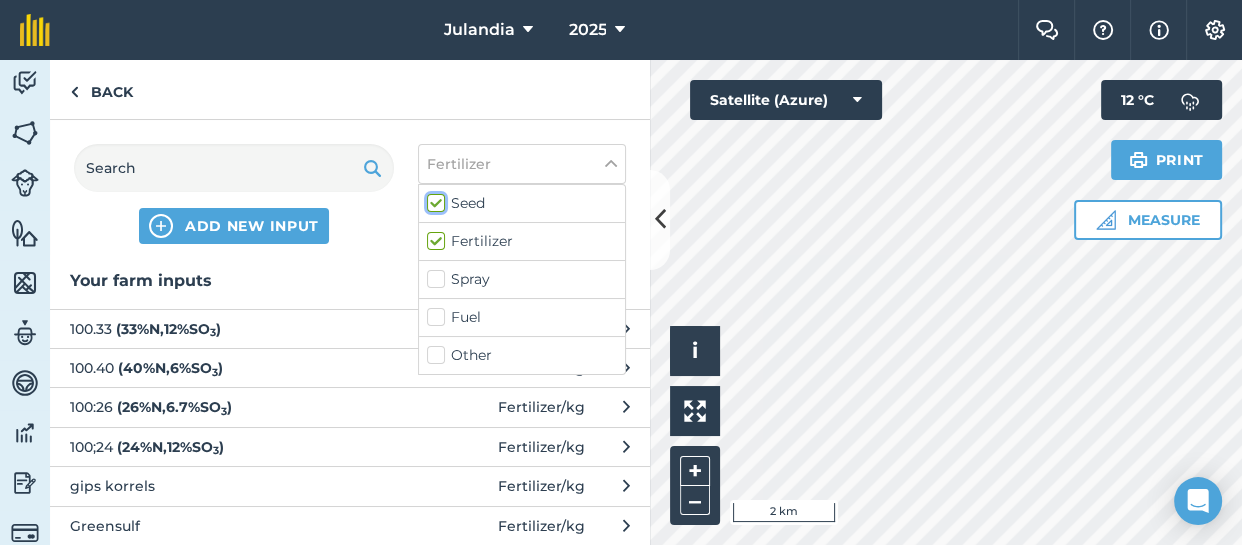 checkbox on "true" 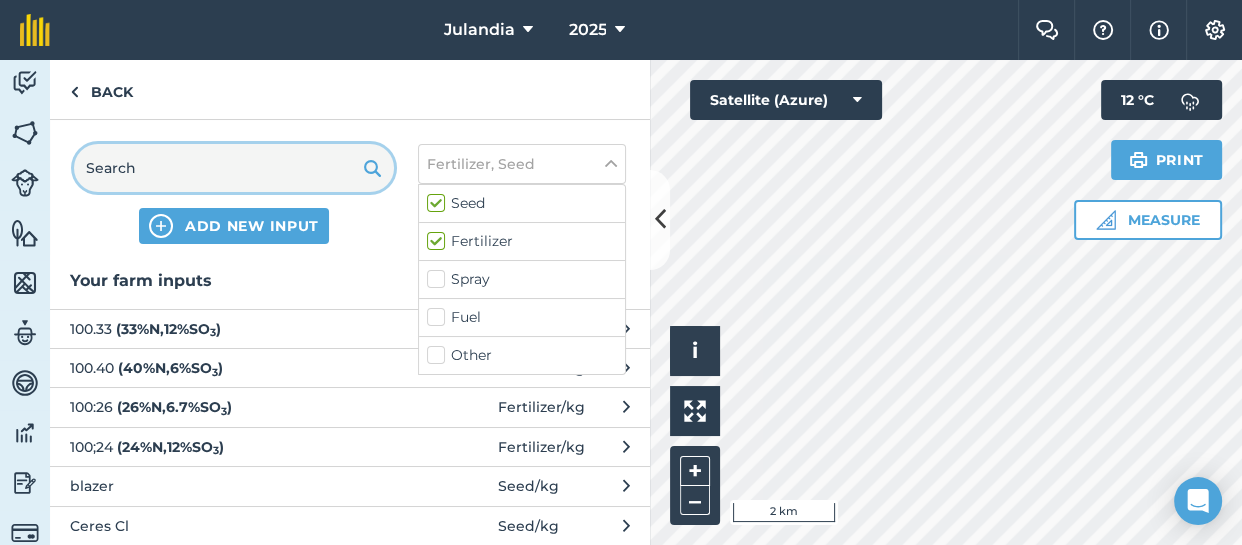 click at bounding box center [234, 168] 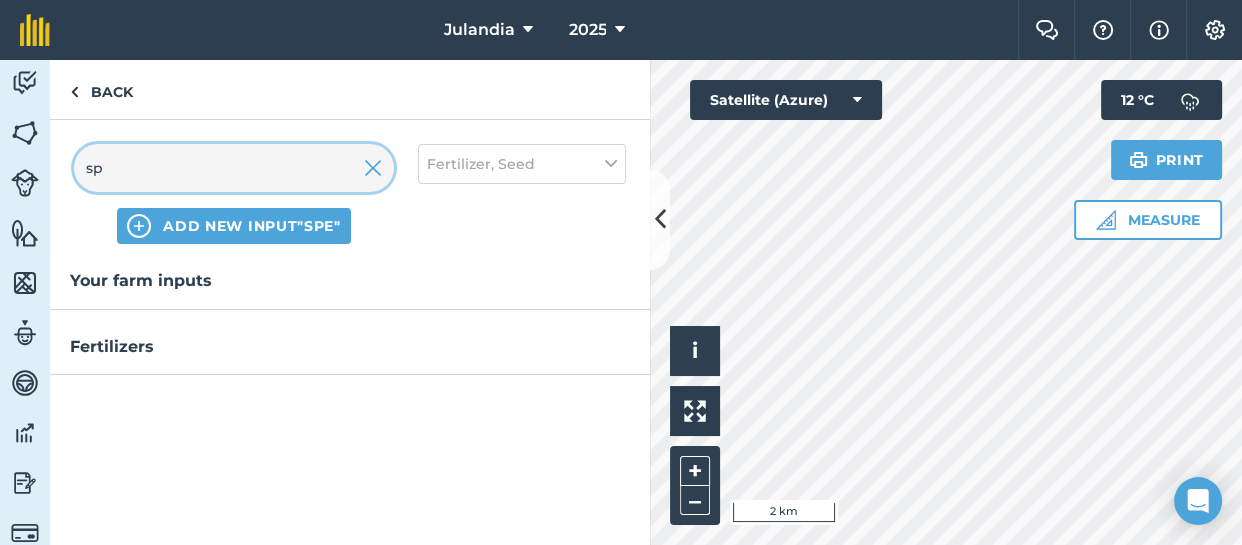 type on "s" 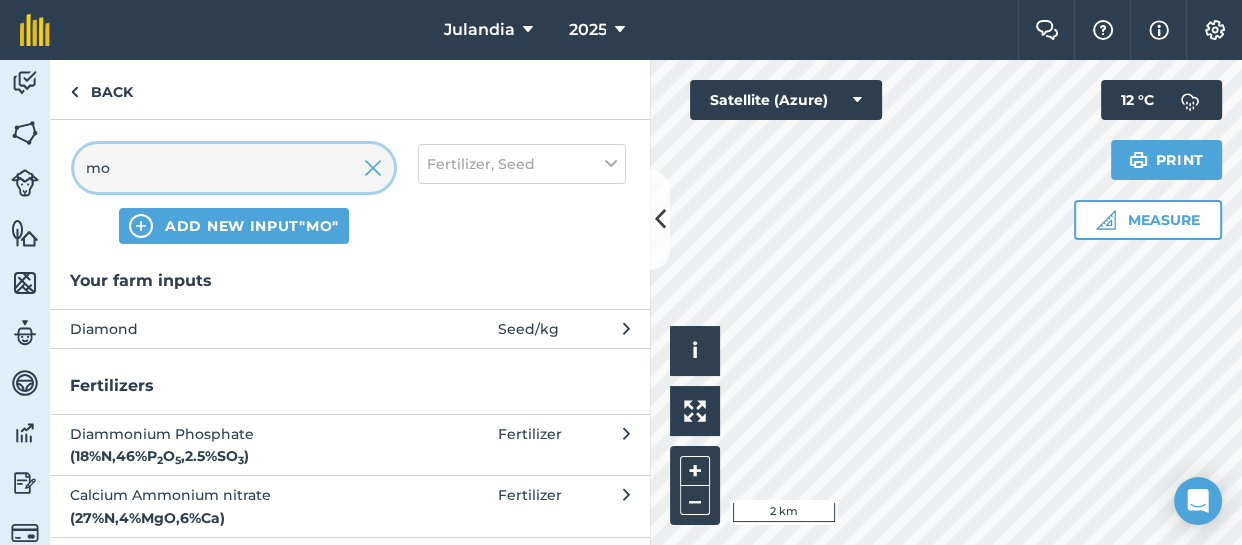 type on "m" 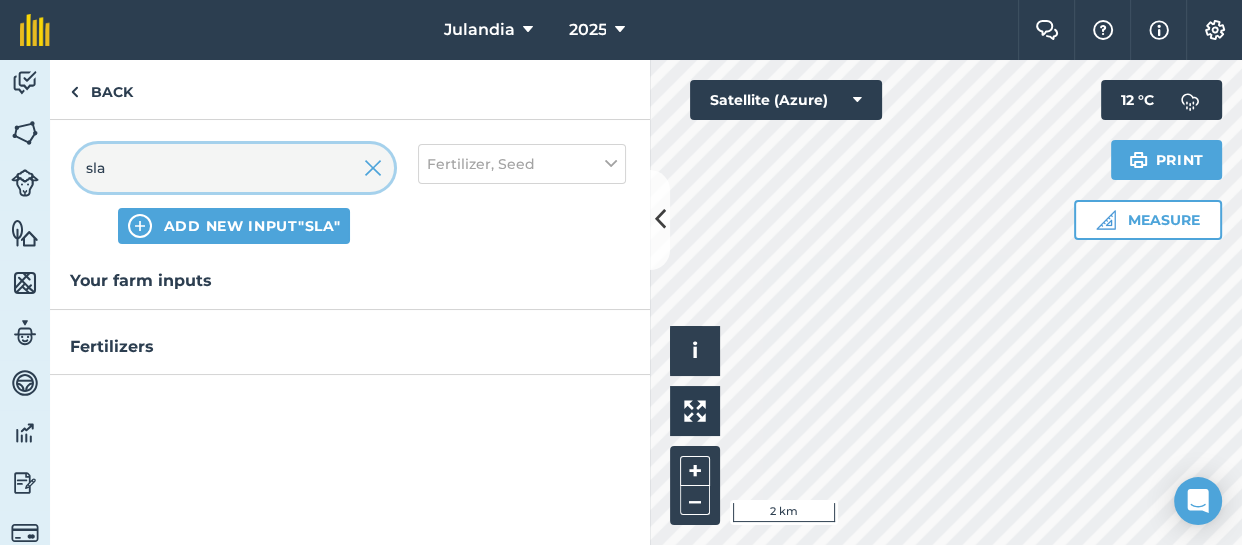 type on "sla" 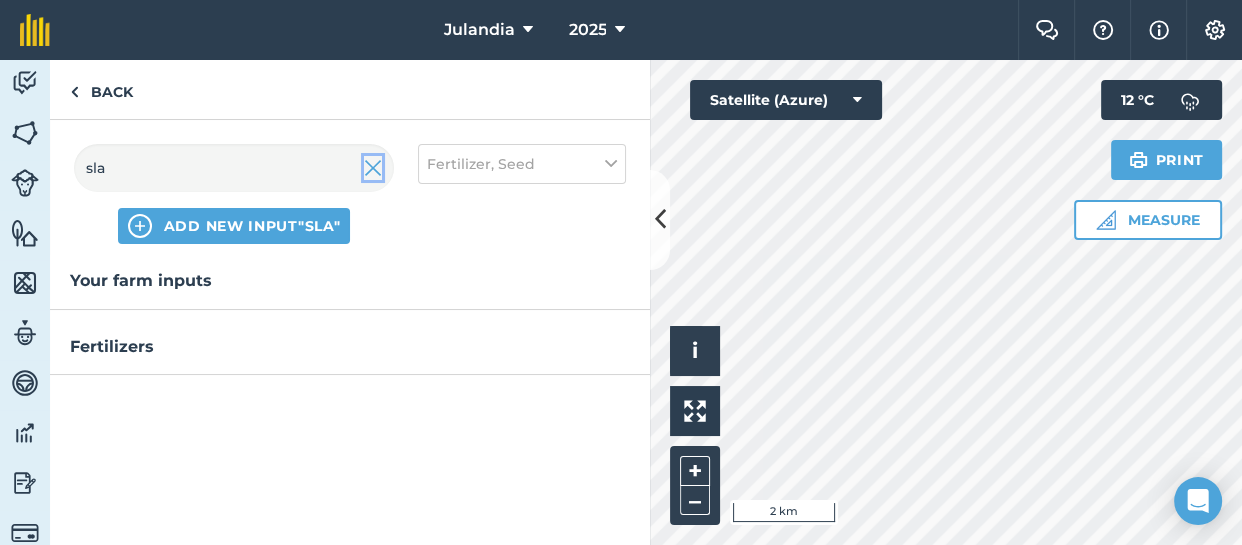 click at bounding box center [373, 168] 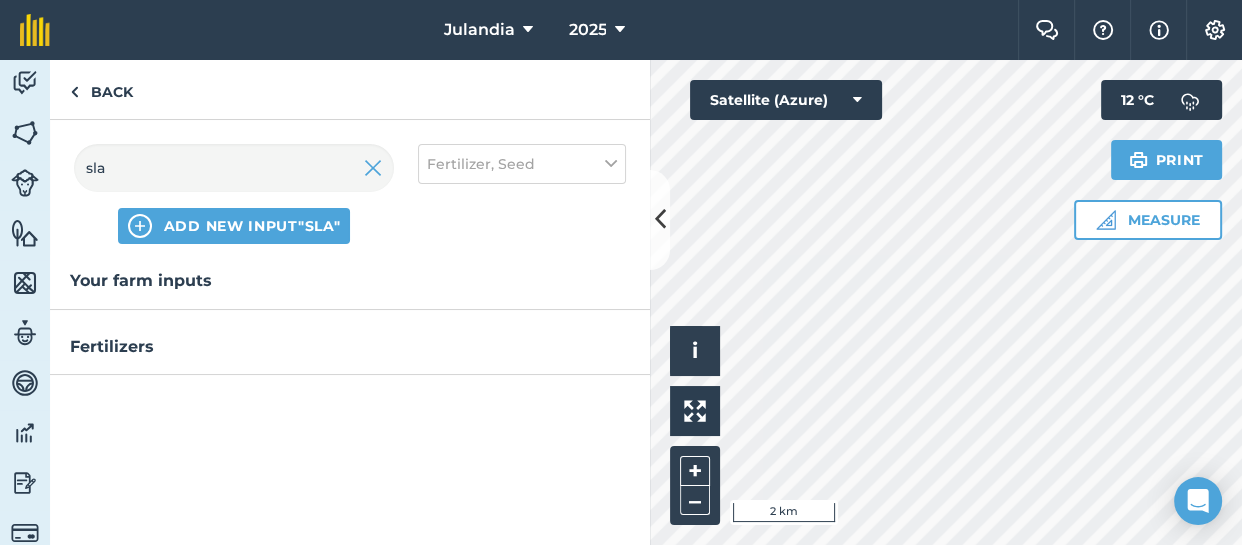 type 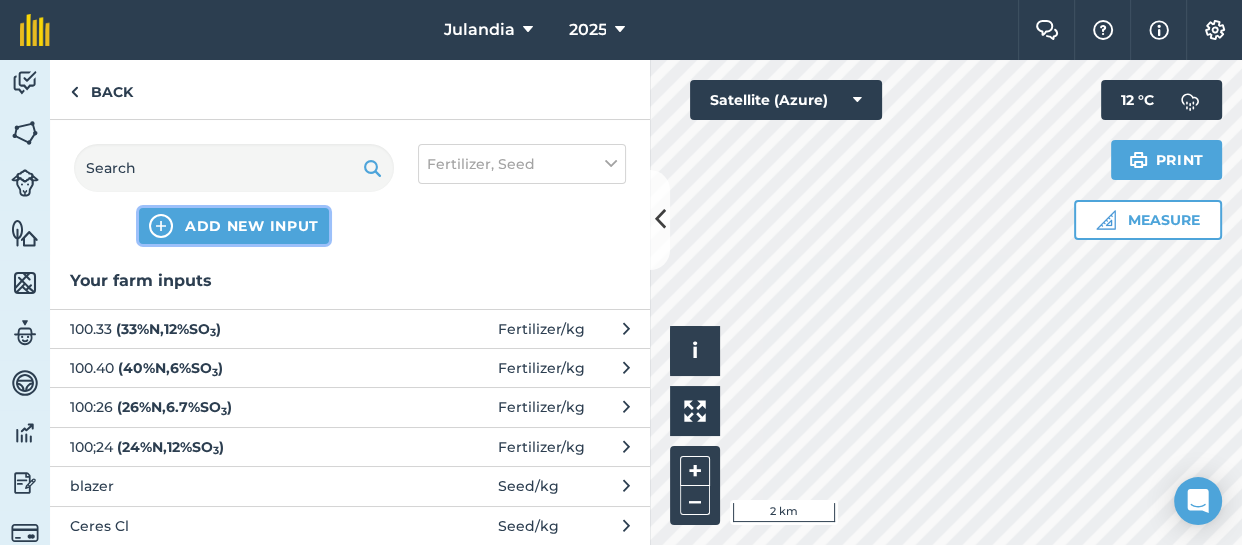 click on "ADD NEW INPUT" at bounding box center (252, 226) 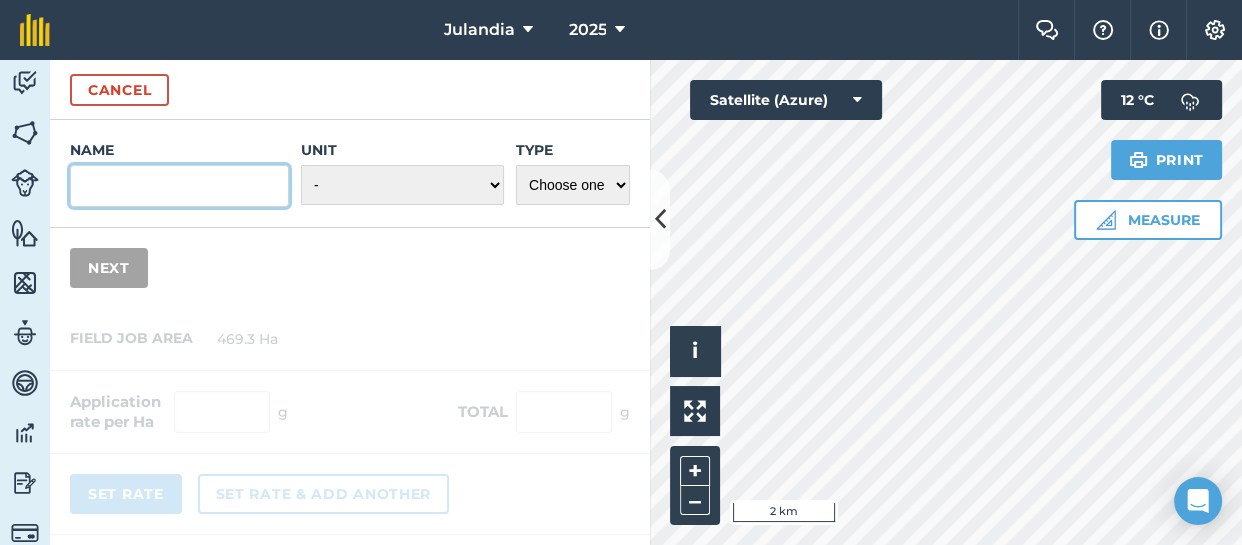 click on "Name" at bounding box center [179, 186] 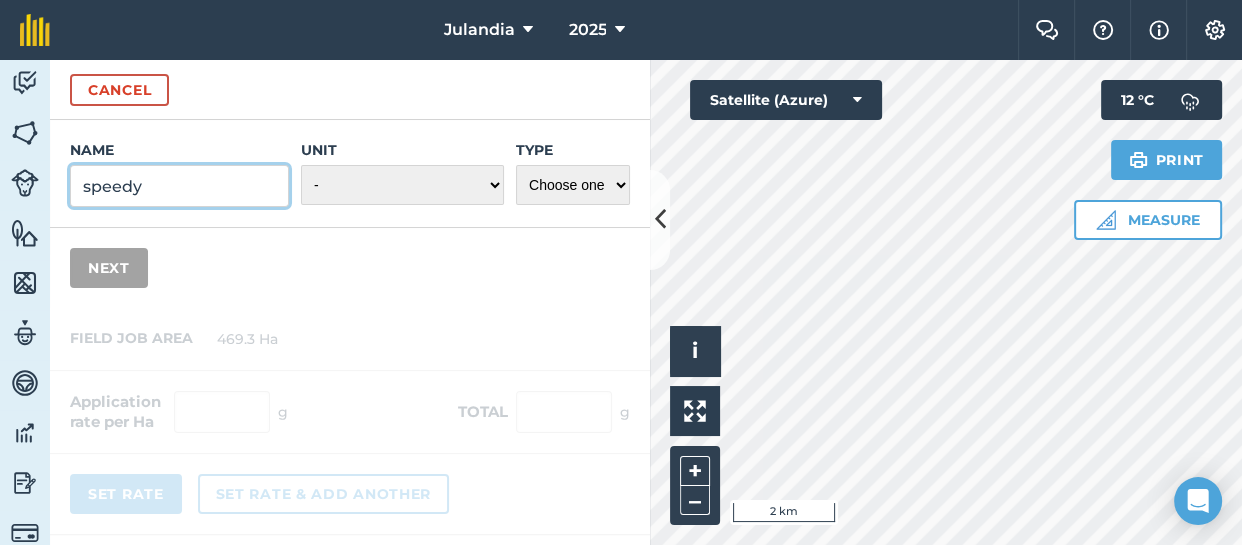 type on "speedy" 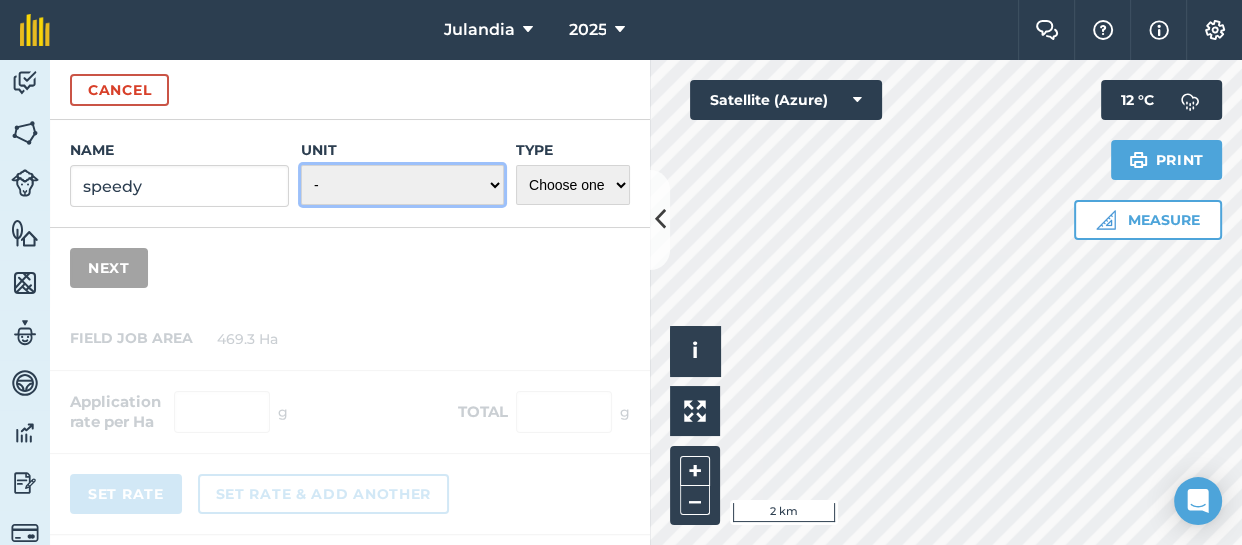 click on "- Grams/g Kilograms/kg Metric tonnes/t Millilitres/ml Litres/L Ounces/oz Pounds/lb Imperial tons/t Fluid ounces/fl oz Gallons/gal Count Cubic Meter/m3 Pint/pt Quart/qt Megalitre/ML unit_type_hundred_weight" at bounding box center (402, 185) 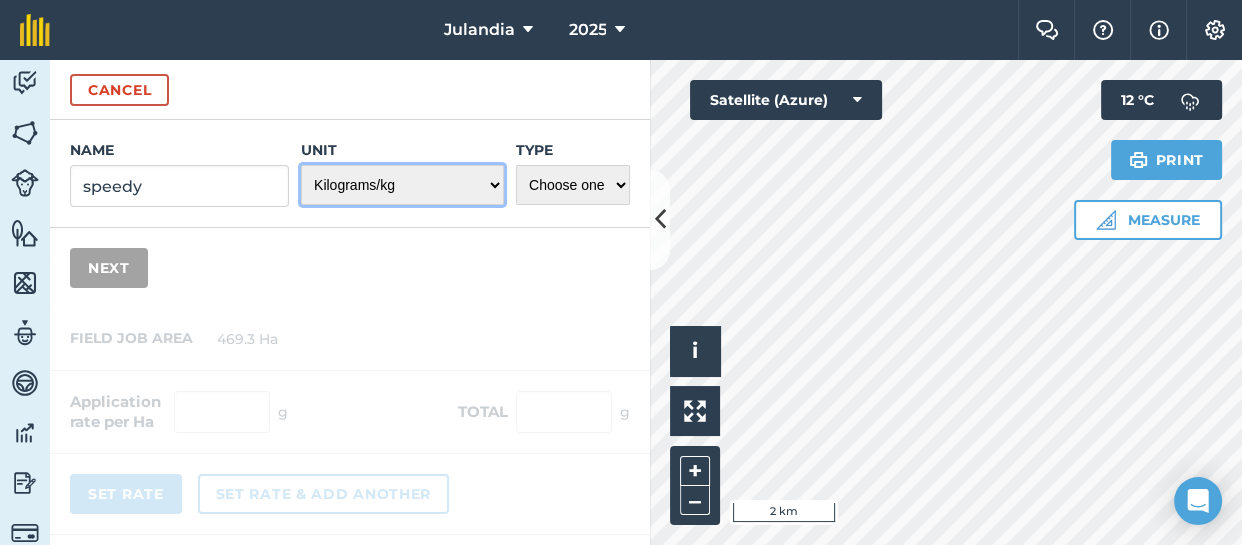 click on "- Grams/g Kilograms/kg Metric tonnes/t Millilitres/ml Litres/L Ounces/oz Pounds/lb Imperial tons/t Fluid ounces/fl oz Gallons/gal Count Cubic Meter/m3 Pint/pt Quart/qt Megalitre/ML unit_type_hundred_weight" at bounding box center [402, 185] 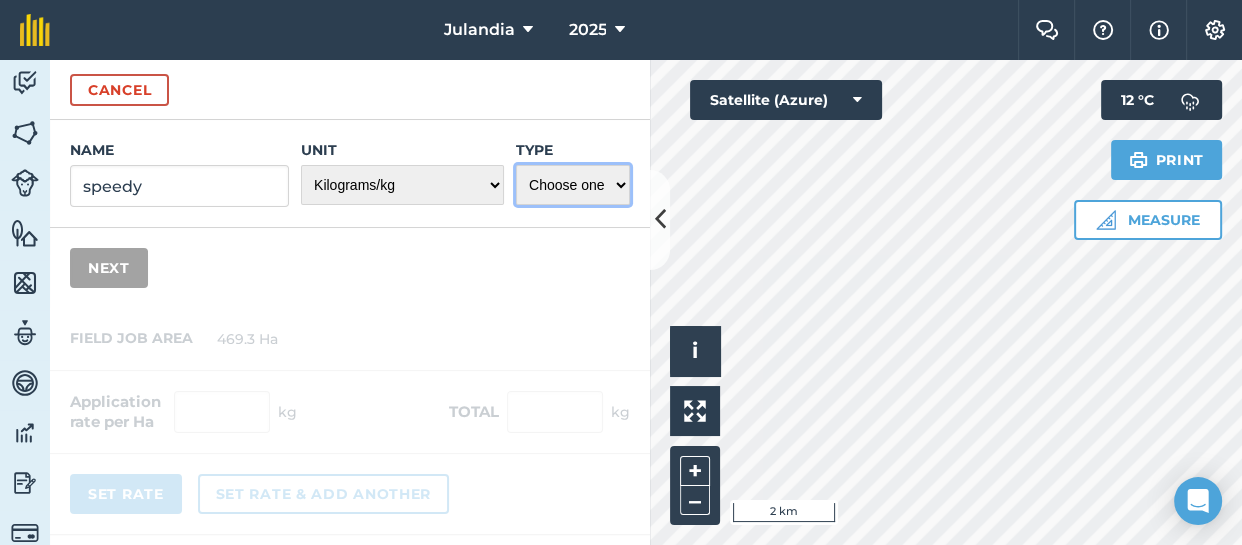 click on "Choose one Fertilizer Seed Spray Fuel Other" at bounding box center [573, 185] 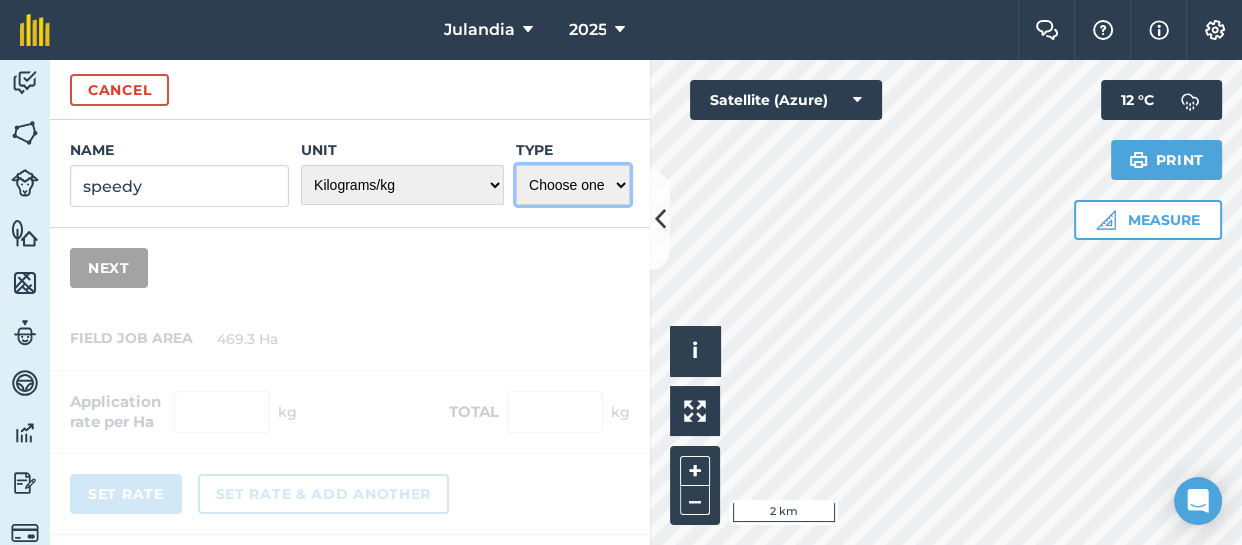 click on "Choose one Fertilizer Seed Spray Fuel Other" at bounding box center (573, 185) 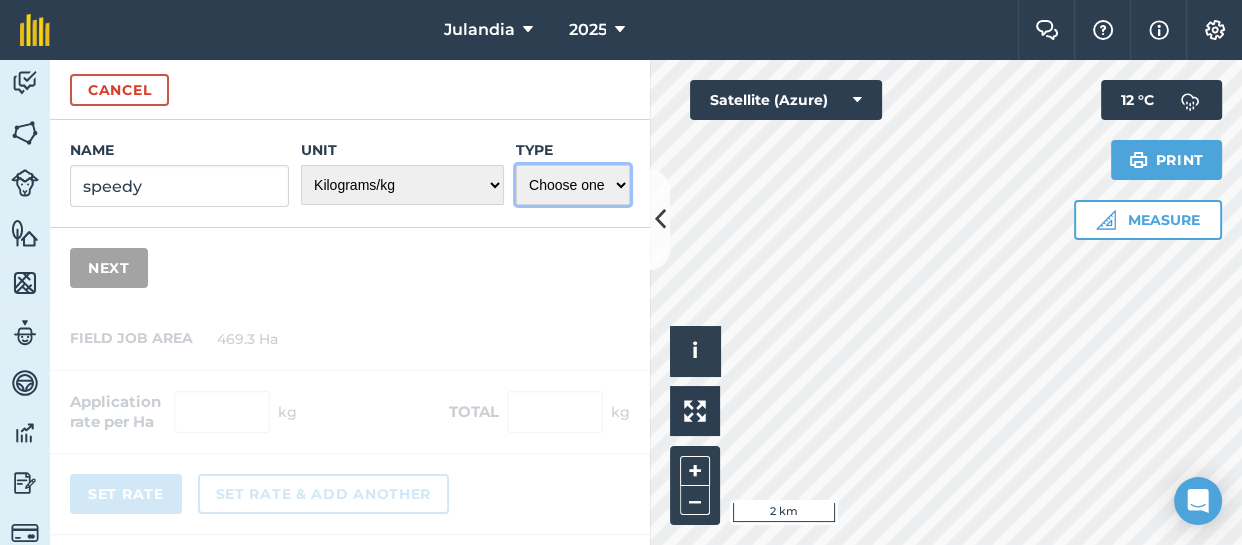click on "Choose one Fertilizer Seed Spray Fuel Other" at bounding box center [573, 185] 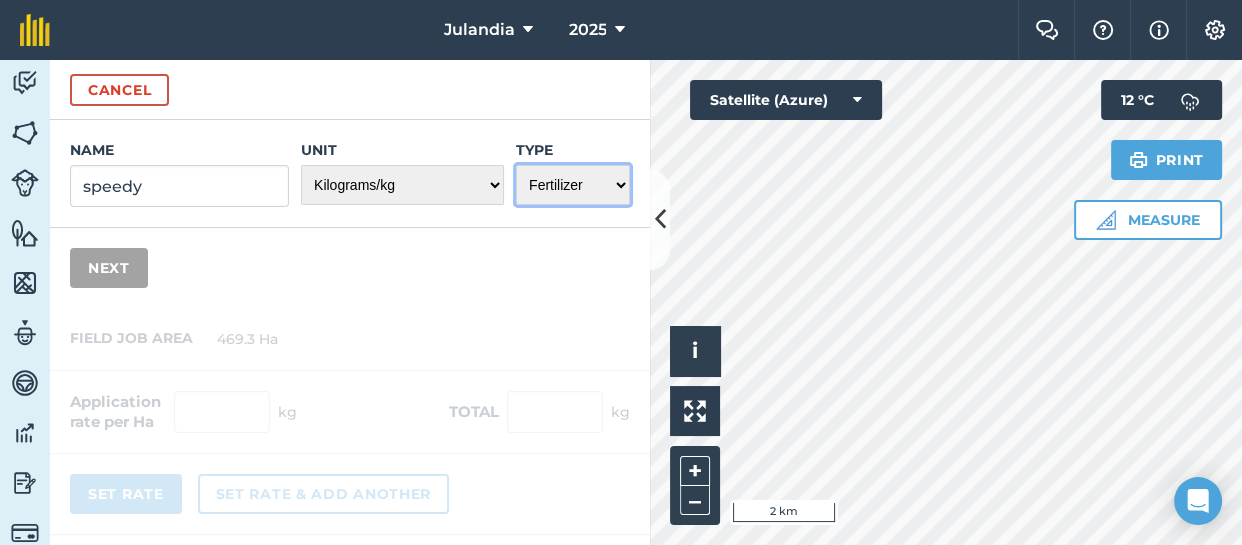 click on "Choose one Fertilizer Seed Spray Fuel Other" at bounding box center [573, 185] 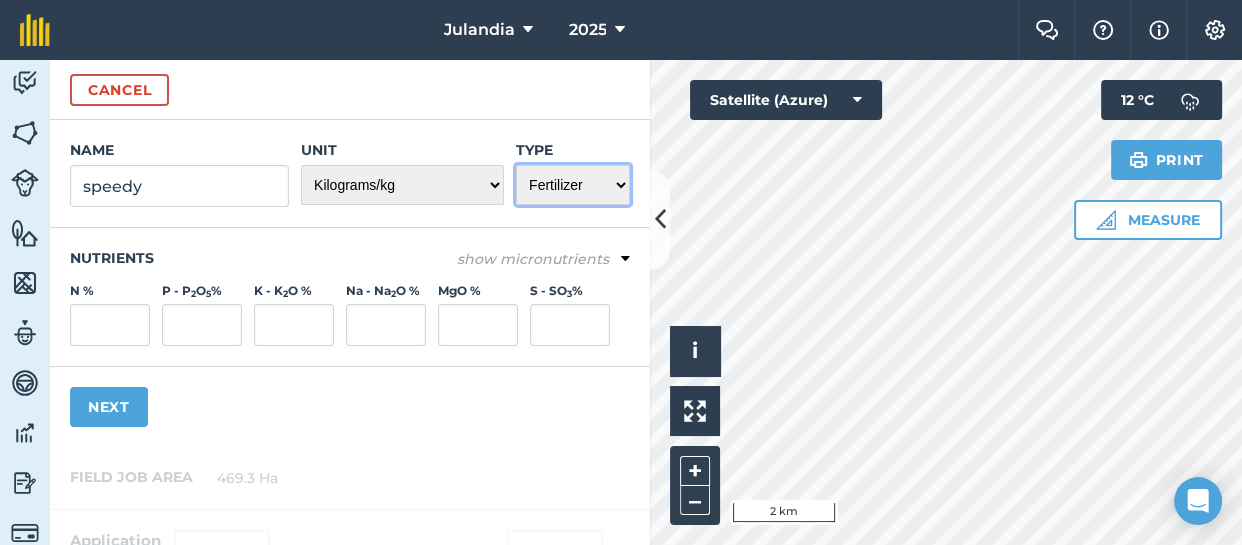 click on "Choose one Fertilizer Seed Spray Fuel Other" at bounding box center [573, 185] 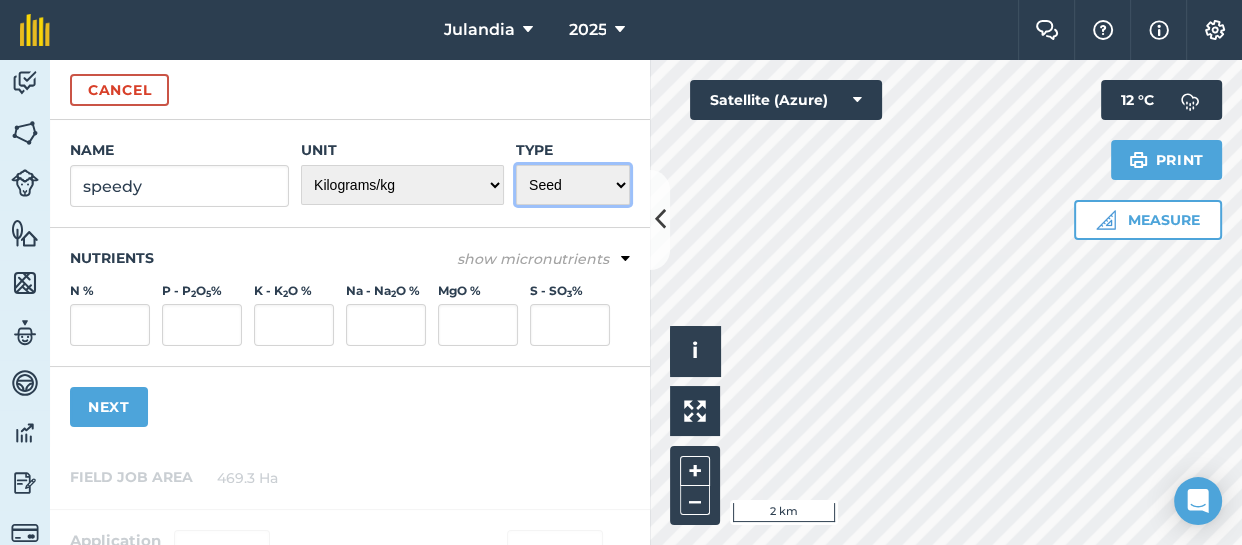 click on "Choose one Fertilizer Seed Spray Fuel Other" at bounding box center [573, 185] 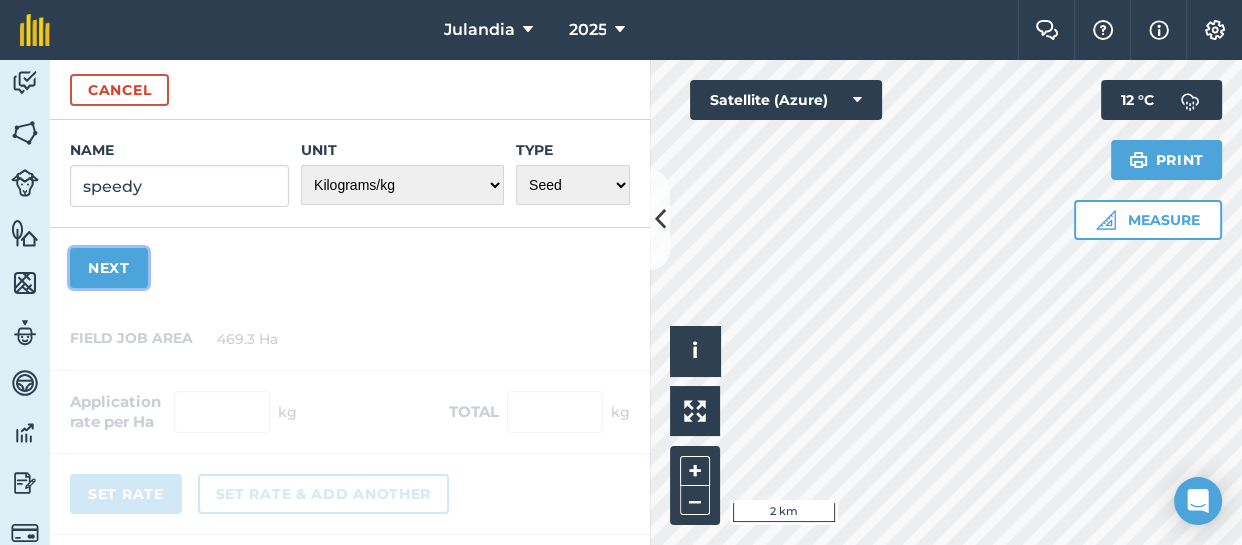 click on "Next" at bounding box center [109, 268] 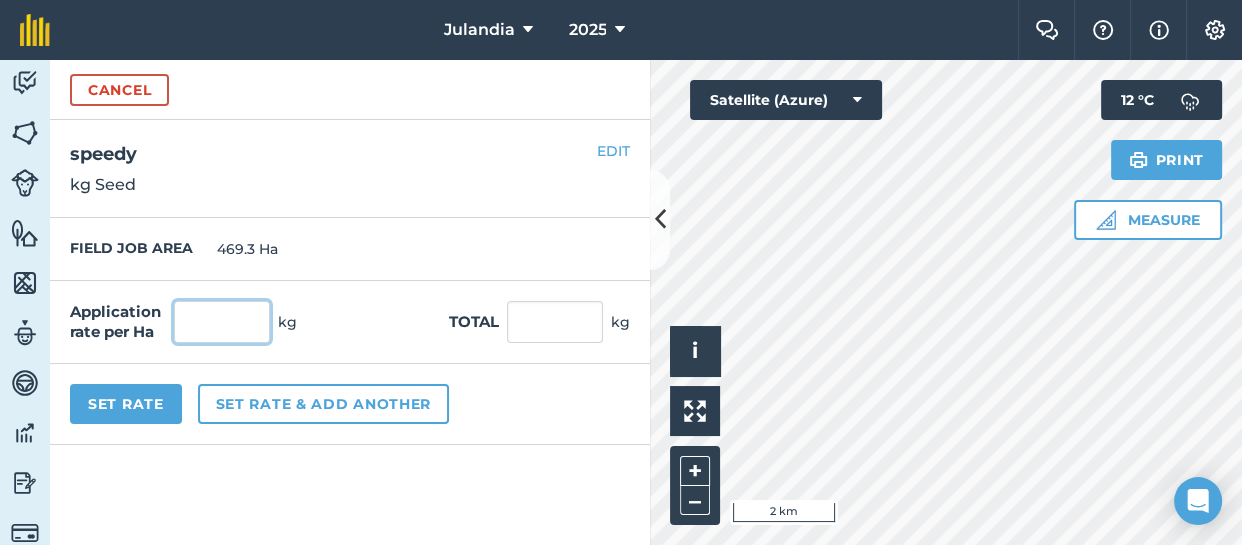 click at bounding box center (222, 322) 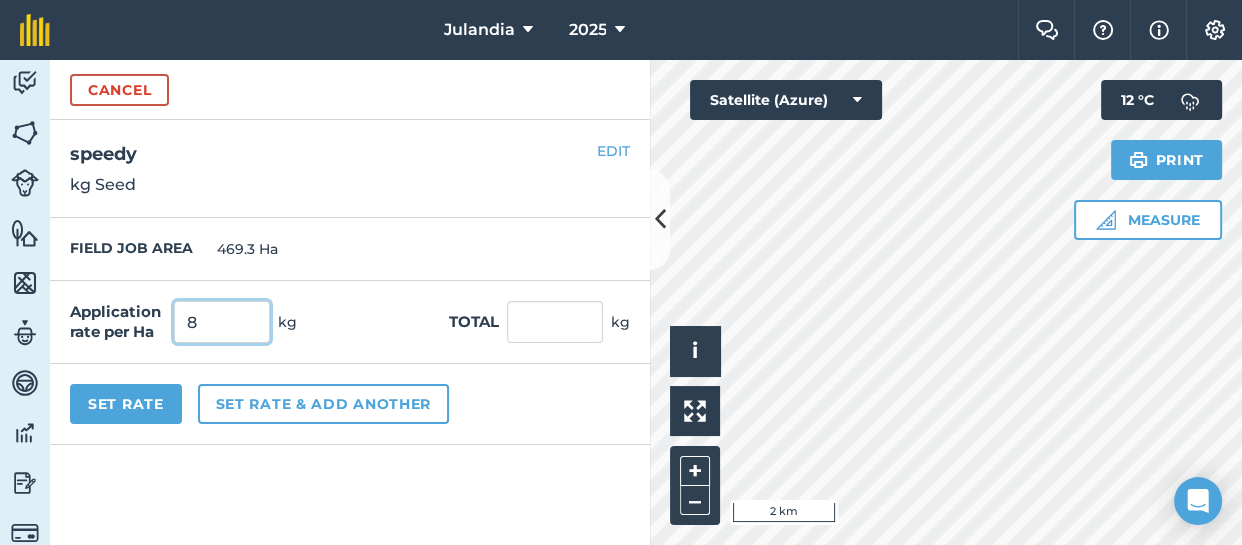 type on "8" 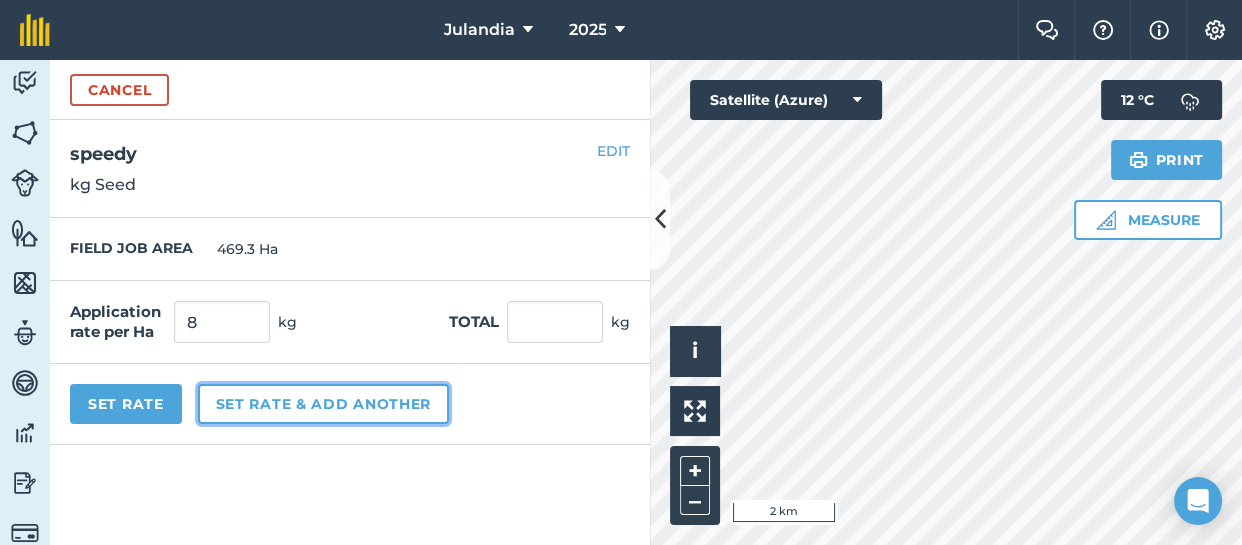 type on "3,754.4" 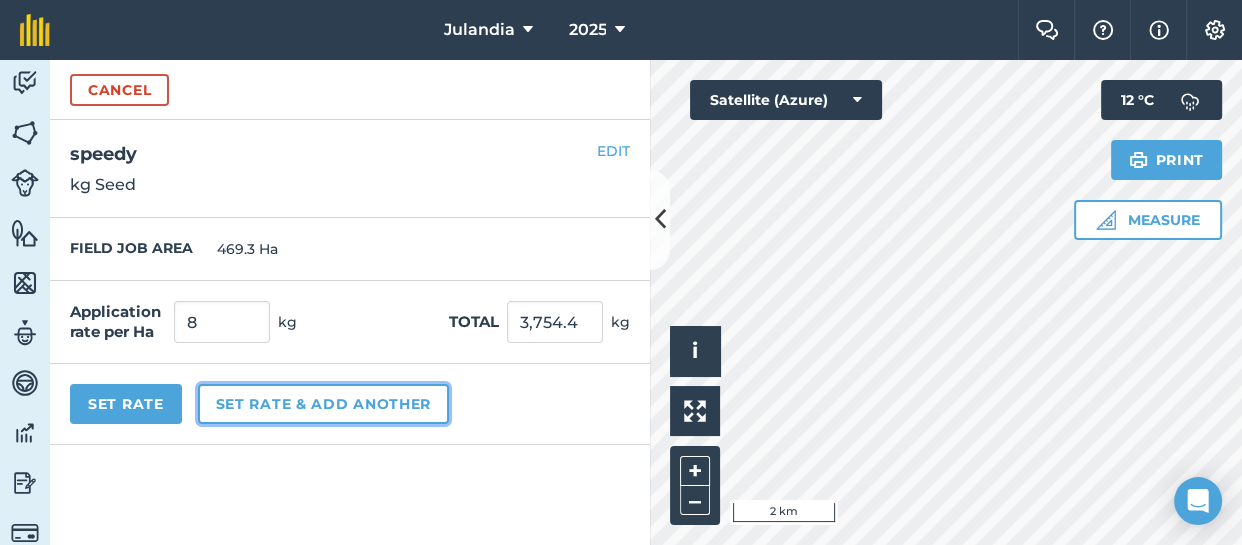 click on "Set rate & add another" at bounding box center (323, 404) 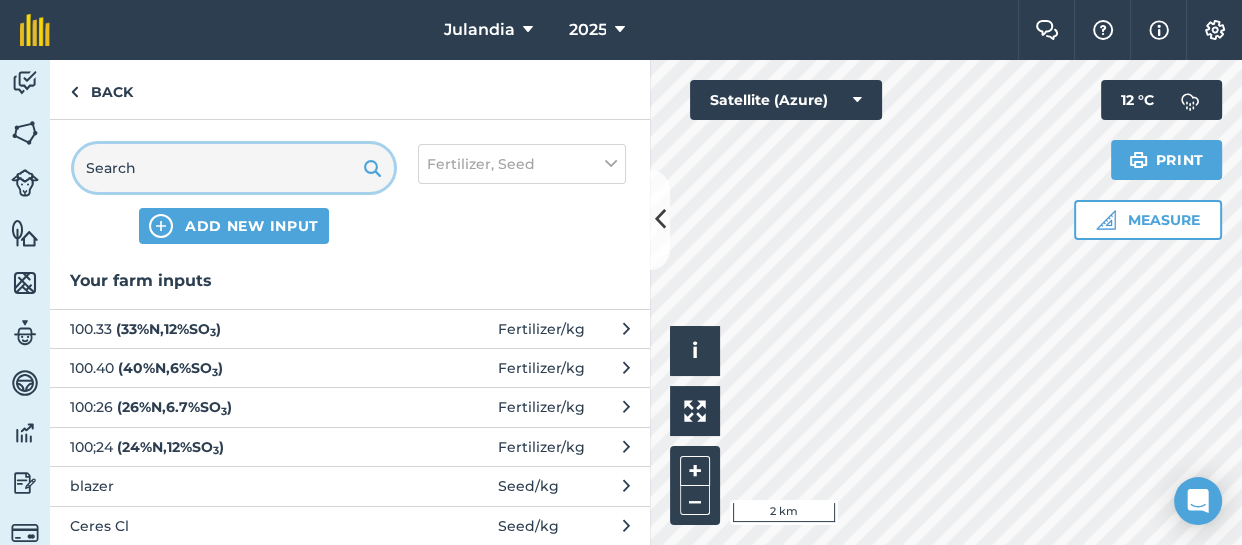 click at bounding box center [234, 168] 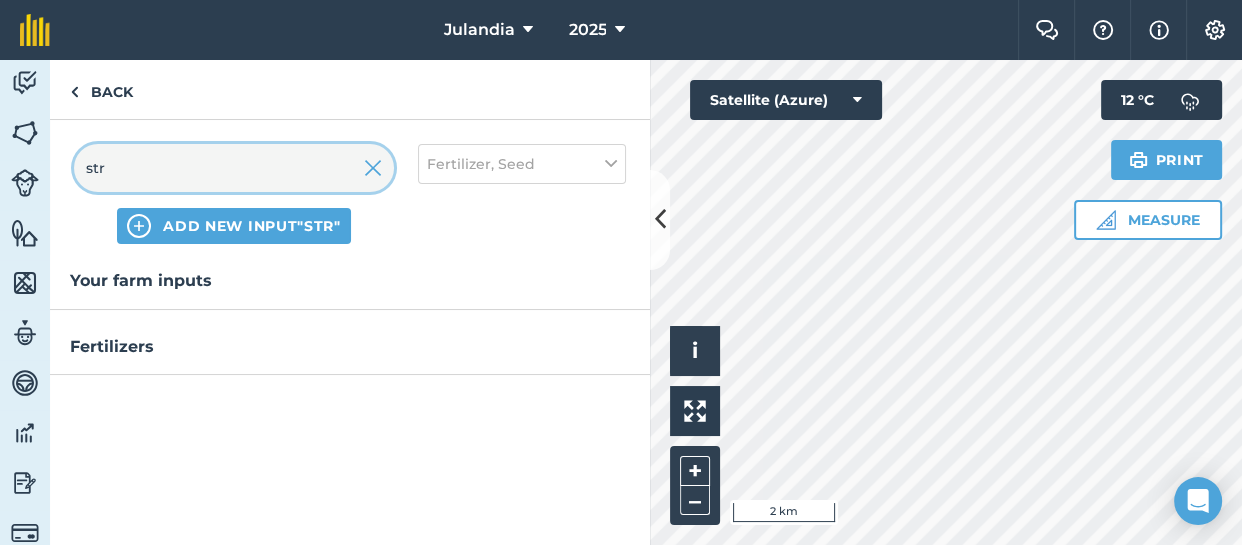 type on "str" 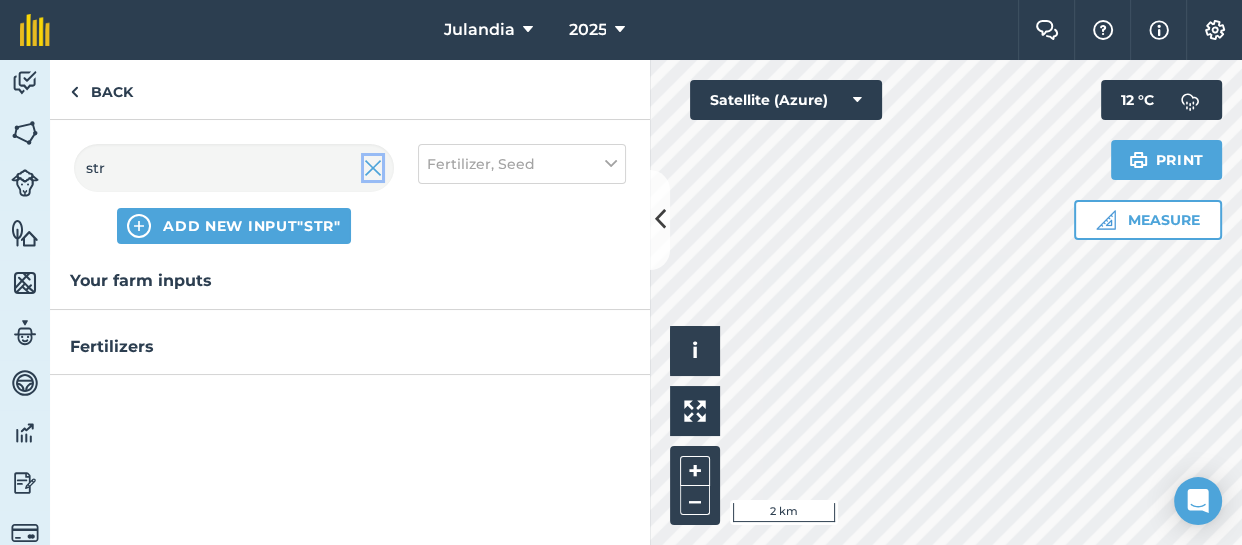 click at bounding box center [373, 168] 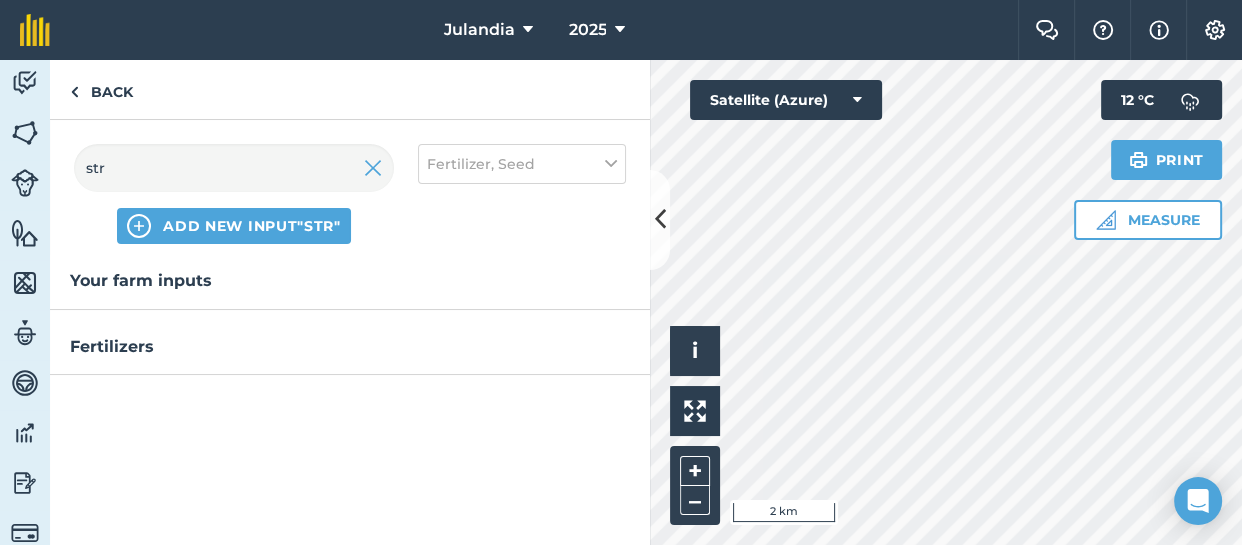 type 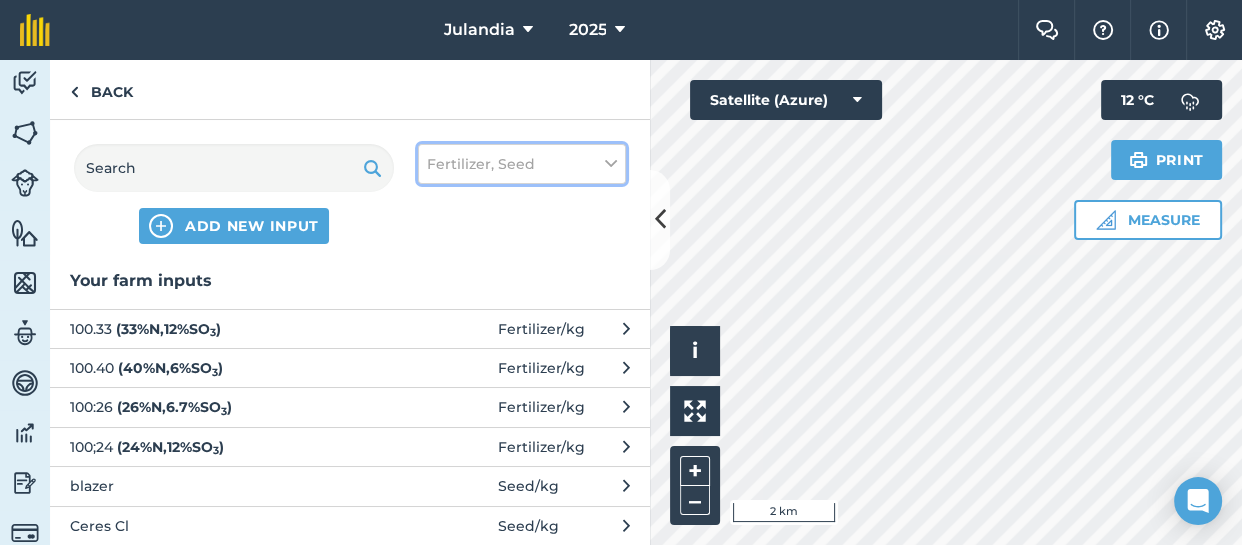 click on "Fertilizer, Seed" at bounding box center (522, 164) 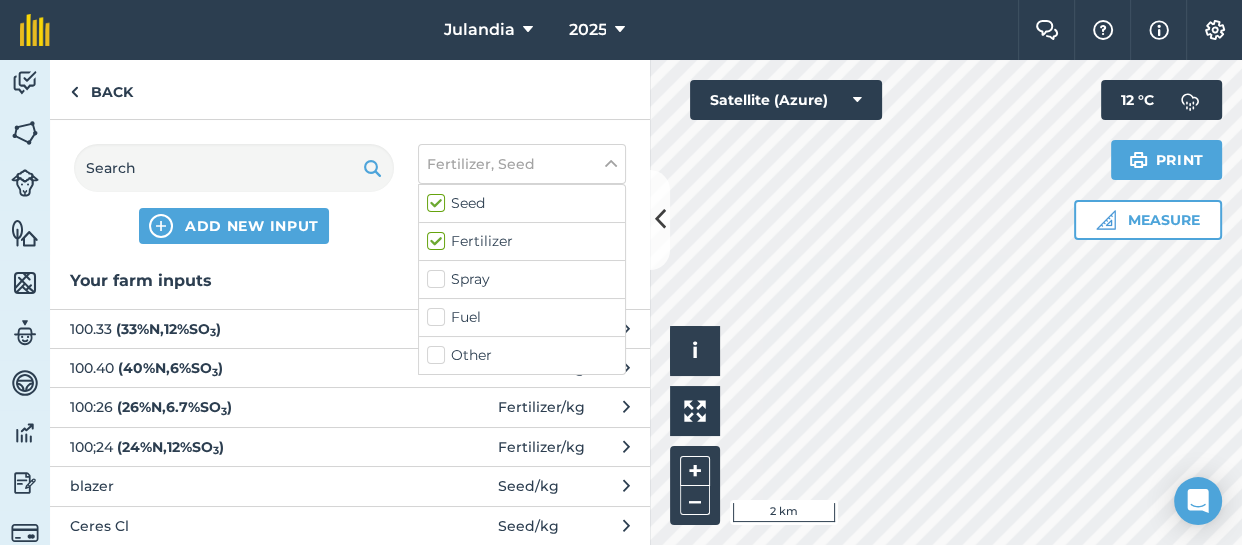 click on "Other" at bounding box center (522, 355) 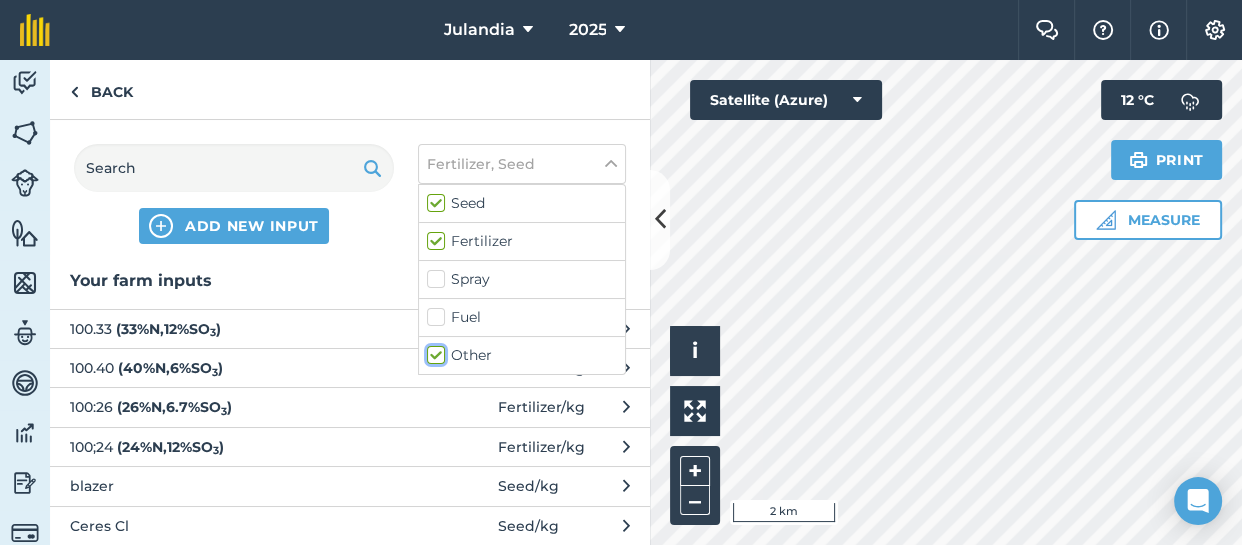checkbox on "true" 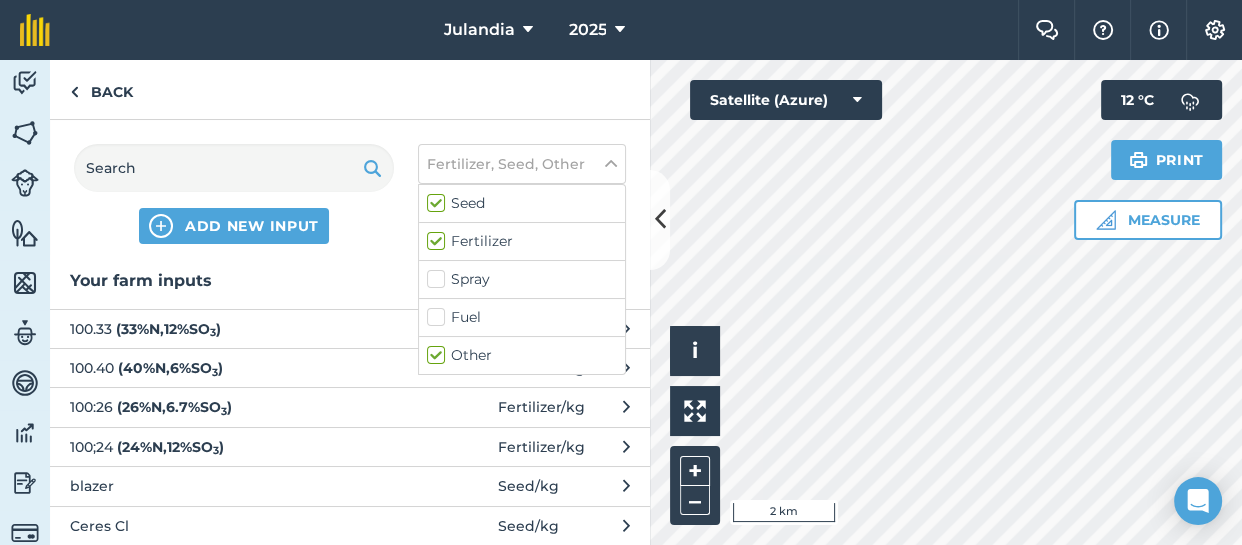 click on "Fertilizer" at bounding box center (522, 241) 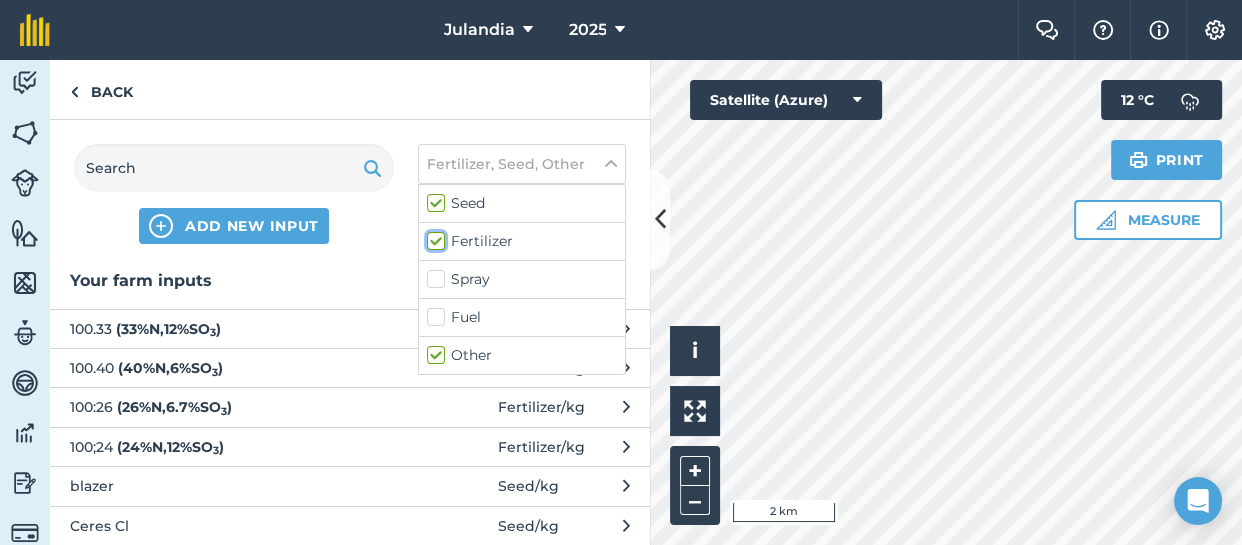 click on "Fertilizer" at bounding box center [433, 237] 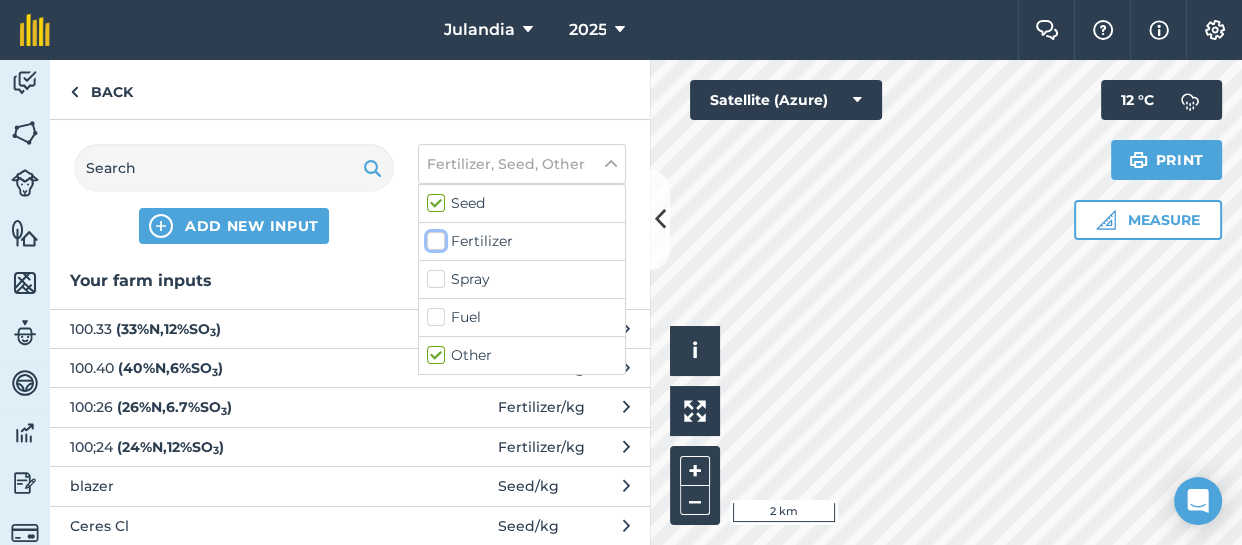checkbox on "false" 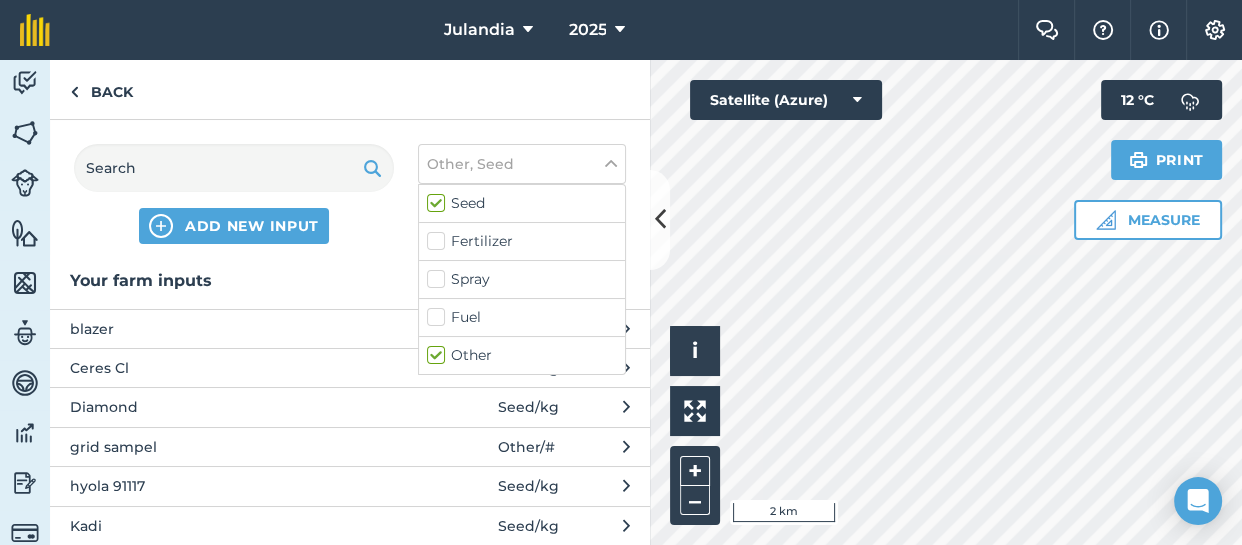 click on "Seed" at bounding box center (522, 203) 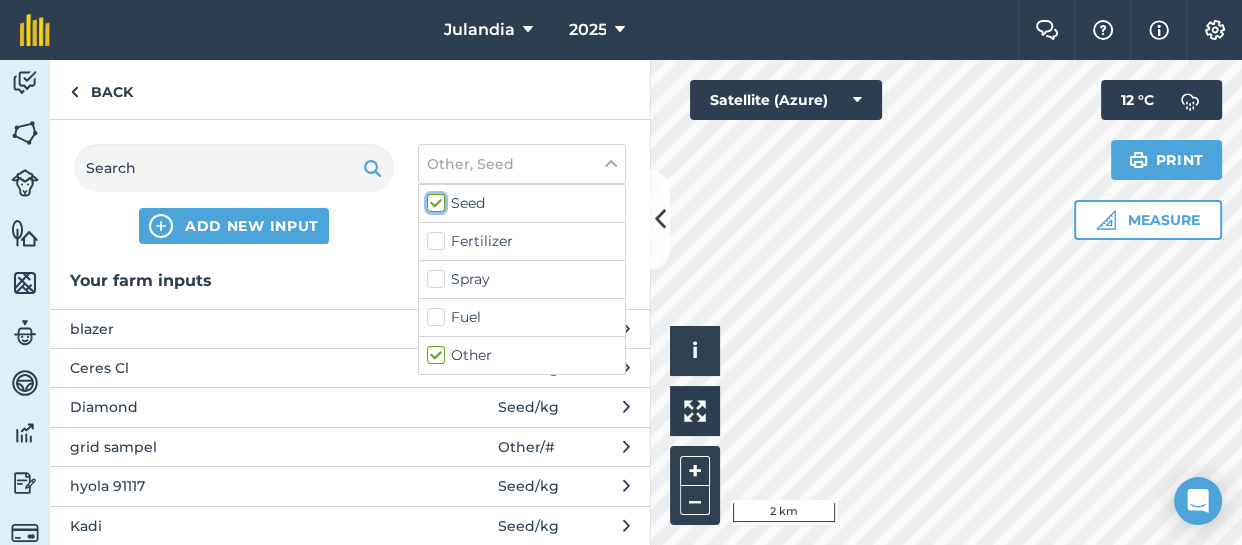 click on "Seed" at bounding box center (433, 199) 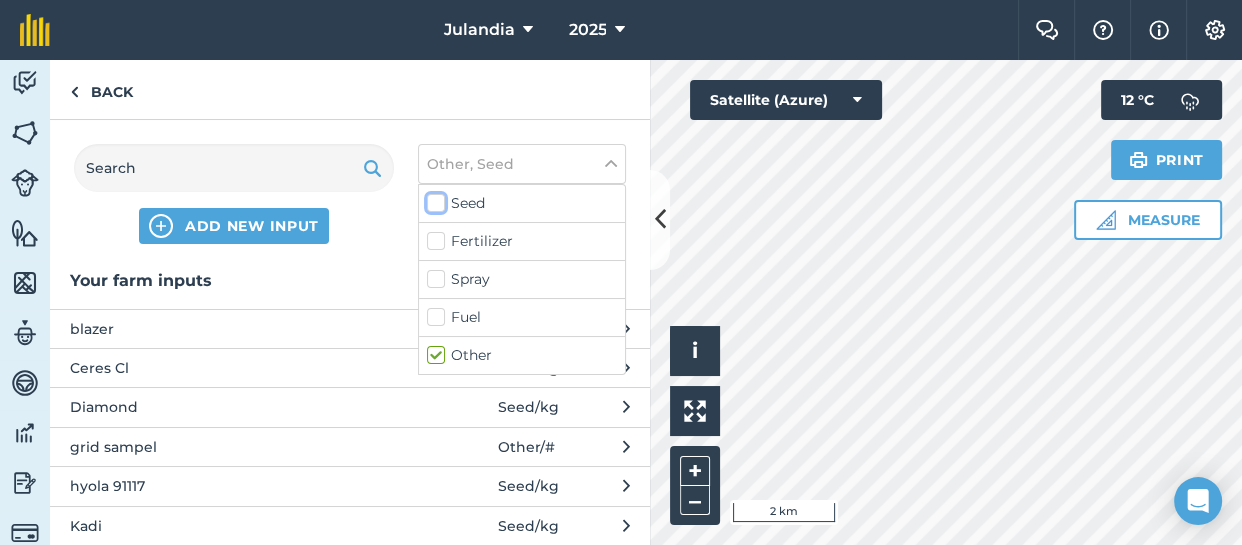 checkbox on "false" 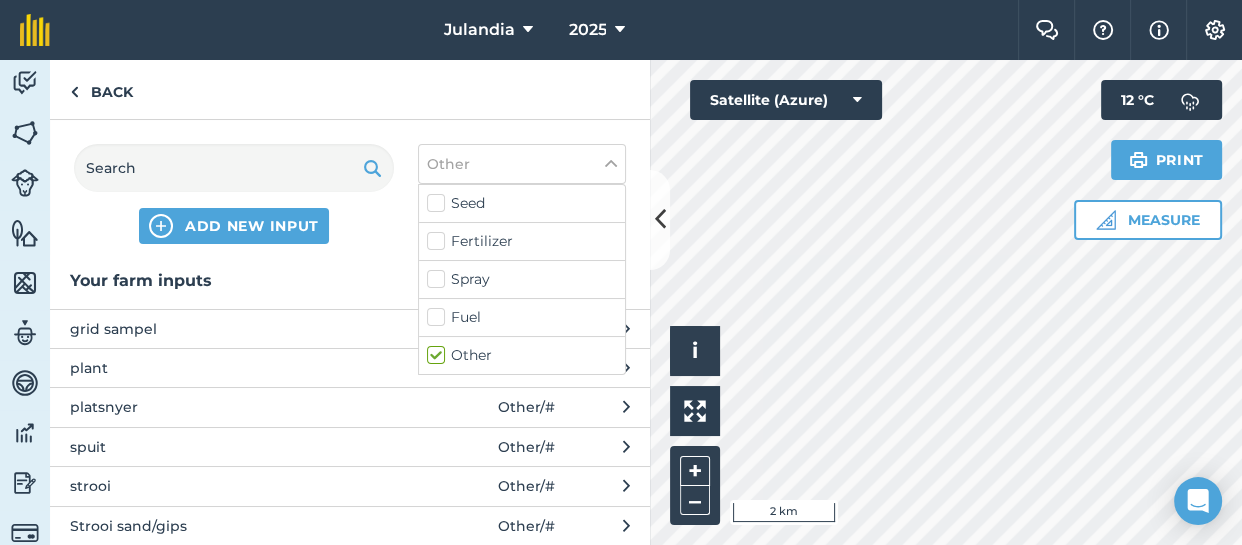 click on "strooi" at bounding box center (233, 486) 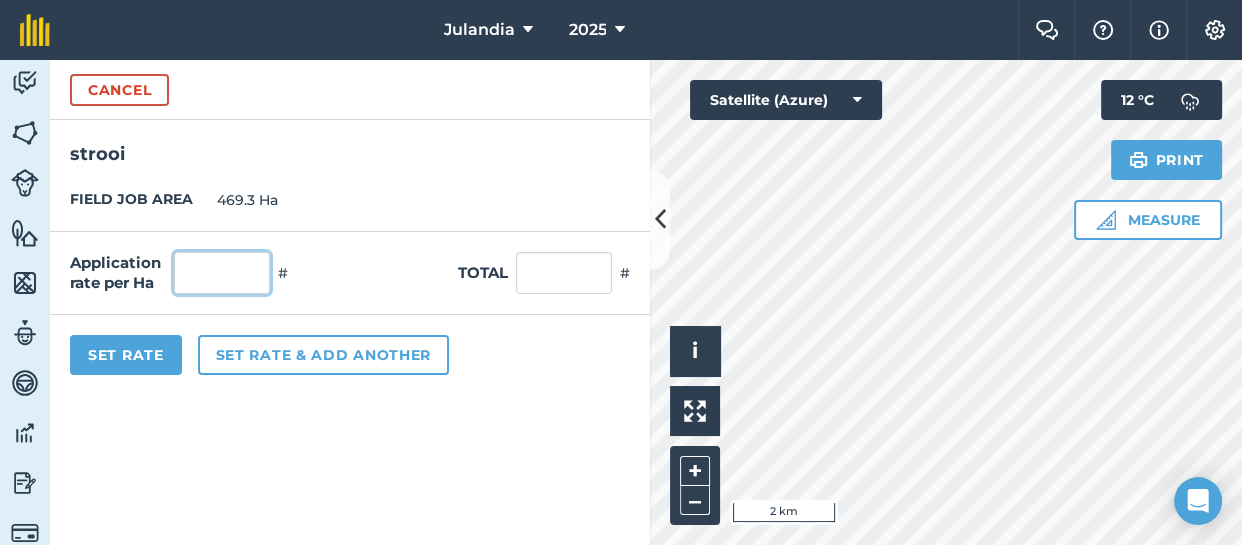 click at bounding box center (222, 273) 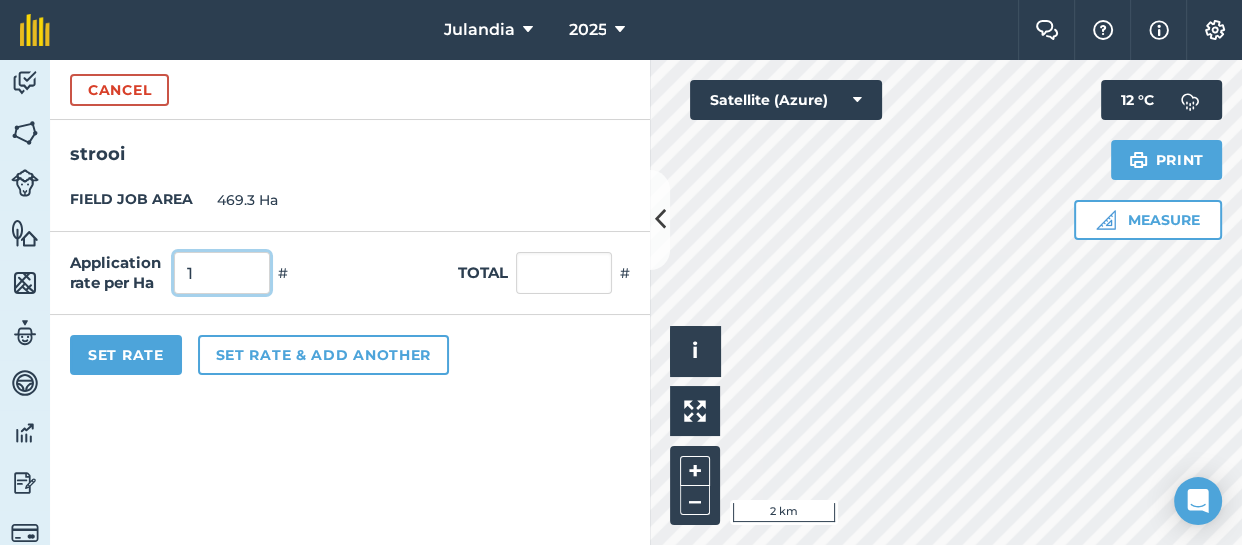 type on "1" 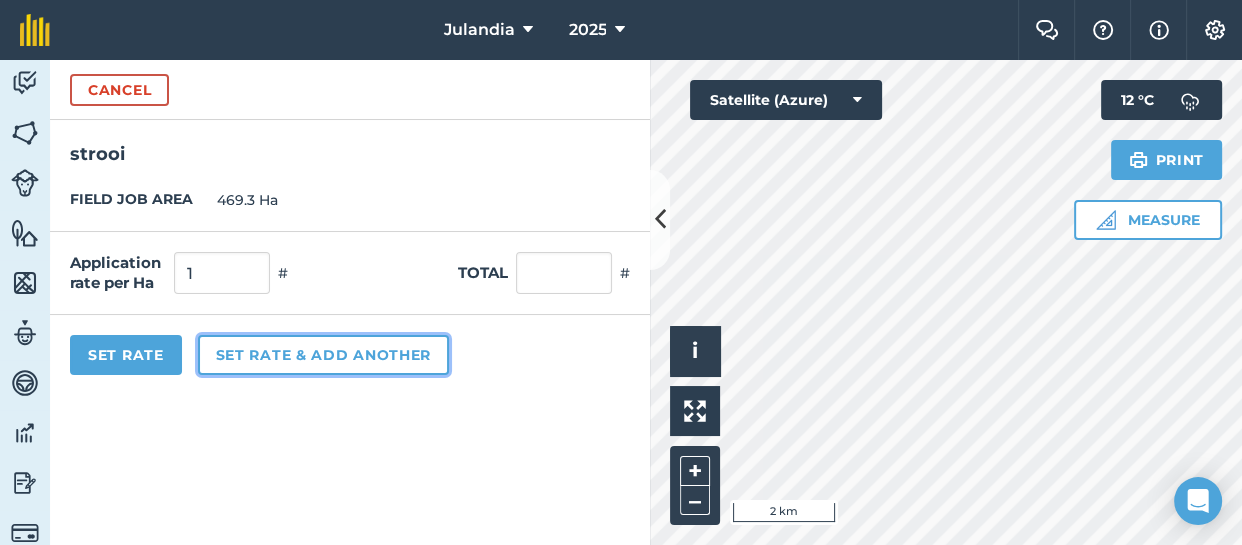 type on "469.3" 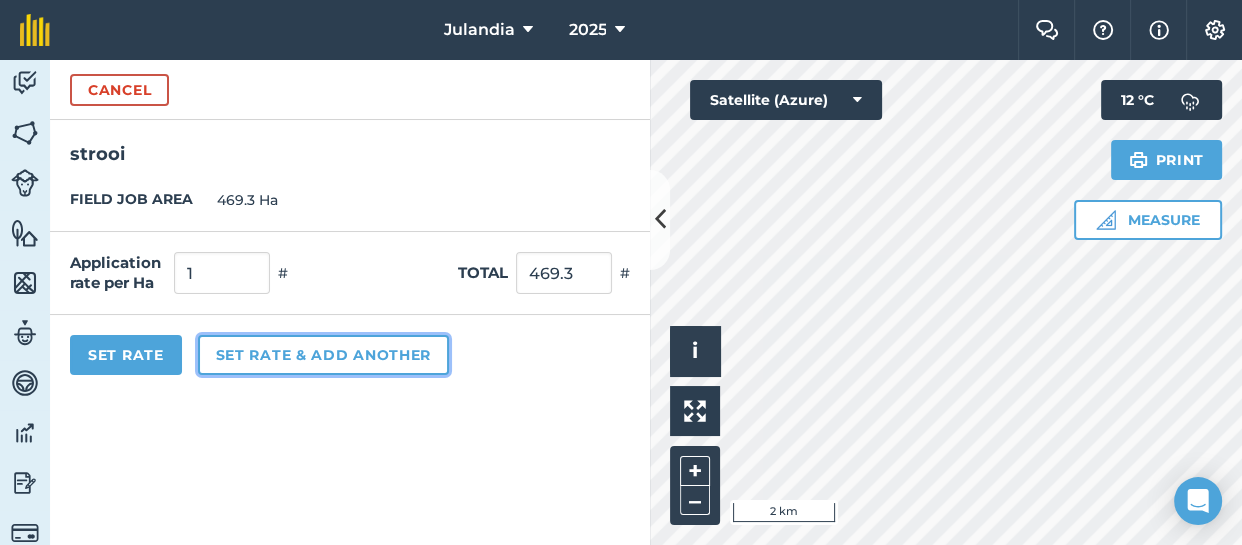 click on "Set rate & add another" at bounding box center (323, 355) 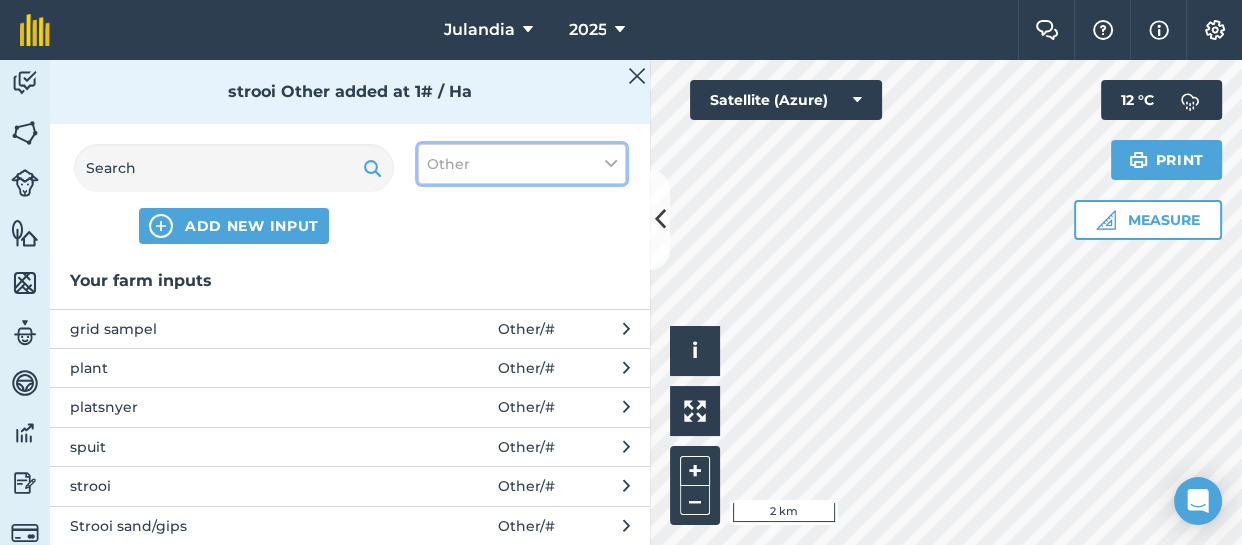 click on "Other" at bounding box center [522, 164] 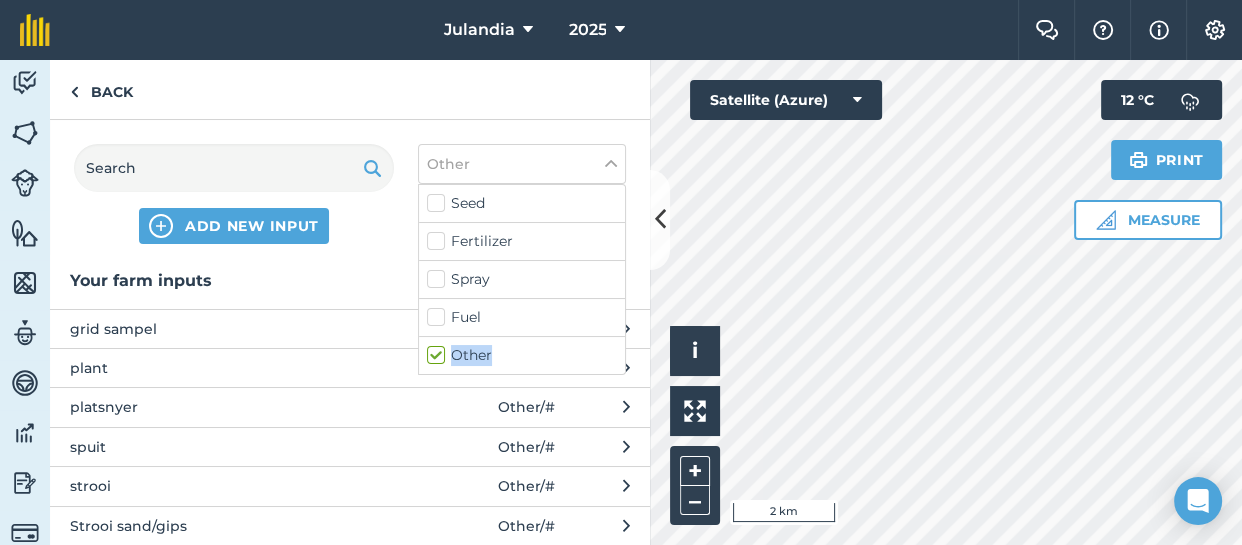 drag, startPoint x: 437, startPoint y: 317, endPoint x: 431, endPoint y: 350, distance: 33.54102 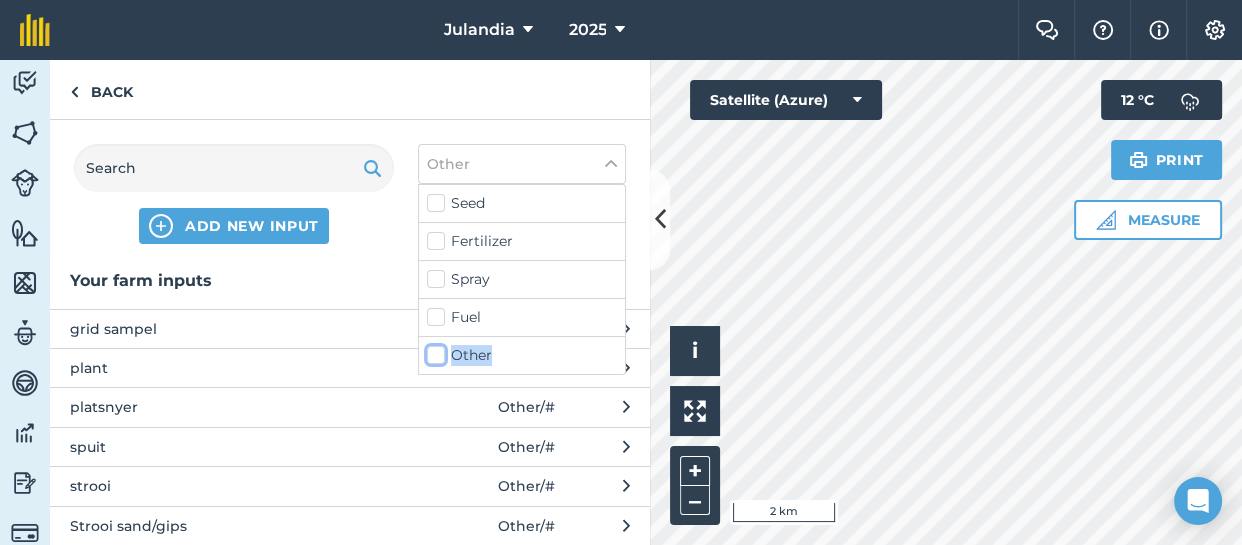 checkbox on "false" 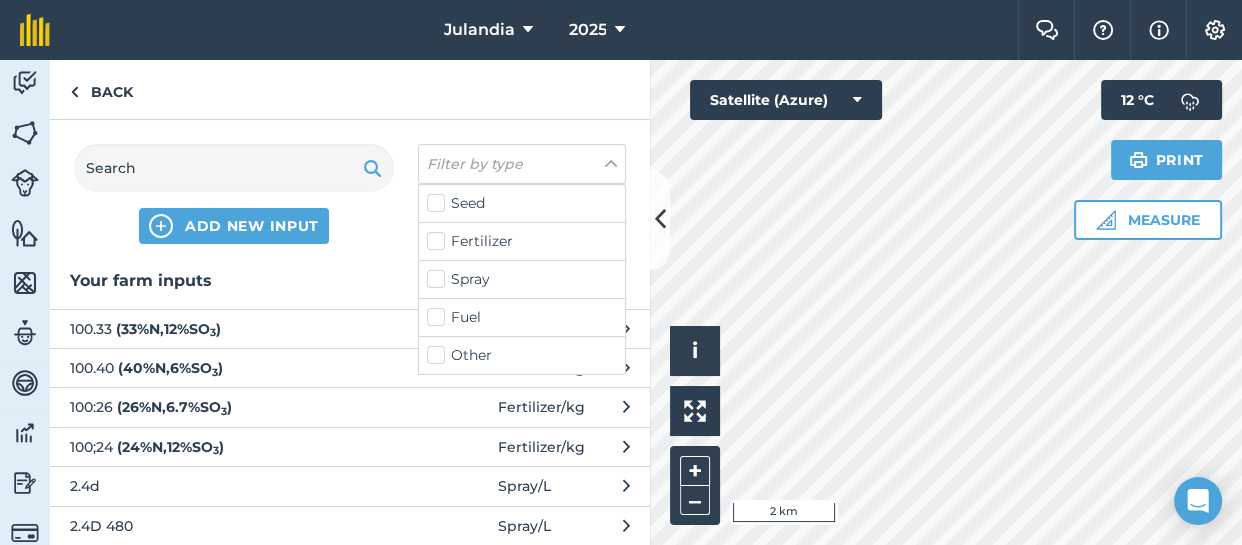 click on "Fuel" at bounding box center (522, 317) 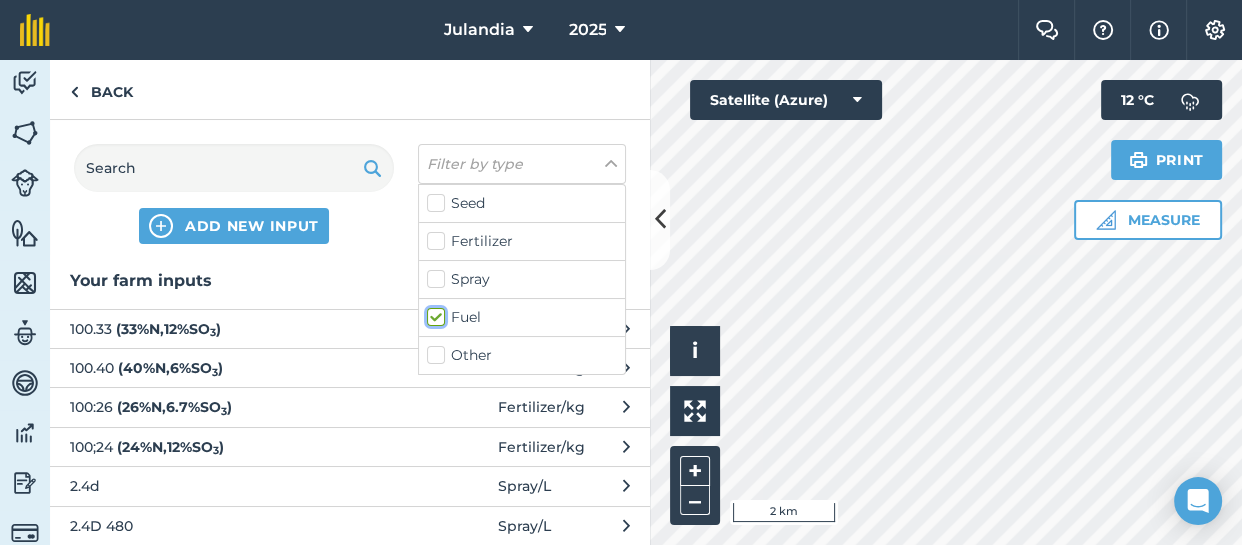 checkbox on "true" 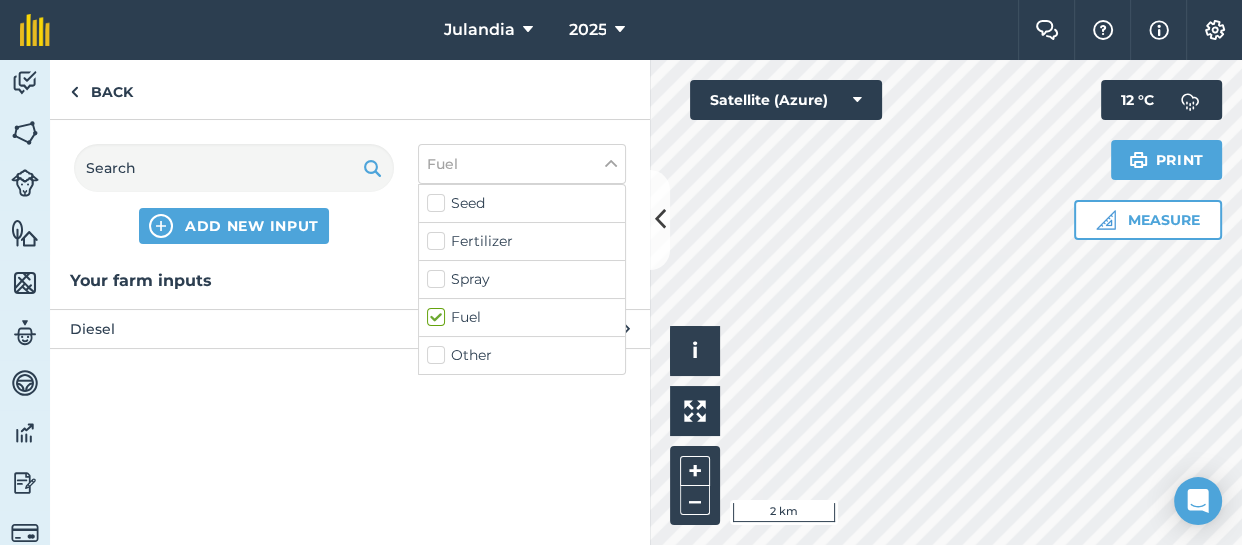 click on "Diesel" at bounding box center (233, 329) 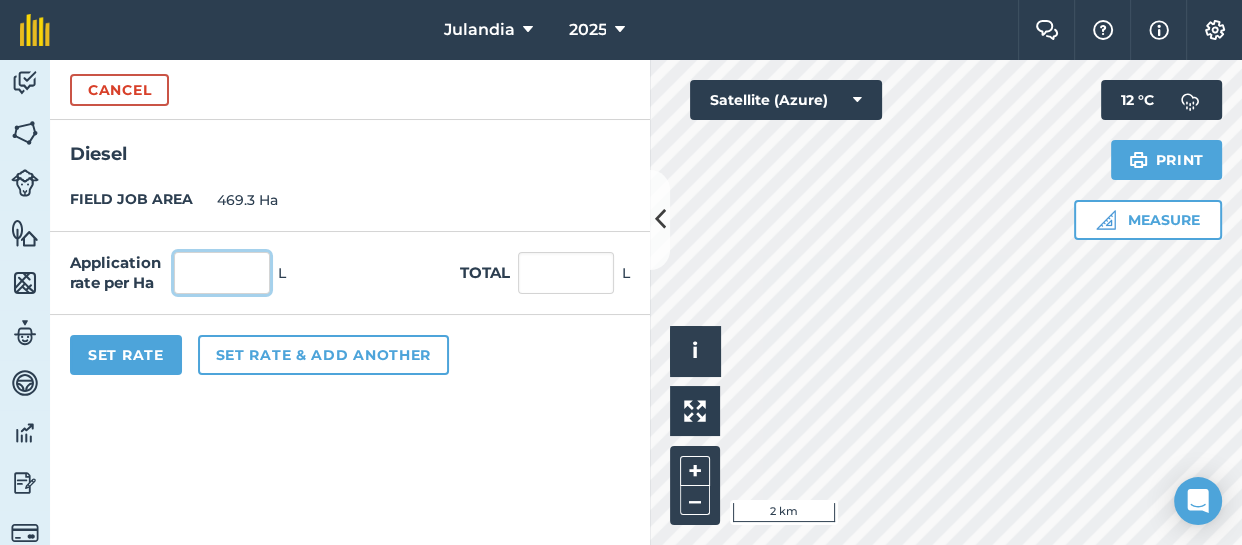 click at bounding box center (222, 273) 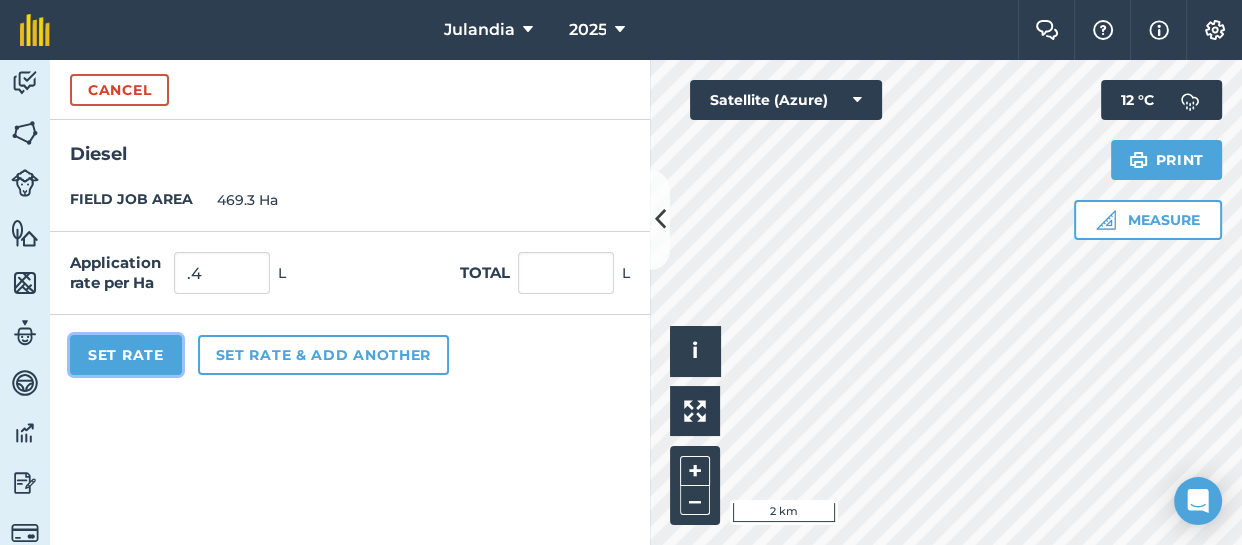 type on "0.4" 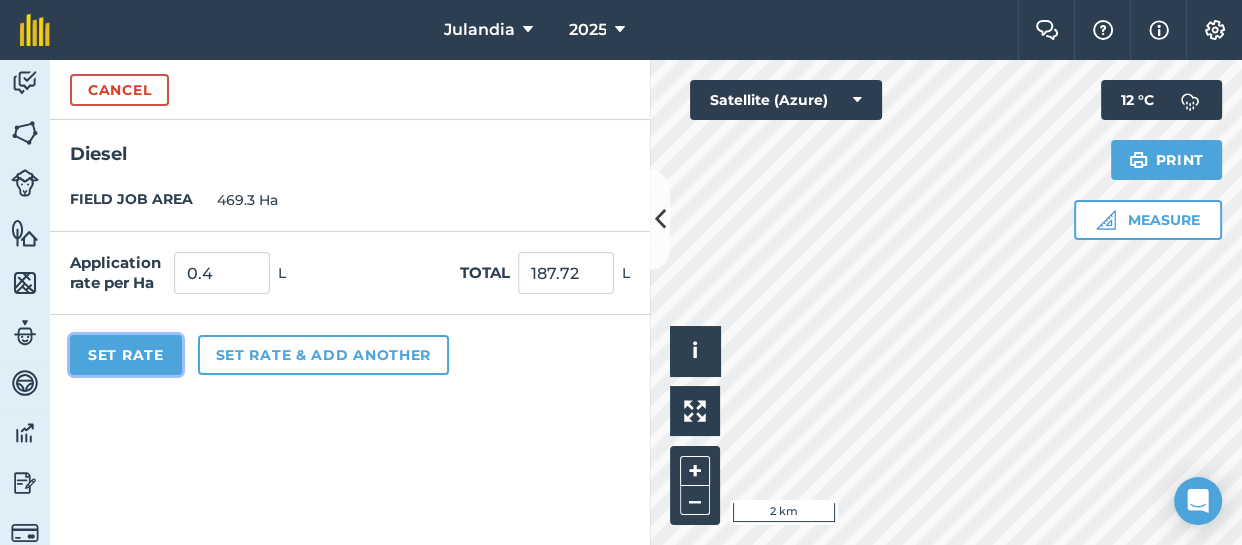 click on "Set Rate" at bounding box center (126, 355) 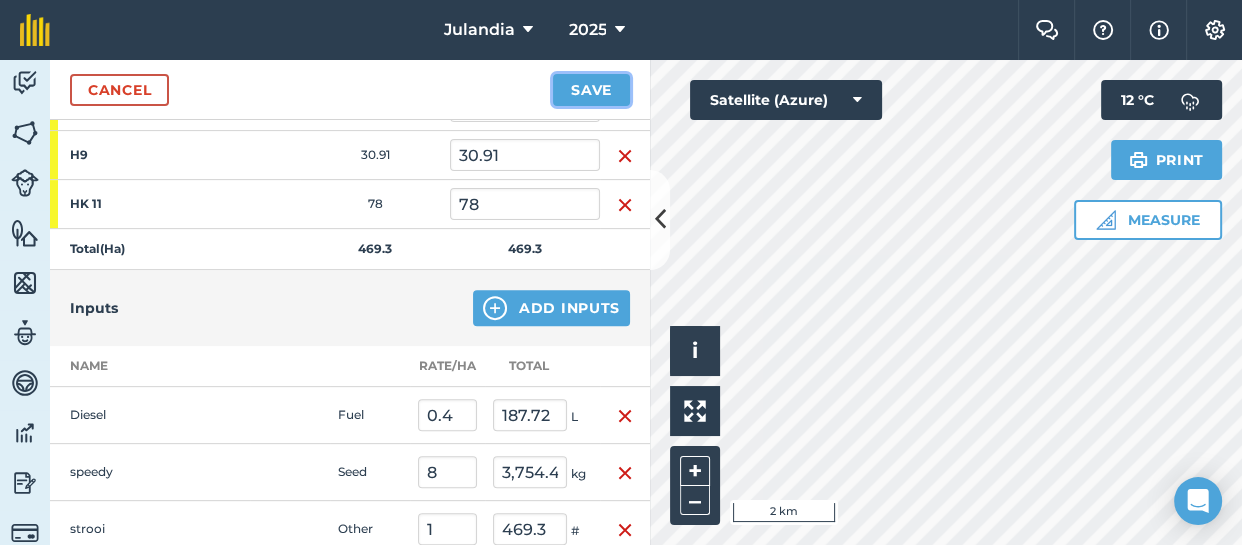 click on "Save" at bounding box center (591, 90) 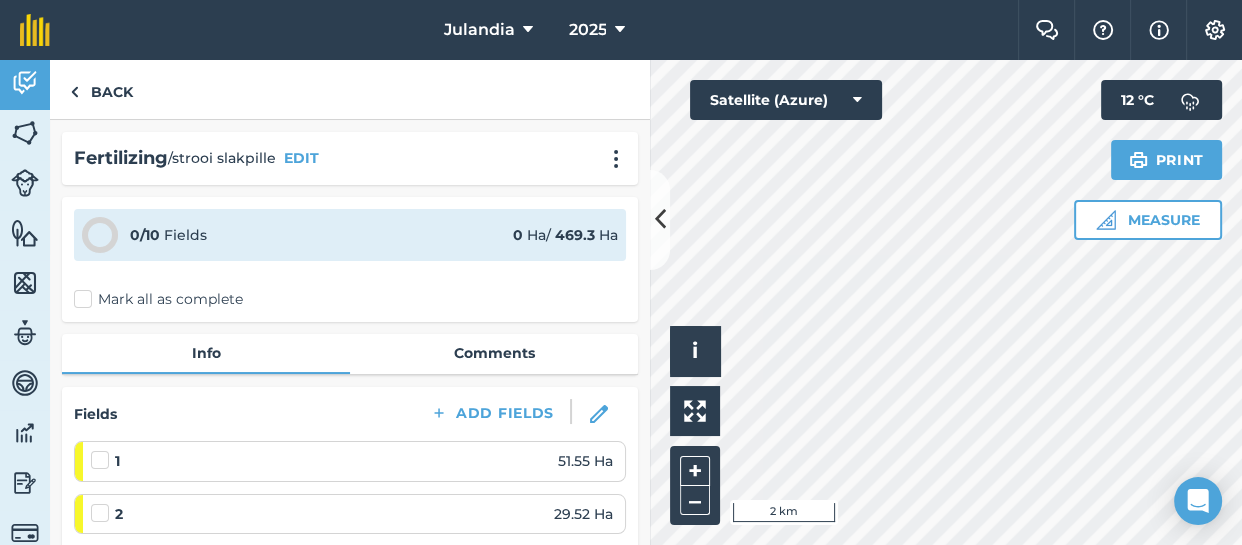 click on "Mark all as complete" at bounding box center [158, 299] 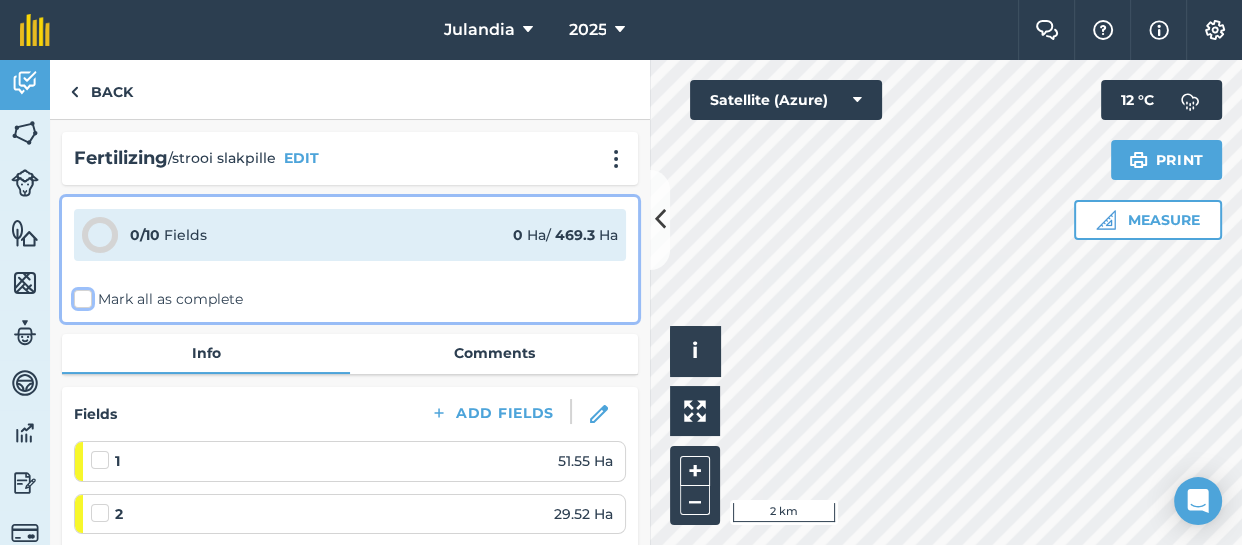 click on "Mark all as complete" at bounding box center (80, 295) 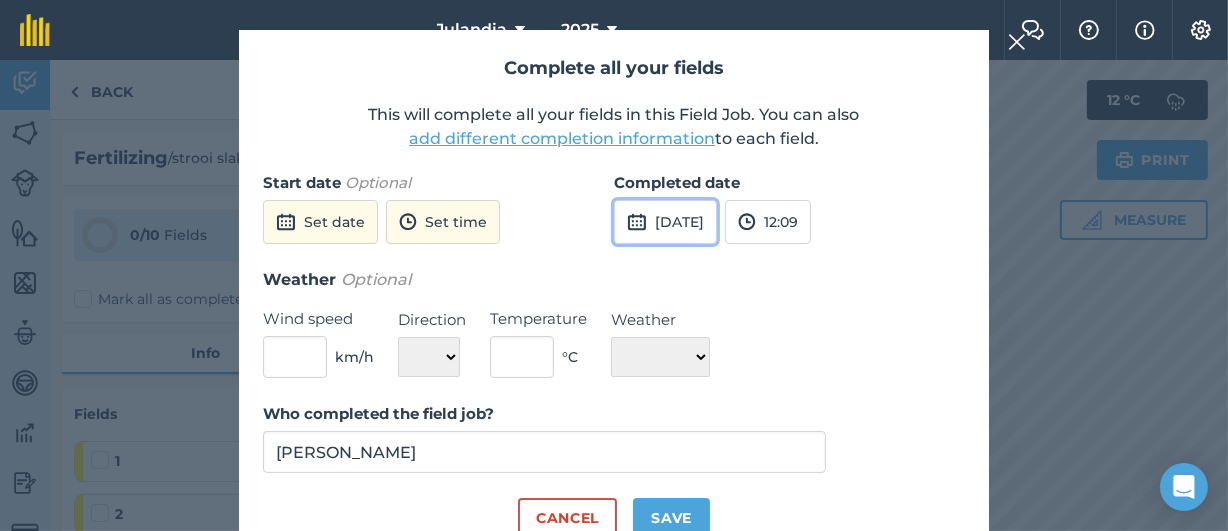 click on "[DATE]" at bounding box center [665, 222] 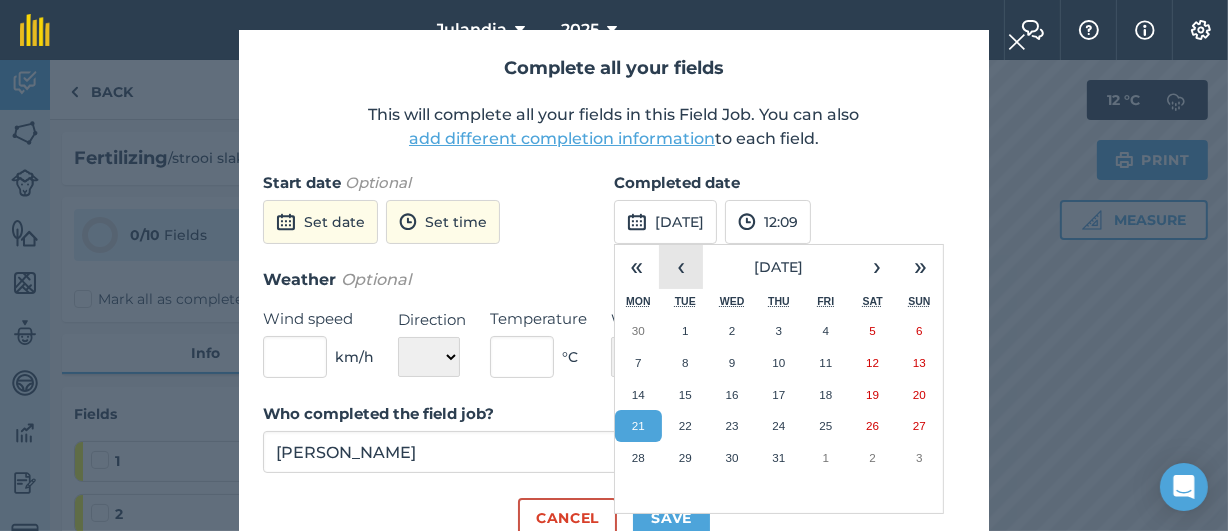 click on "‹" at bounding box center [681, 267] 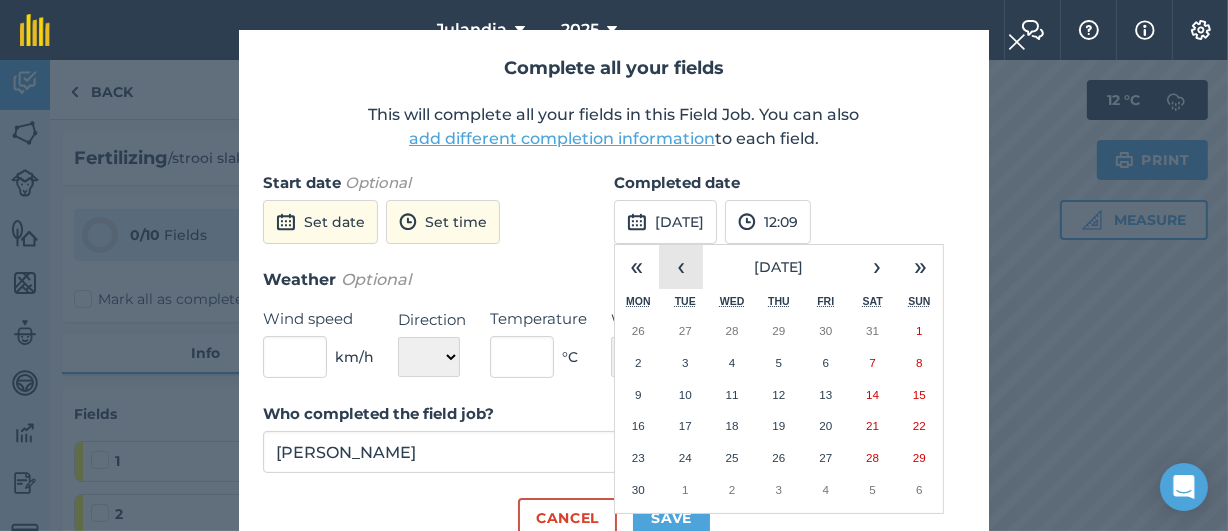 click on "‹" at bounding box center [681, 267] 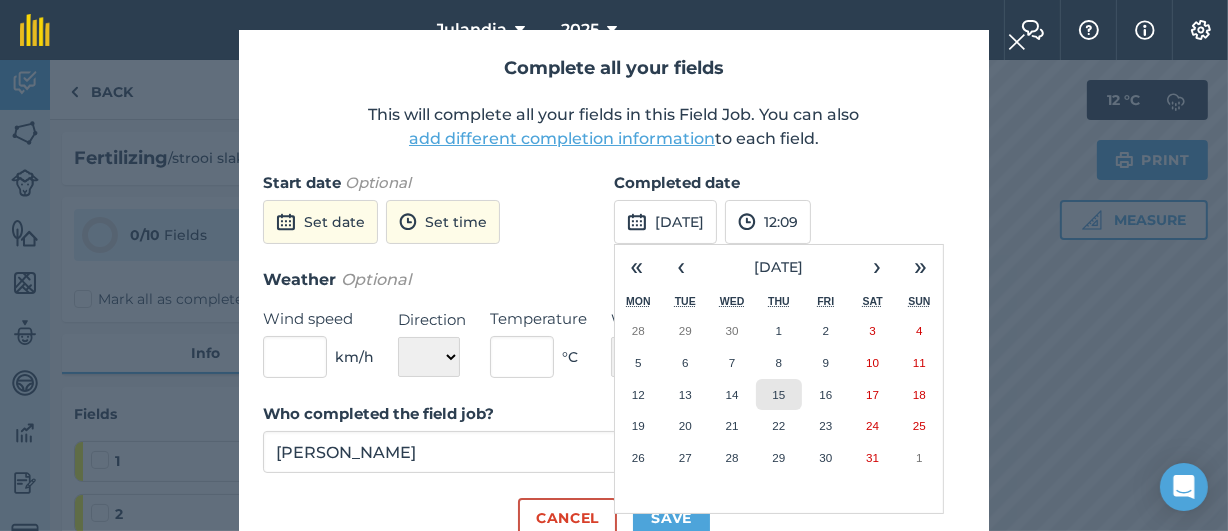 click on "15" at bounding box center (778, 394) 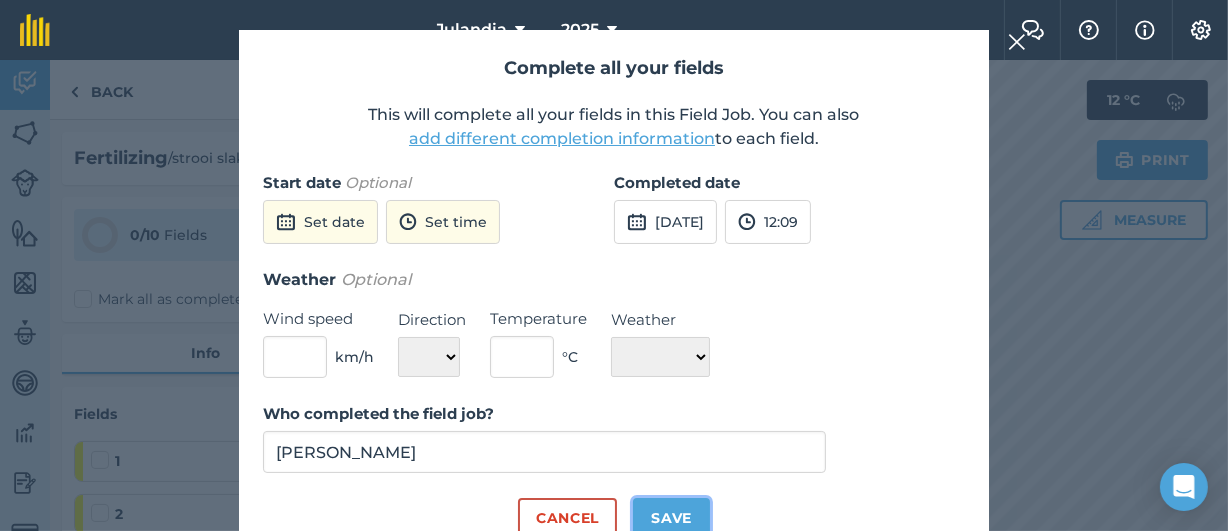 click on "Save" at bounding box center [671, 518] 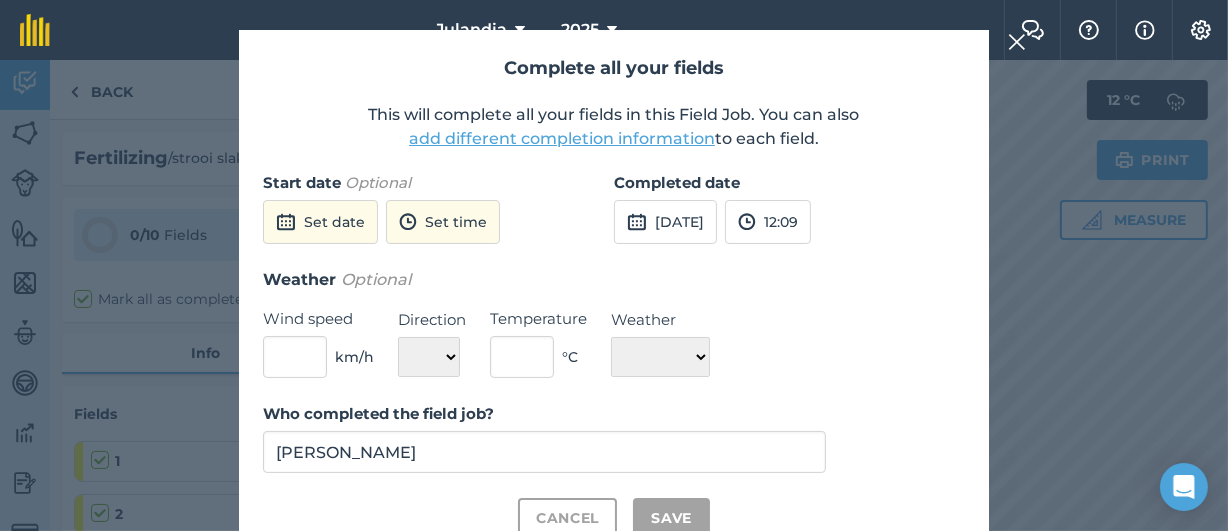 checkbox on "true" 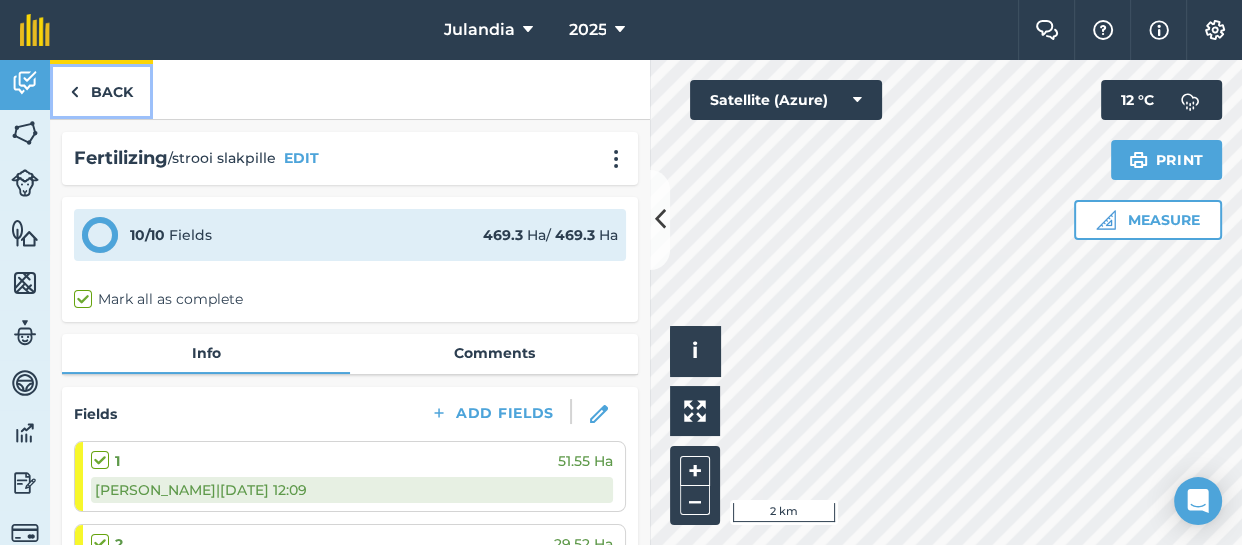 click on "Back" at bounding box center [101, 89] 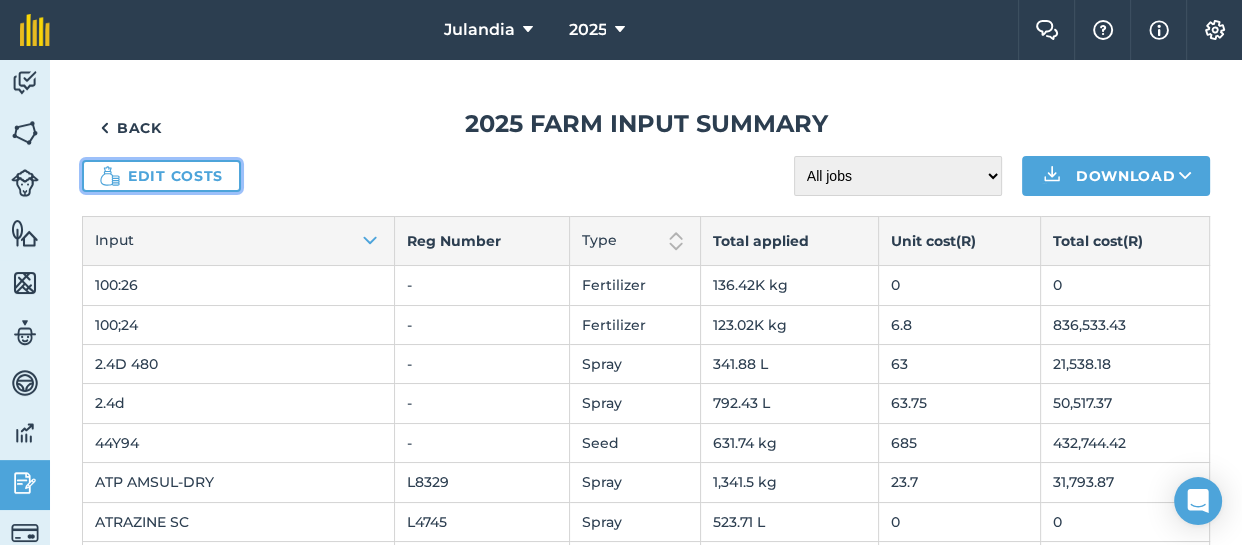 click on "Edit costs" at bounding box center (161, 176) 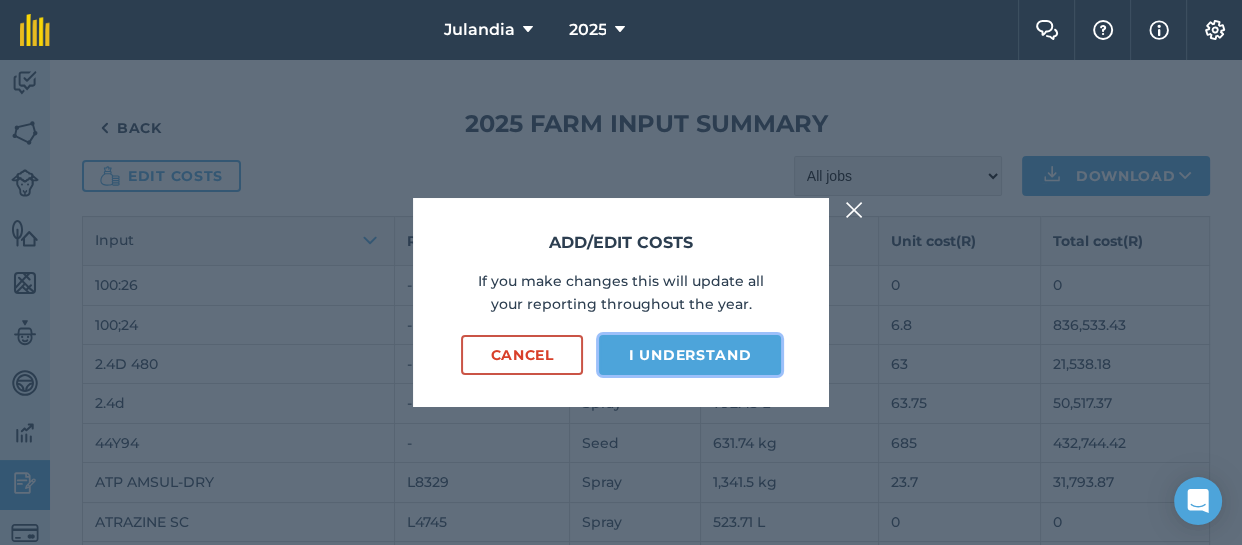 click on "I understand" at bounding box center [690, 355] 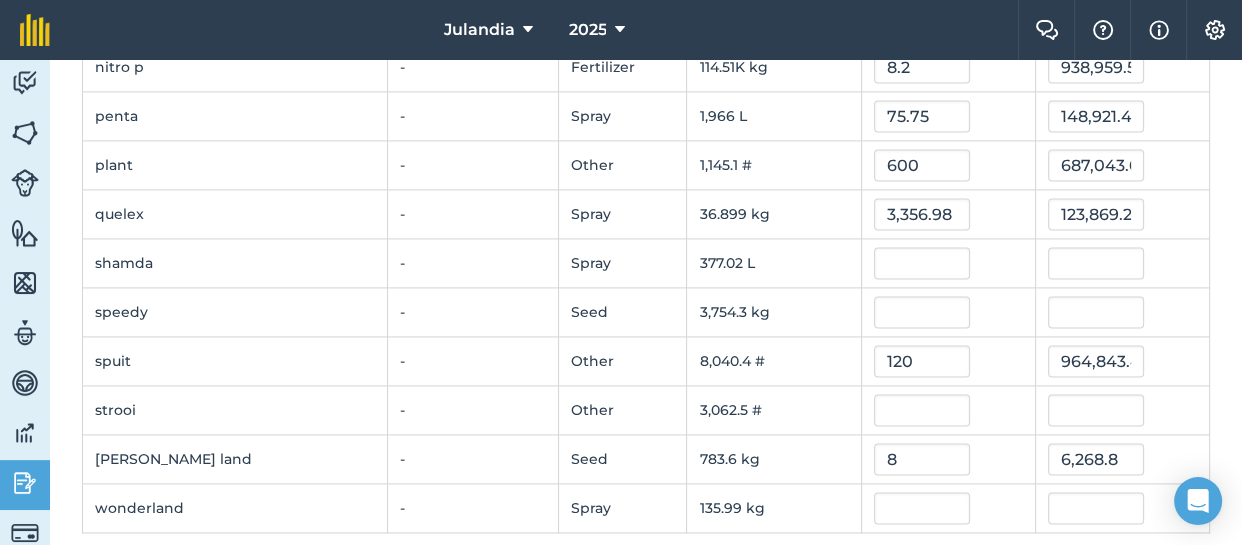 scroll, scrollTop: 2663, scrollLeft: 0, axis: vertical 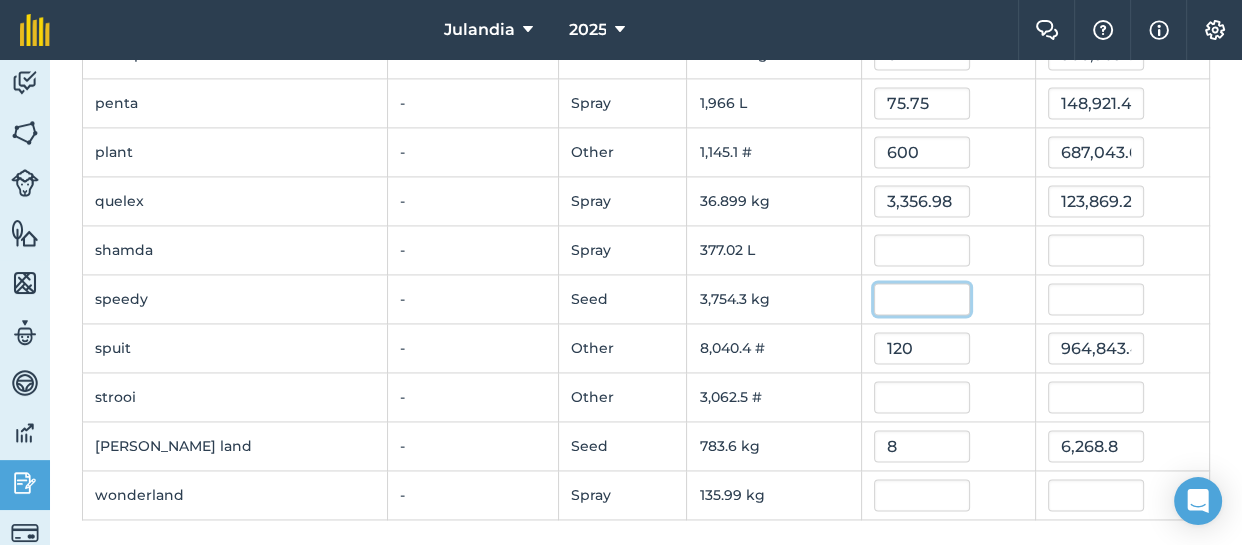 click at bounding box center [922, 299] 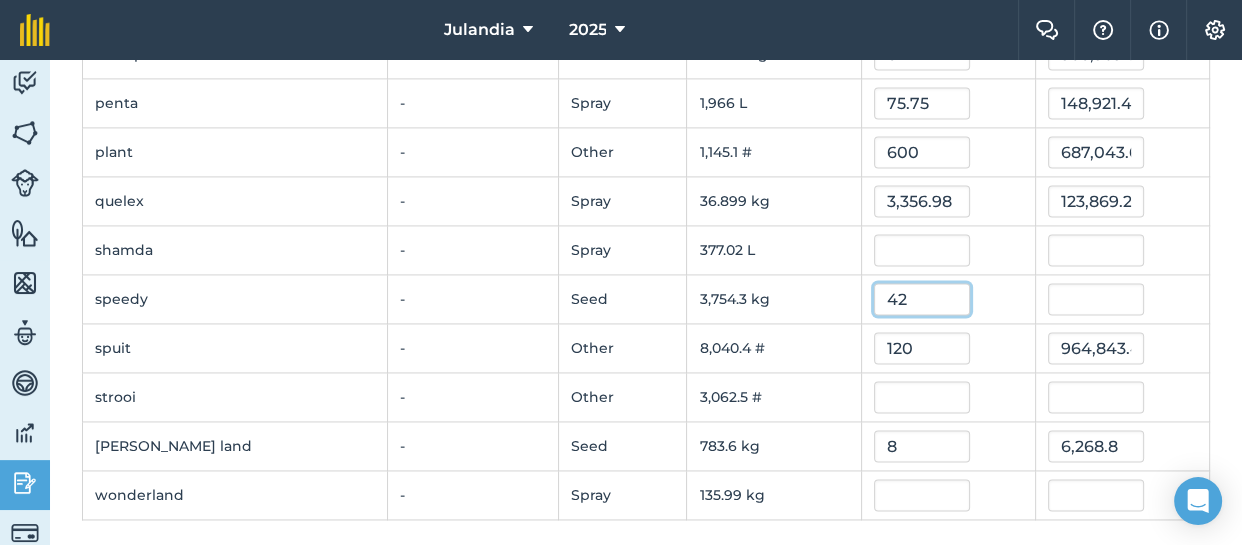type on "42" 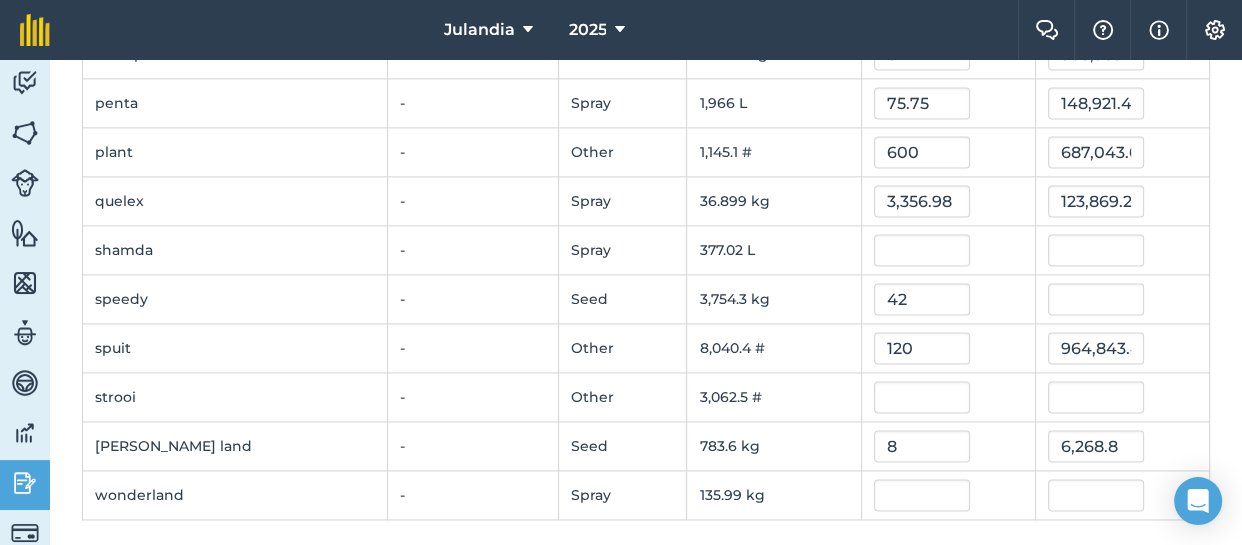 type on "157,681.4316" 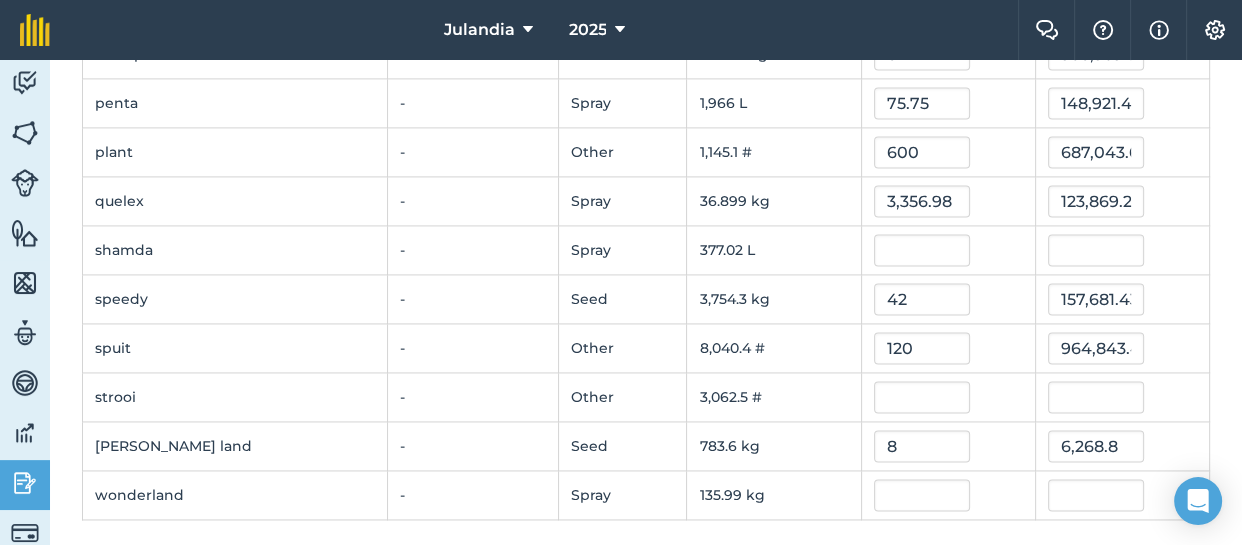 click on "42" at bounding box center [948, 299] 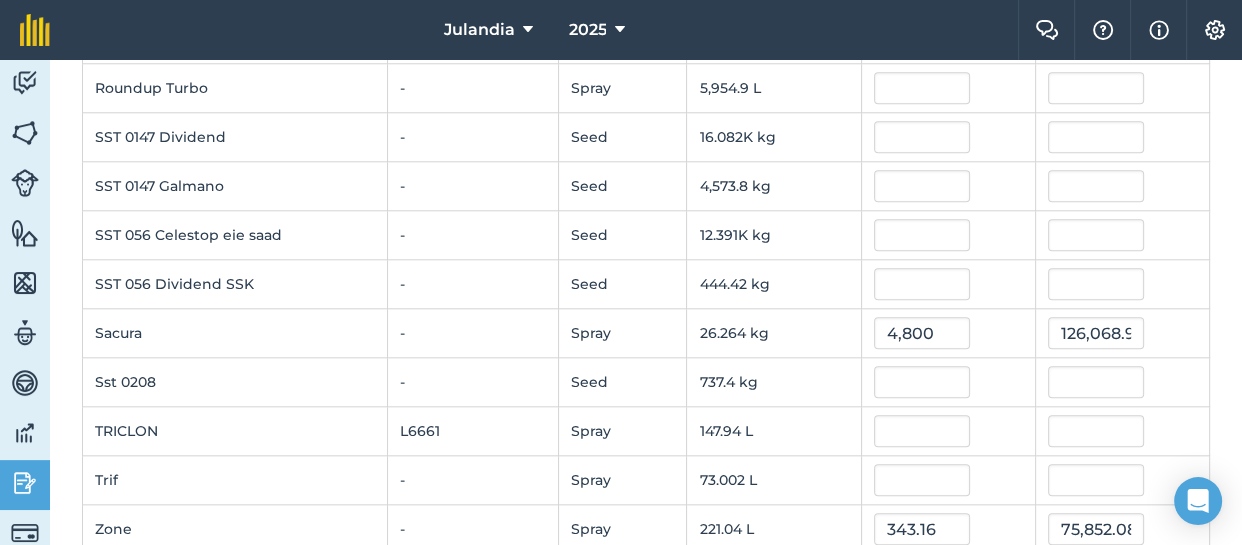 click on "-" at bounding box center (473, 284) 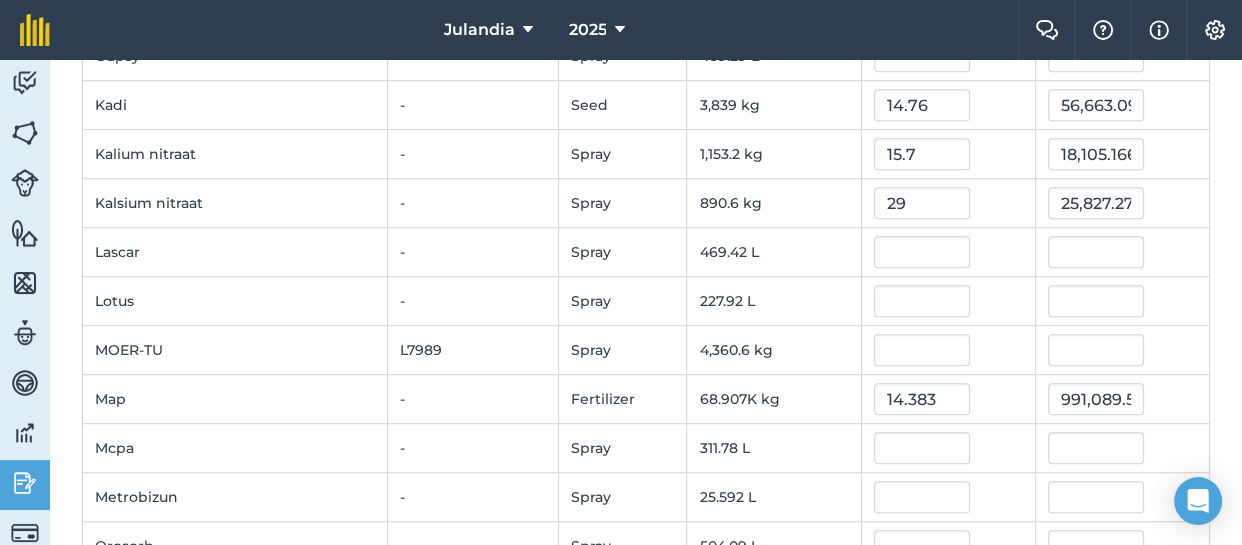 scroll, scrollTop: 1243, scrollLeft: 0, axis: vertical 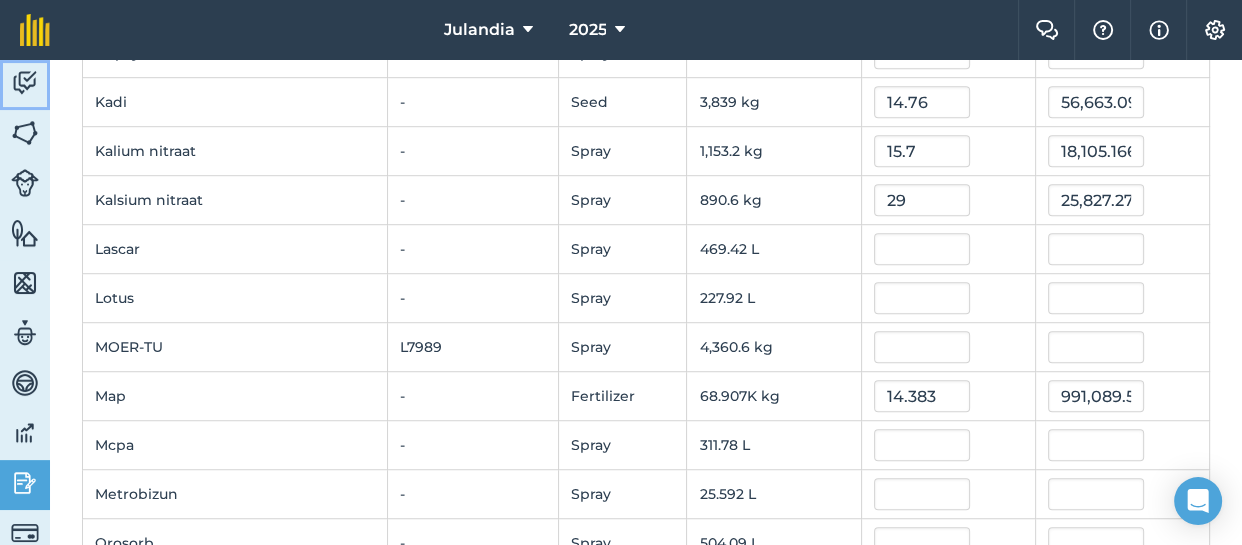 click at bounding box center (25, 83) 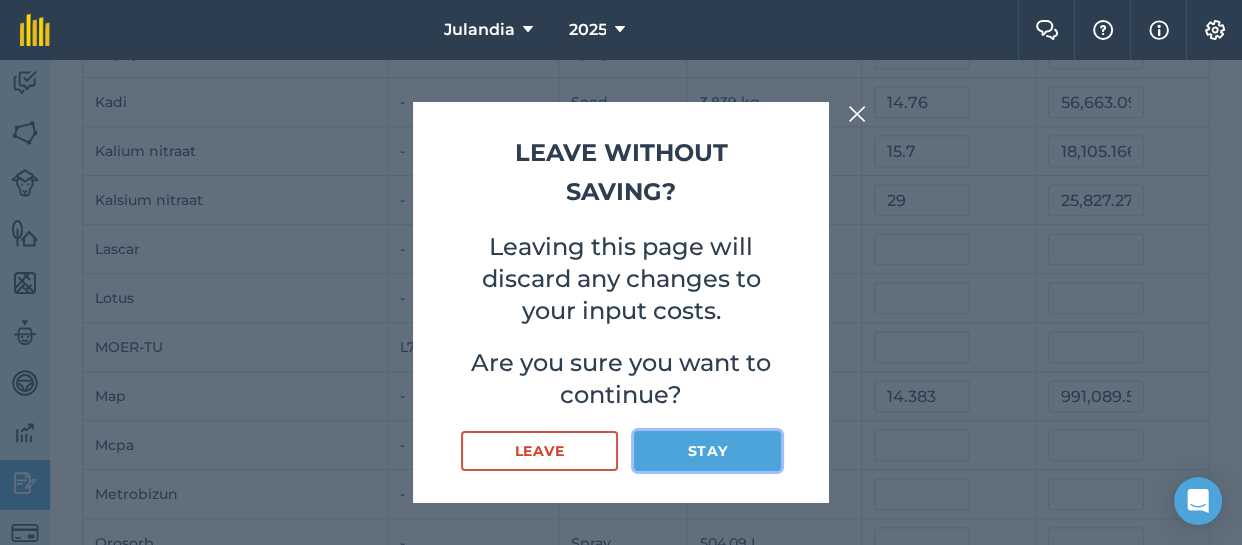 click on "Stay" at bounding box center (707, 451) 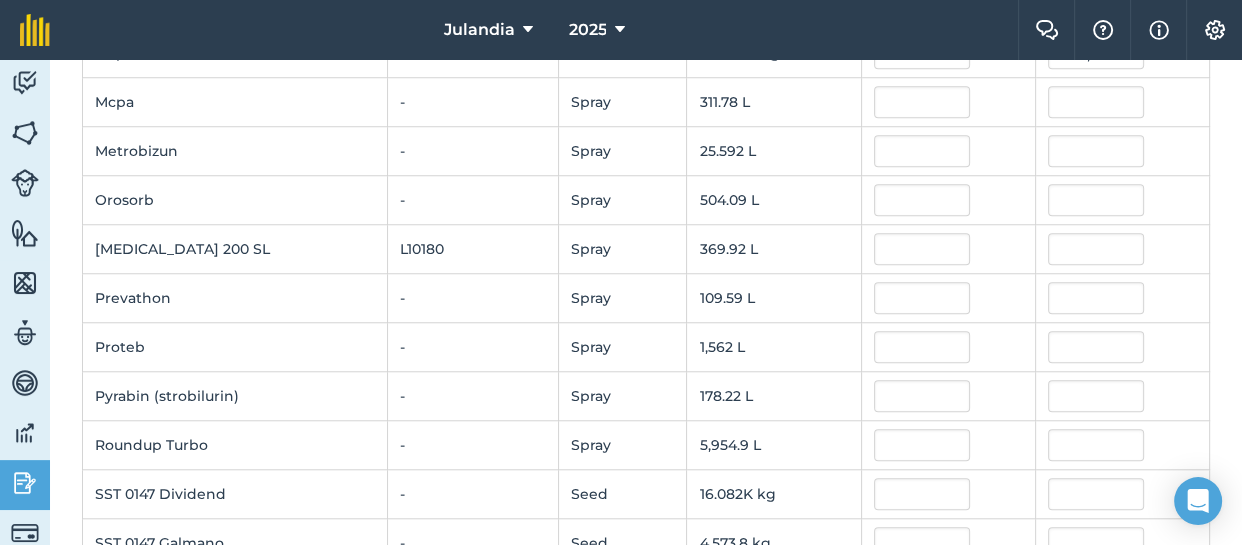 scroll, scrollTop: 1539, scrollLeft: 0, axis: vertical 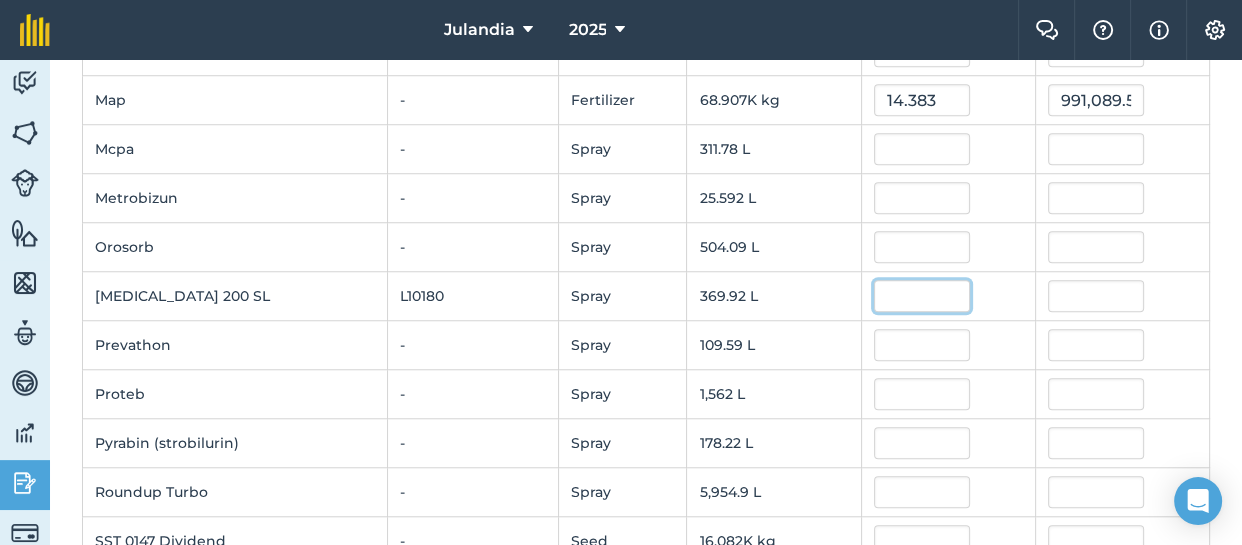 click at bounding box center [922, 296] 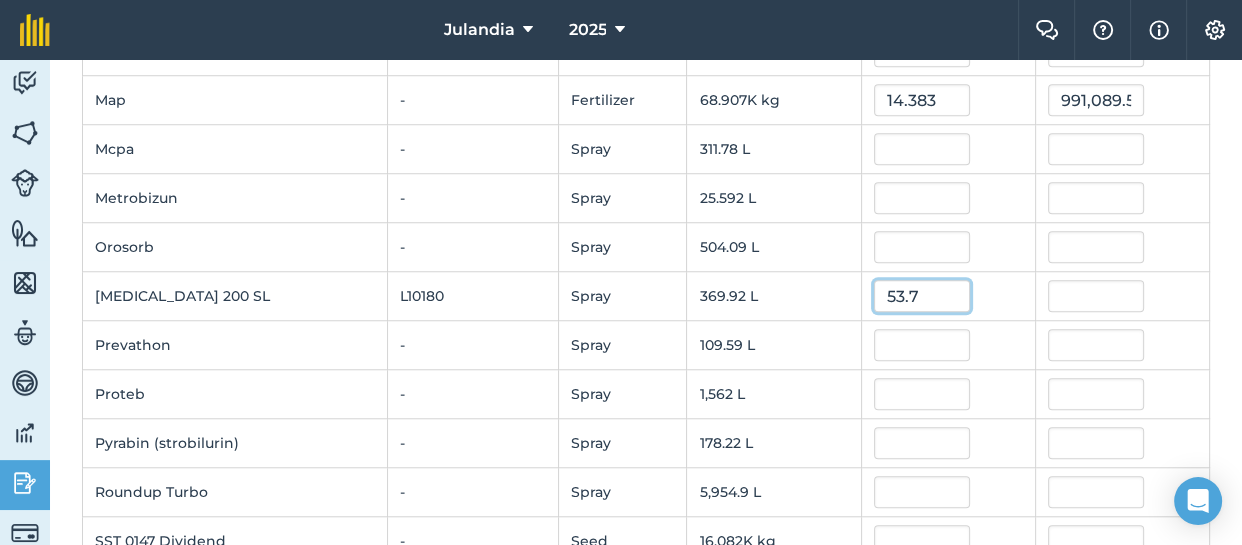 type on "53.7" 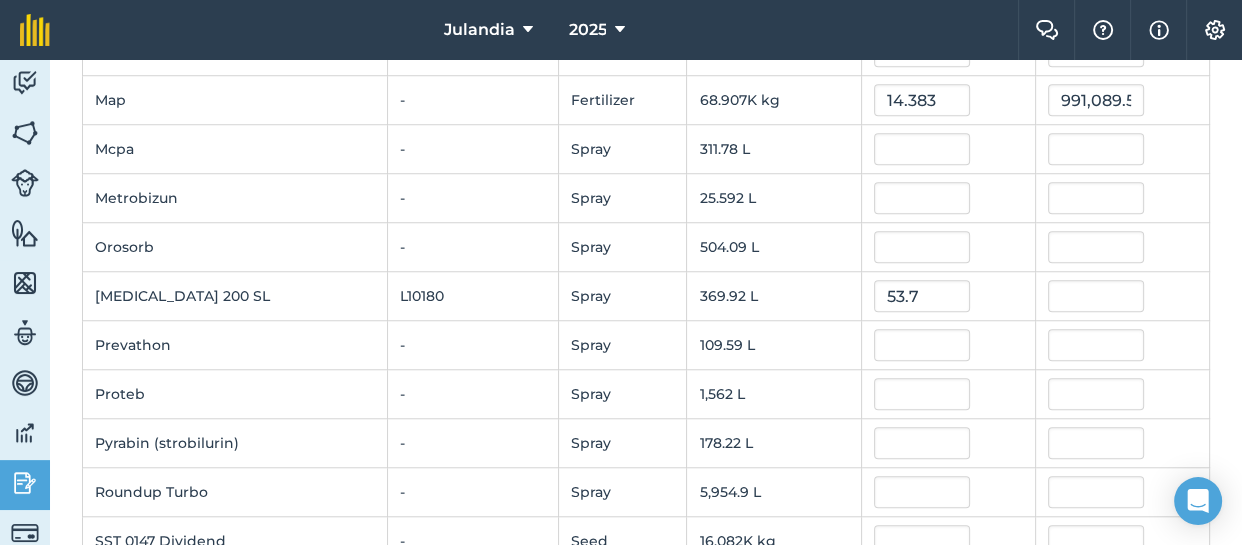 click on "109.59   L" at bounding box center [774, 345] 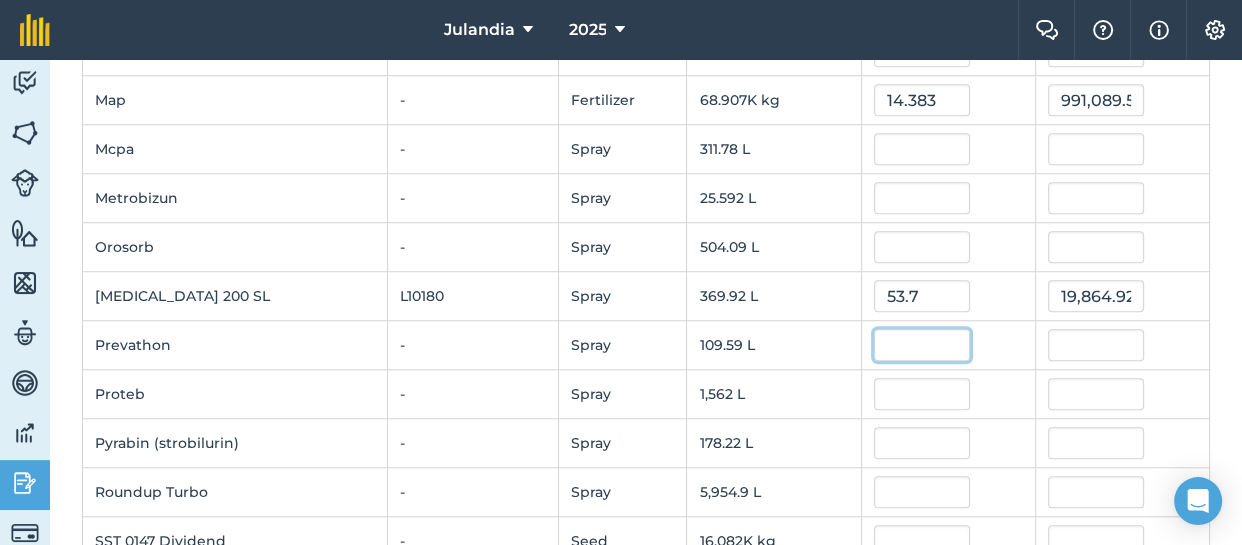click at bounding box center [922, 345] 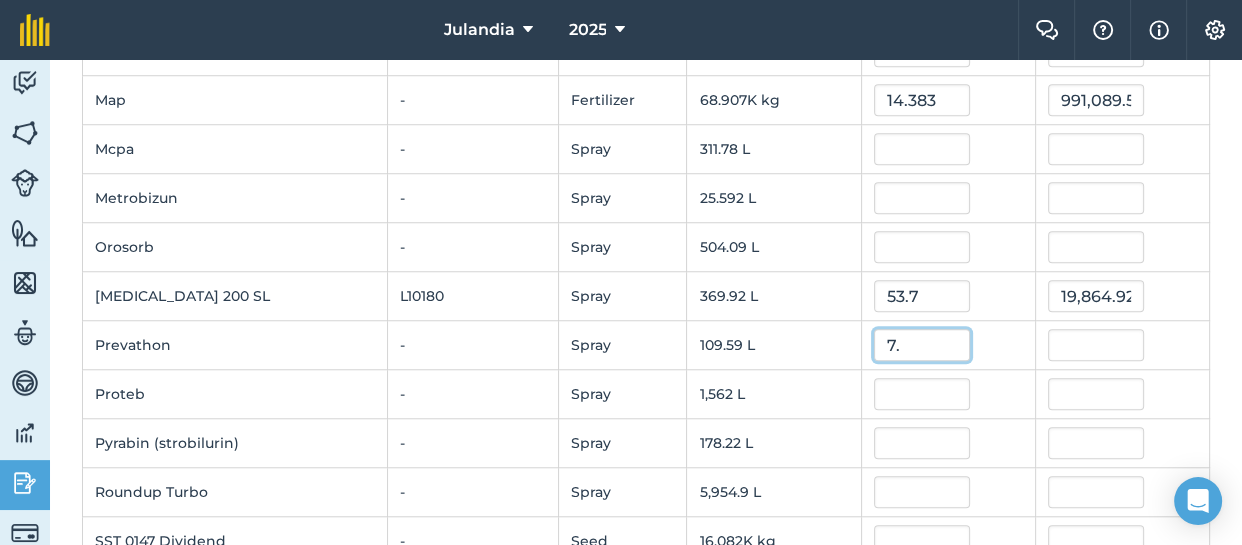 type on "7" 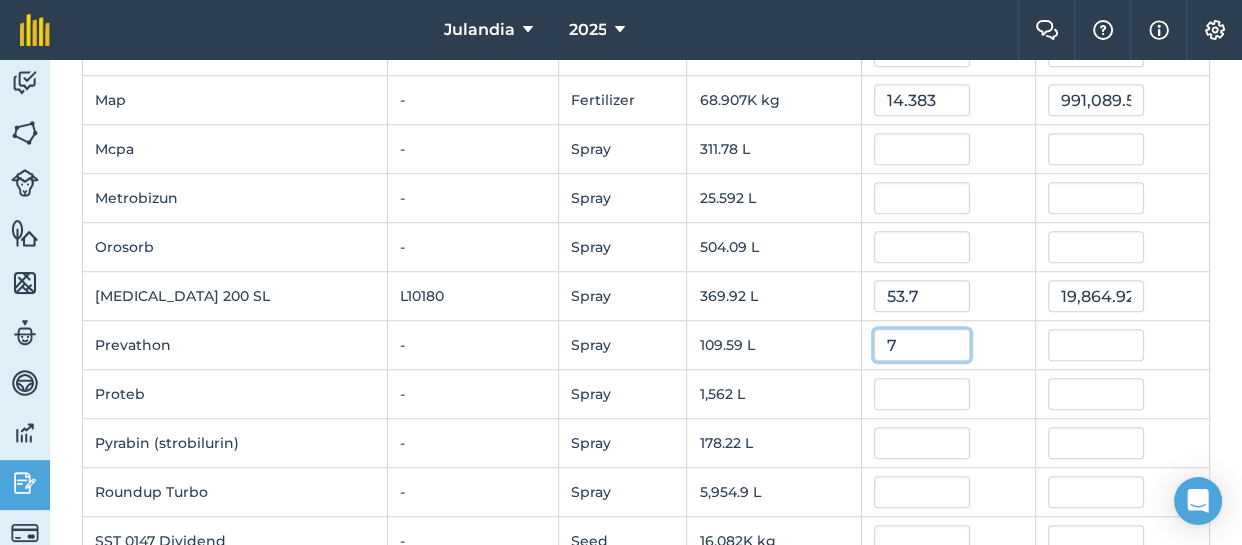 type 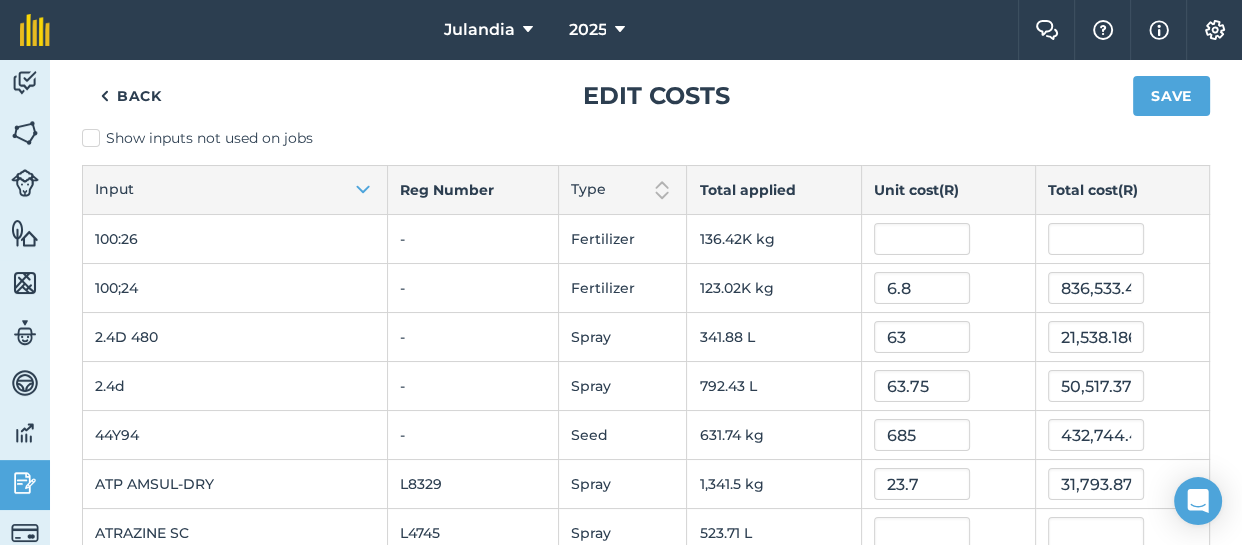 scroll, scrollTop: 0, scrollLeft: 0, axis: both 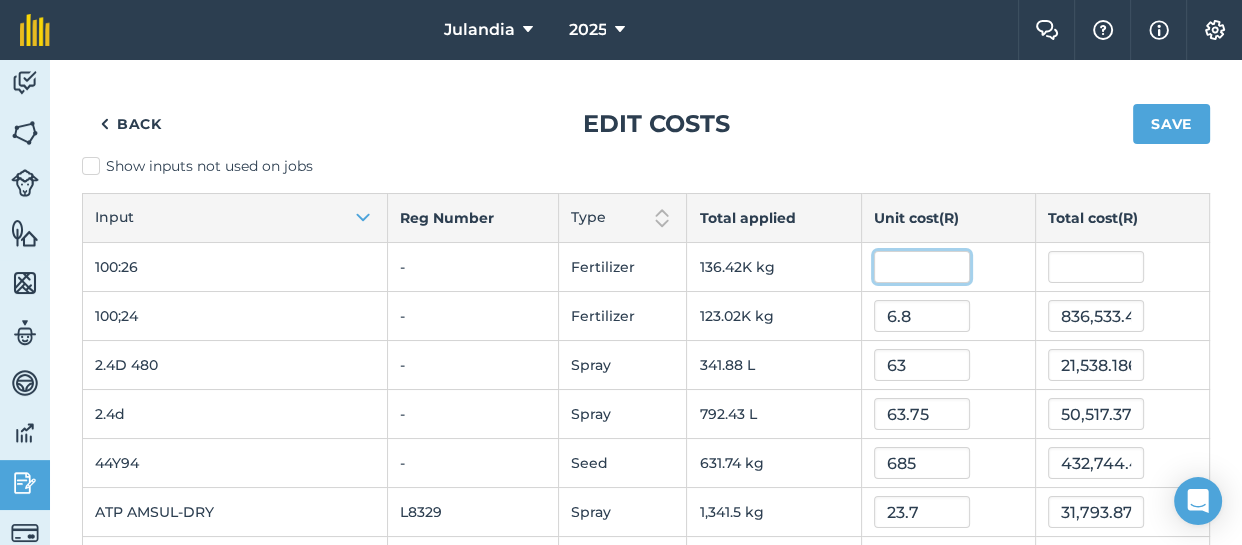 click at bounding box center [922, 267] 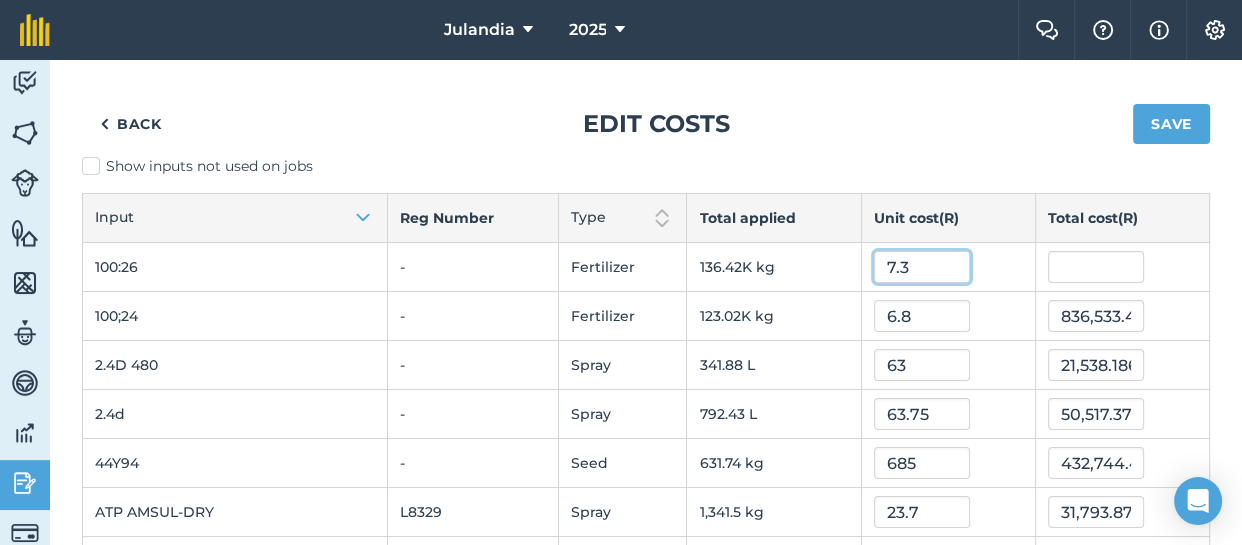 type on "7.3" 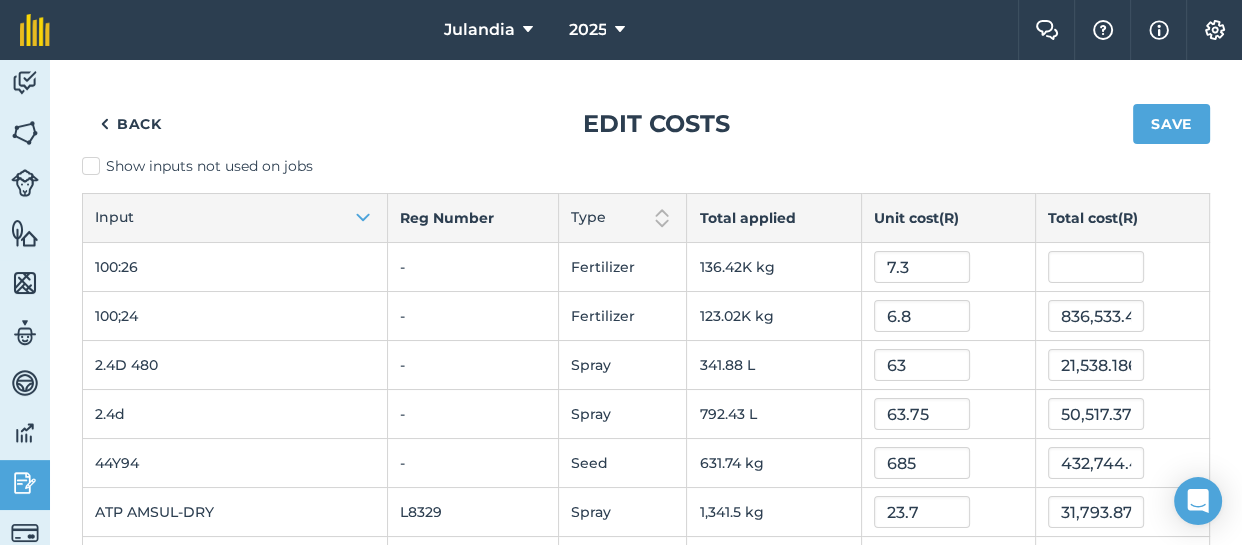 click on "7.3" at bounding box center (948, 267) 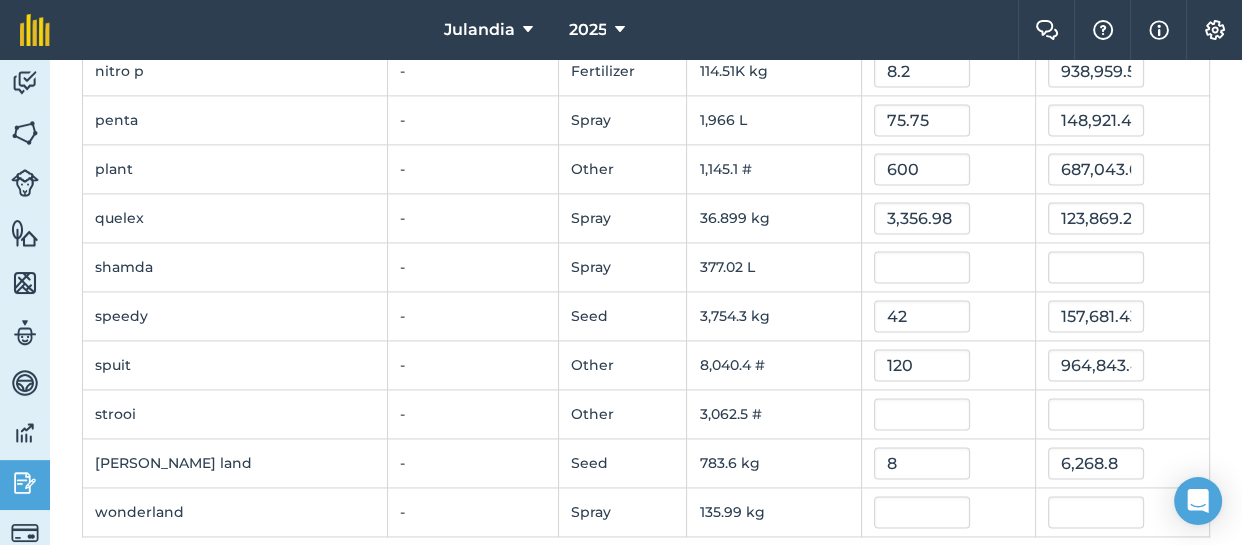 scroll, scrollTop: 2663, scrollLeft: 0, axis: vertical 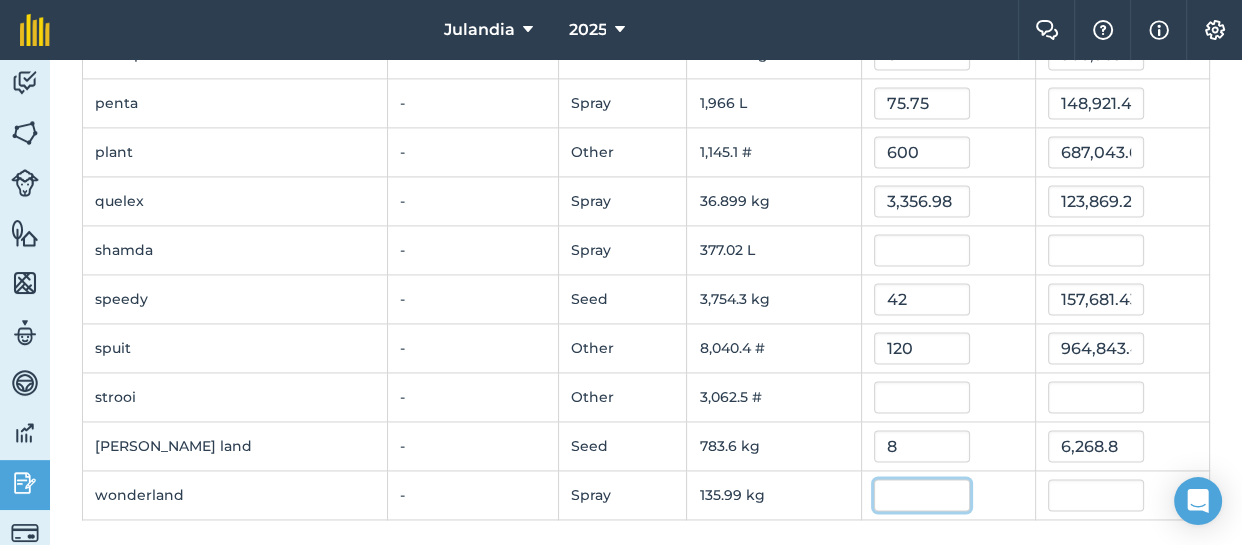 click at bounding box center [922, 495] 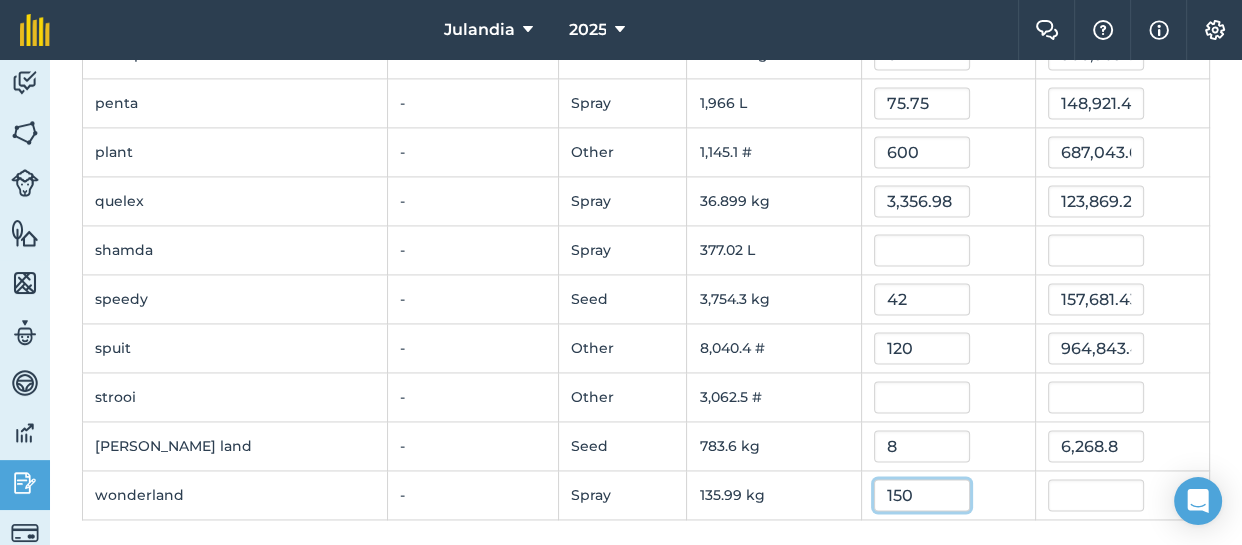 type on "150" 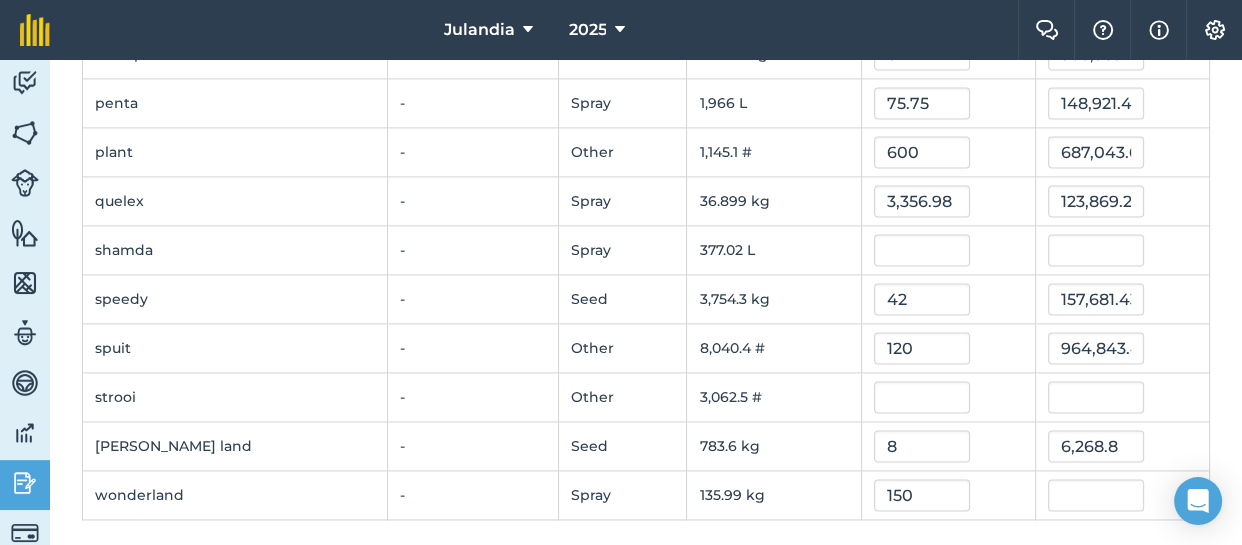type on "20,398.2855" 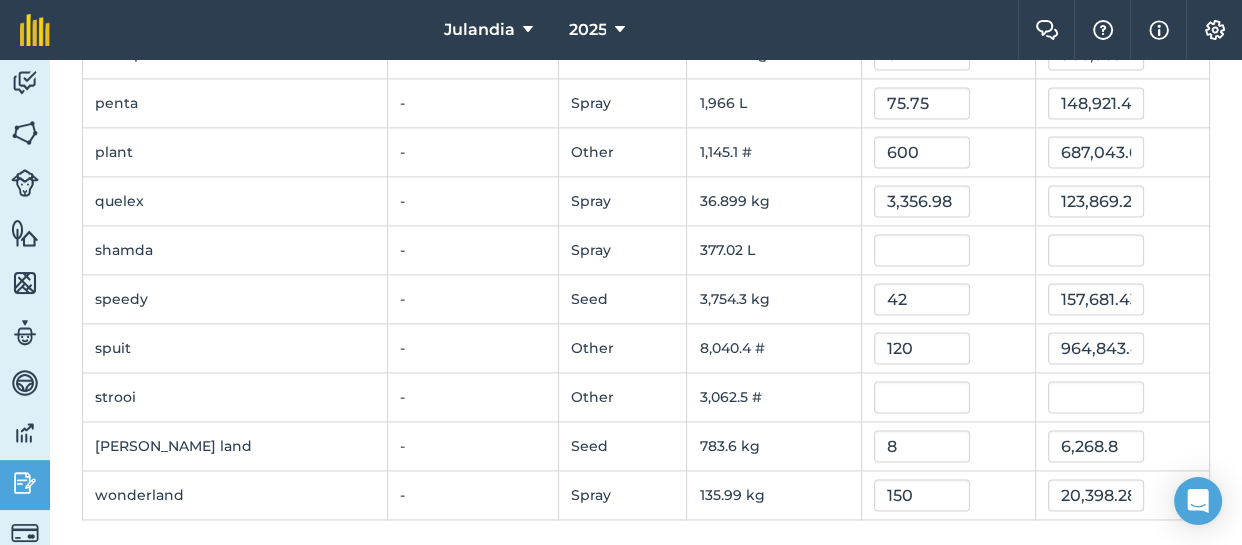 click on "8" at bounding box center [948, 446] 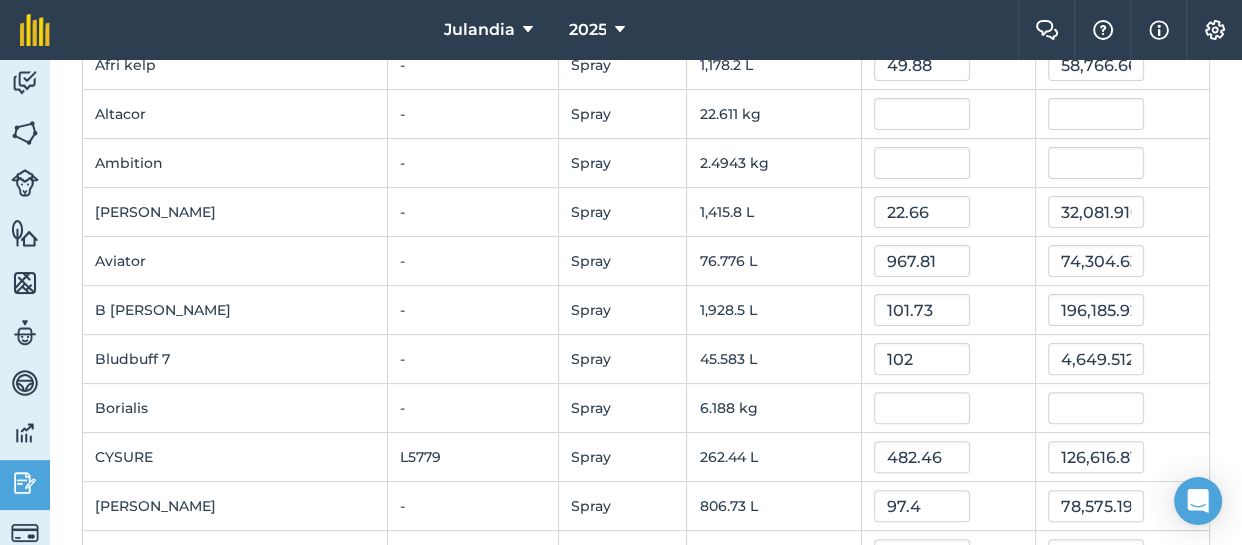 scroll, scrollTop: 546, scrollLeft: 0, axis: vertical 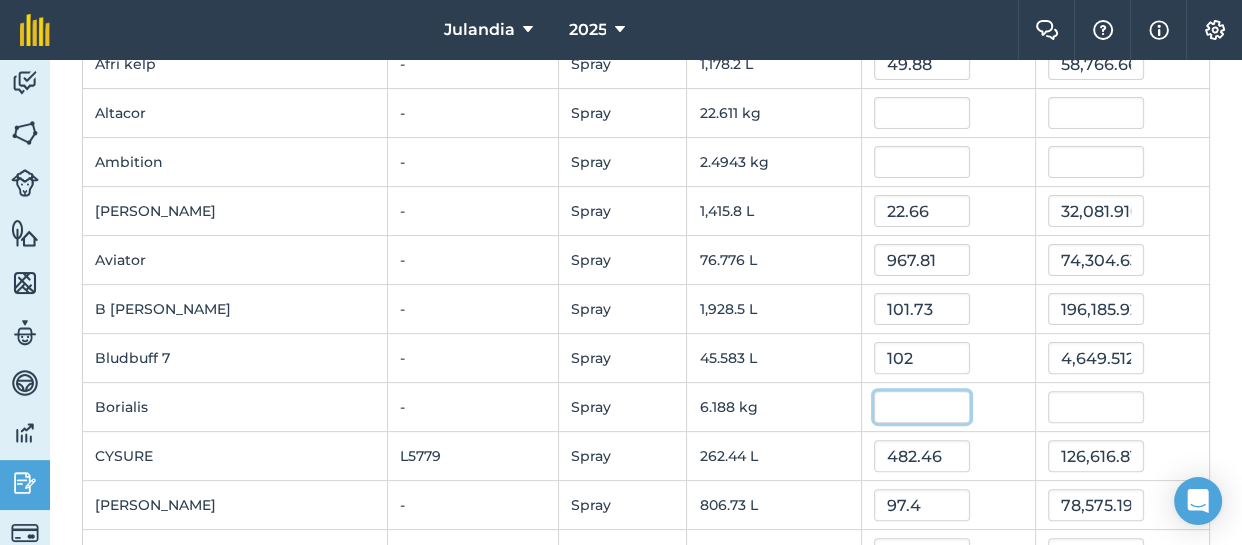 click at bounding box center [922, 407] 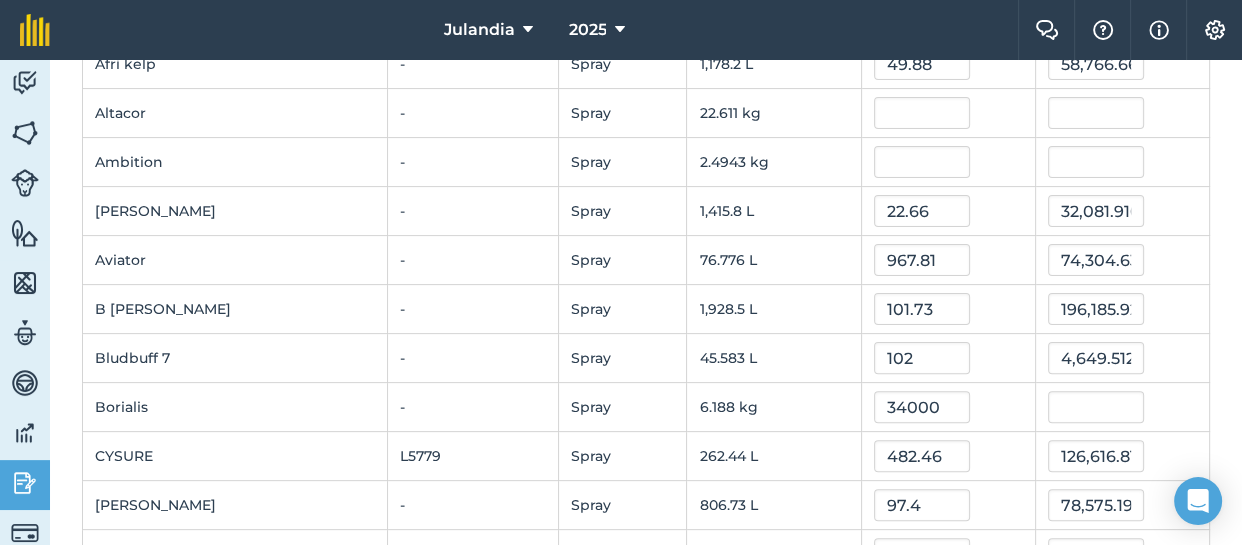 click on "34000" at bounding box center [948, 407] 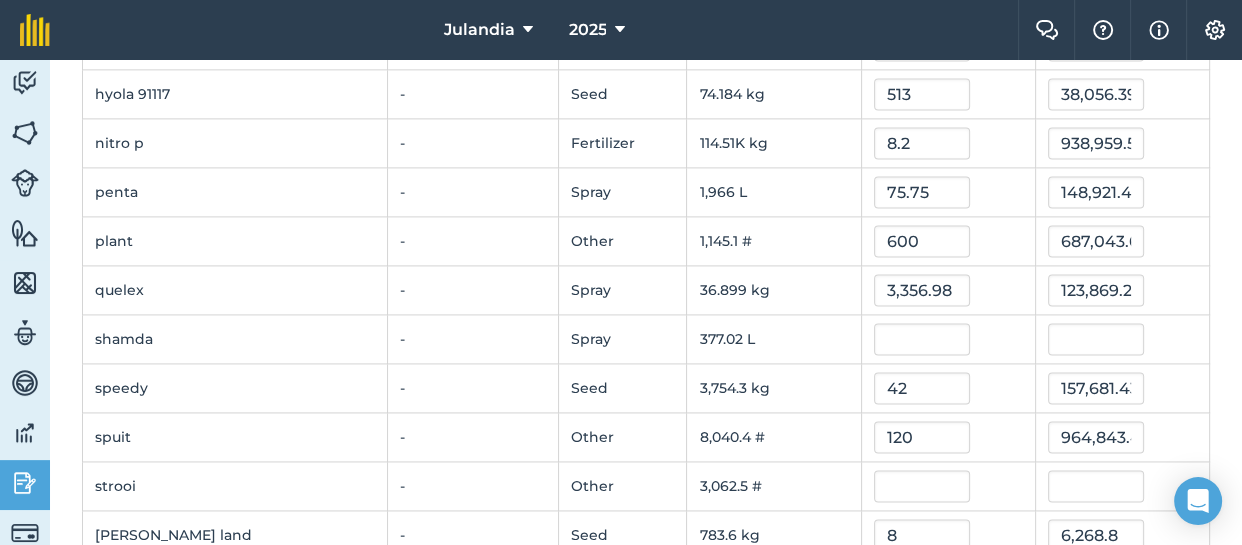 scroll, scrollTop: 2663, scrollLeft: 0, axis: vertical 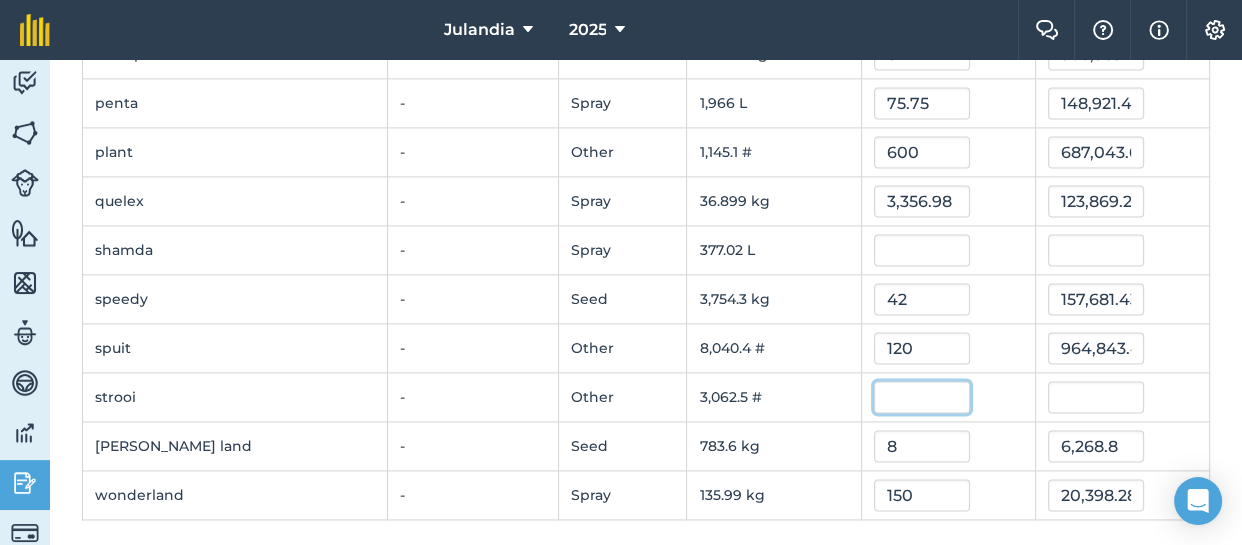 click at bounding box center (922, 397) 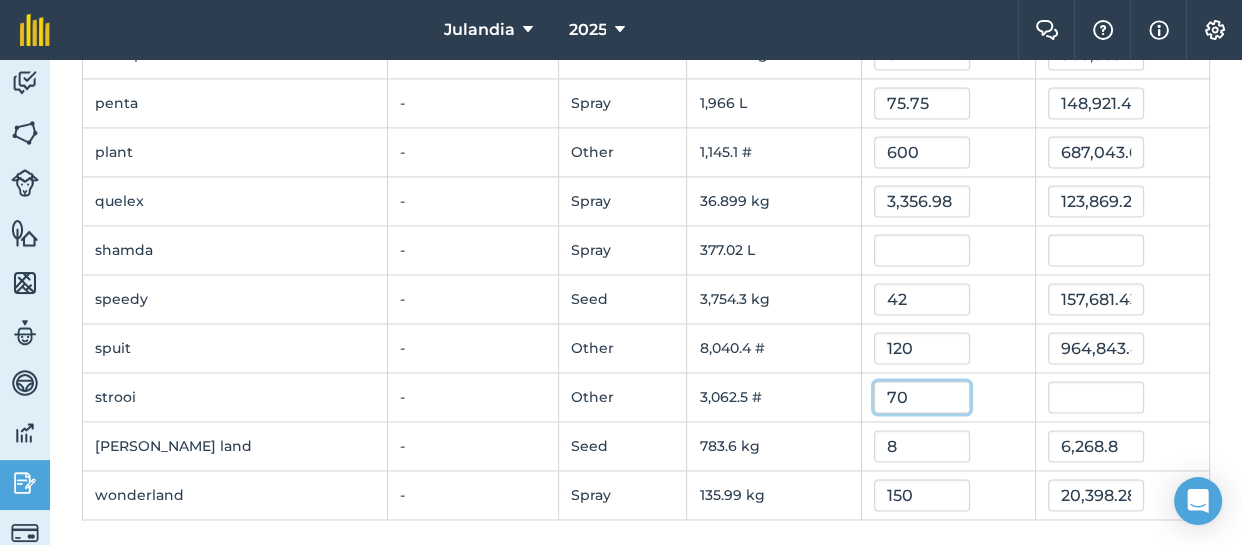 type on "70" 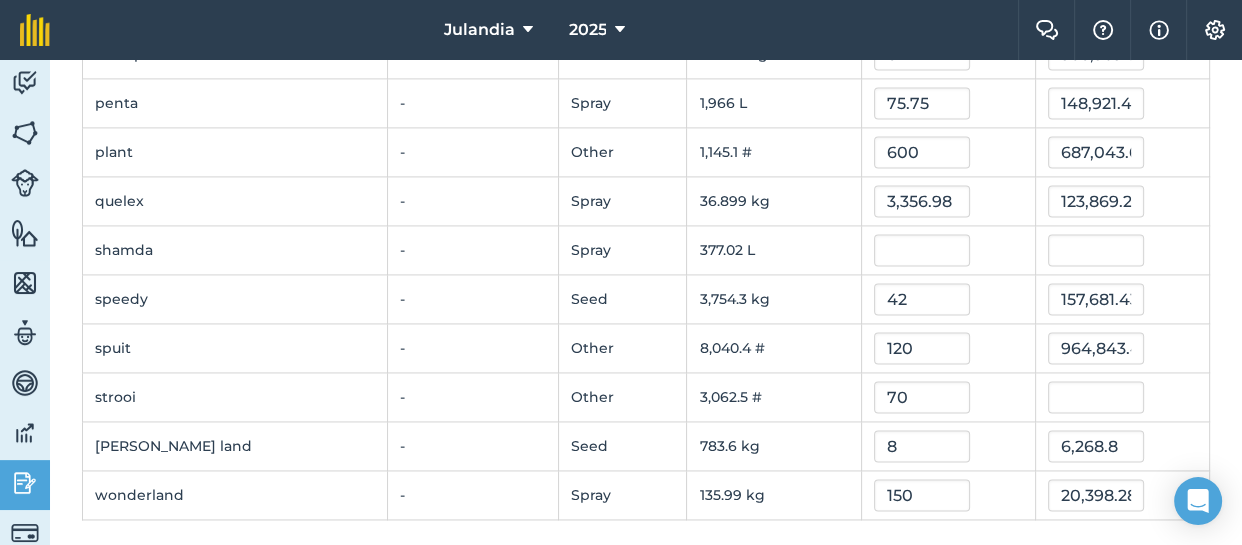 click on "70" at bounding box center (948, 397) 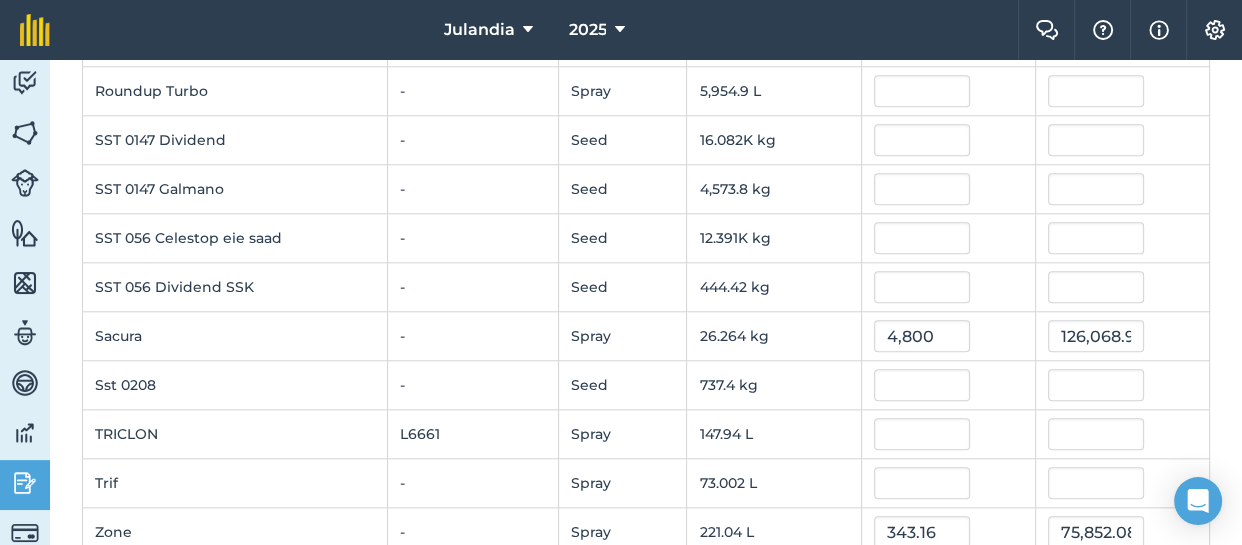 scroll, scrollTop: 1939, scrollLeft: 0, axis: vertical 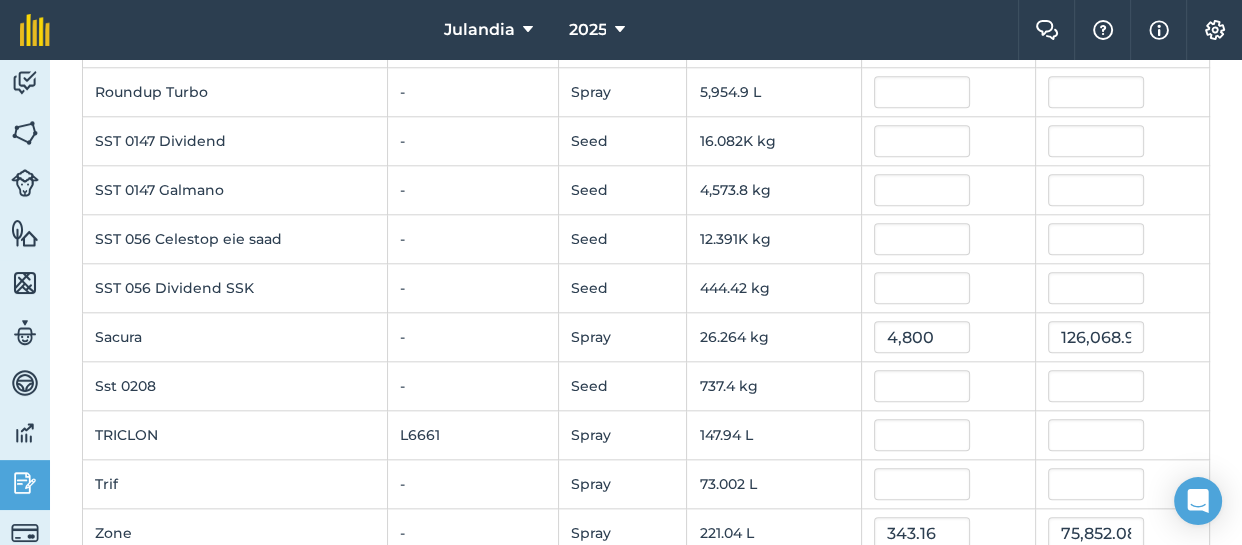 click on "-" at bounding box center (473, 386) 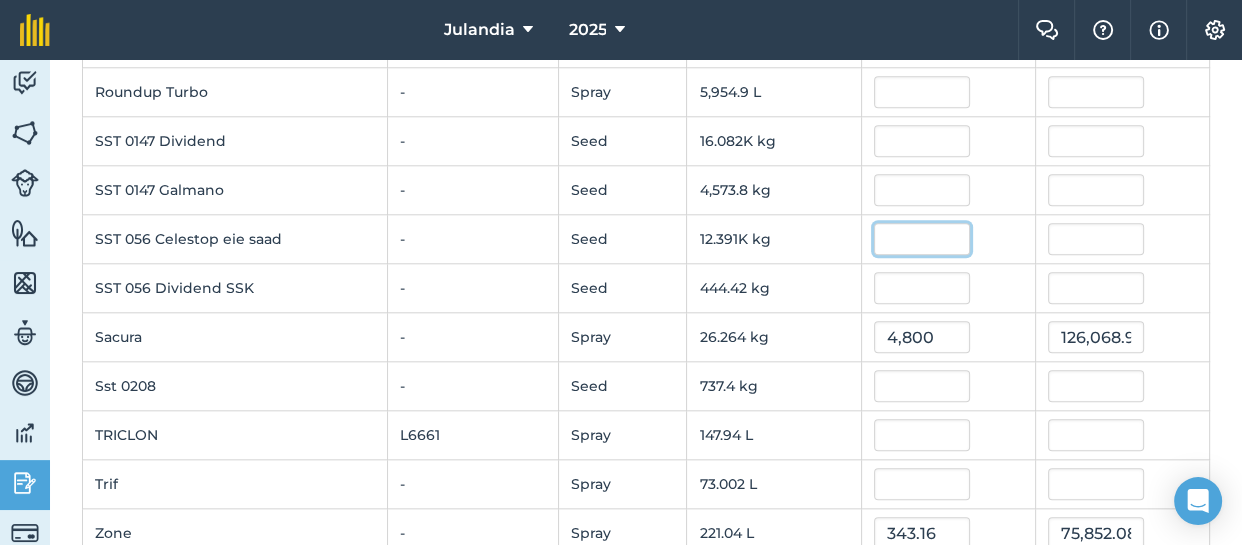click at bounding box center [922, 239] 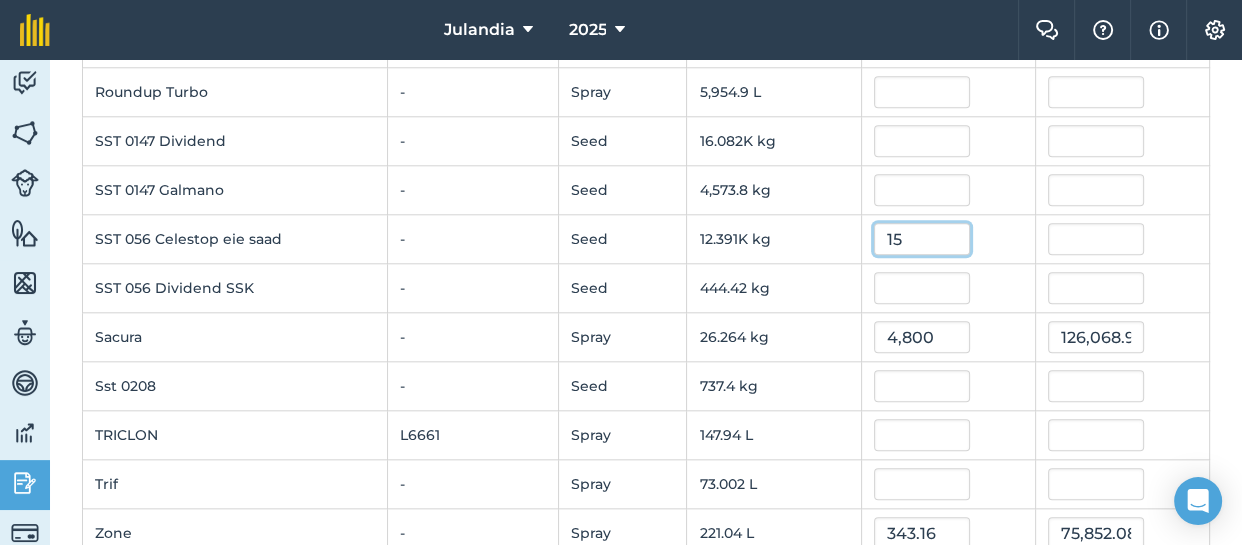 type on "15" 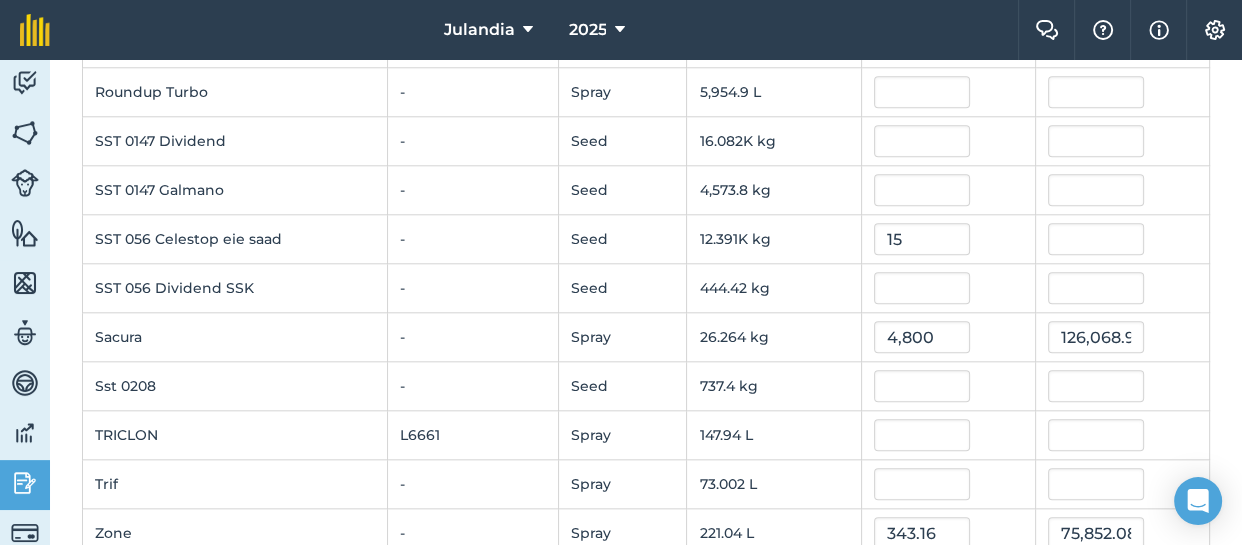 type on "185,871.255" 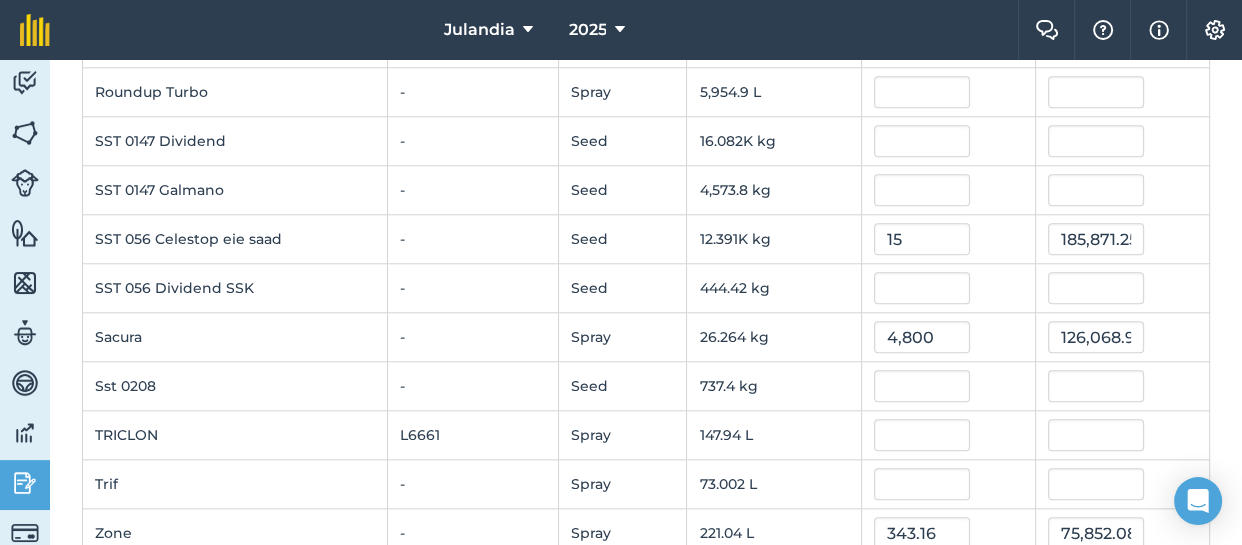 click on "15" at bounding box center [948, 239] 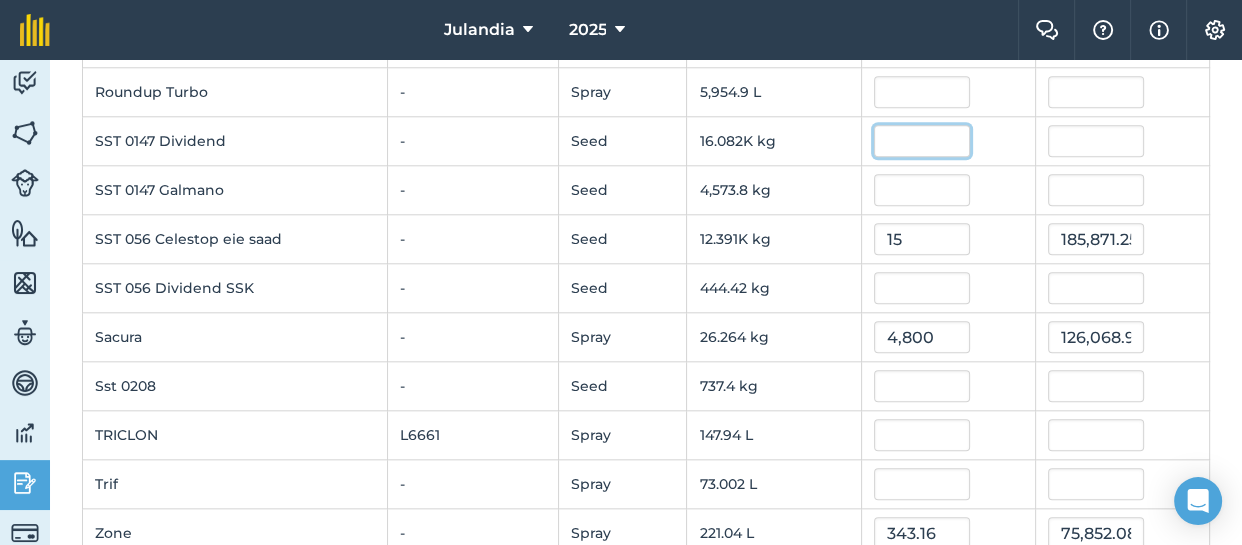 click at bounding box center (922, 141) 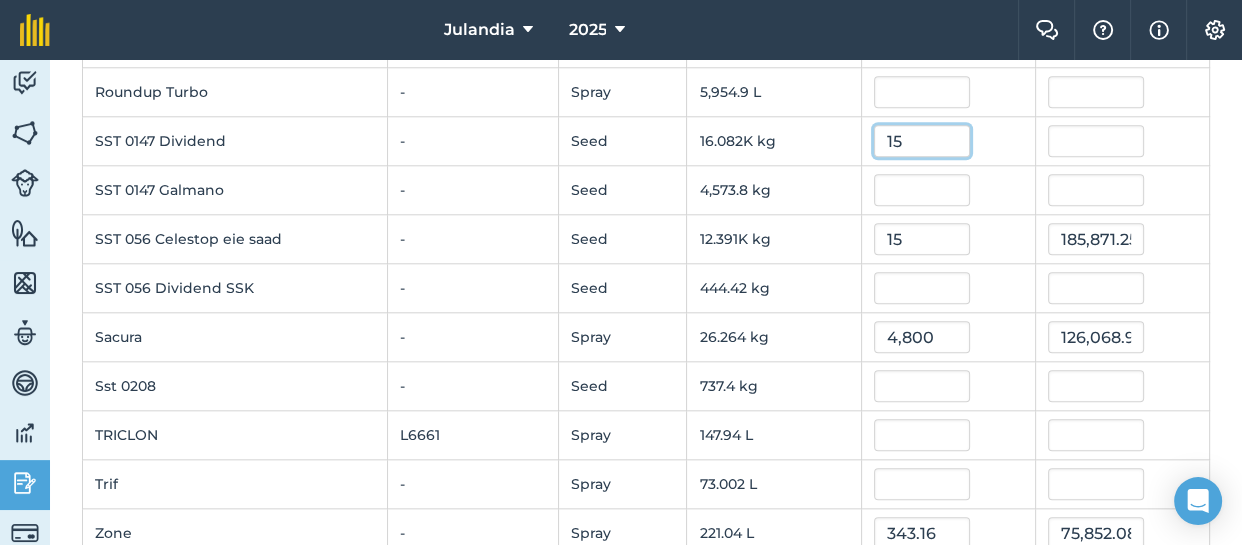 type on "15" 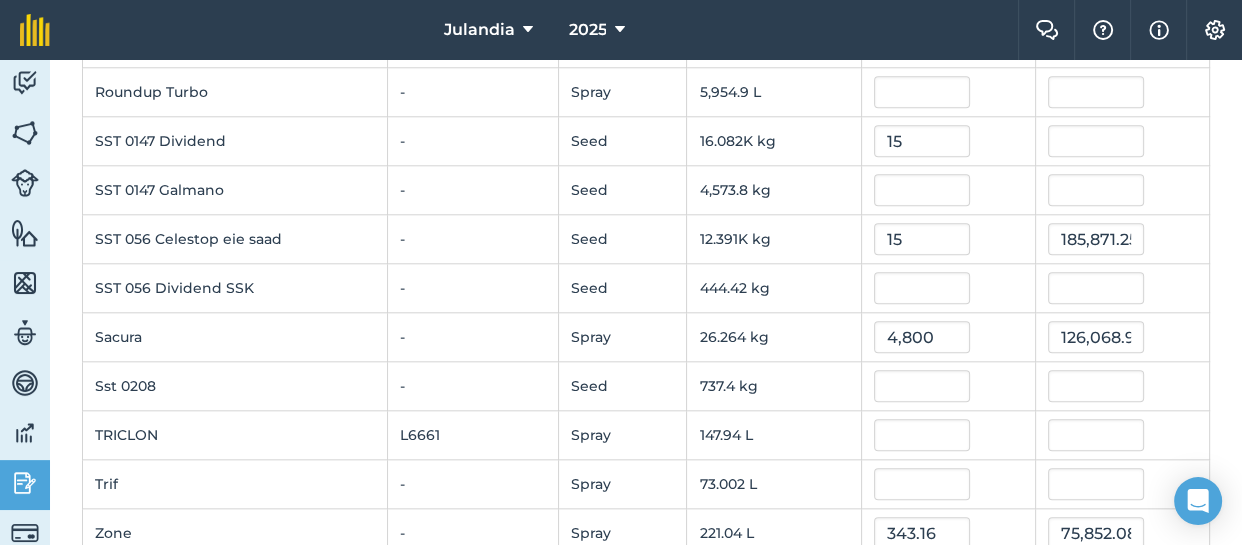 click on "15" at bounding box center [948, 141] 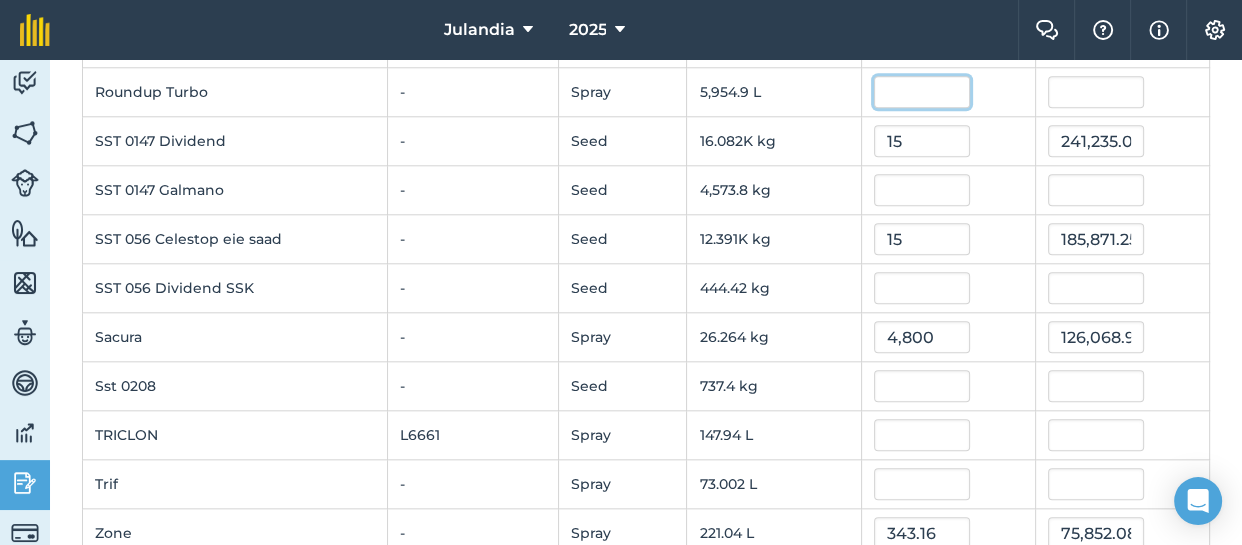 click at bounding box center (922, 92) 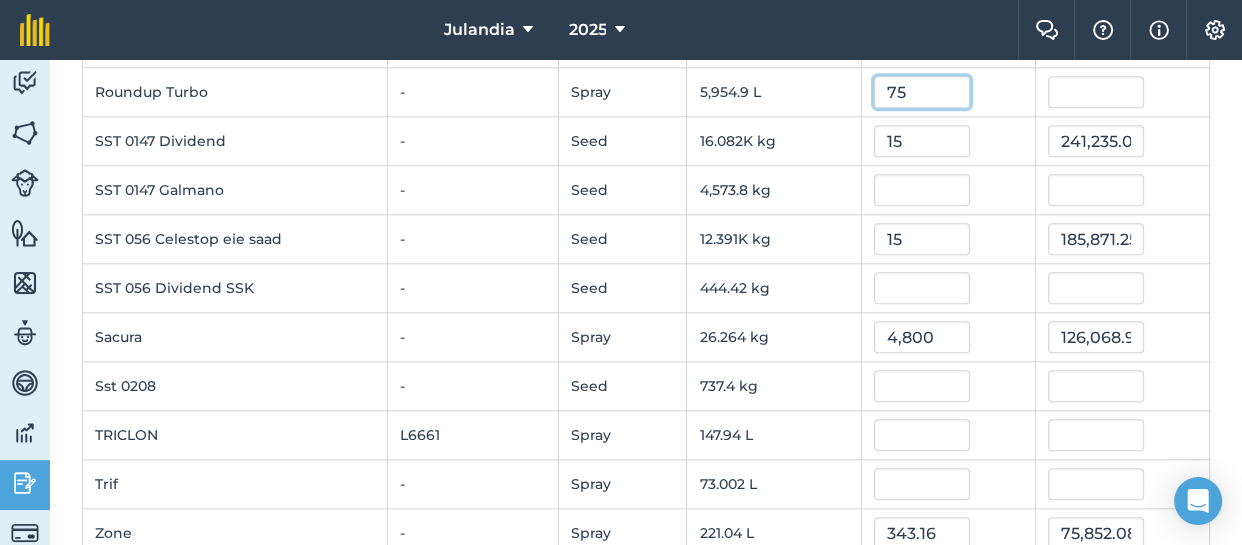 type on "75" 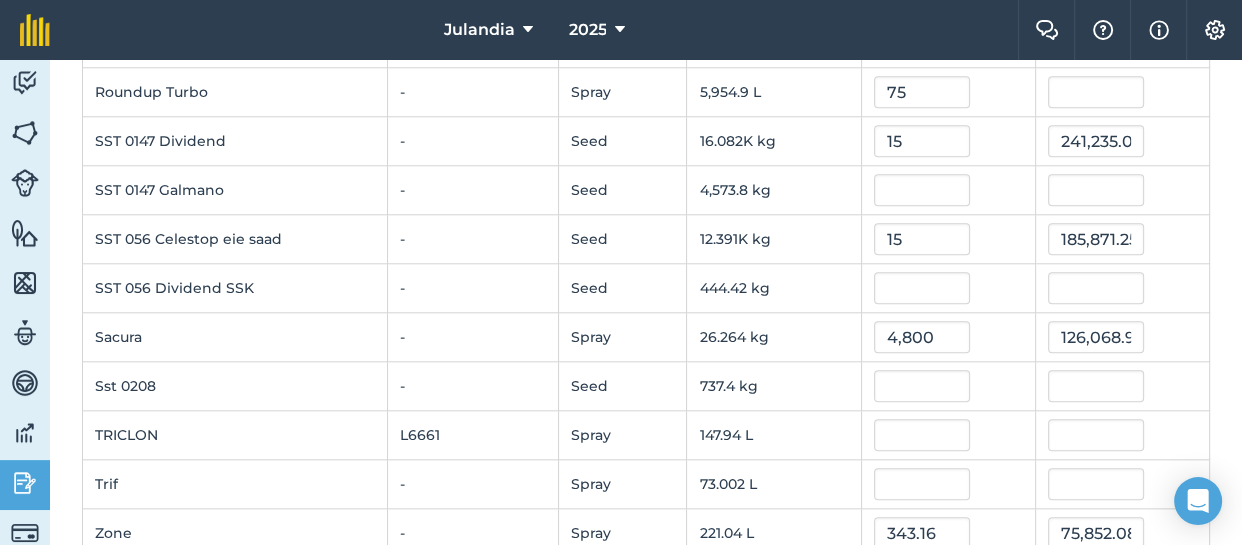 click on "75" at bounding box center [948, 92] 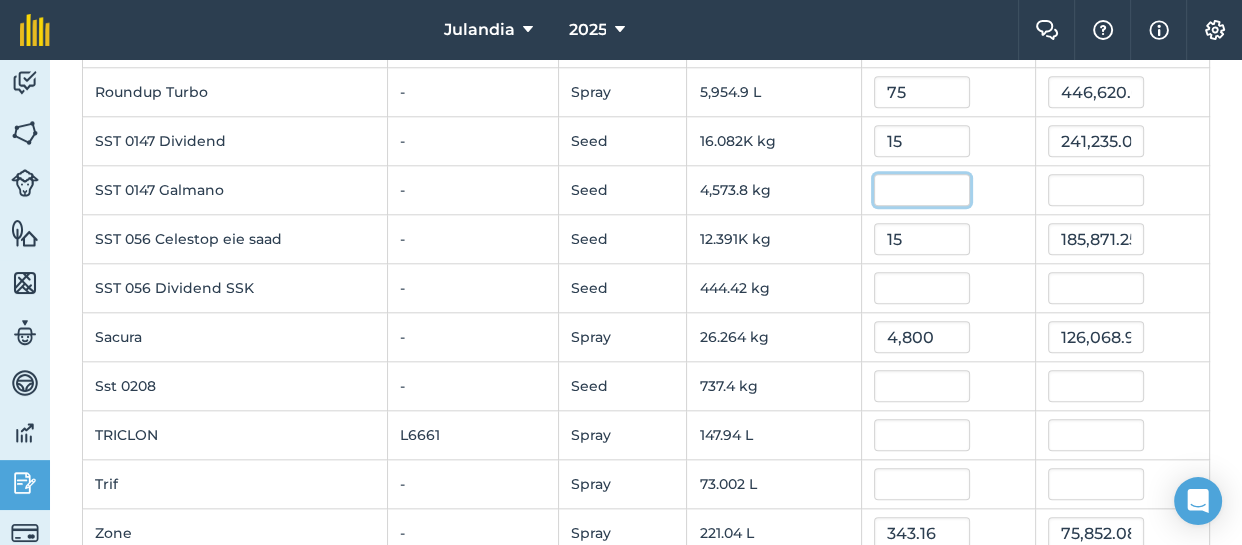 click at bounding box center [922, 190] 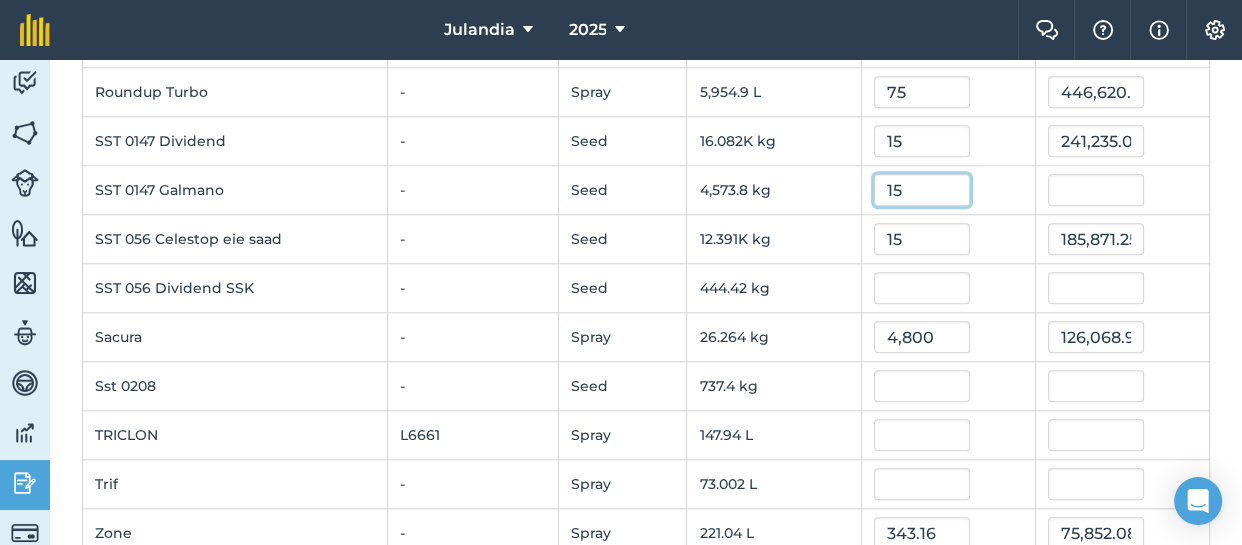 type on "15" 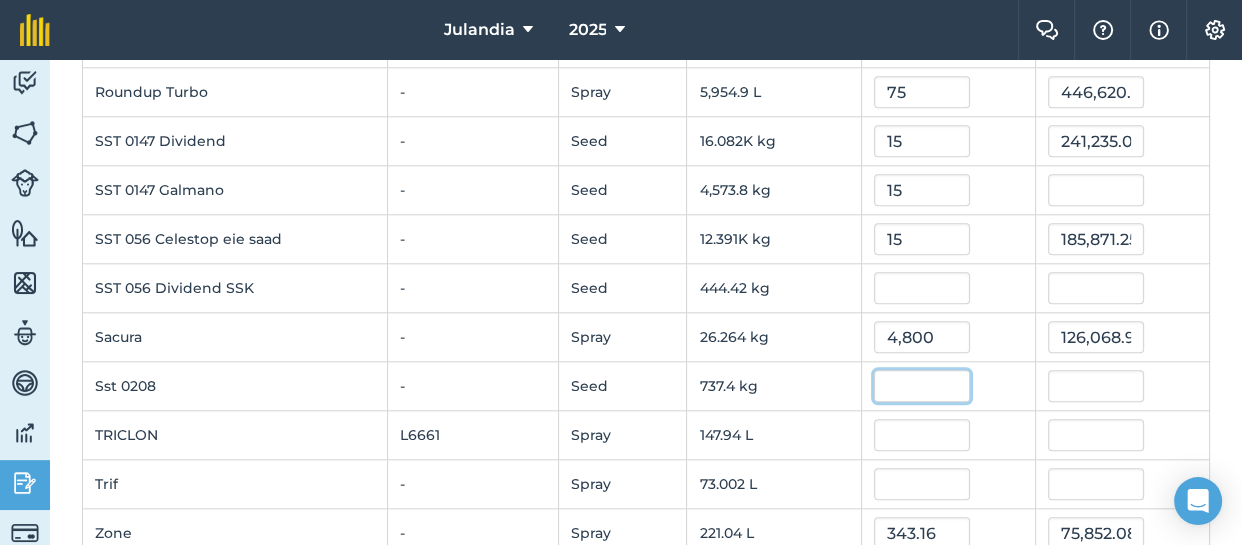 click at bounding box center [922, 386] 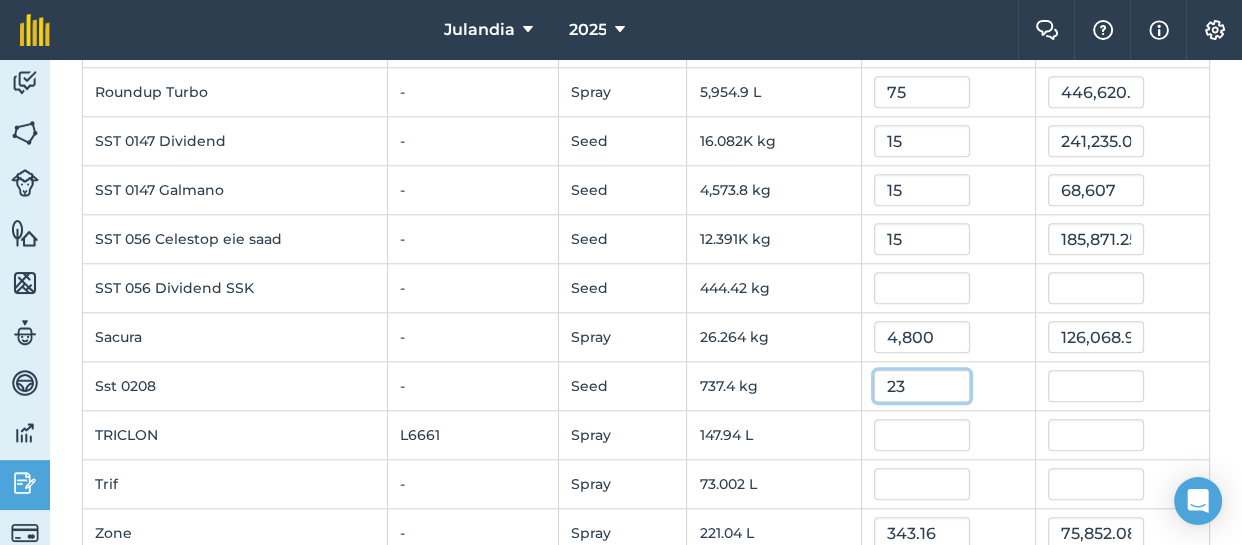 type on "23" 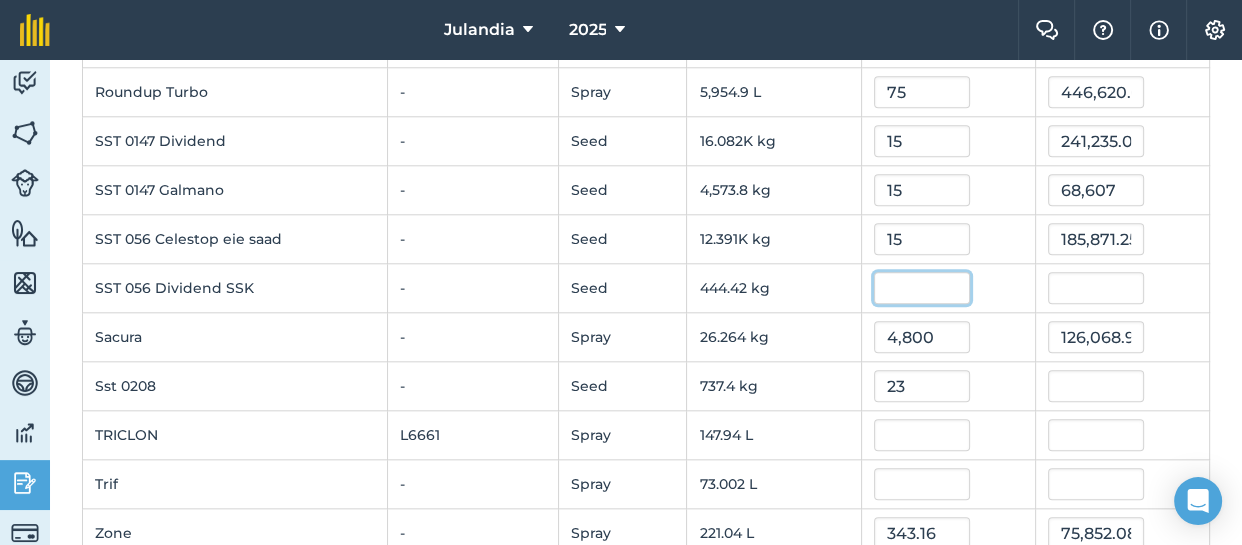 type on "16,960.2" 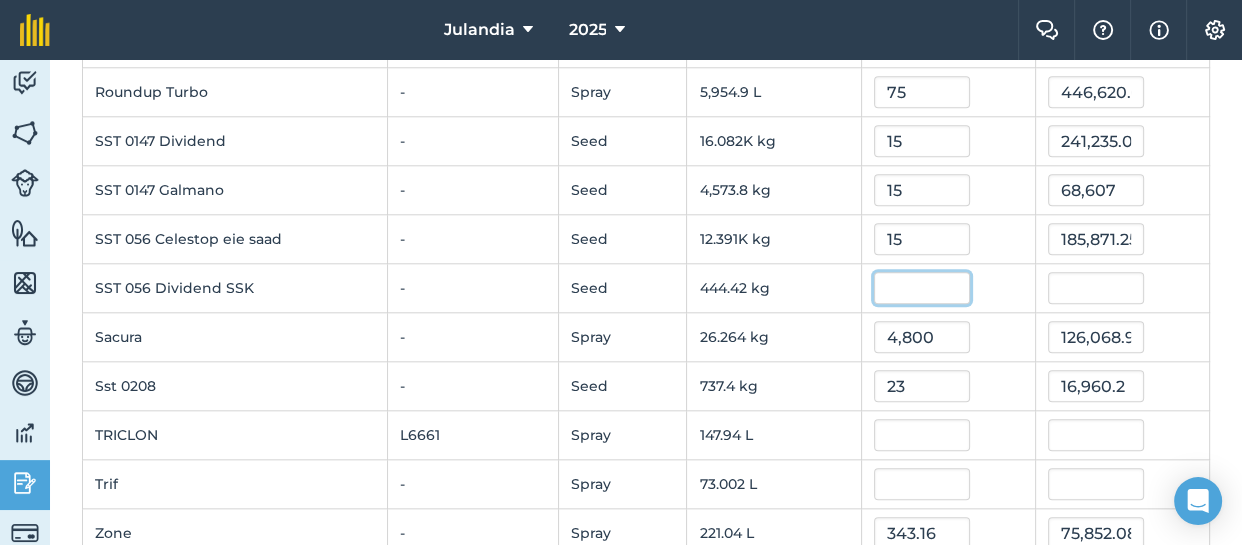 click at bounding box center (922, 288) 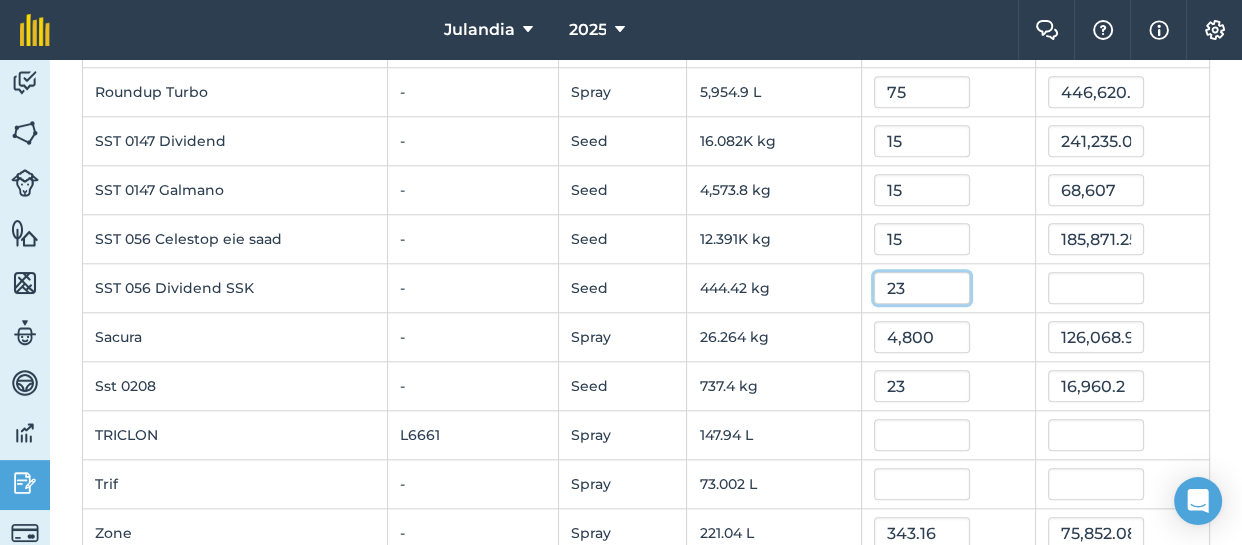 type on "23" 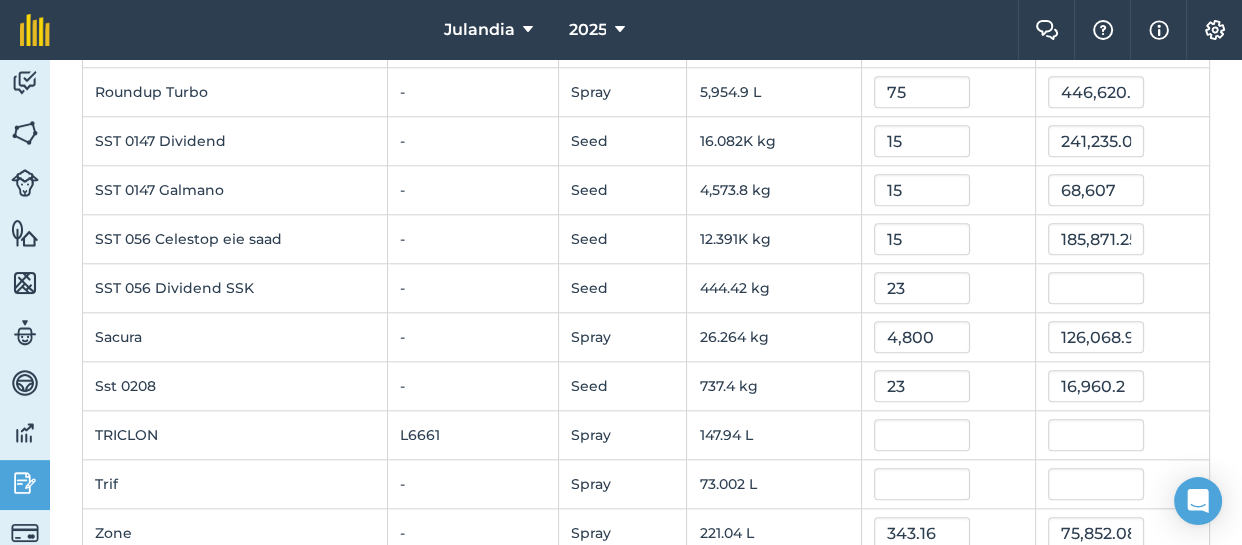 type on "10,221.66" 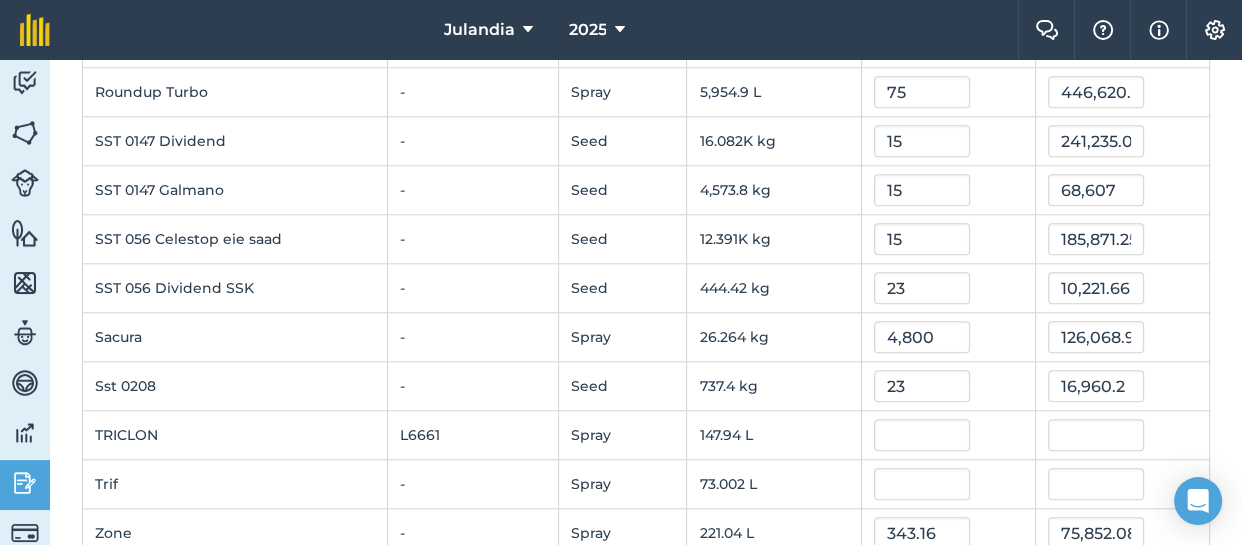 click on "15" at bounding box center (948, 239) 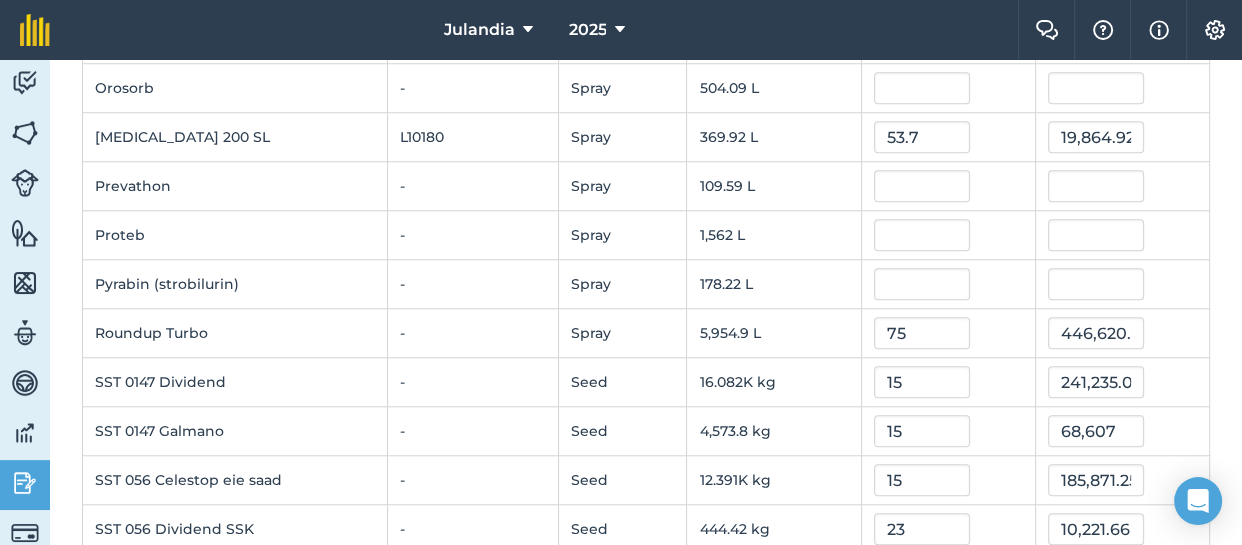 scroll, scrollTop: 1697, scrollLeft: 0, axis: vertical 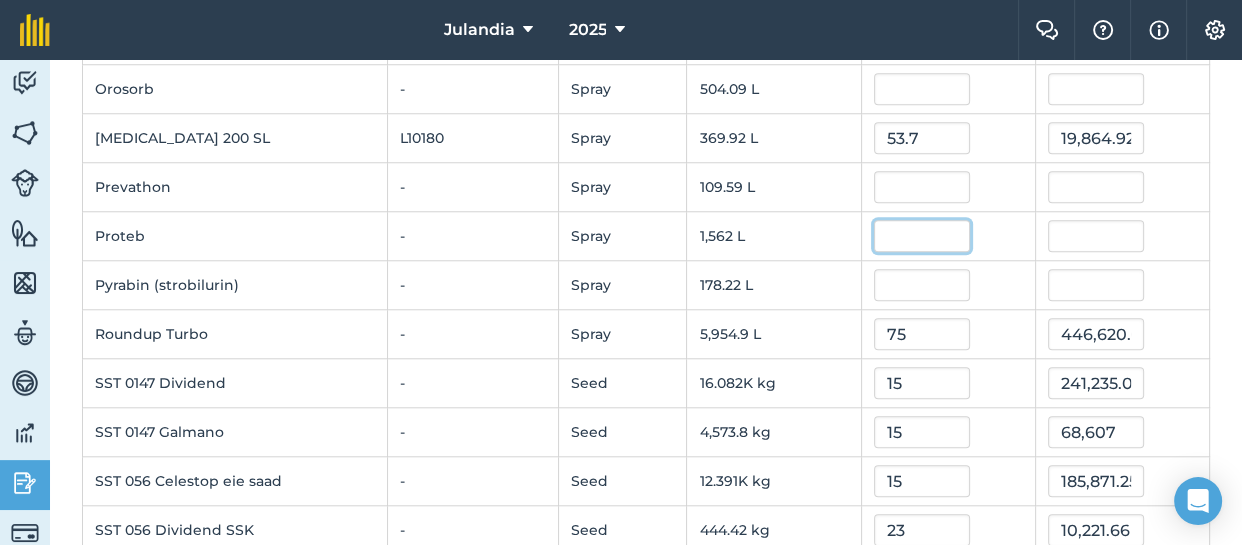 click at bounding box center [922, 236] 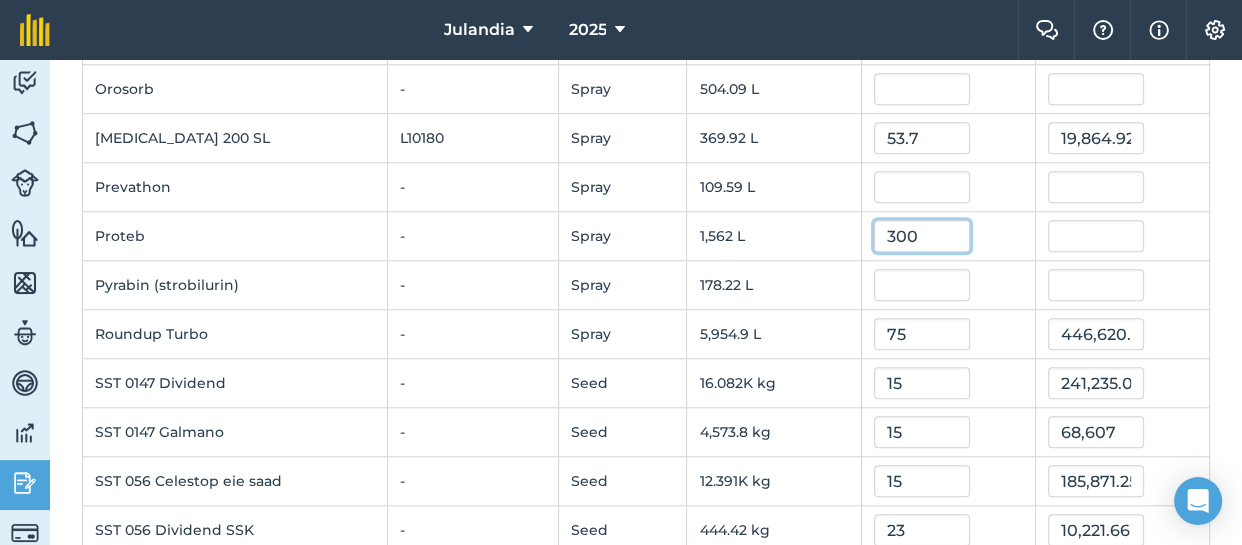 type on "300" 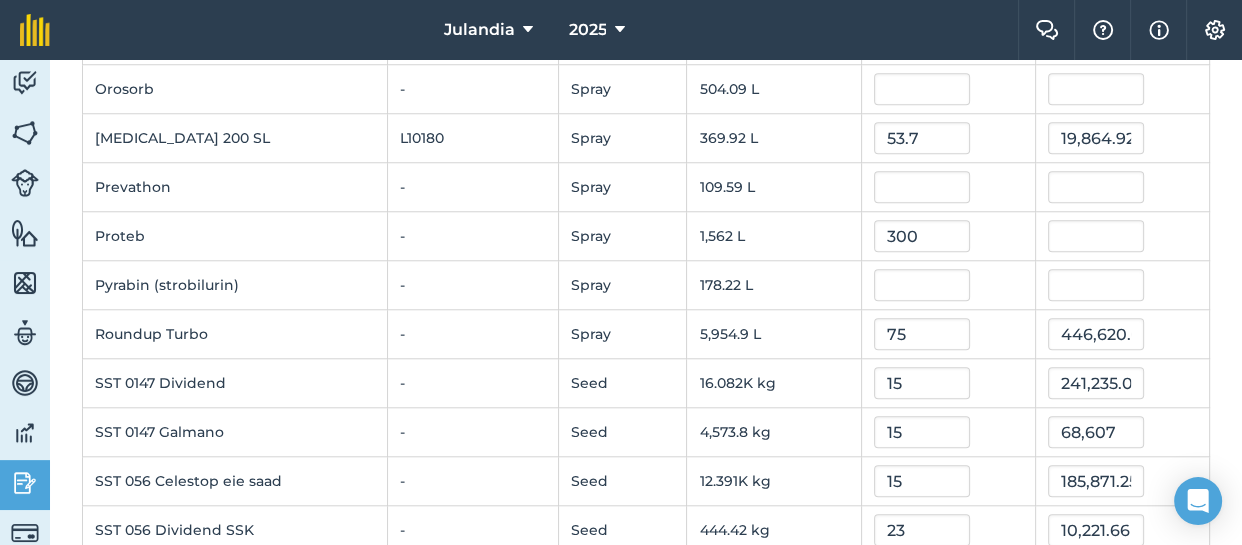 click at bounding box center (948, 285) 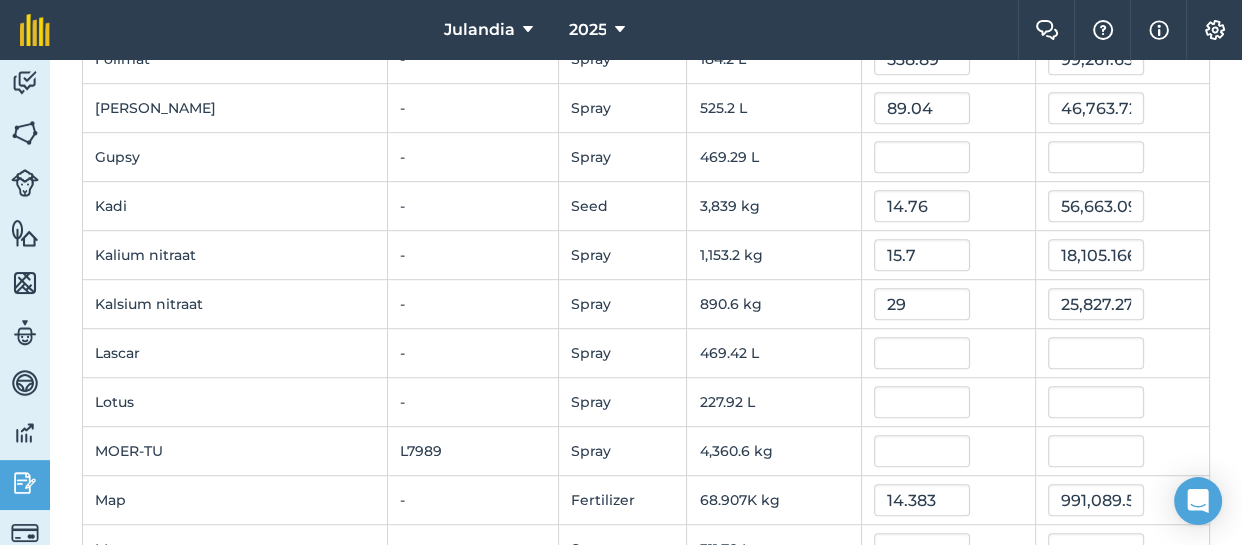 scroll, scrollTop: 1081, scrollLeft: 0, axis: vertical 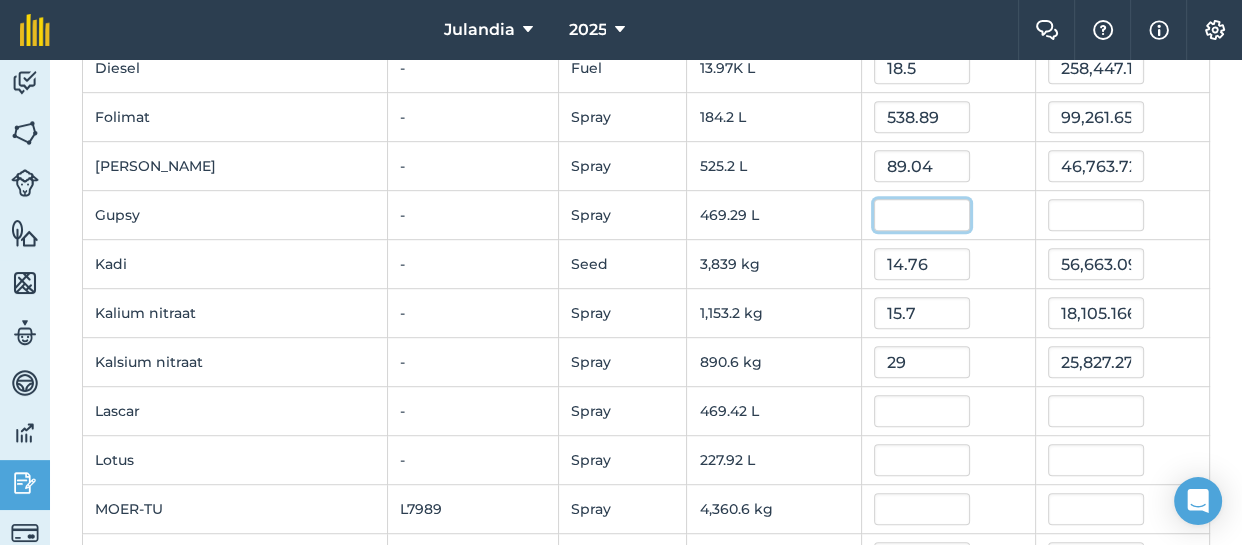 click at bounding box center [922, 215] 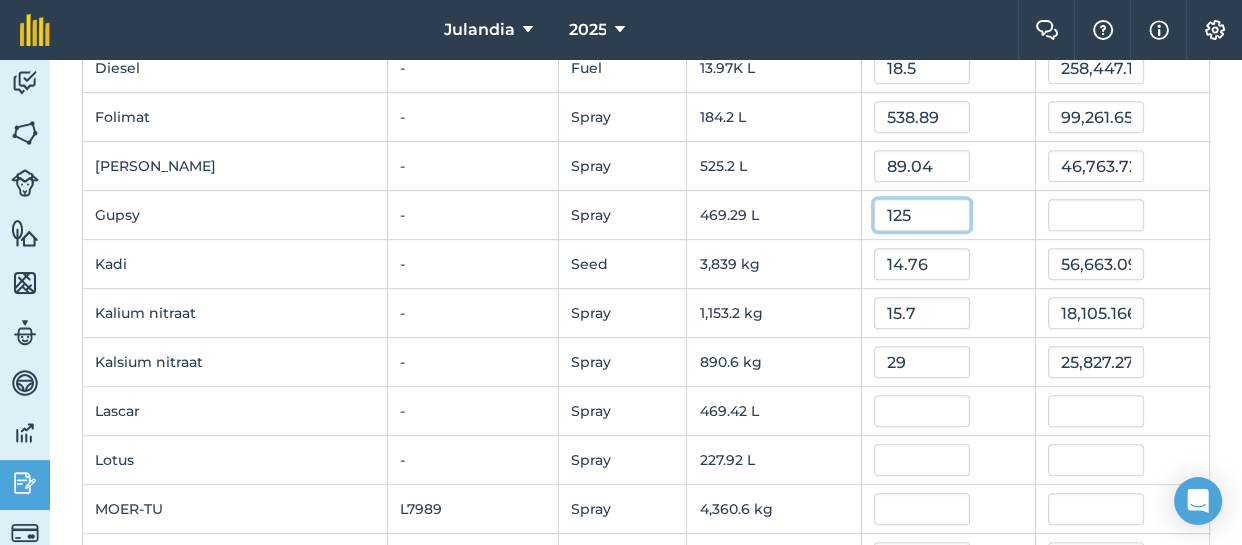 type on "125" 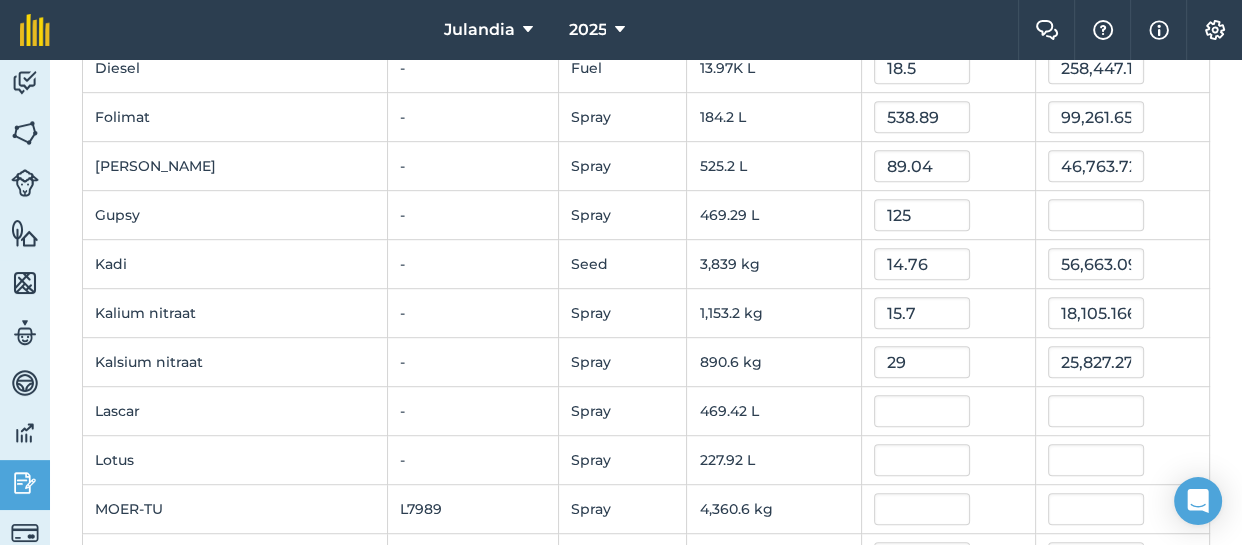 click on "125" at bounding box center [948, 215] 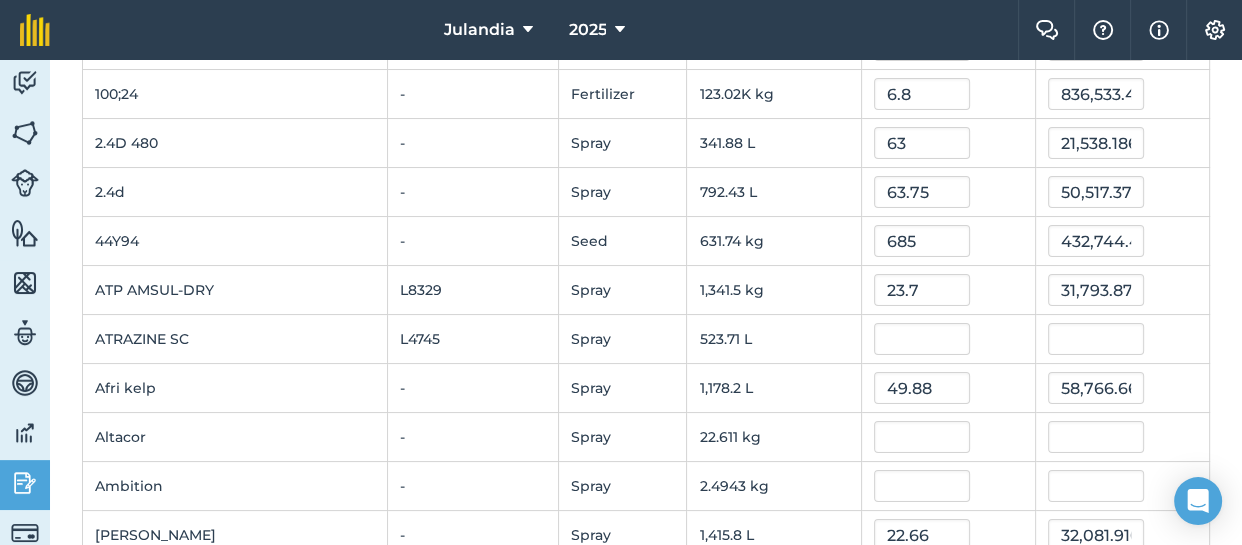 scroll, scrollTop: 240, scrollLeft: 0, axis: vertical 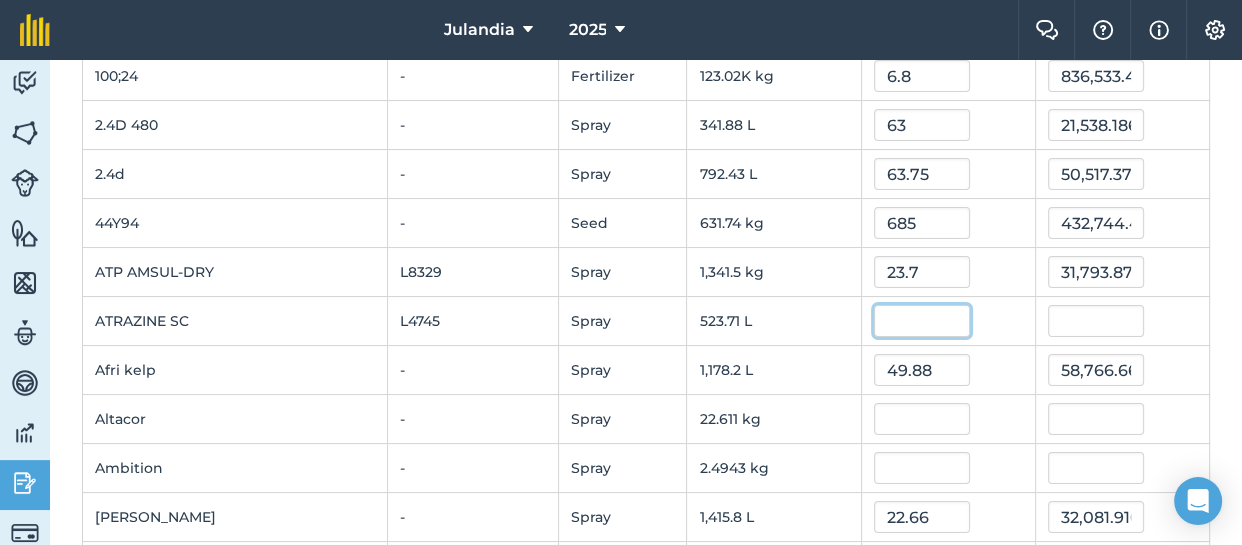 click at bounding box center [922, 321] 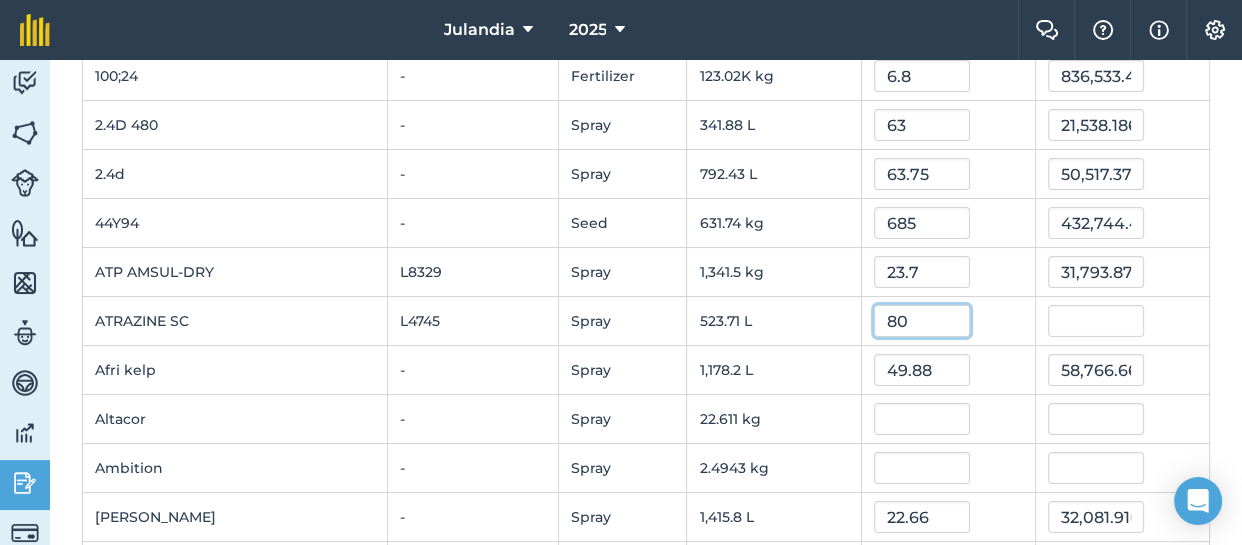 type on "80" 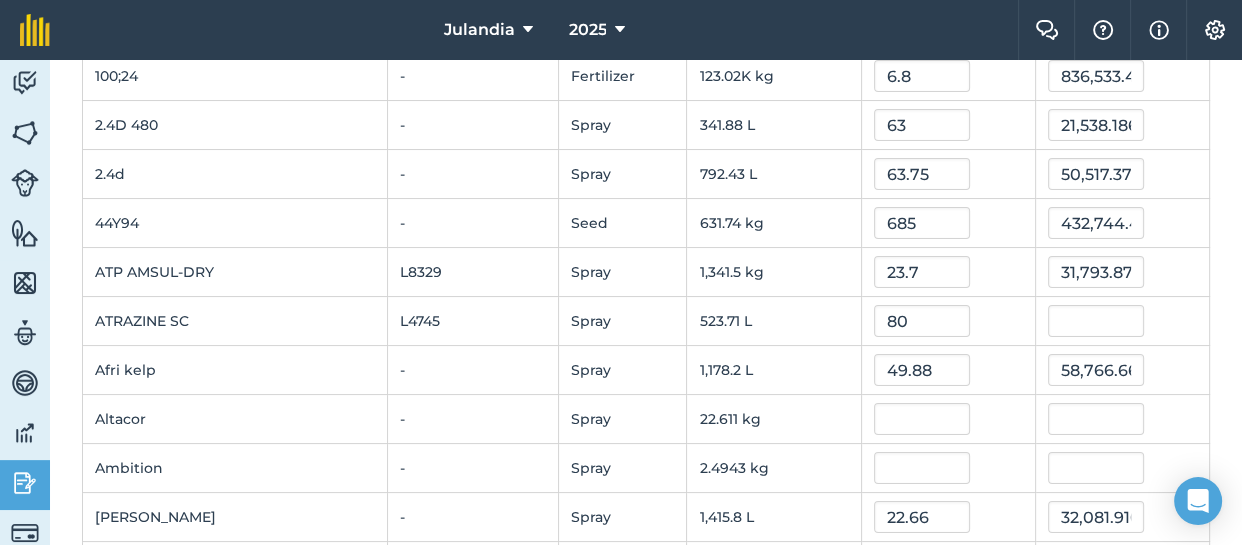type on "41,896.796800000004" 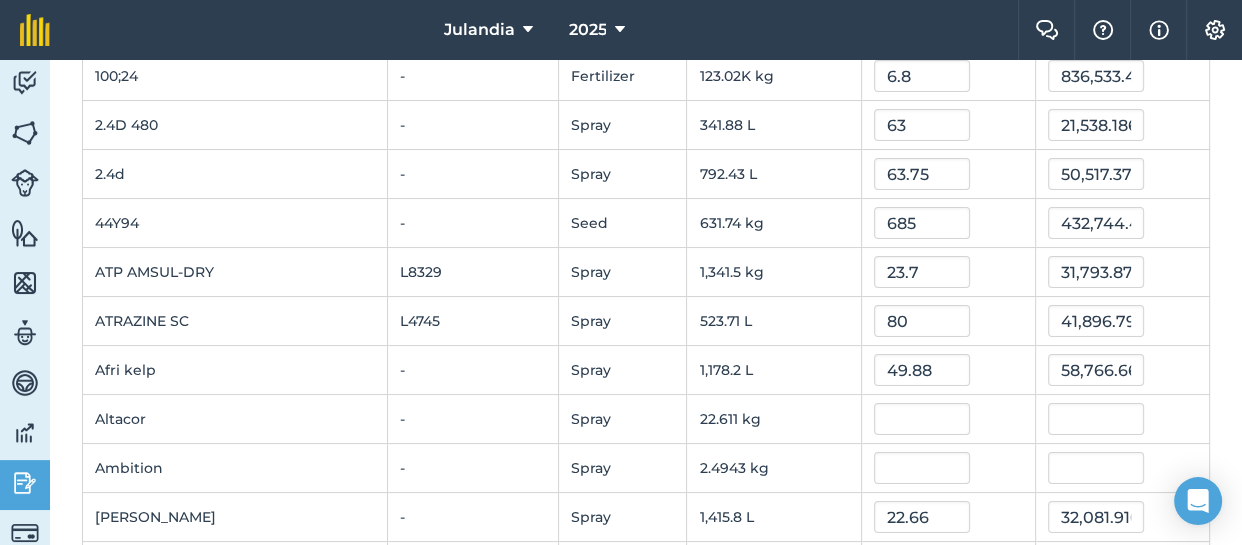 click on "80" at bounding box center (948, 321) 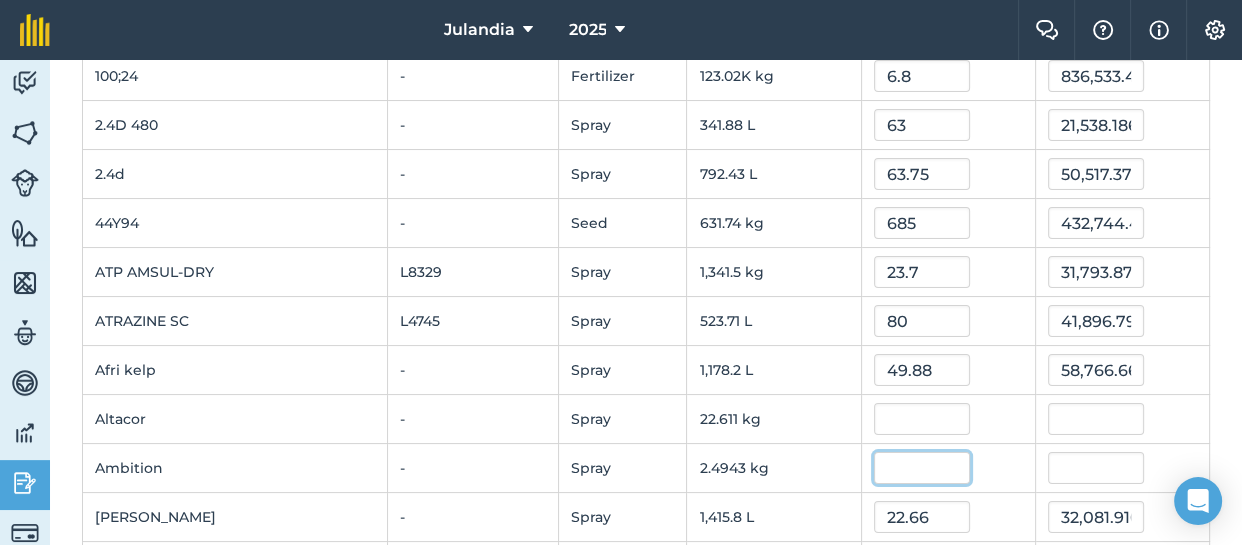 click at bounding box center [922, 468] 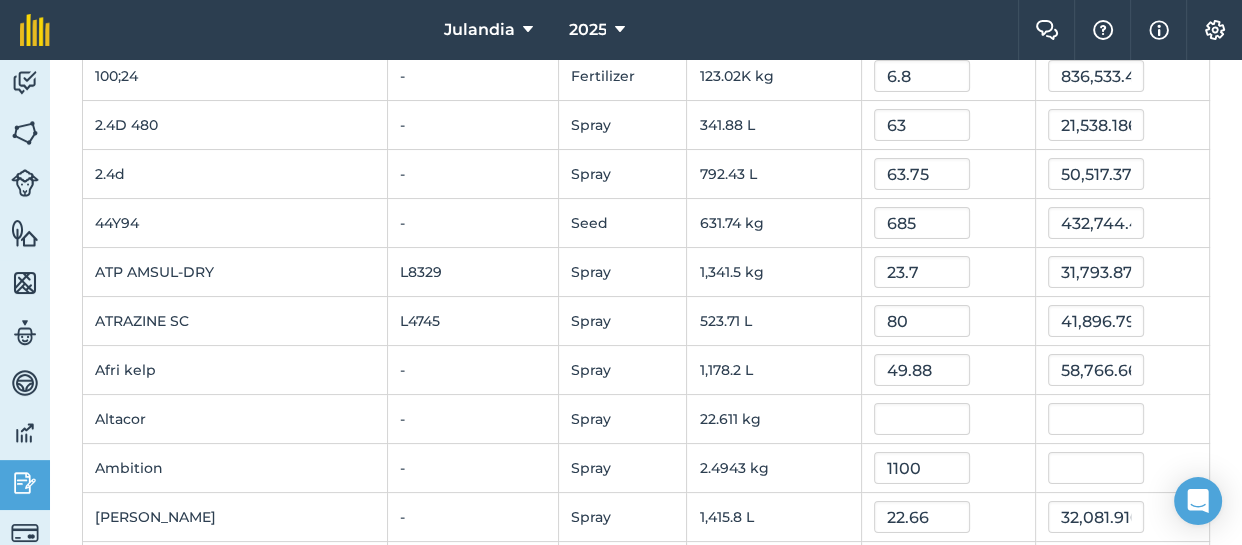 type on "1,100" 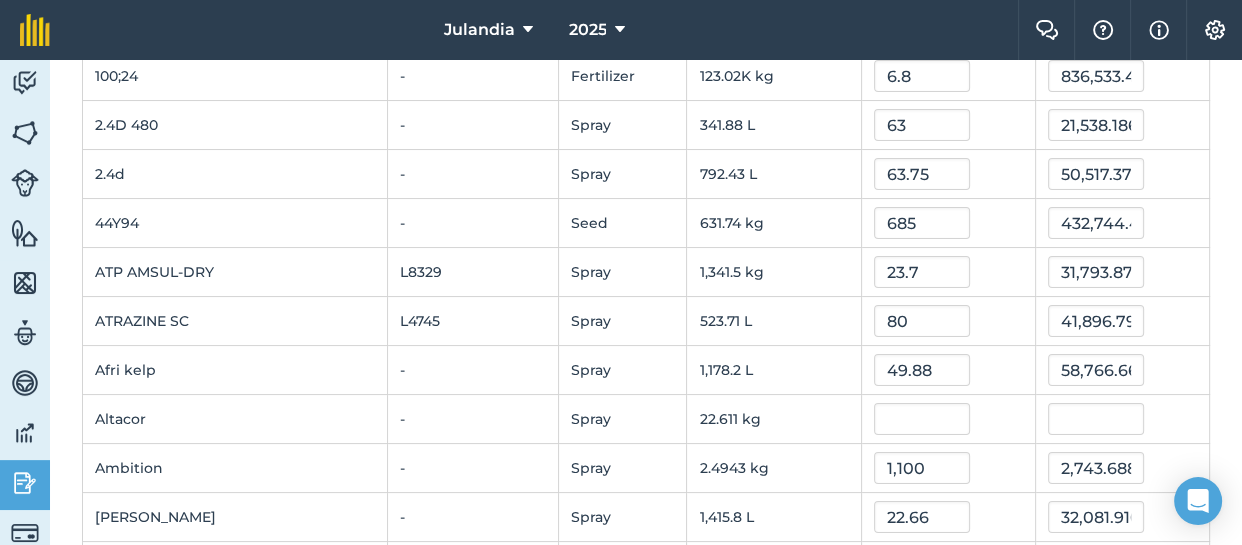 click on "1,100" at bounding box center (948, 468) 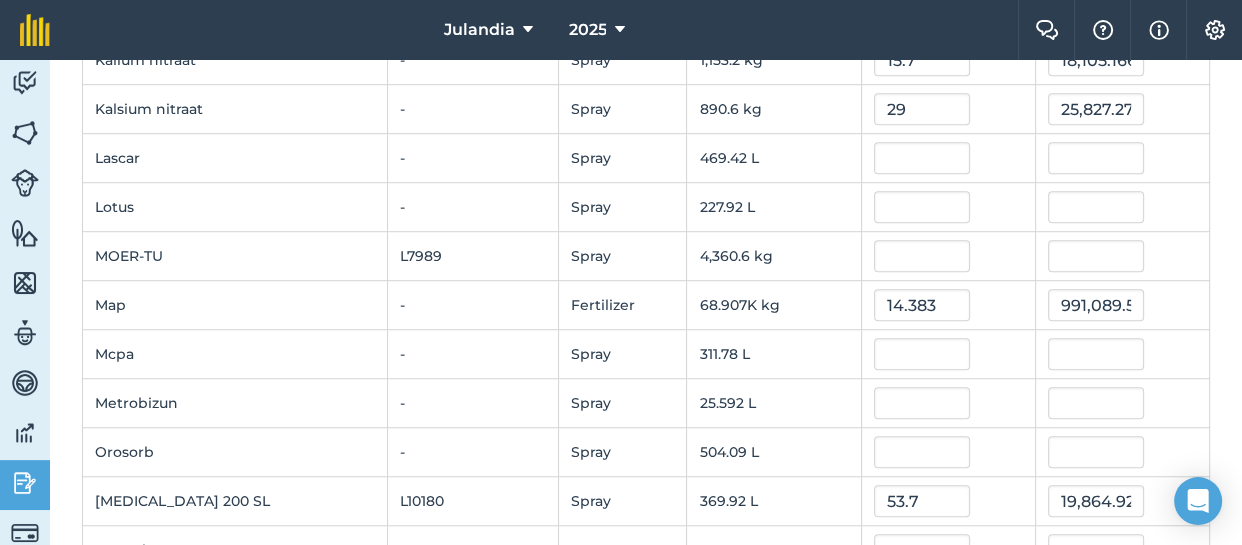 scroll, scrollTop: 1337, scrollLeft: 0, axis: vertical 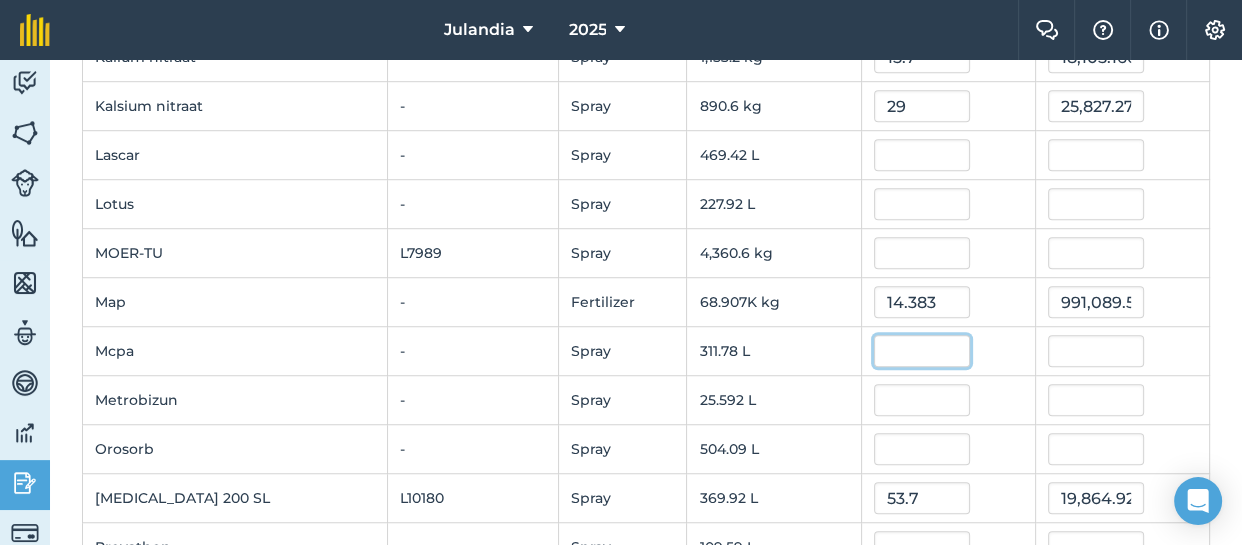 click at bounding box center (922, 351) 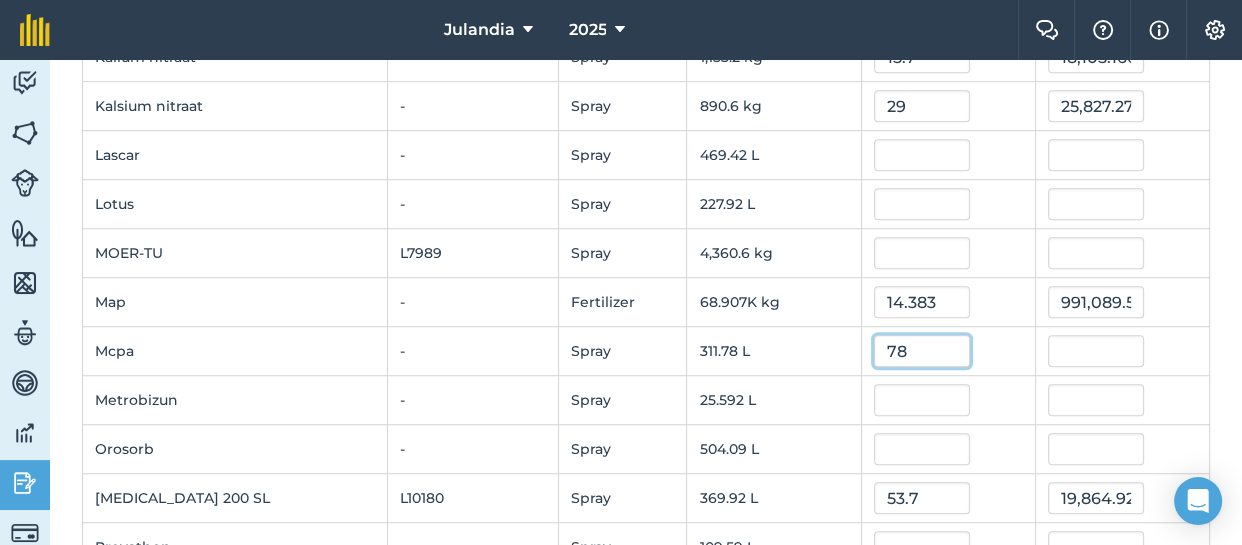 type on "78" 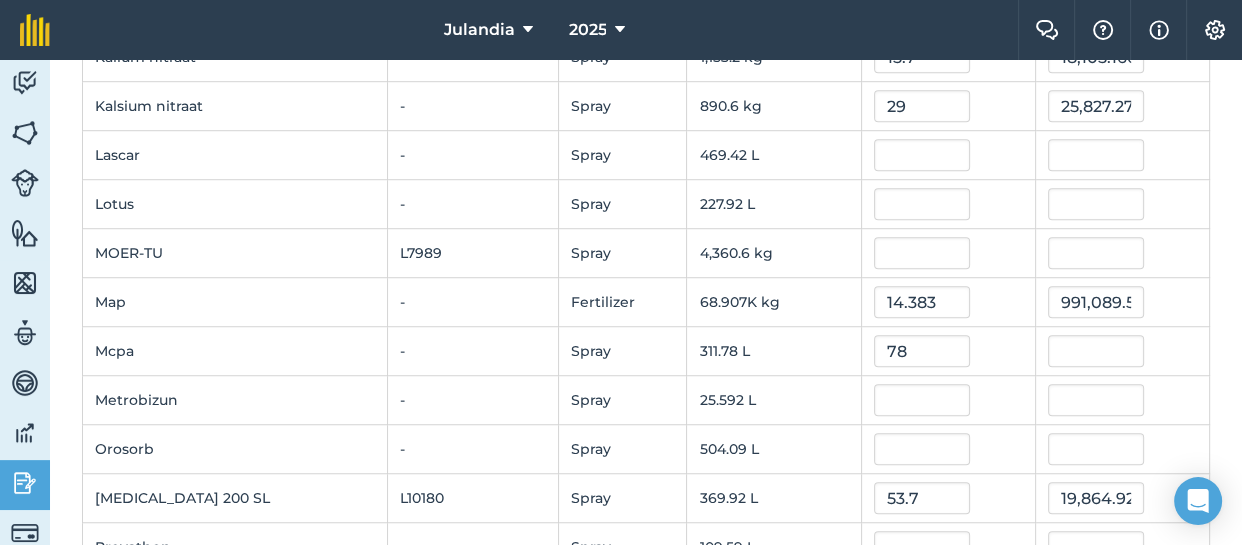 type on "24,319.054500000002" 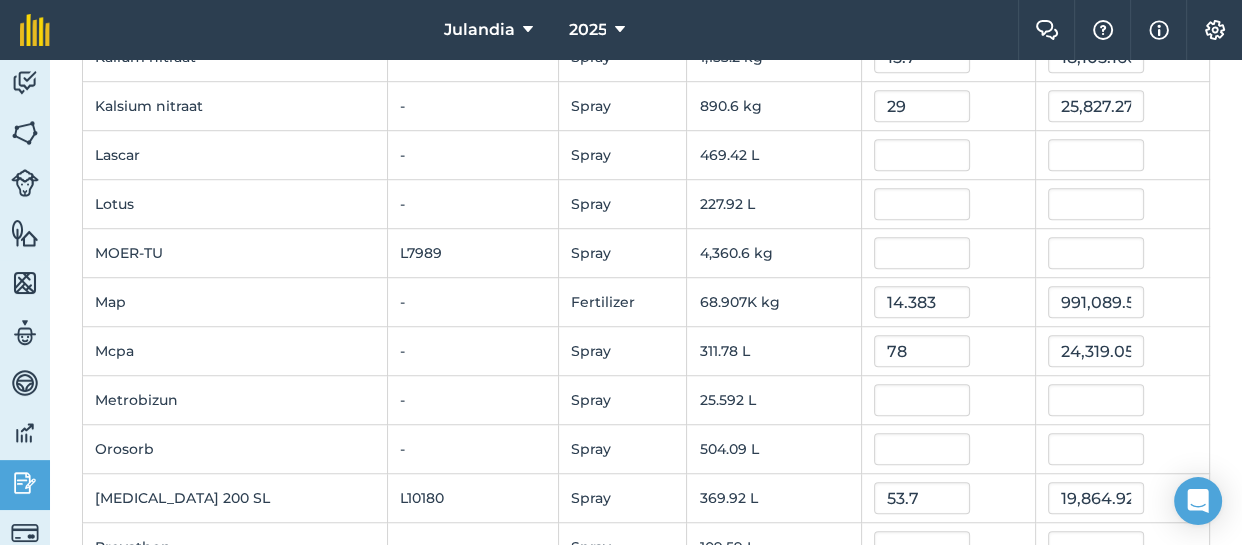 click at bounding box center [948, 400] 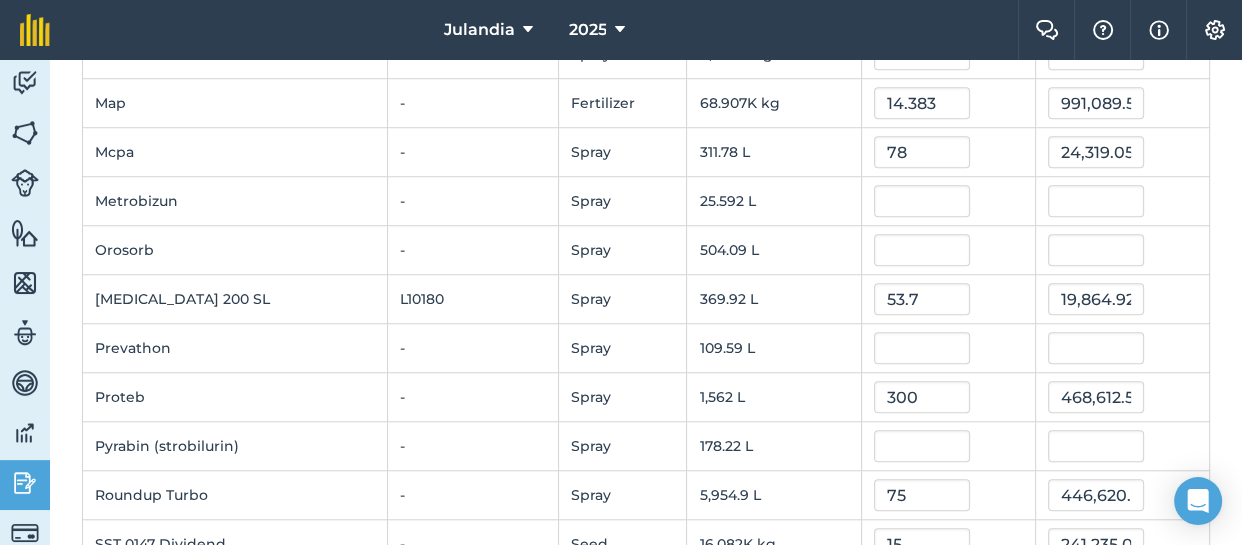 scroll, scrollTop: 1537, scrollLeft: 0, axis: vertical 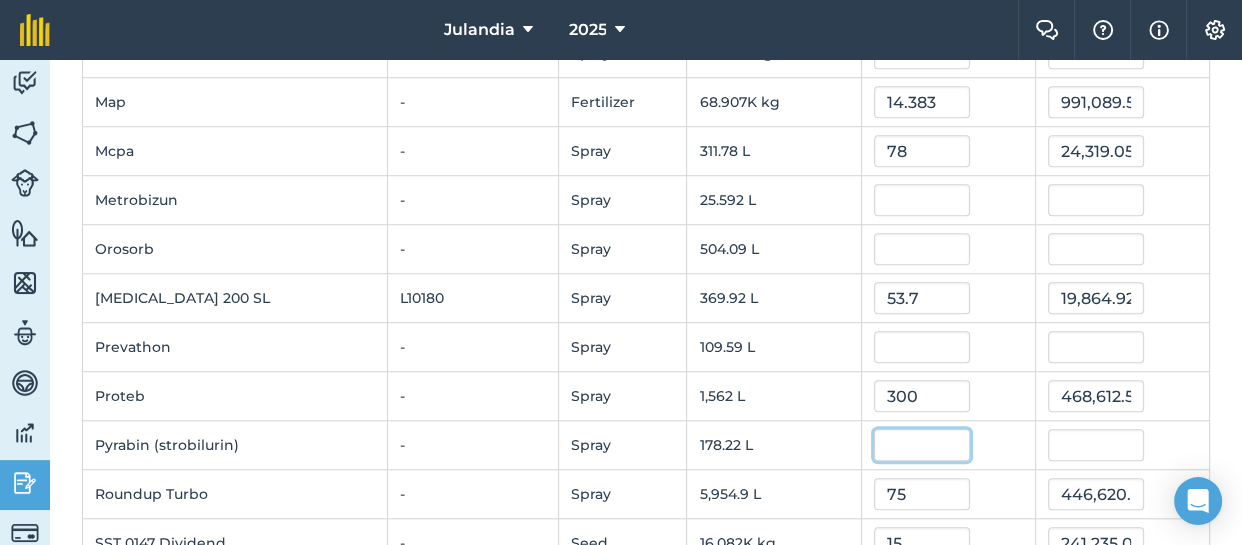 click at bounding box center [922, 445] 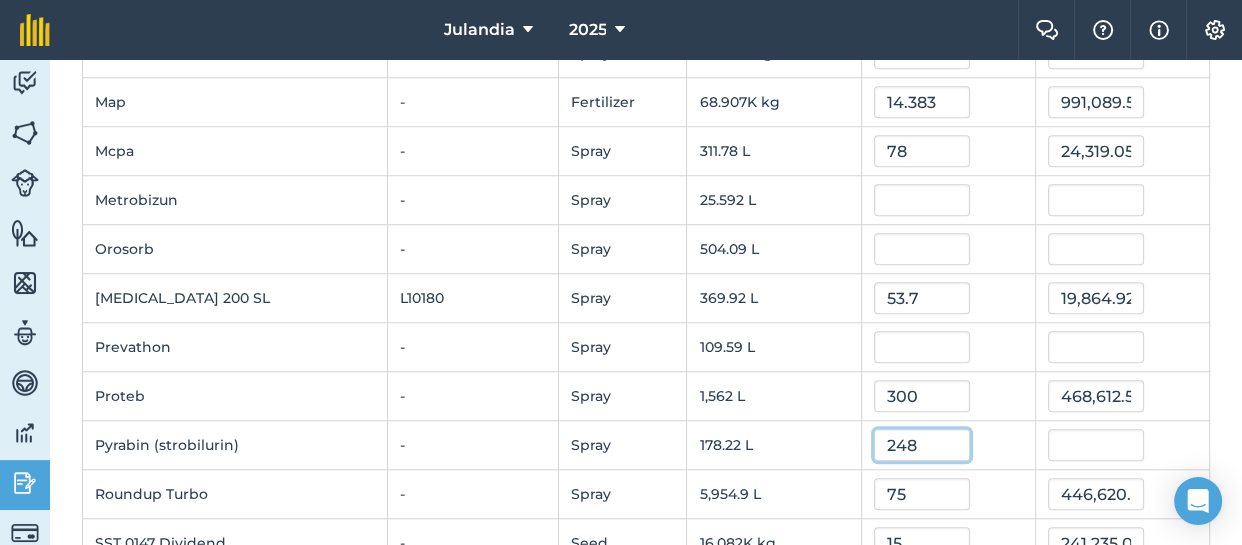 type on "248" 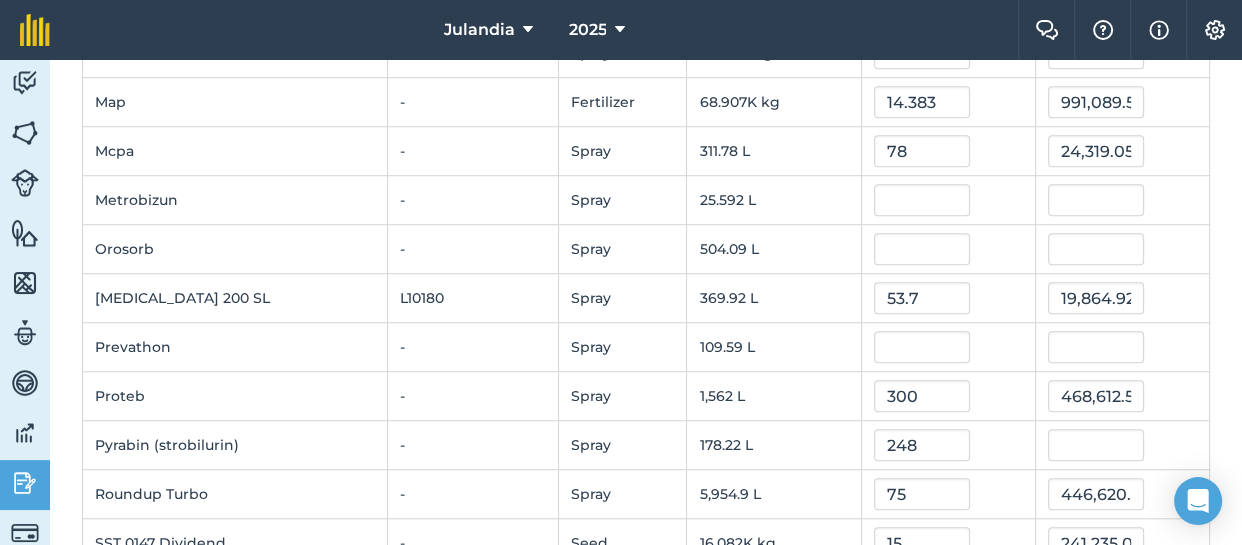 click on "248" at bounding box center (948, 445) 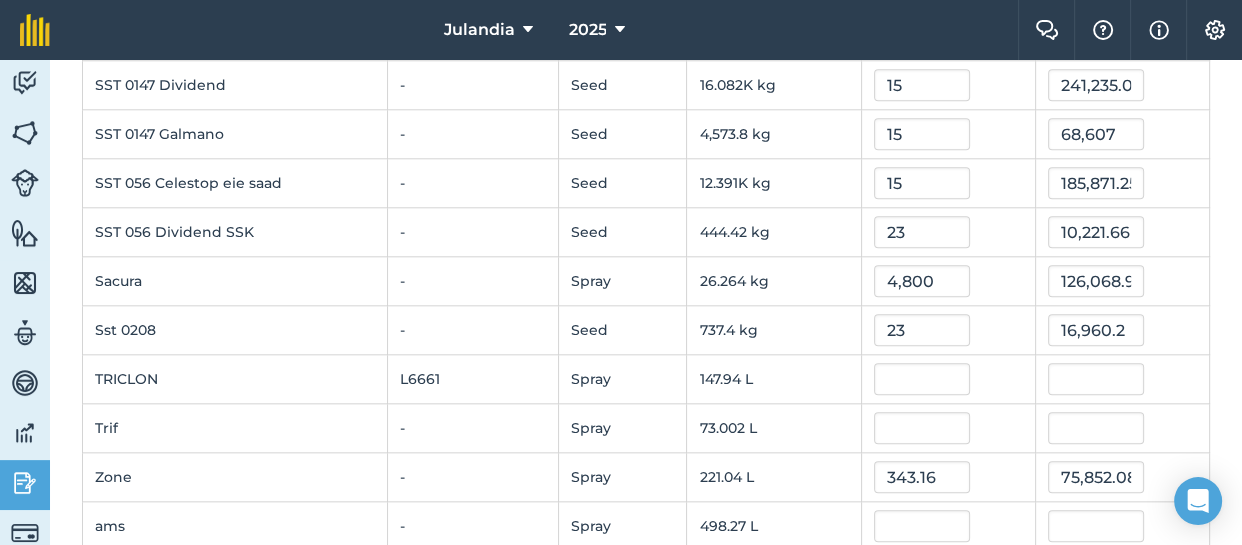 scroll, scrollTop: 2002, scrollLeft: 0, axis: vertical 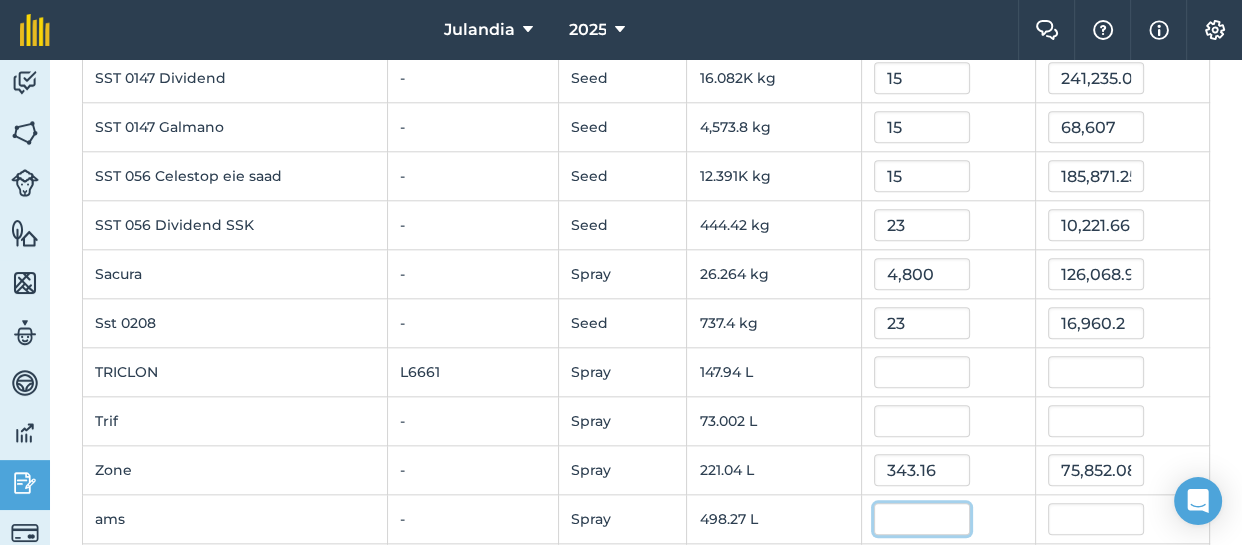 click at bounding box center (922, 519) 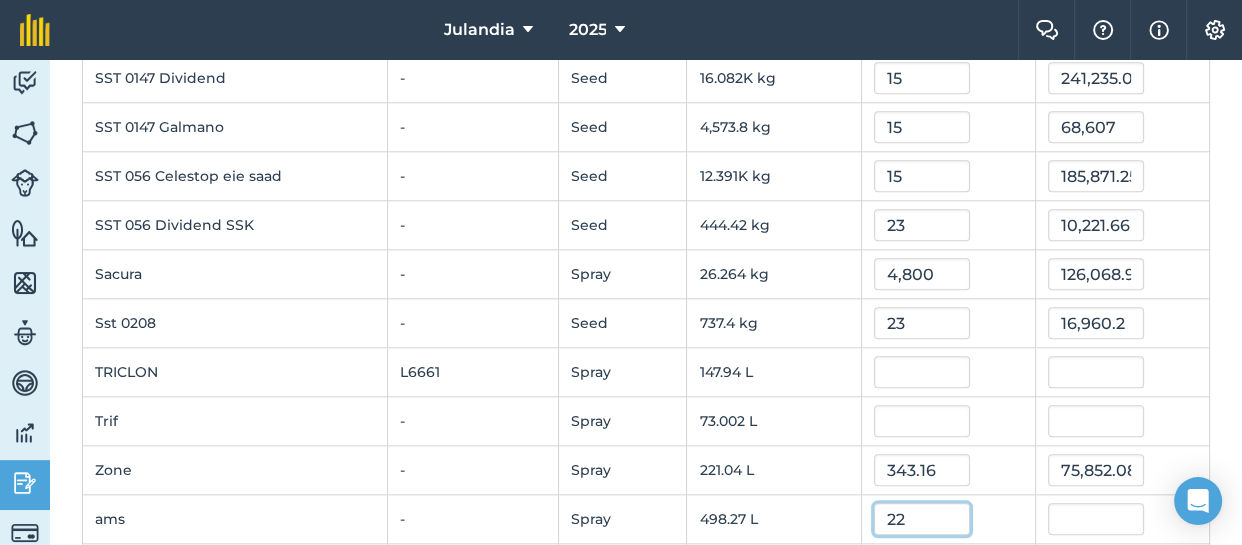 type on "22" 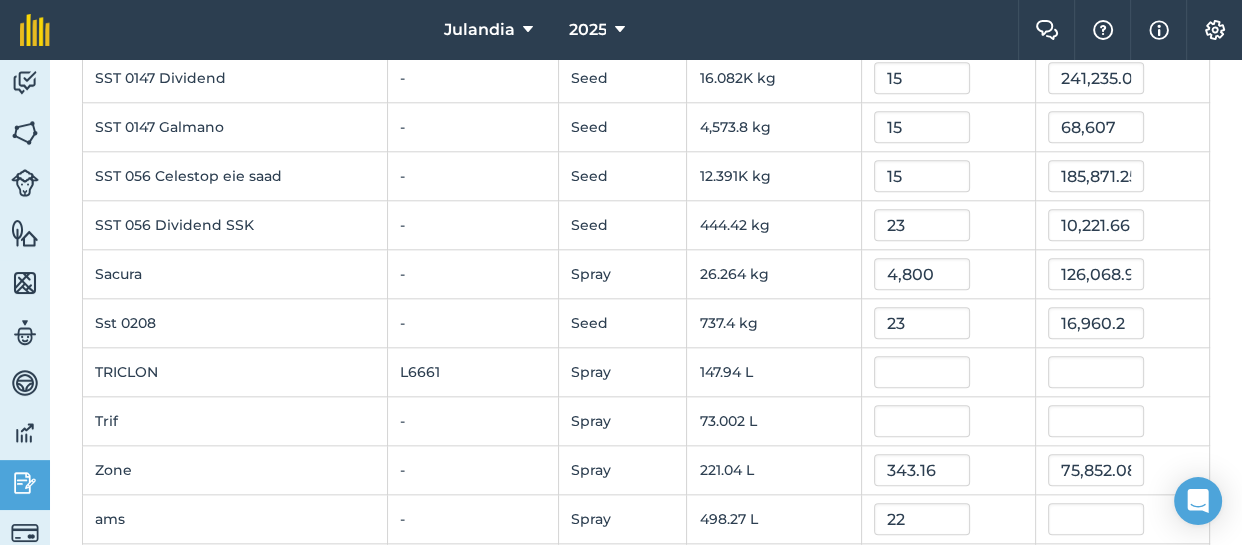 click on "343.16" at bounding box center [948, 470] 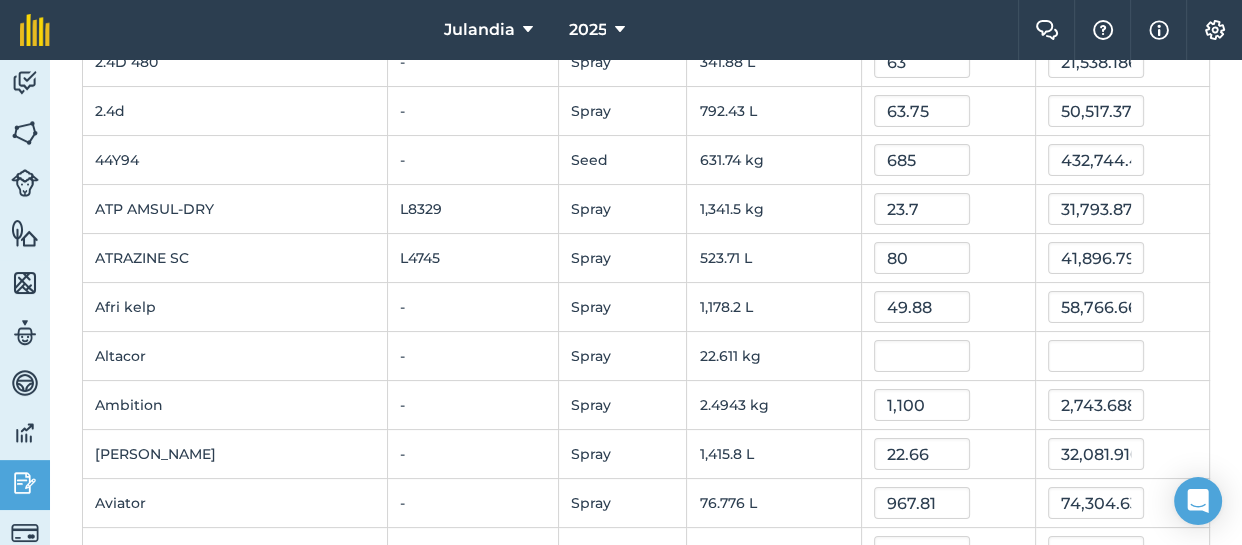 scroll, scrollTop: 341, scrollLeft: 0, axis: vertical 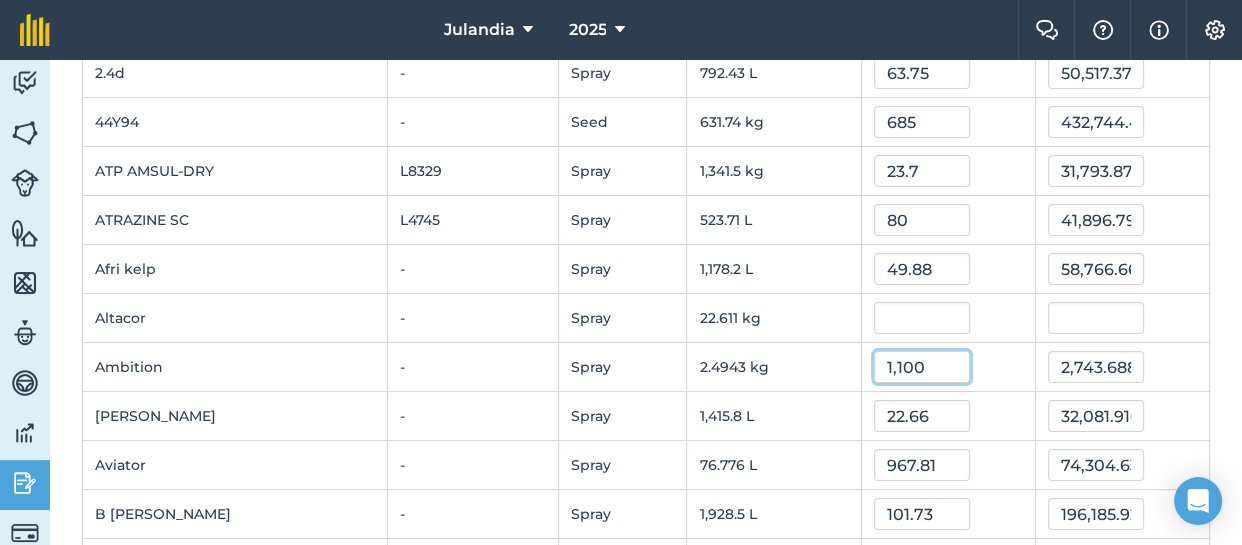 click on "1,100" at bounding box center [922, 367] 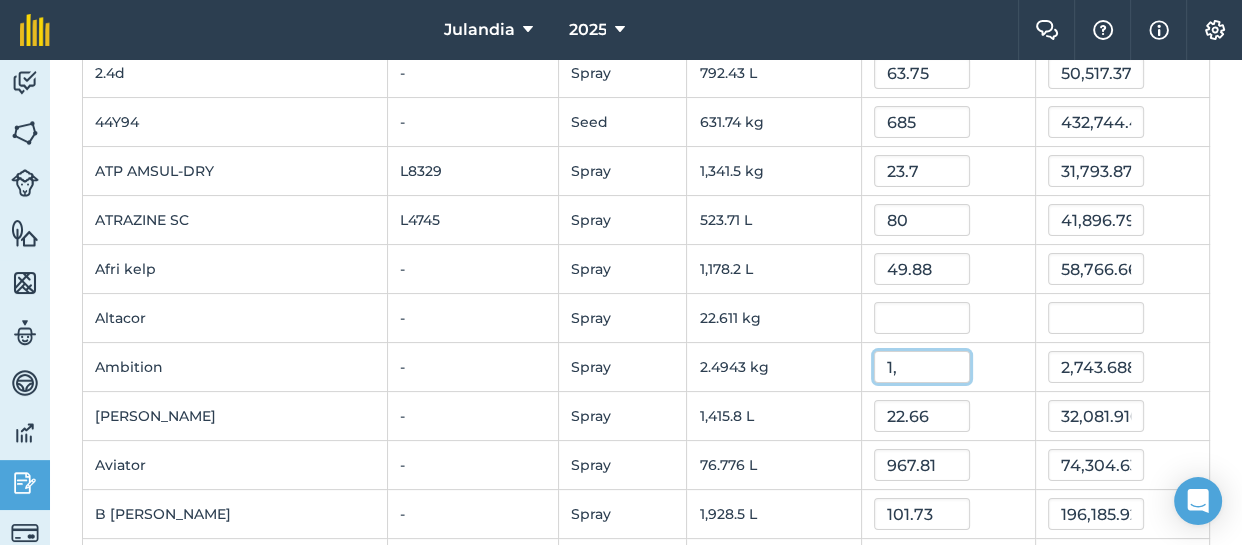 type on "1" 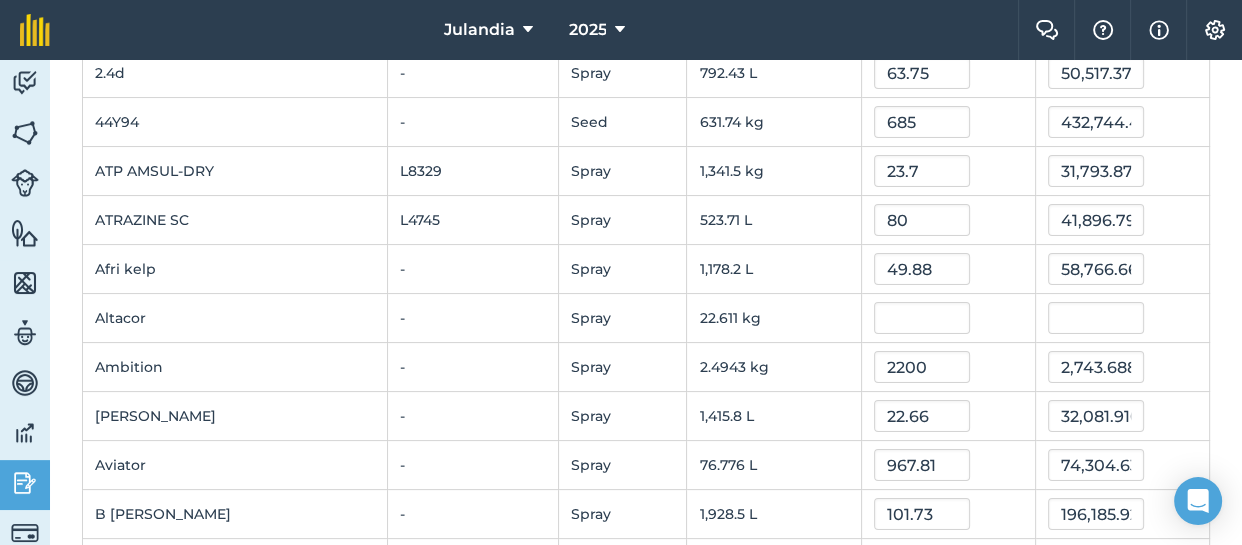 type on "2,200" 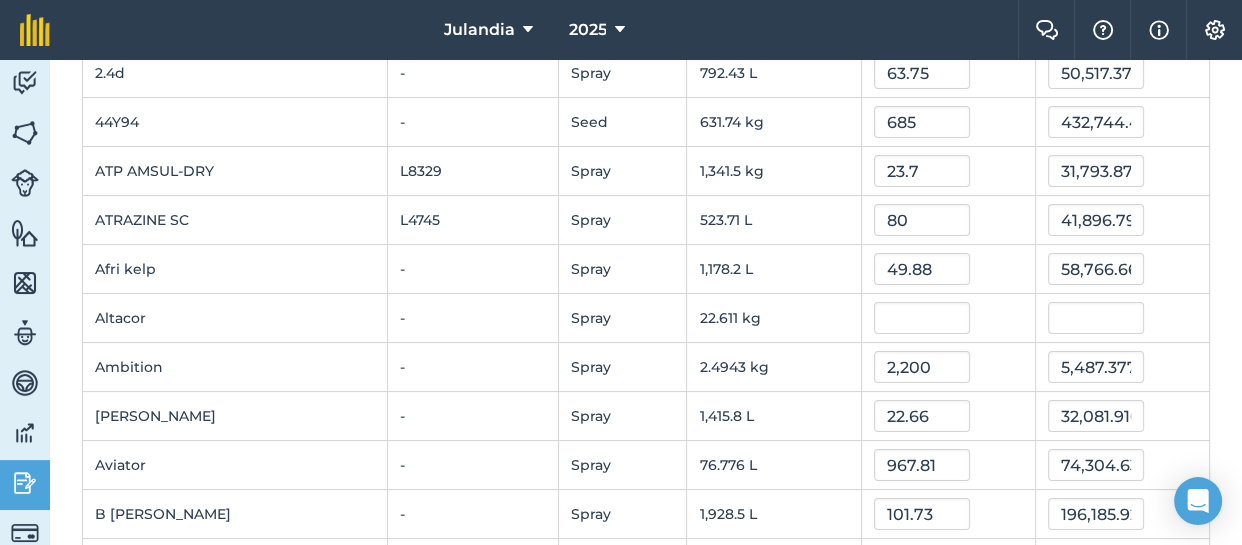 click on "2,200" at bounding box center (948, 367) 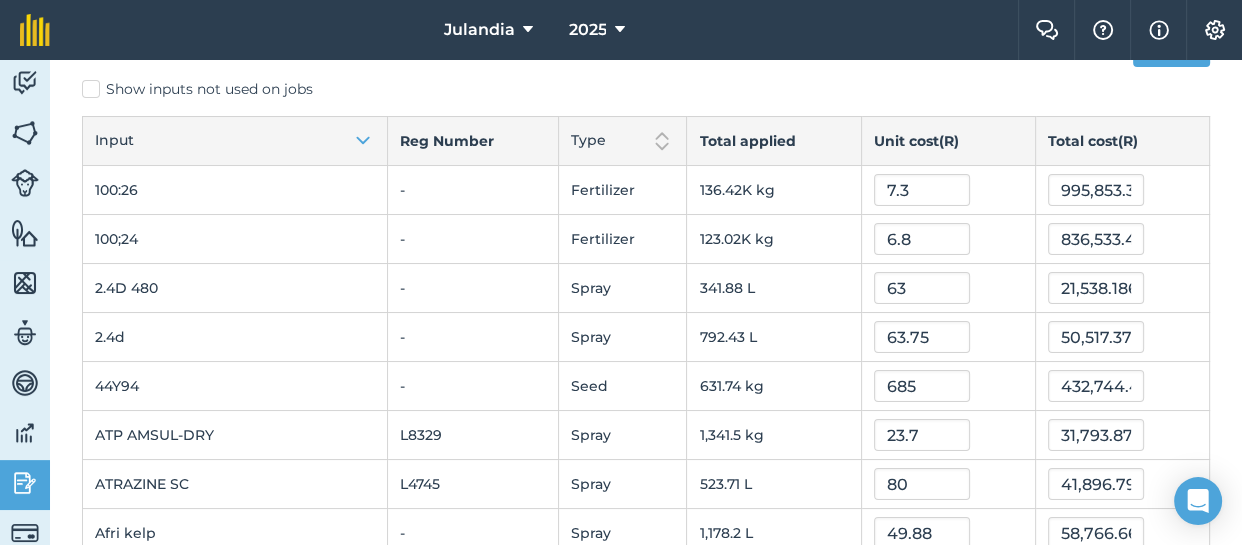scroll, scrollTop: 0, scrollLeft: 0, axis: both 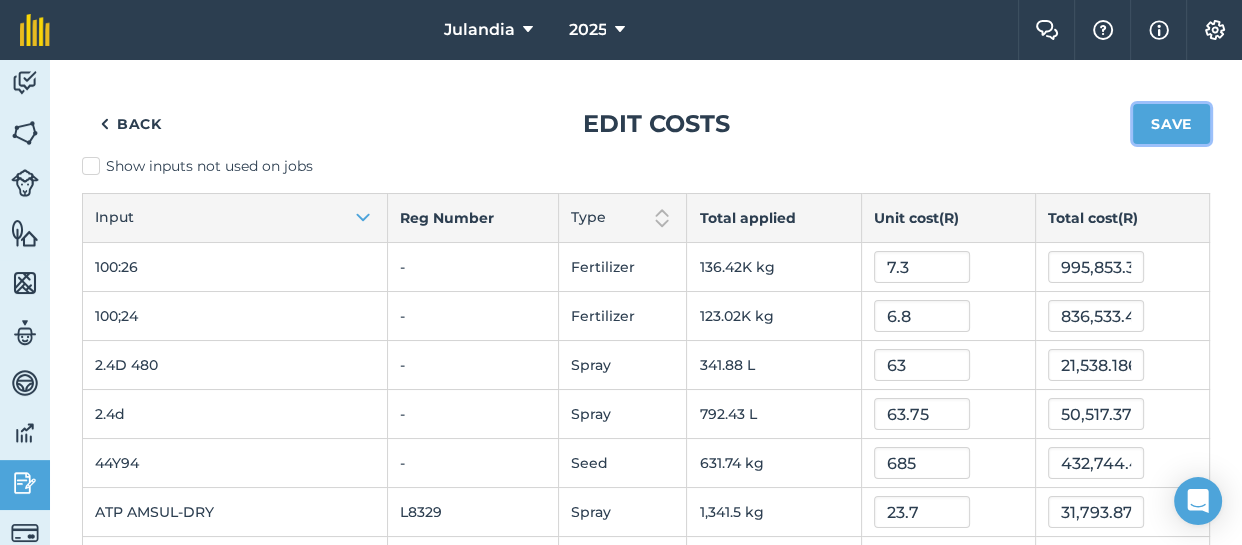 click on "Save" at bounding box center (1171, 124) 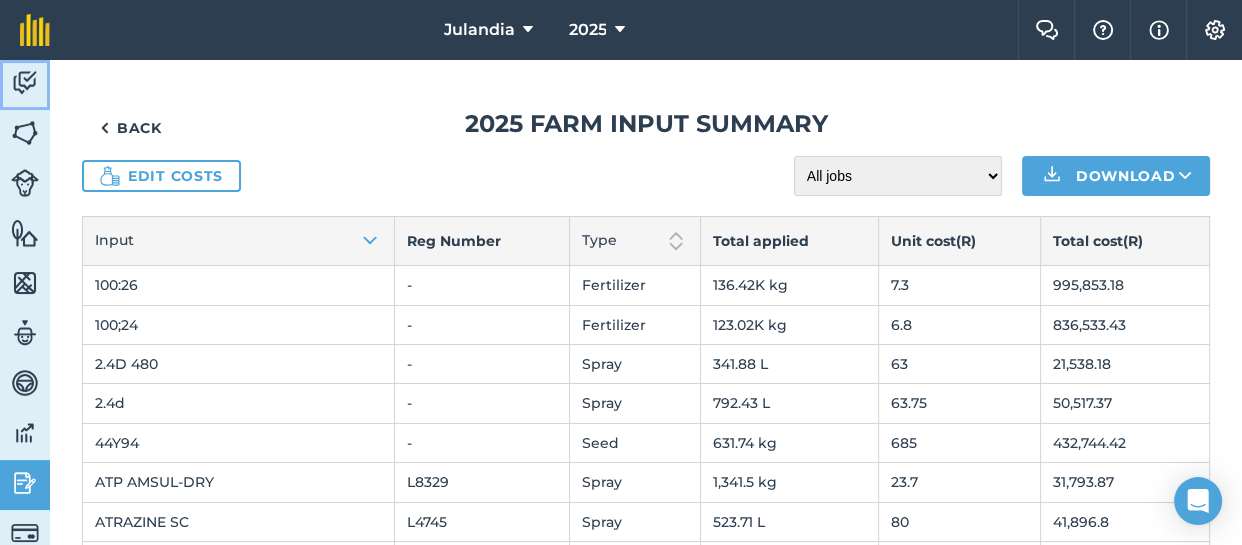 click at bounding box center [25, 83] 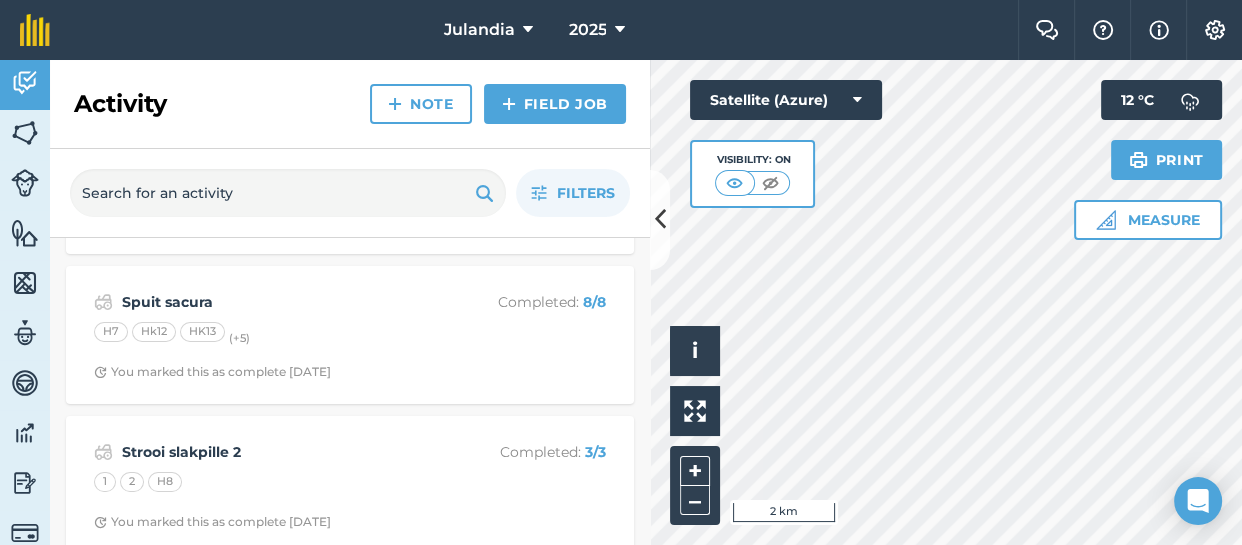scroll, scrollTop: 6809, scrollLeft: 0, axis: vertical 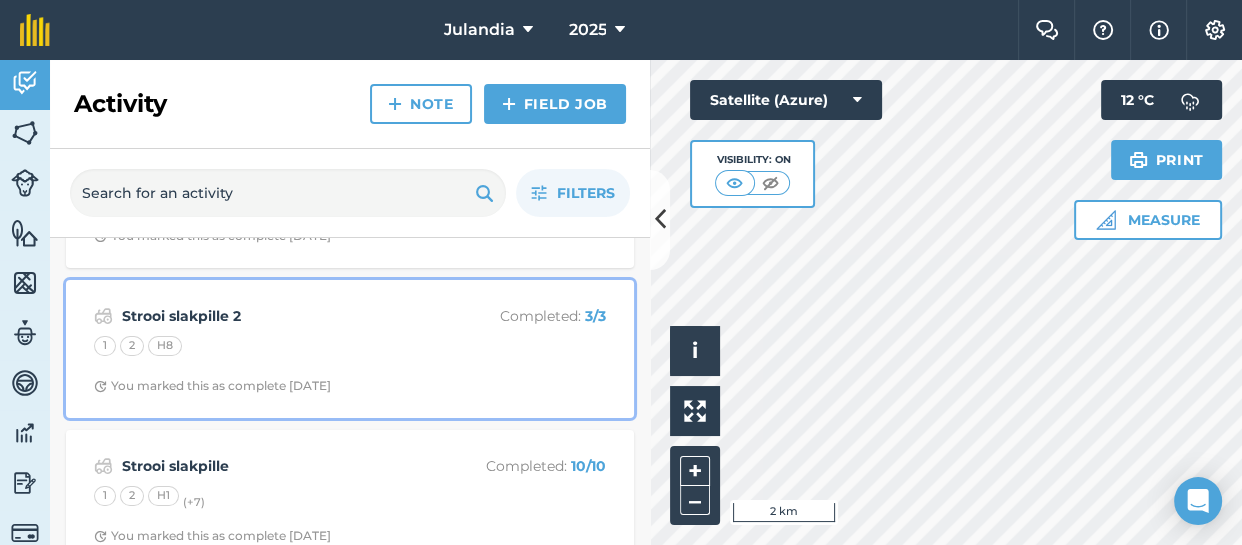 click on "1 2 H8" at bounding box center (350, 349) 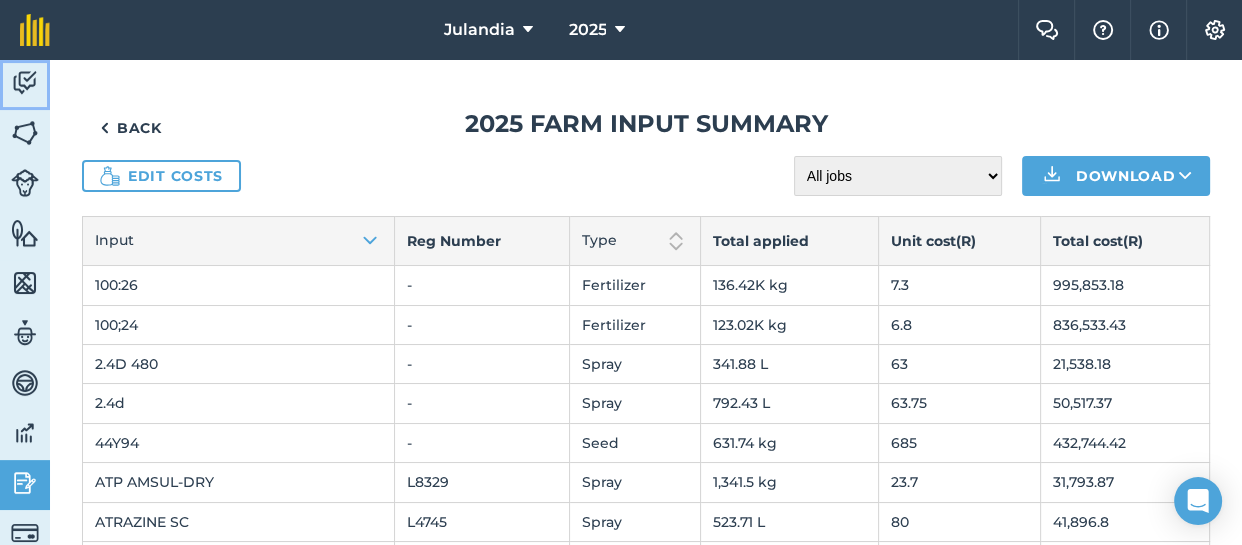 click at bounding box center (25, 83) 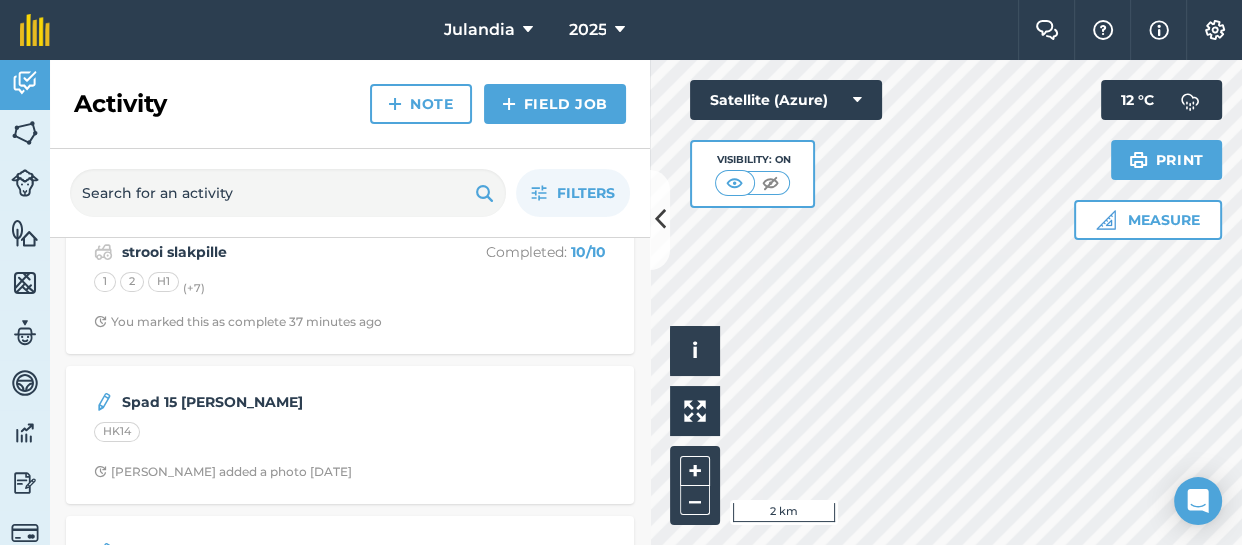 scroll, scrollTop: 39, scrollLeft: 0, axis: vertical 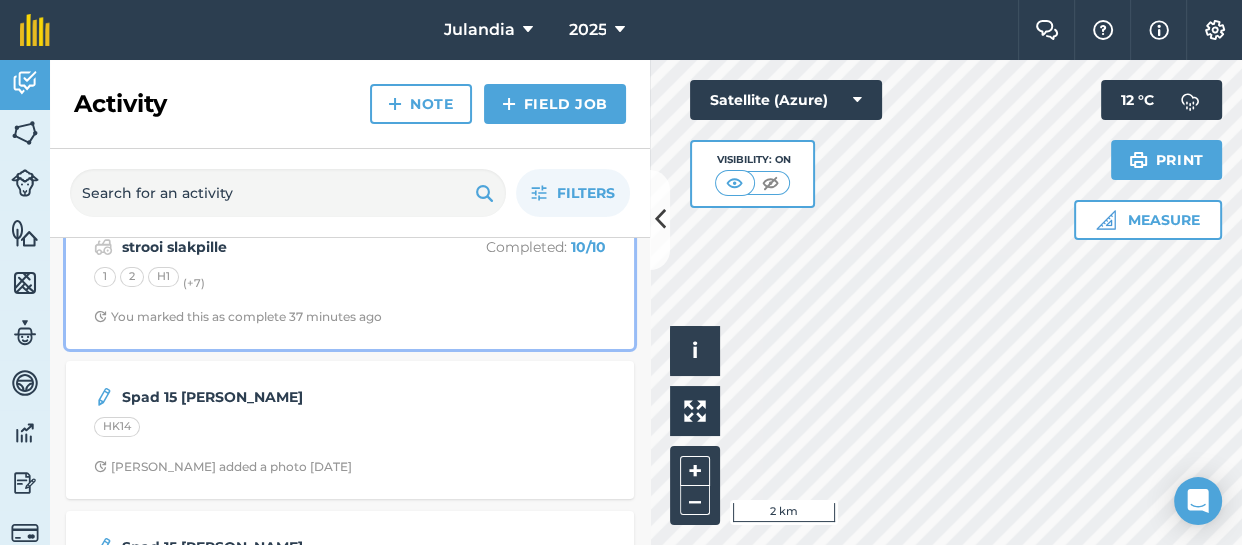 click on "1 2 H1 (+ 7 )" at bounding box center [350, 280] 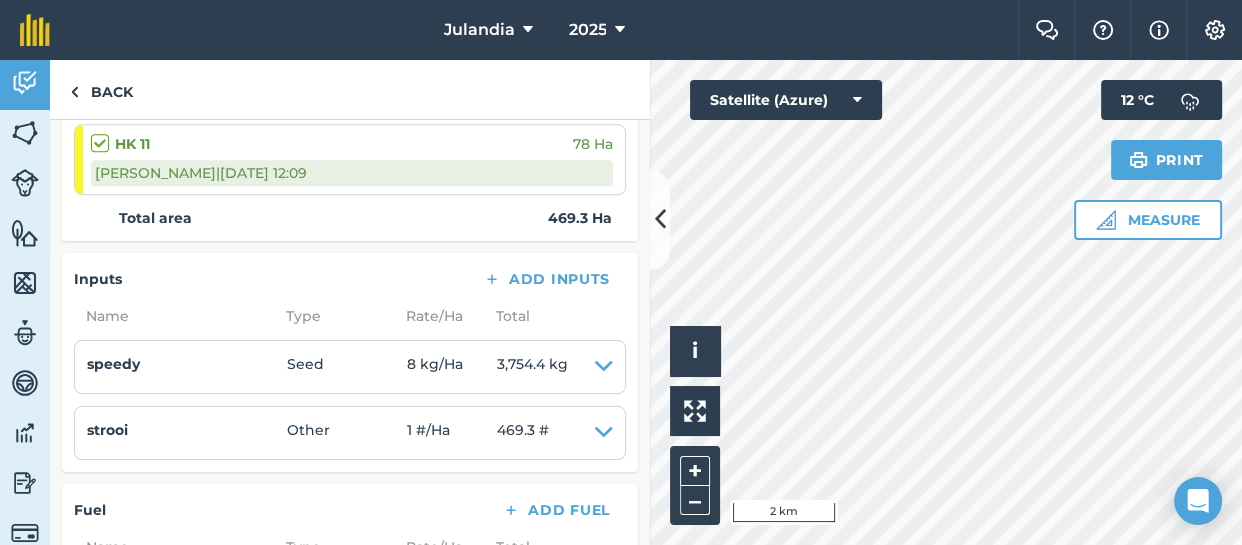 scroll, scrollTop: 1060, scrollLeft: 0, axis: vertical 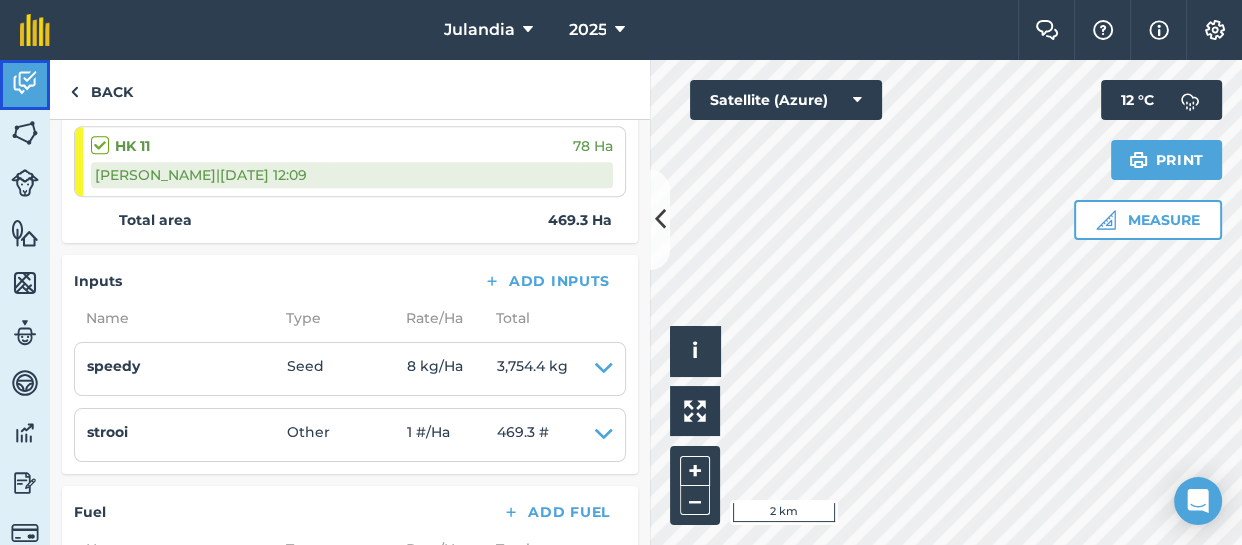 click at bounding box center [25, 83] 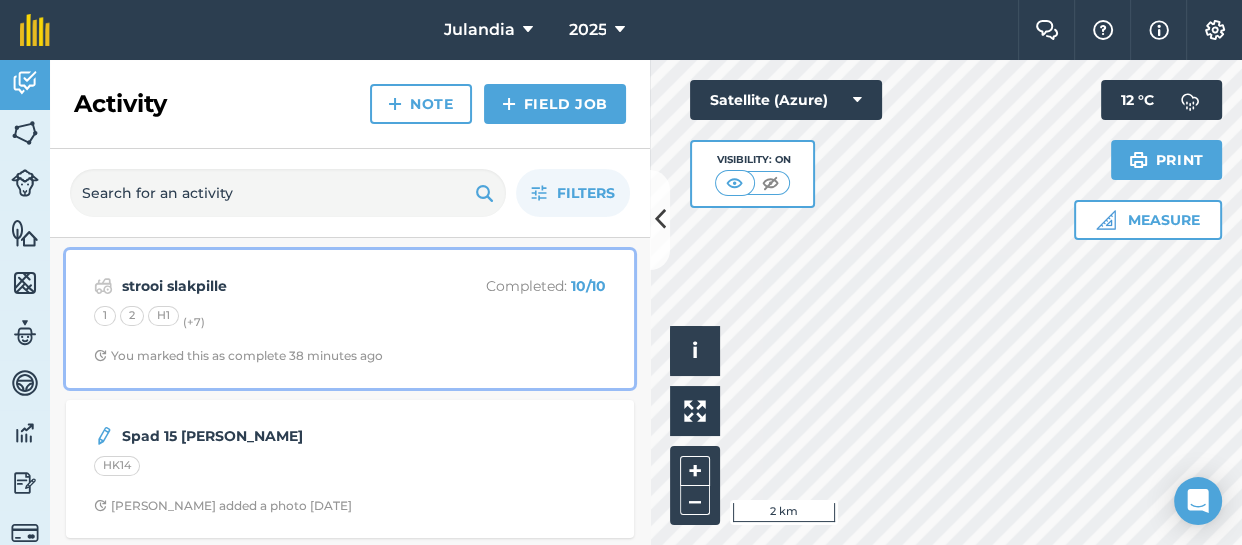 click on "strooi slakpille Completed :   10 / 10 1 2 H1 (+ 7 ) You marked this as complete 38 minutes ago" at bounding box center (350, 319) 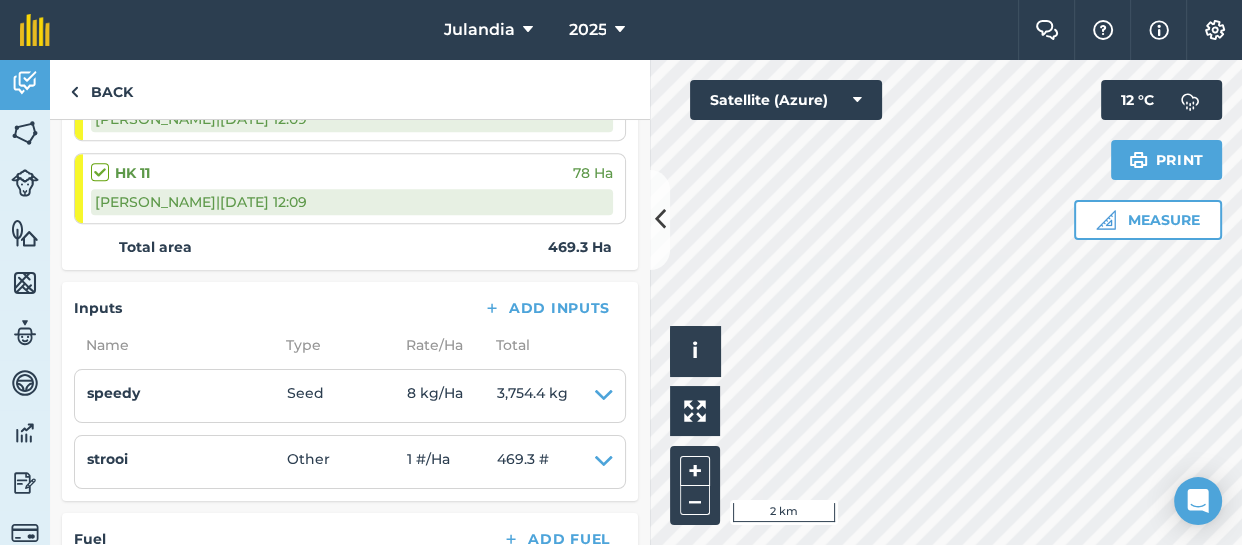 scroll, scrollTop: 1092, scrollLeft: 0, axis: vertical 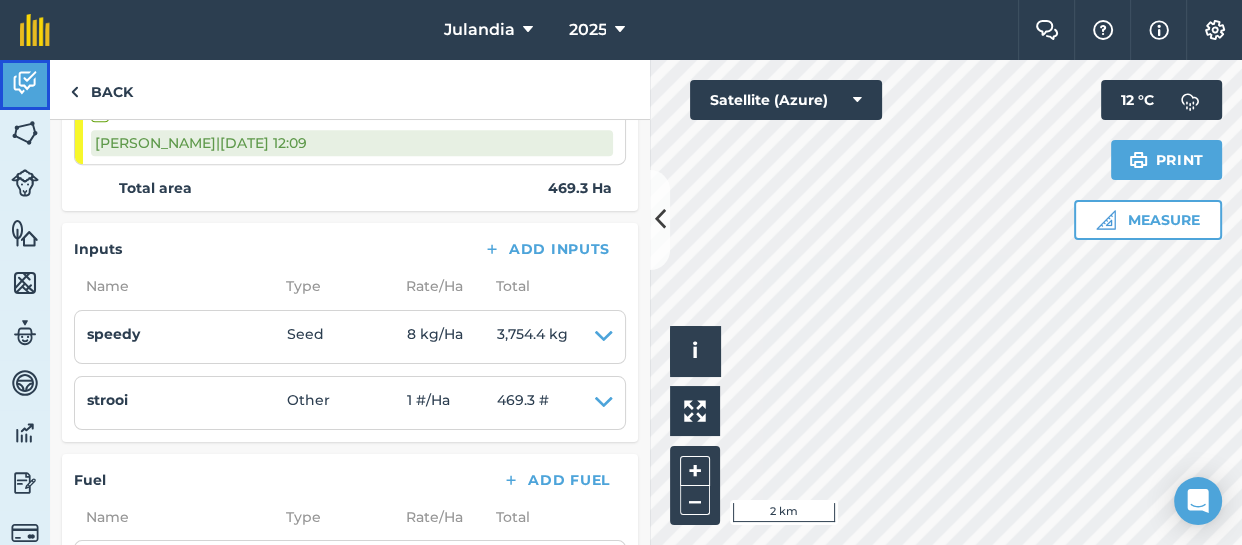 click at bounding box center [25, 83] 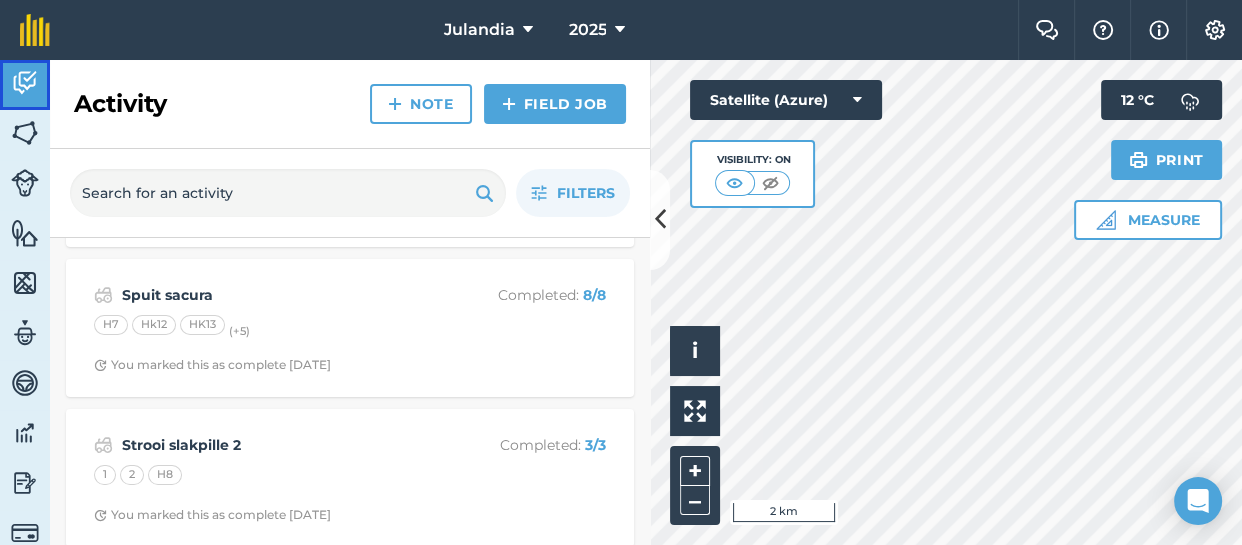 scroll, scrollTop: 6885, scrollLeft: 0, axis: vertical 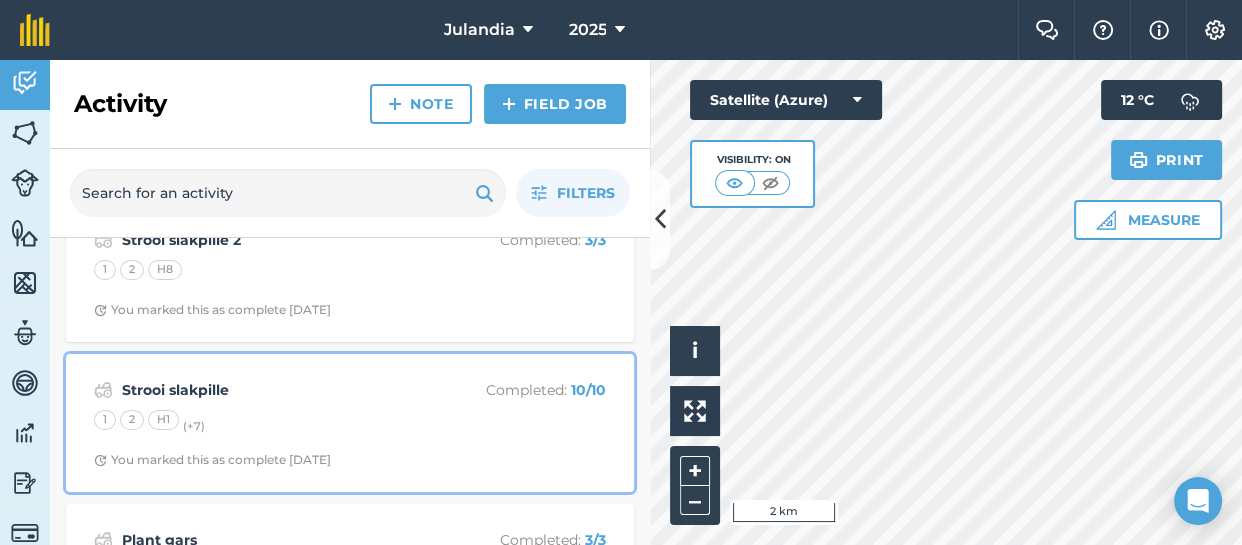 click on "Strooi slakpille" at bounding box center [280, 390] 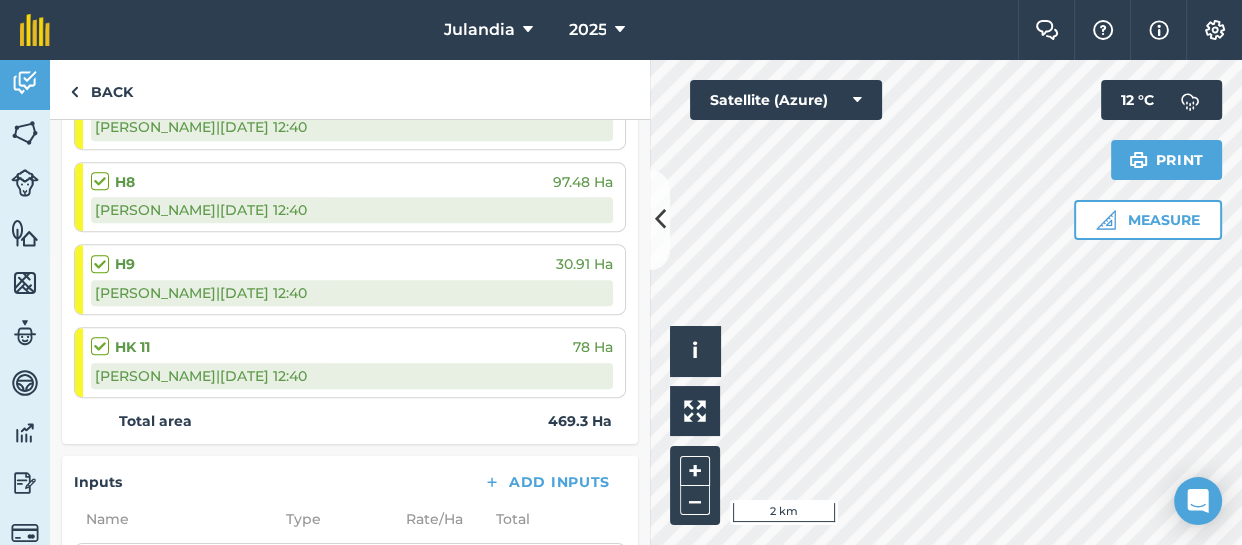 scroll, scrollTop: 972, scrollLeft: 0, axis: vertical 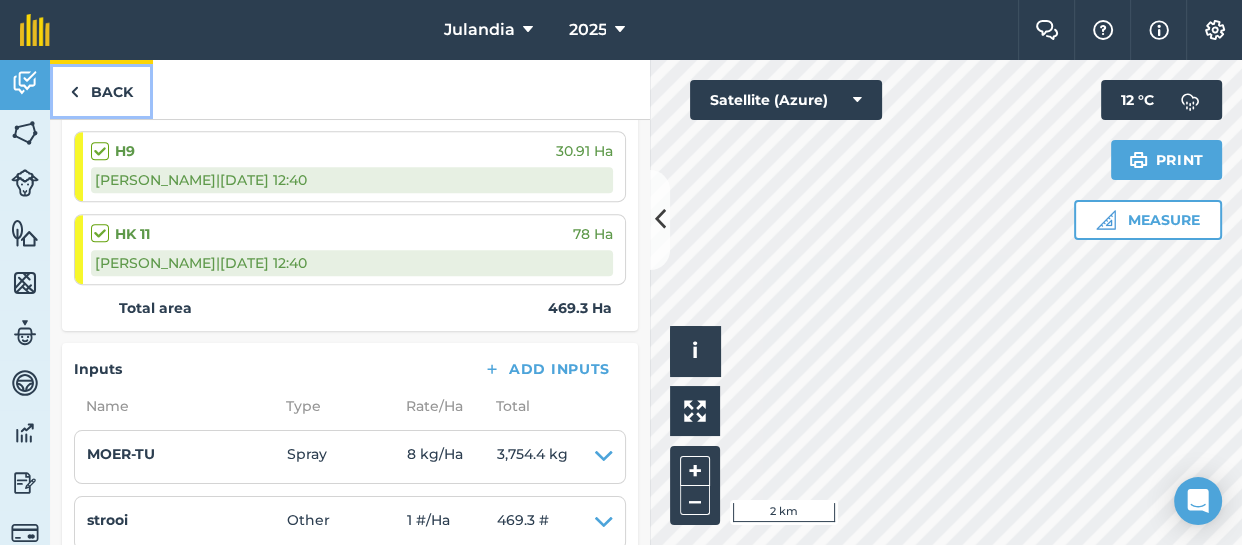 click on "Back" at bounding box center (101, 89) 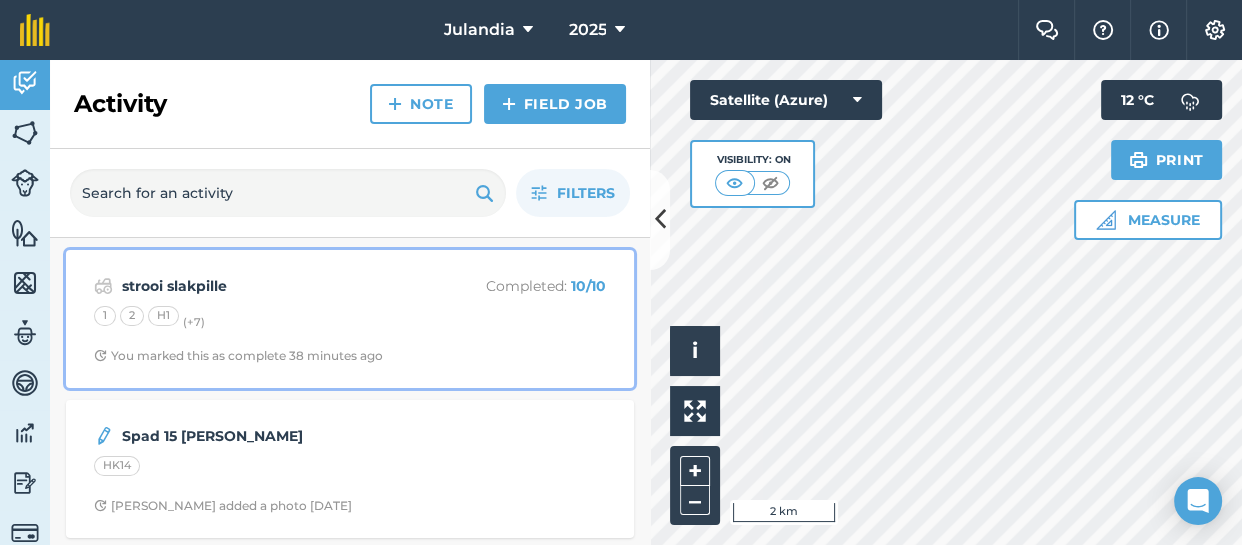 click on "strooi slakpille" at bounding box center [280, 286] 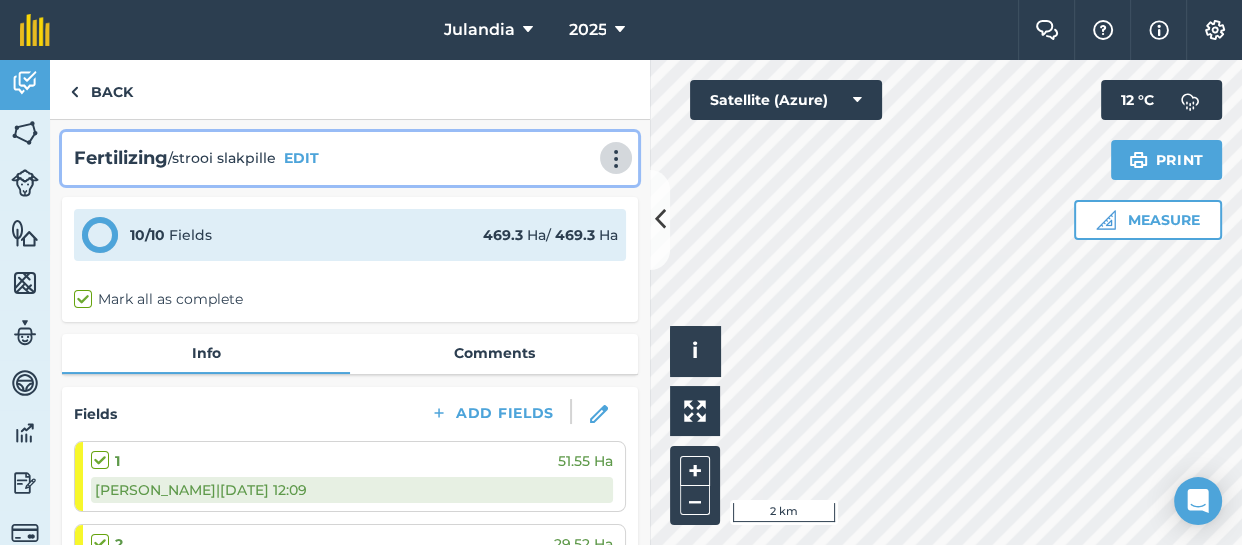 click at bounding box center [616, 159] 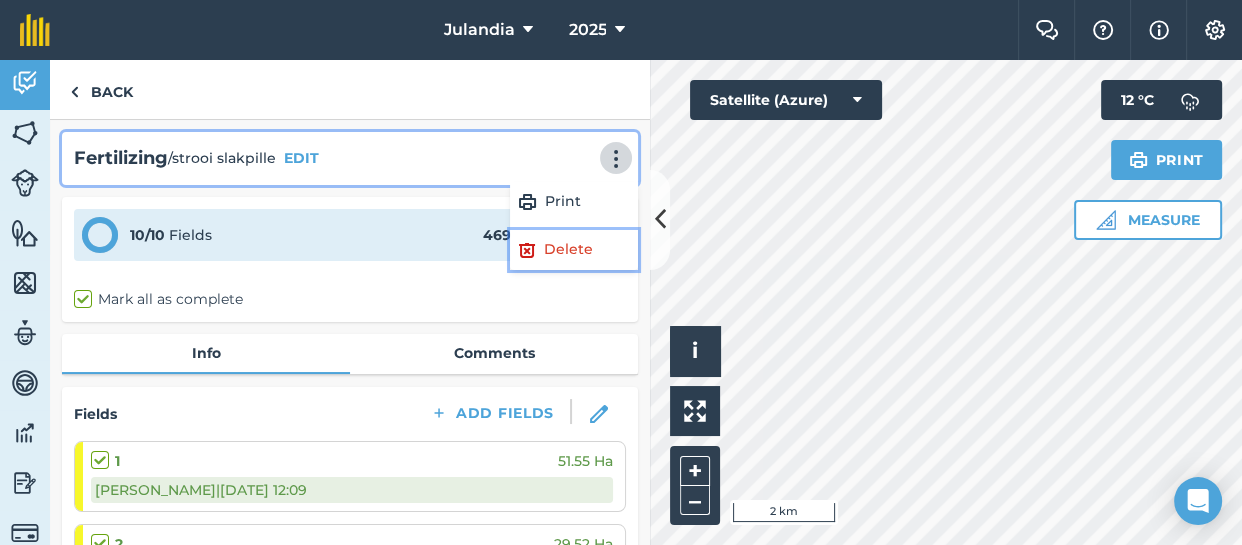 click on "Delete" at bounding box center [574, 250] 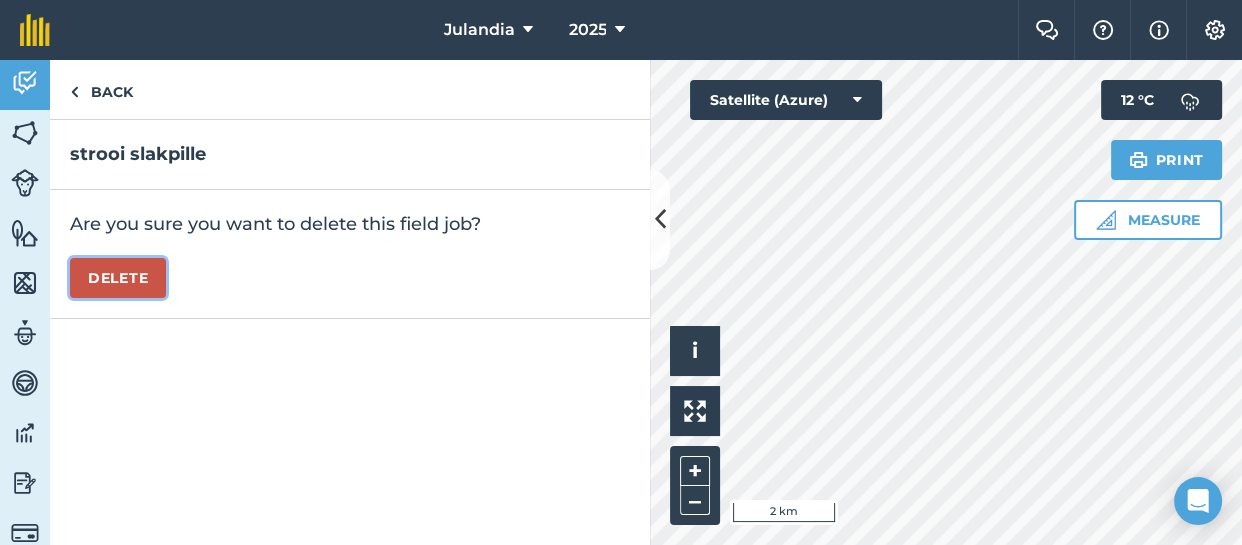 click on "Delete" at bounding box center (118, 278) 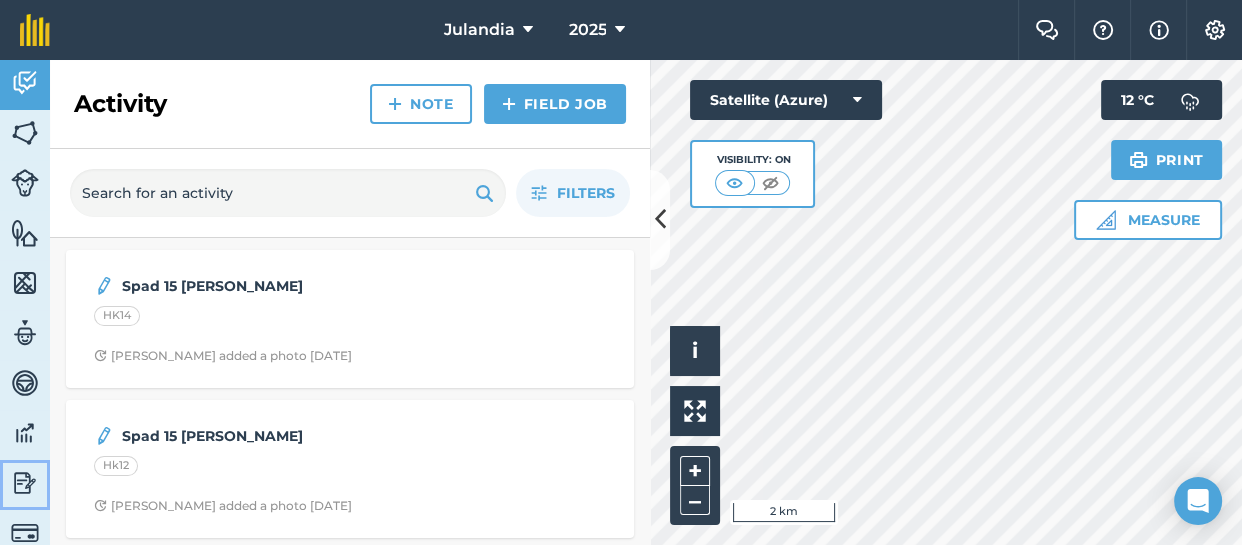 click at bounding box center (25, 483) 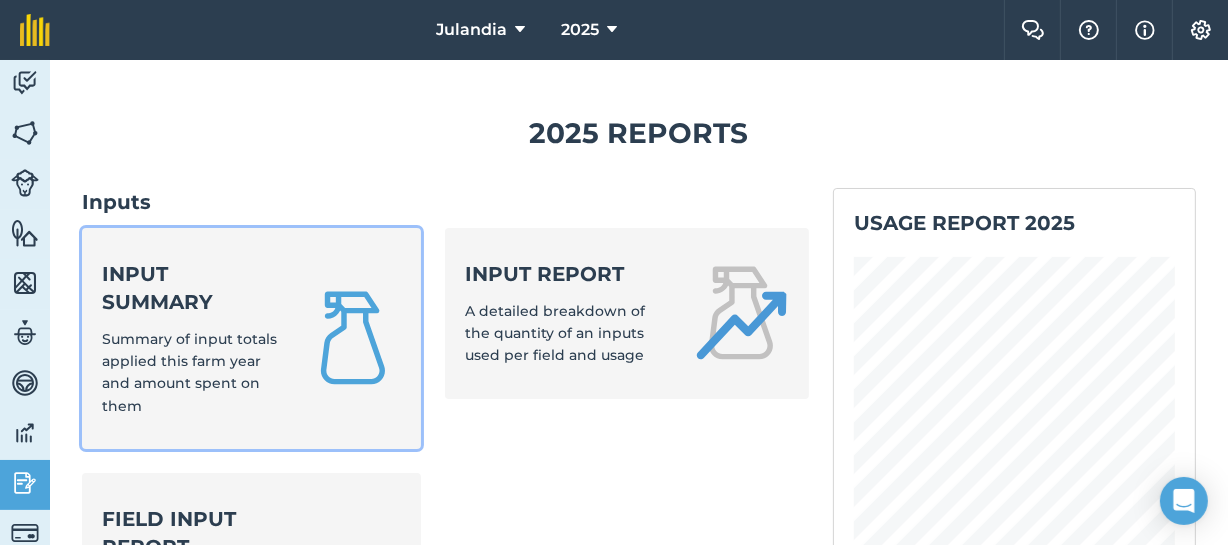click on "Input summary" at bounding box center [191, 288] 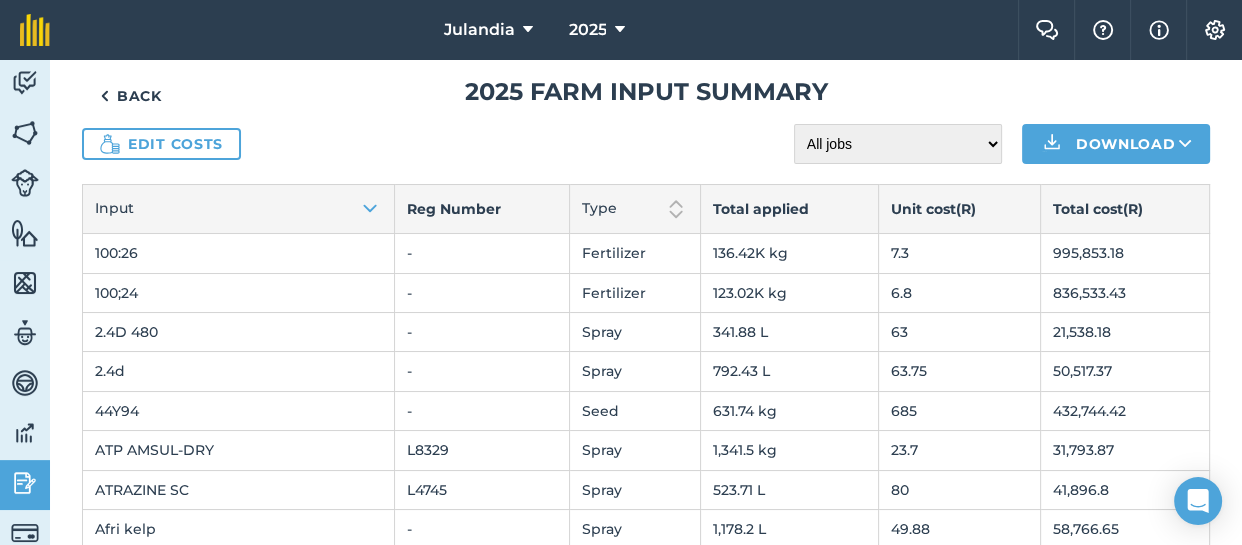 scroll, scrollTop: 0, scrollLeft: 0, axis: both 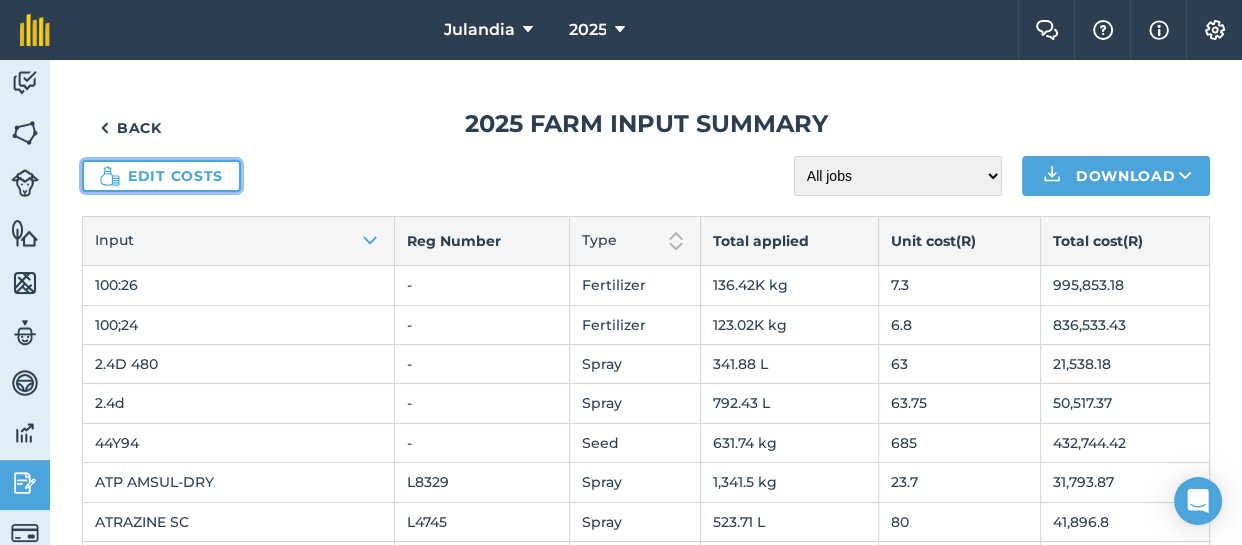 click on "Edit costs" at bounding box center (161, 176) 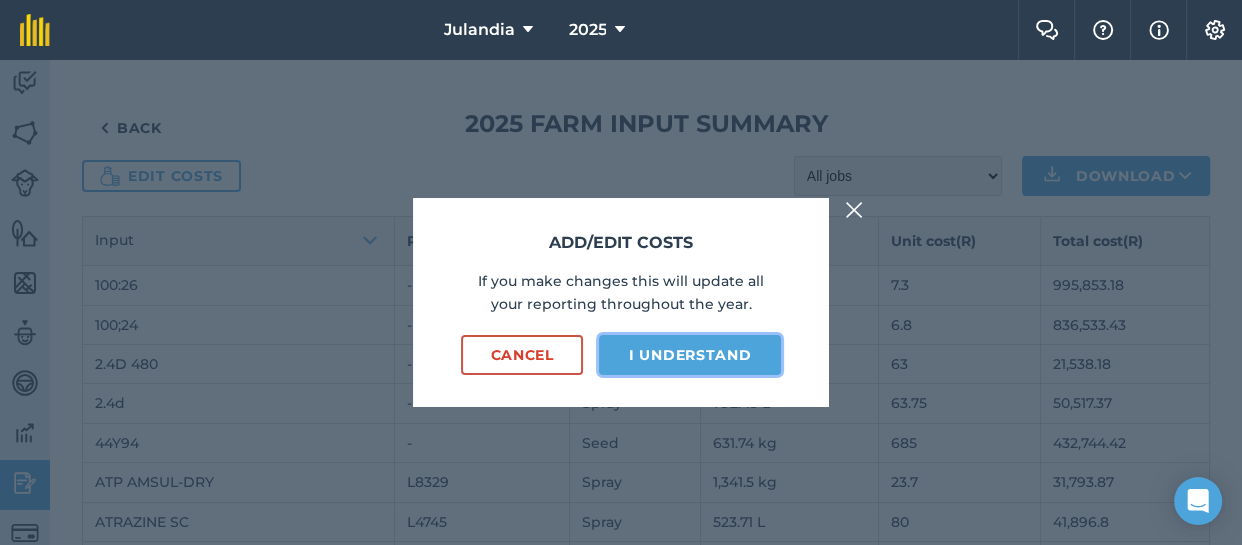 click on "I understand" at bounding box center (690, 355) 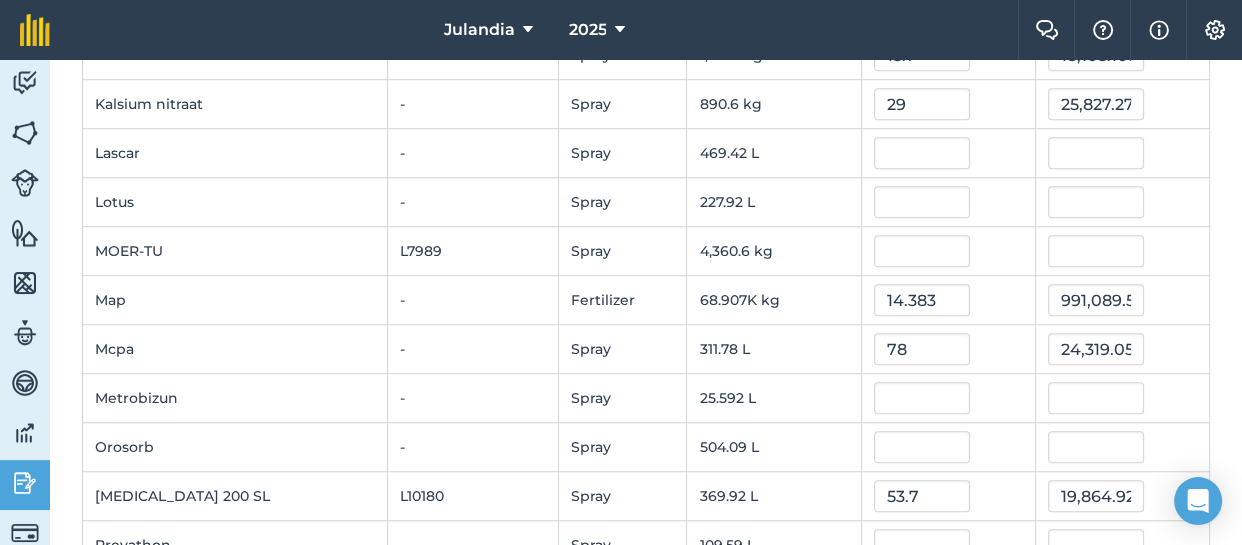 scroll, scrollTop: 1342, scrollLeft: 0, axis: vertical 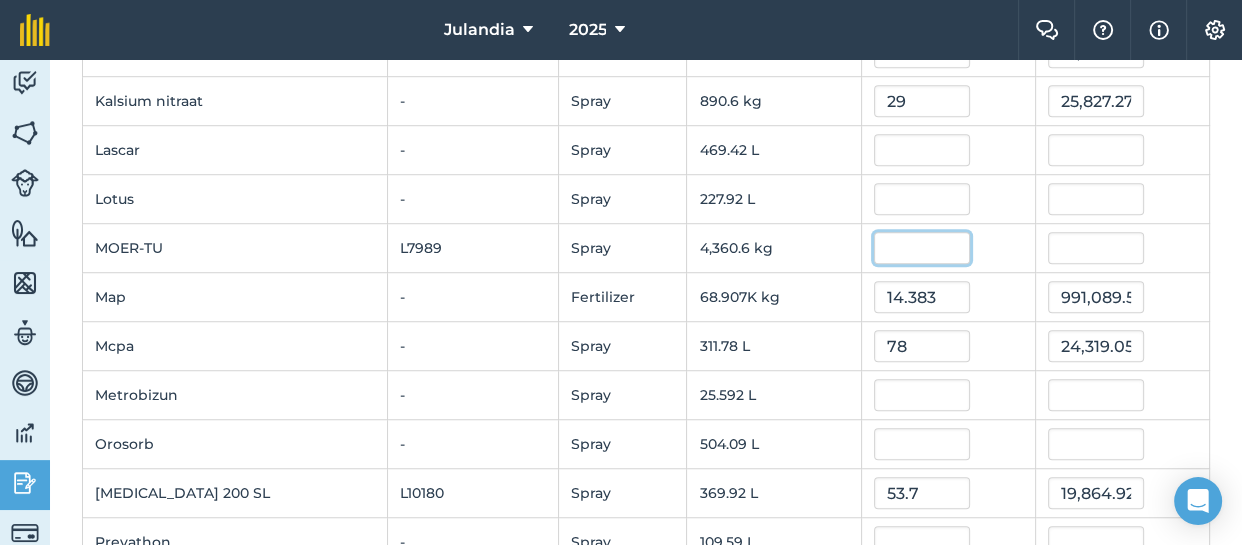 click at bounding box center [922, 248] 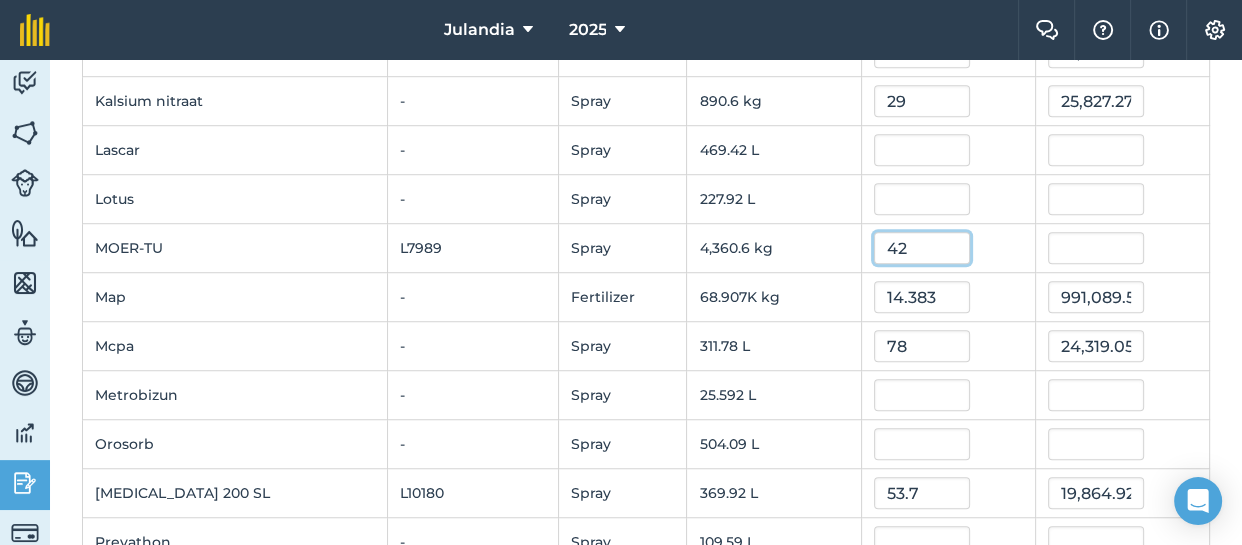 type on "42" 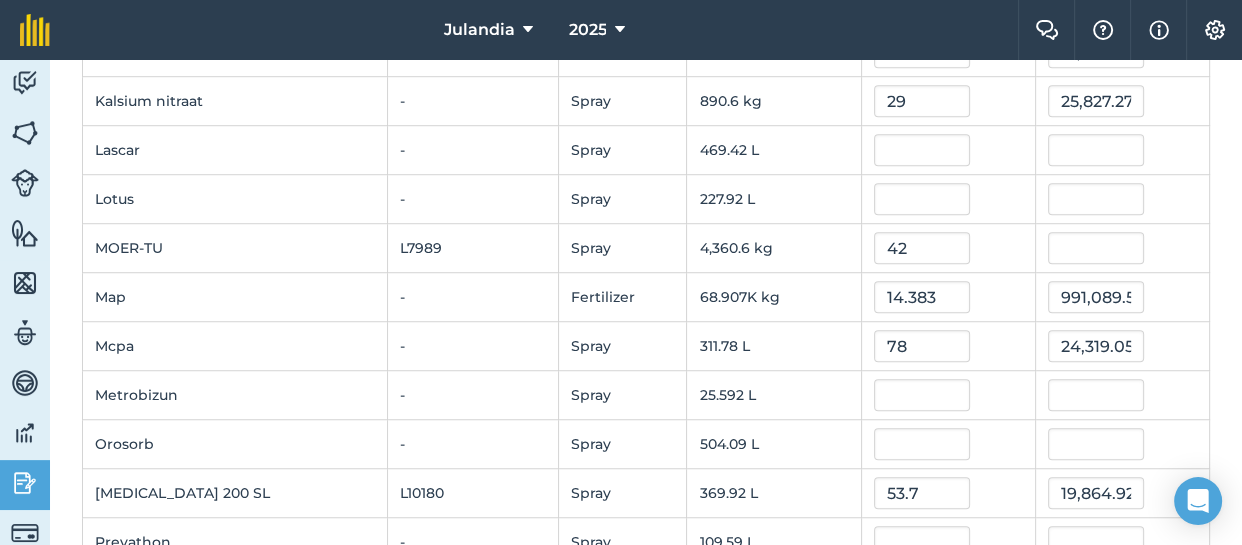 type on "183,146.4768" 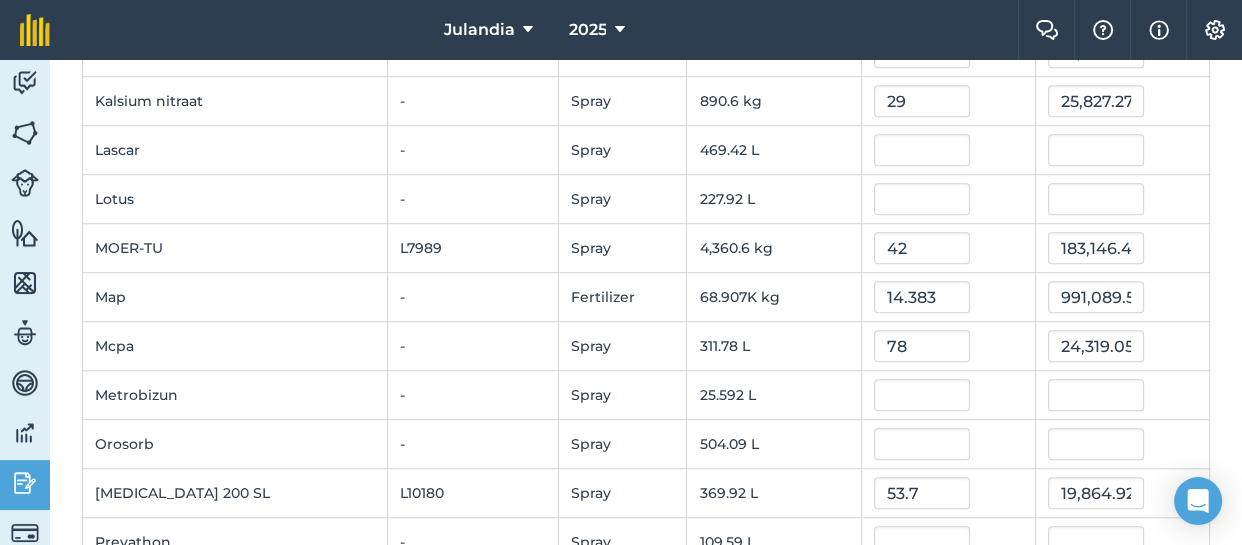 click on "42" at bounding box center (948, 248) 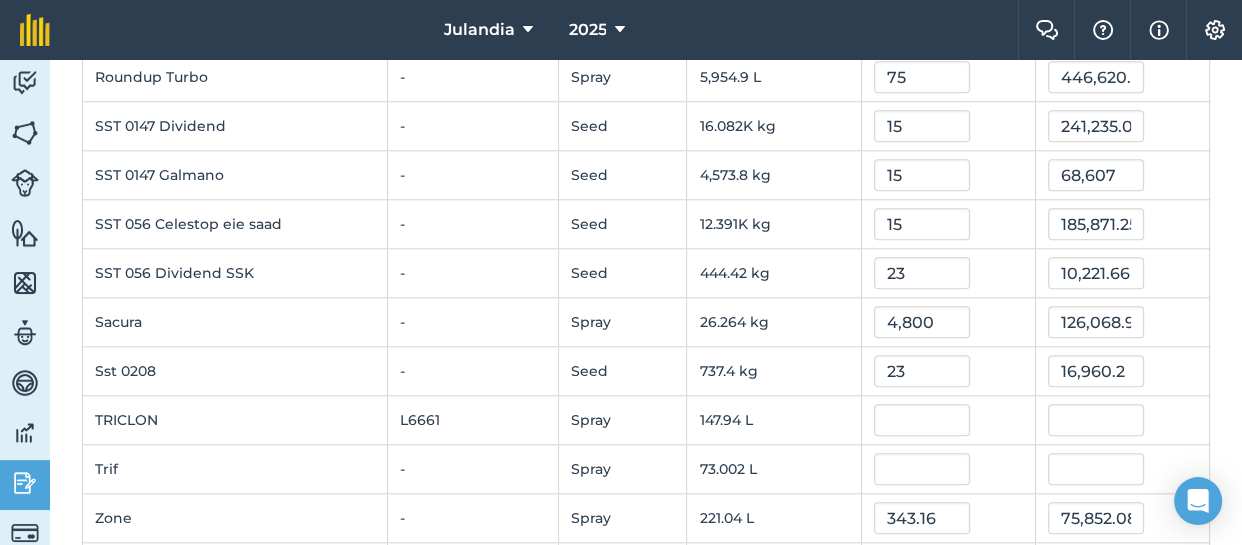 scroll, scrollTop: 2025, scrollLeft: 0, axis: vertical 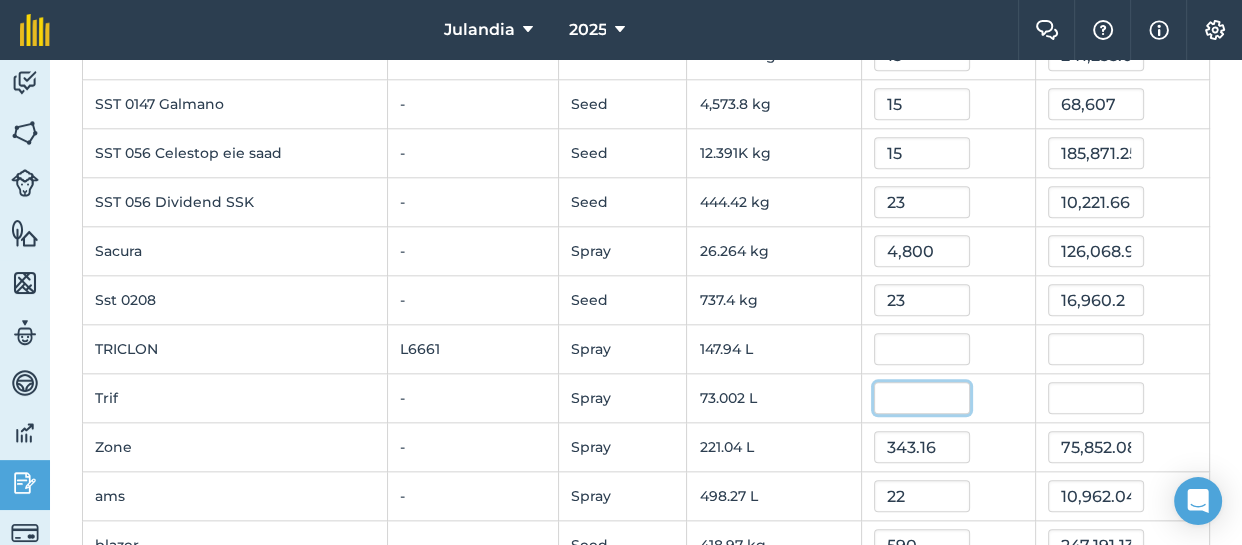 click at bounding box center (922, 398) 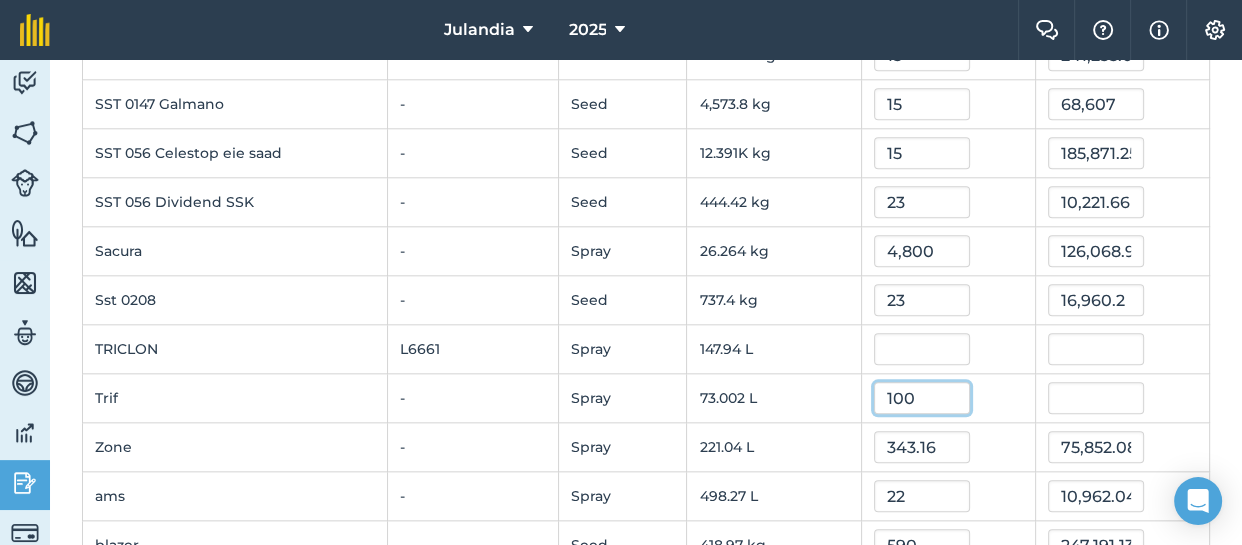 type on "100" 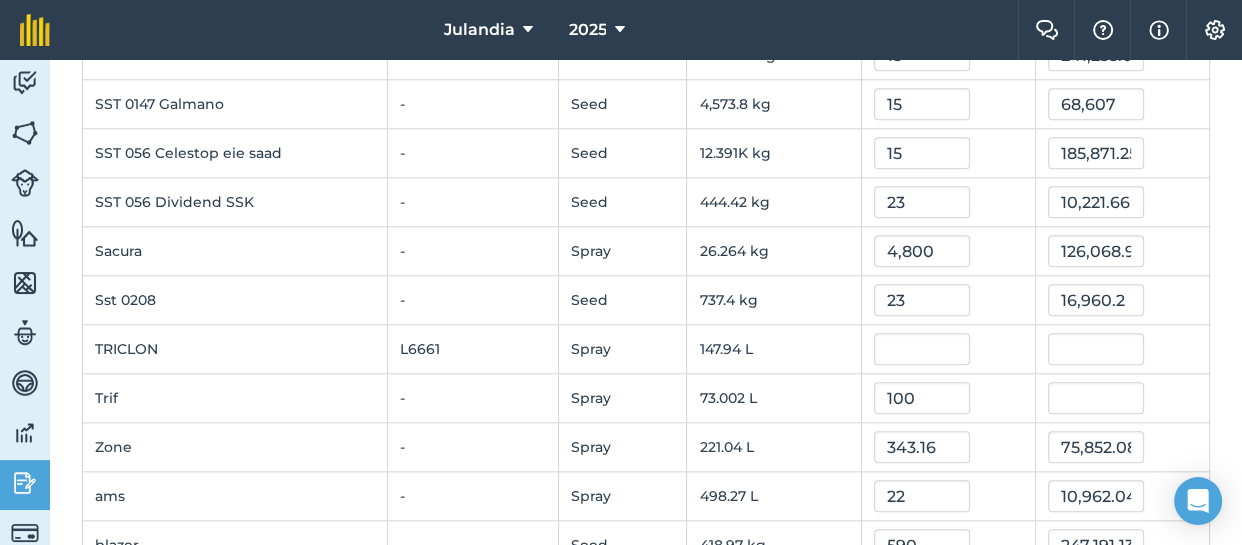 type on "7,300.217000000001" 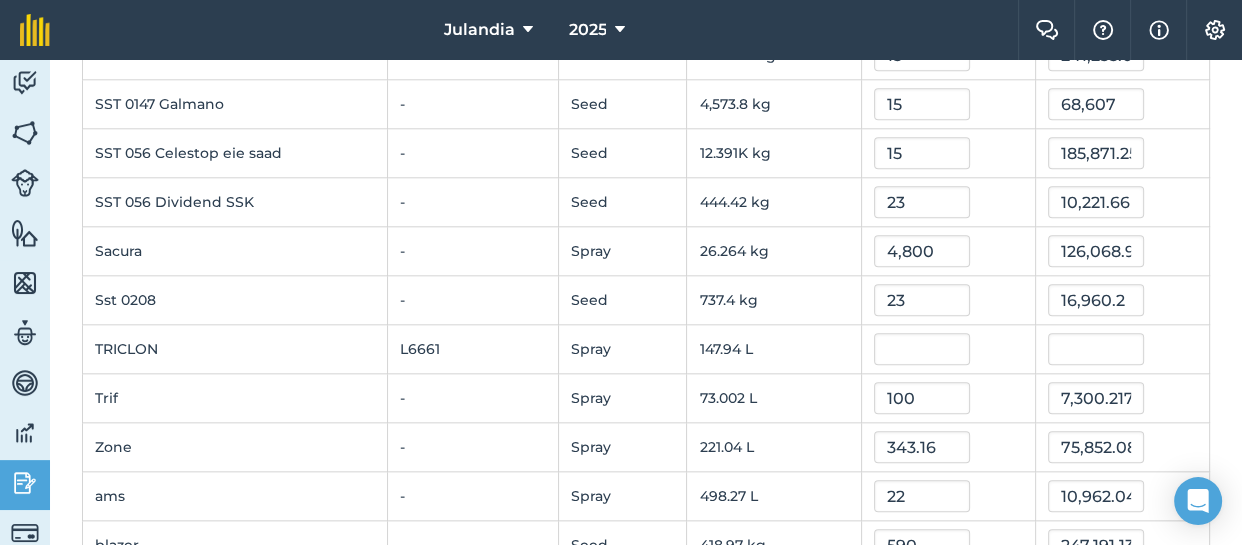 click on "100" at bounding box center [948, 398] 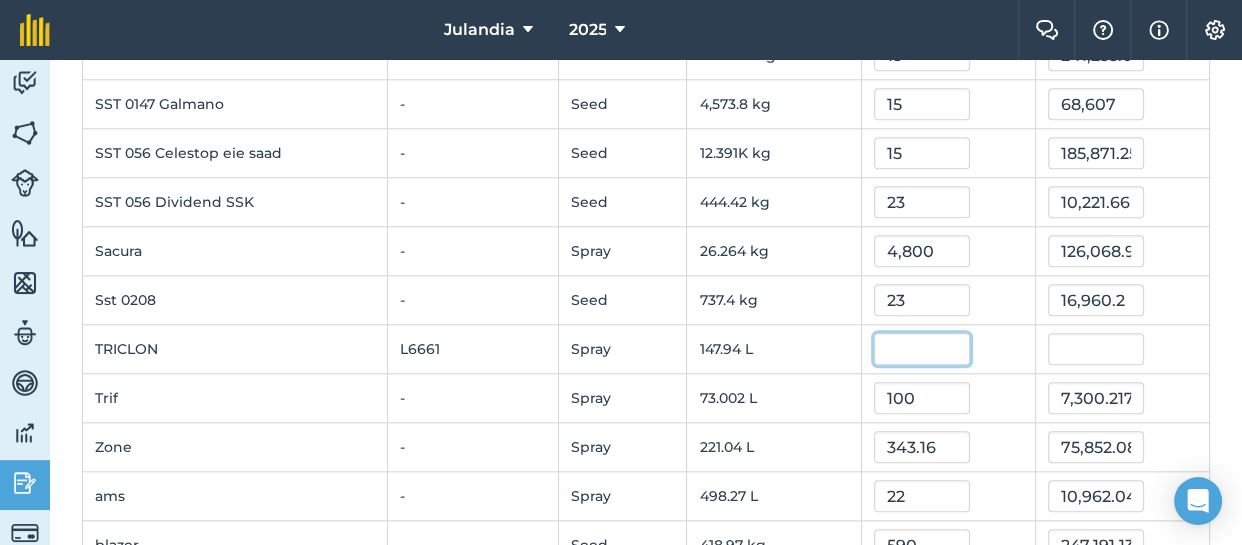 click at bounding box center (922, 349) 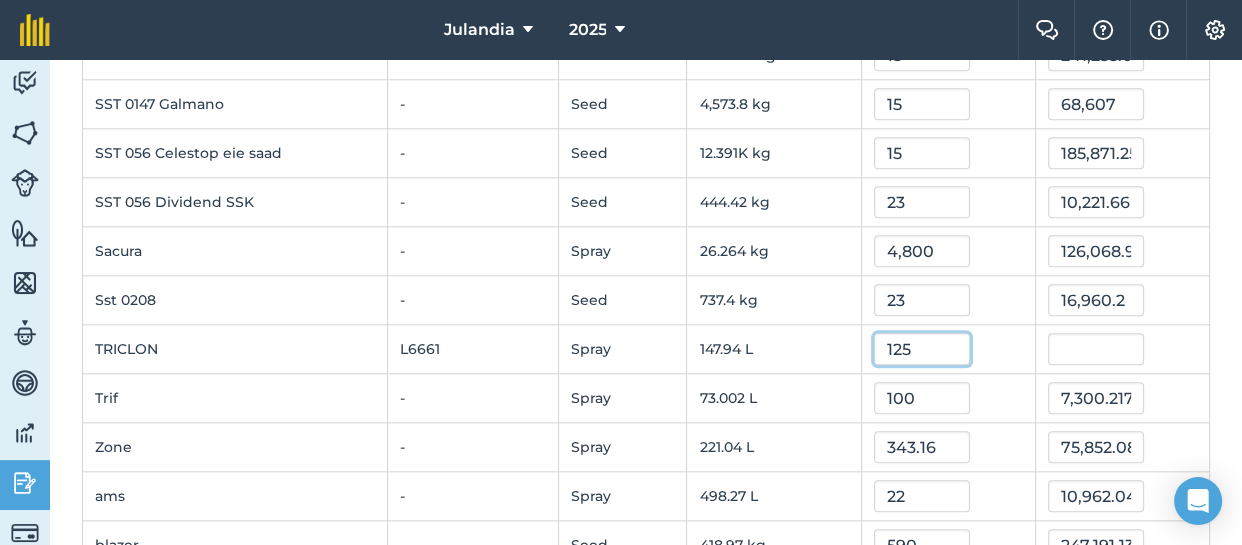 type on "125" 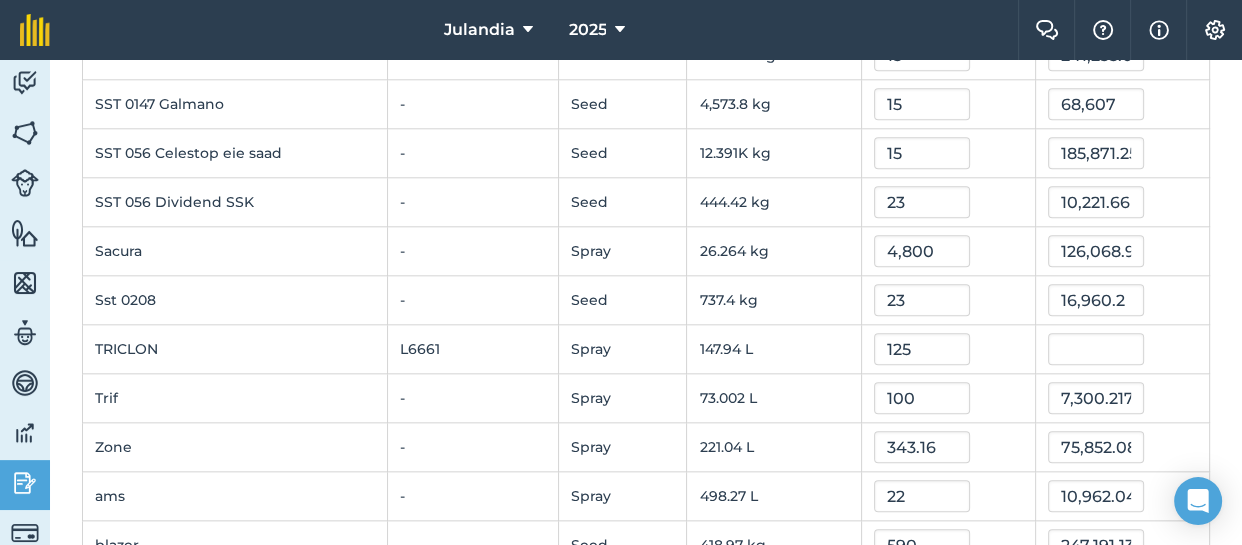 type on "18,491.9475" 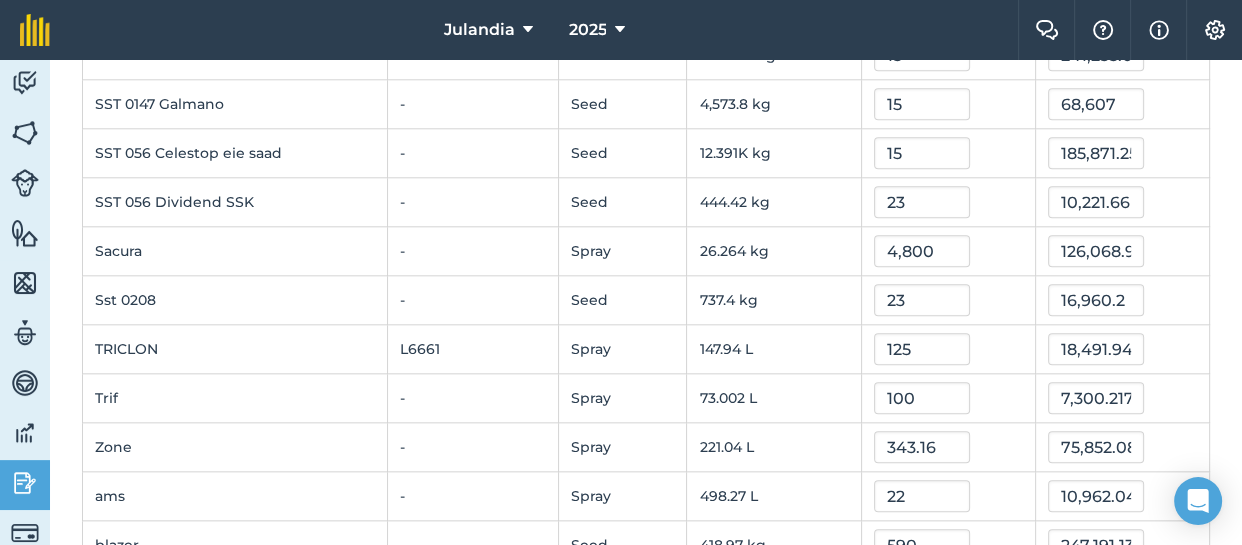 click on "125" at bounding box center [948, 349] 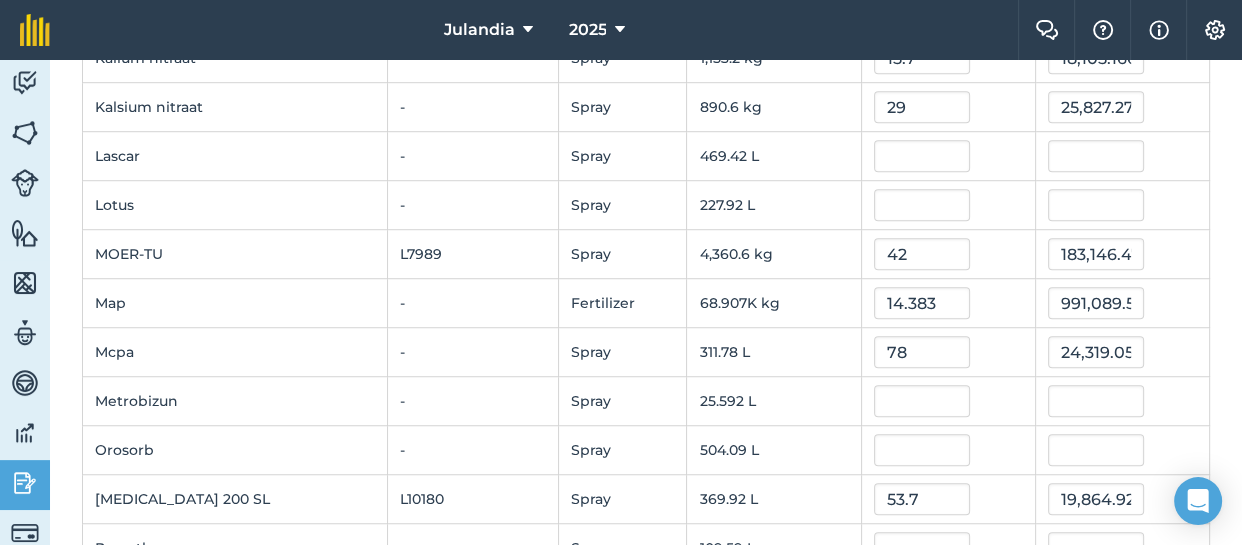 scroll, scrollTop: 1343, scrollLeft: 0, axis: vertical 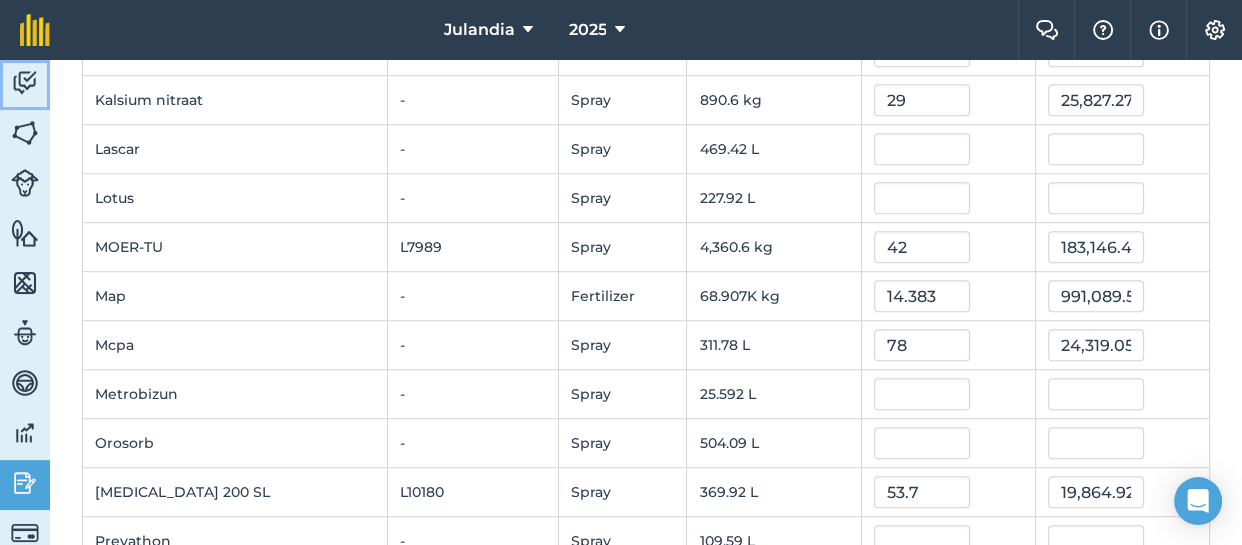click at bounding box center (25, 83) 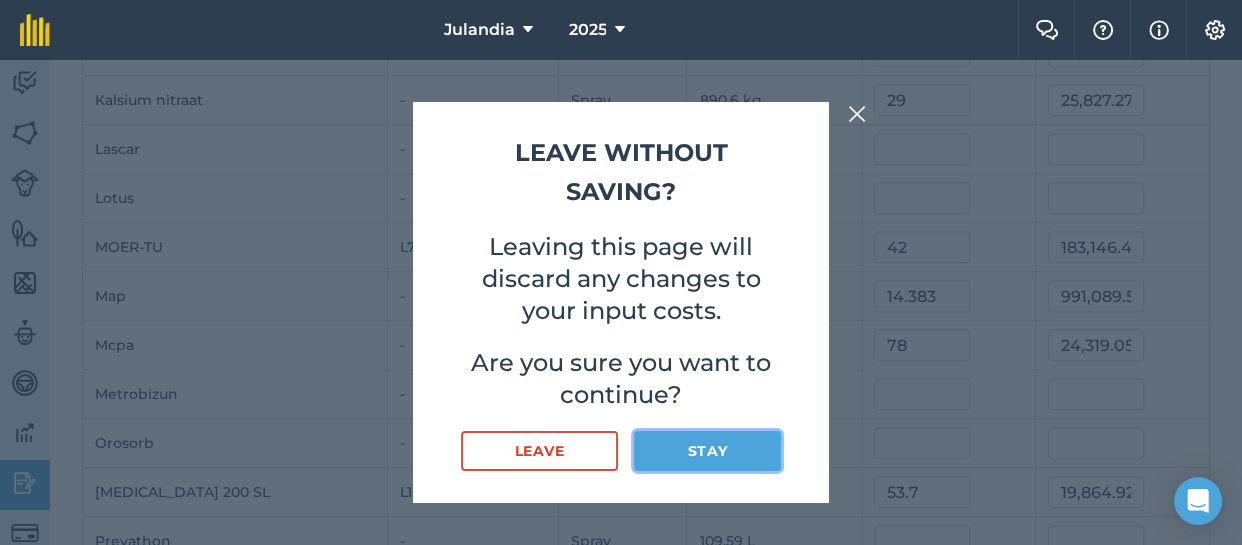 click on "Stay" at bounding box center (707, 451) 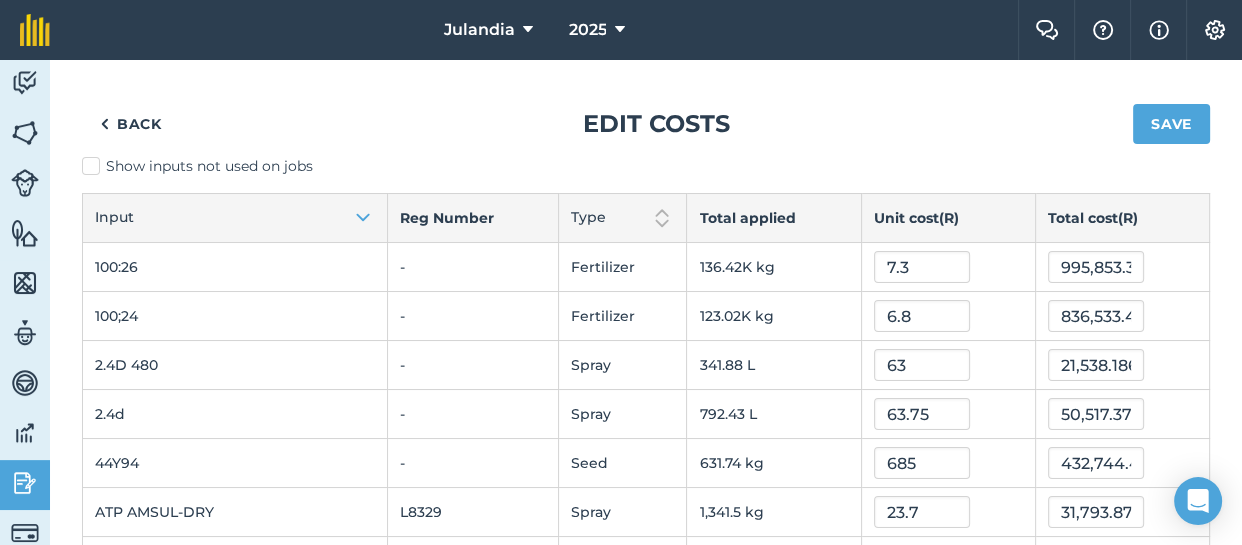 scroll, scrollTop: 0, scrollLeft: 0, axis: both 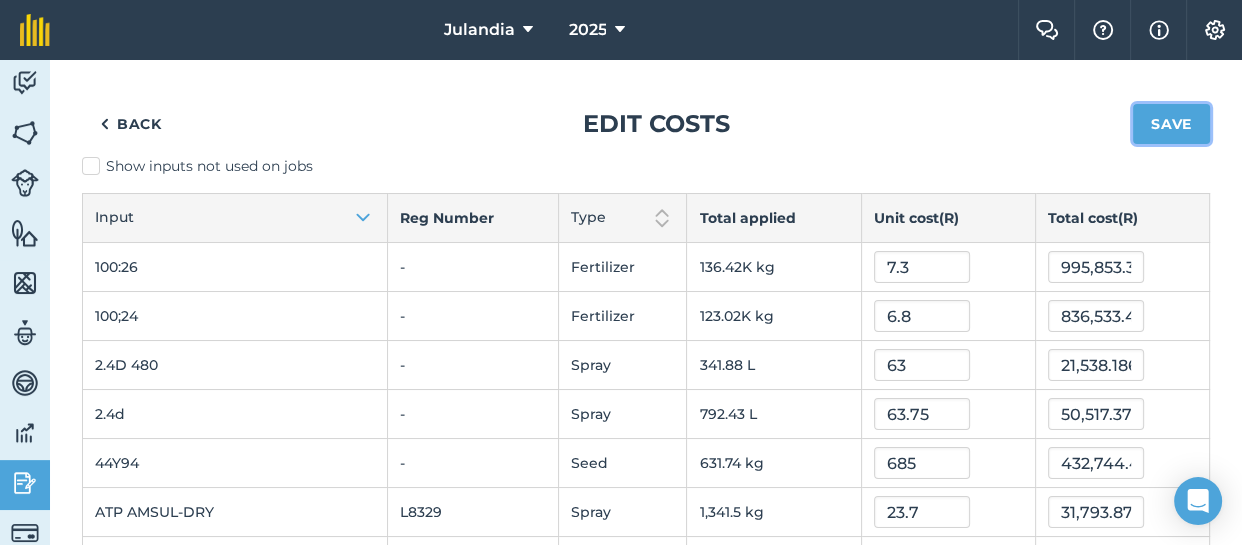 click on "Save" at bounding box center [1171, 124] 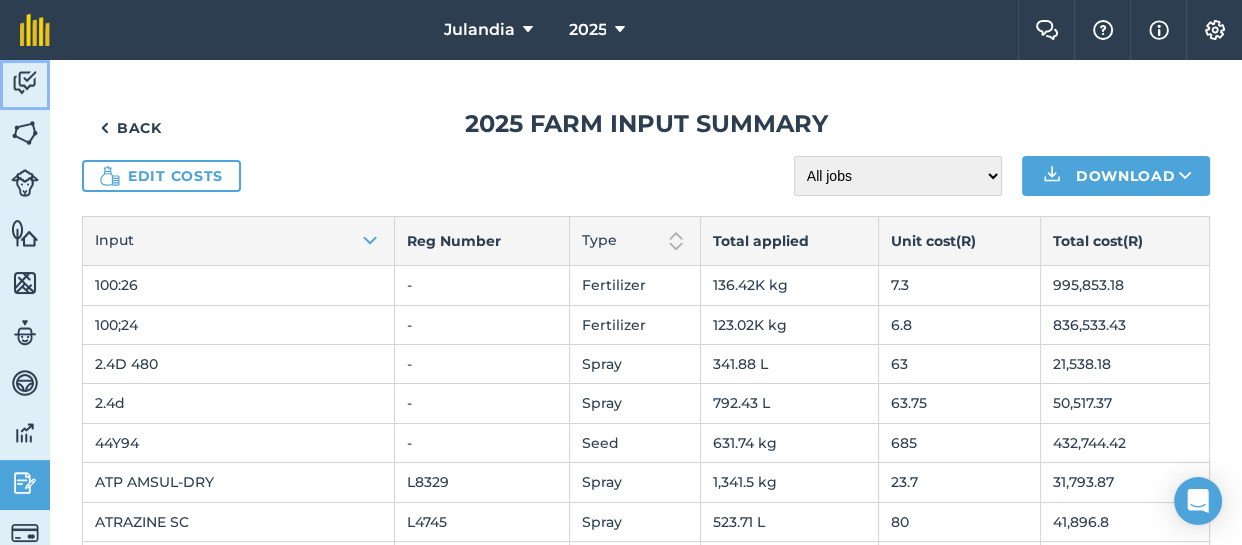 click at bounding box center (25, 83) 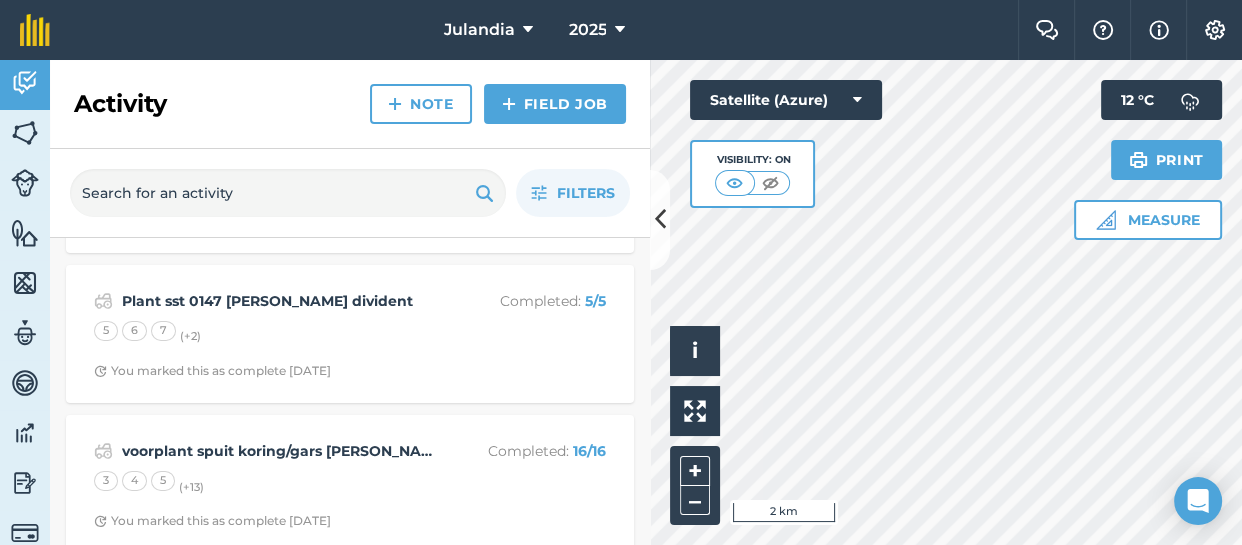 scroll, scrollTop: 6125, scrollLeft: 0, axis: vertical 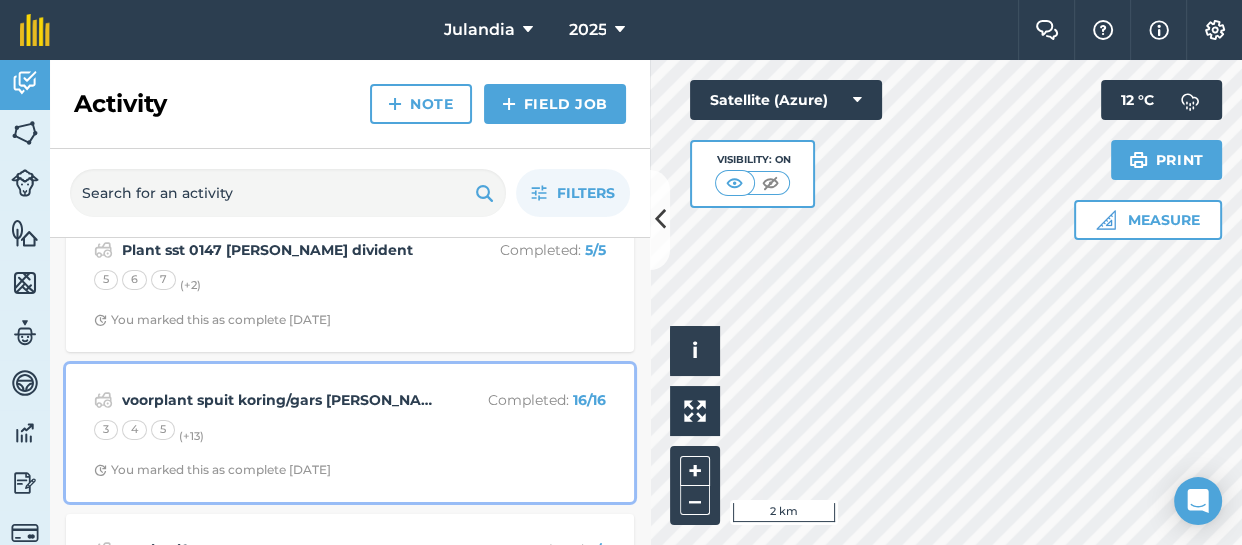 click on "voorplant spuit koring/gars [PERSON_NAME] Completed :   16 / 16 3 4 5 (+ 13 ) You marked this as complete [DATE]" at bounding box center [350, 433] 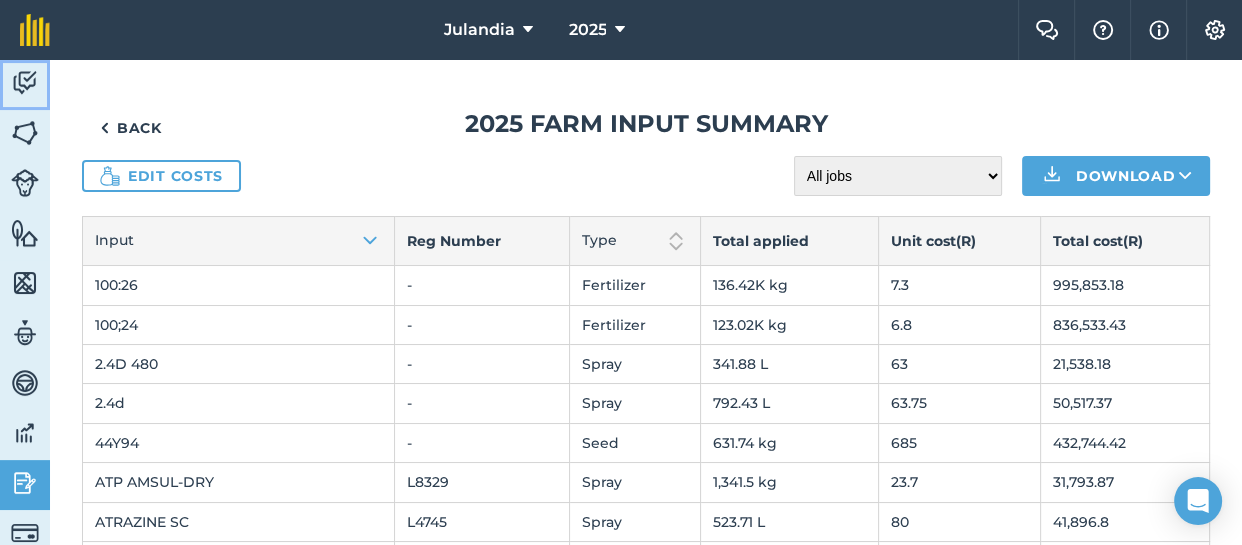 click at bounding box center (25, 83) 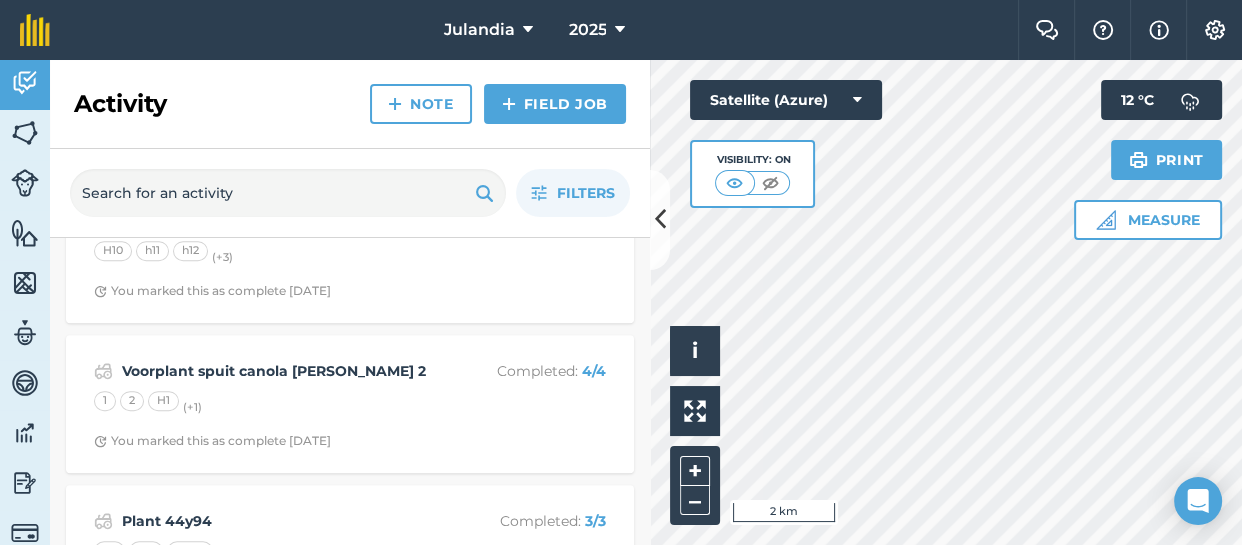 scroll, scrollTop: 8255, scrollLeft: 0, axis: vertical 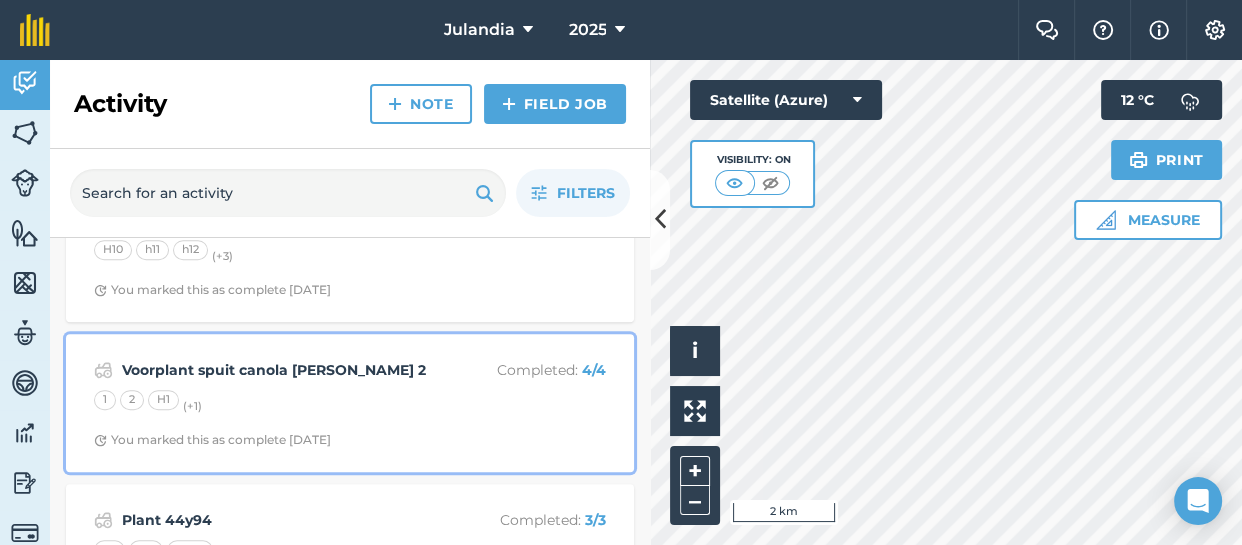 click on "Voorplant spuit canola [PERSON_NAME] 2 Completed :   4 / 4 1 2 H1 (+ 1 ) You marked this as complete [DATE]" at bounding box center (350, 403) 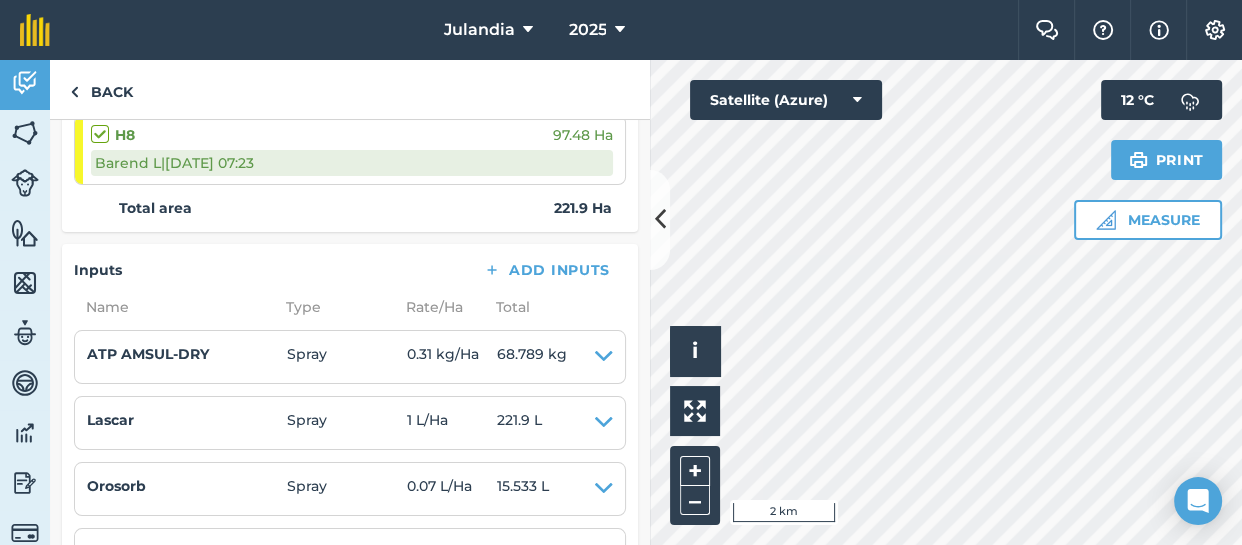 scroll, scrollTop: 576, scrollLeft: 0, axis: vertical 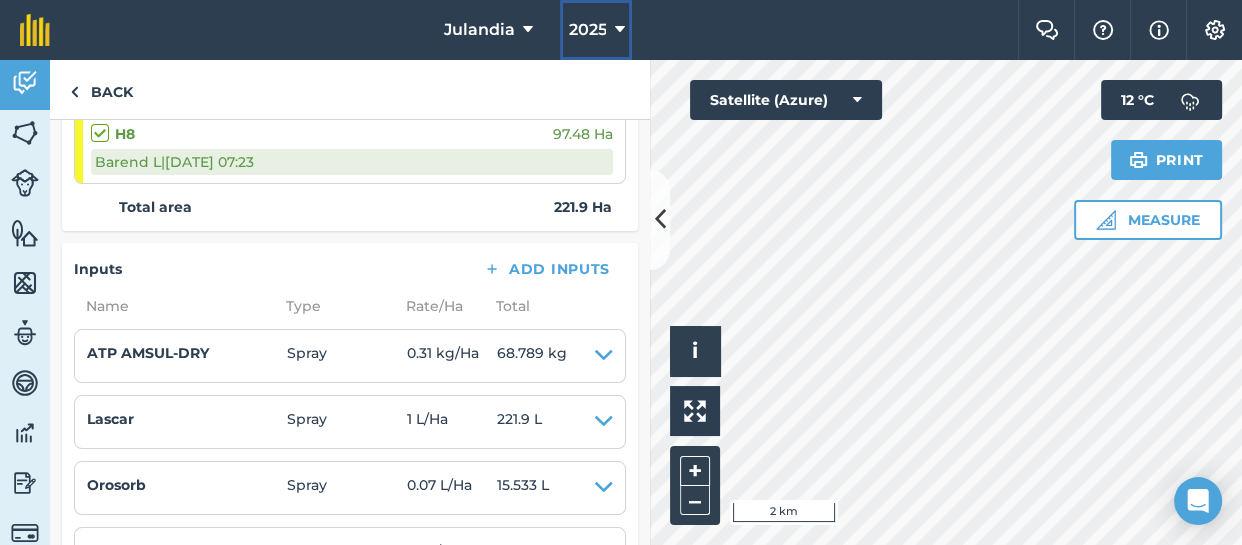 click on "2025" at bounding box center (587, 30) 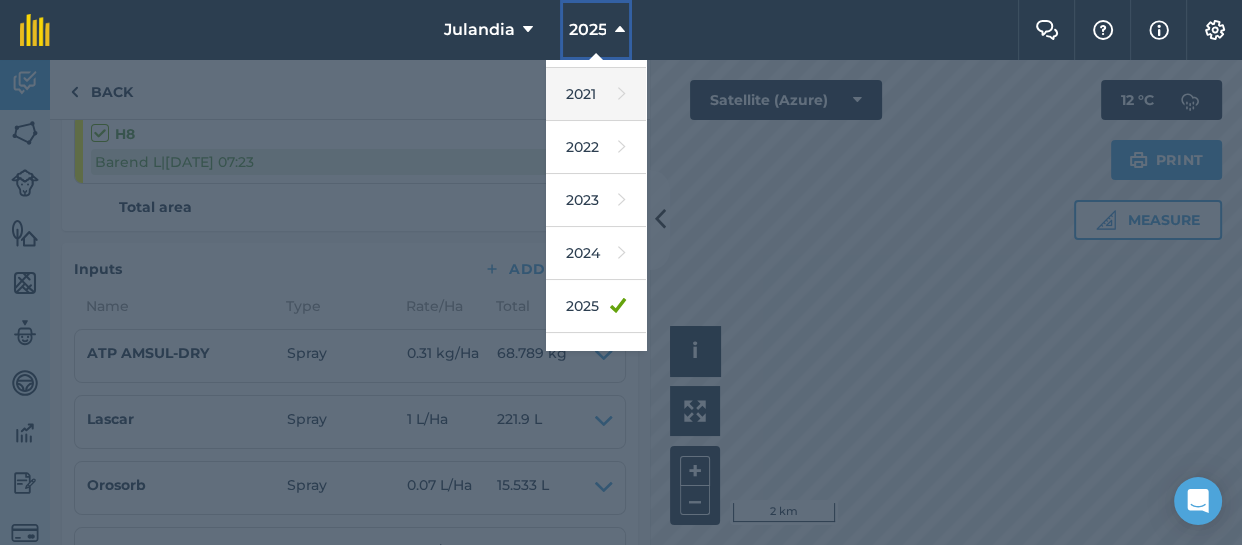 scroll, scrollTop: 291, scrollLeft: 0, axis: vertical 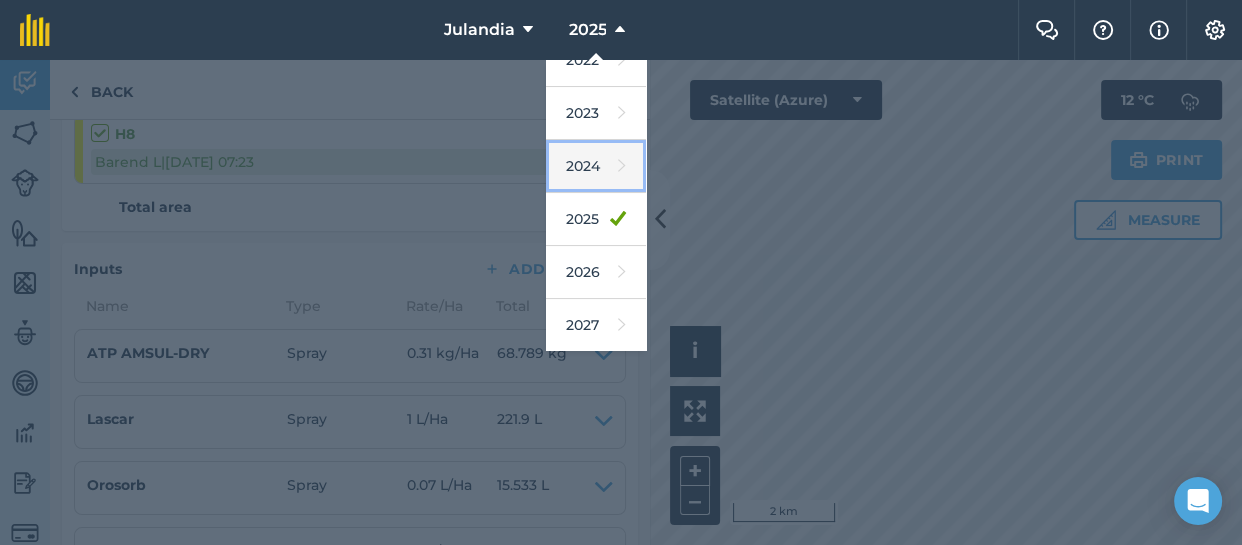 click on "2024" at bounding box center (596, 166) 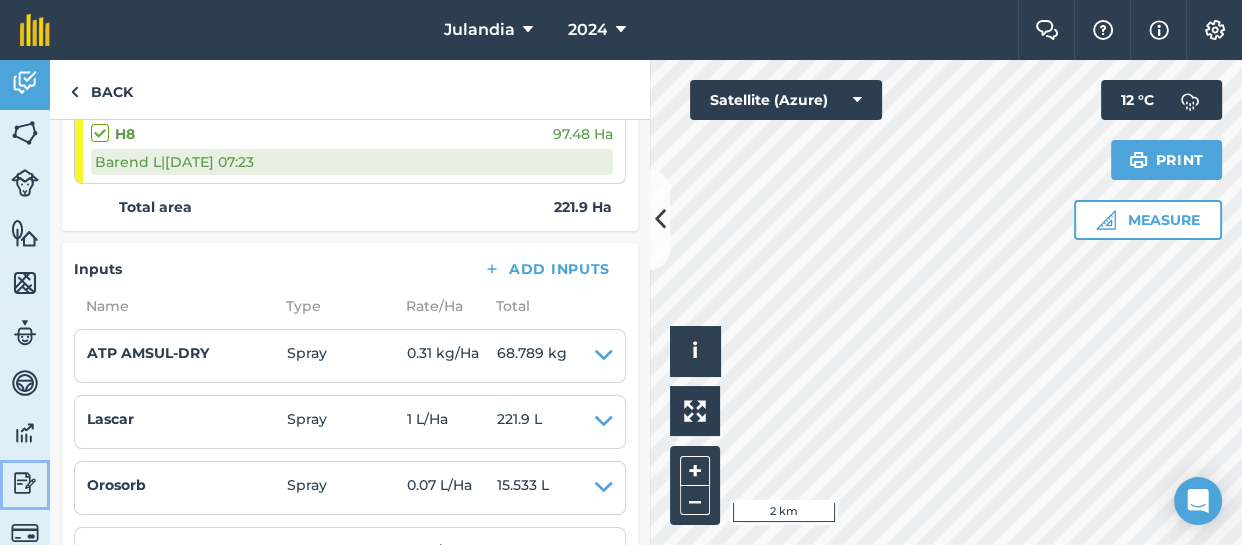 click at bounding box center (25, 483) 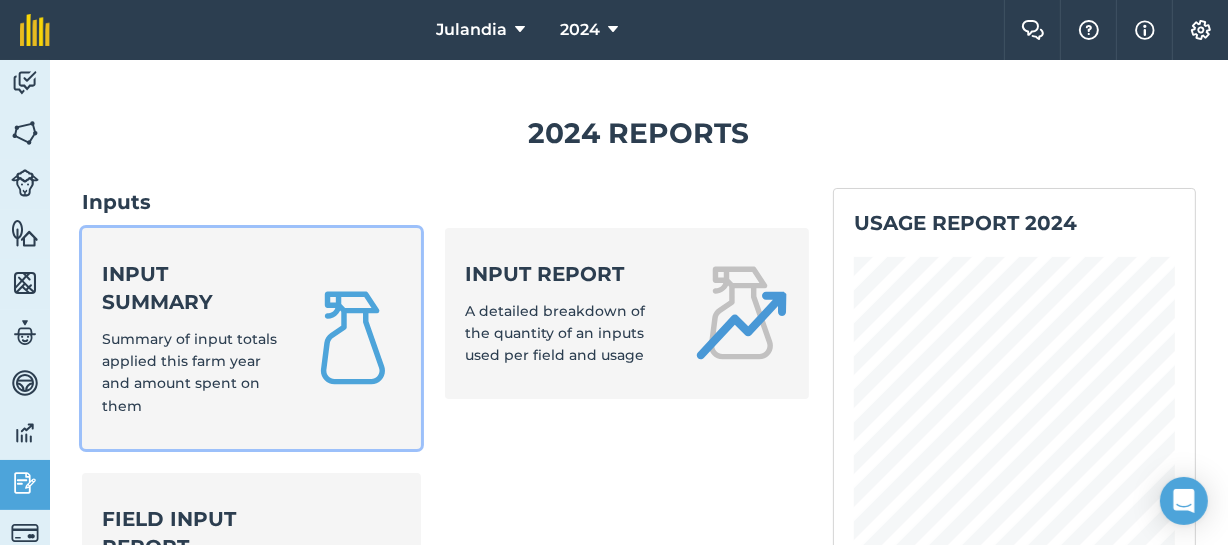 click on "Input summary" at bounding box center [191, 288] 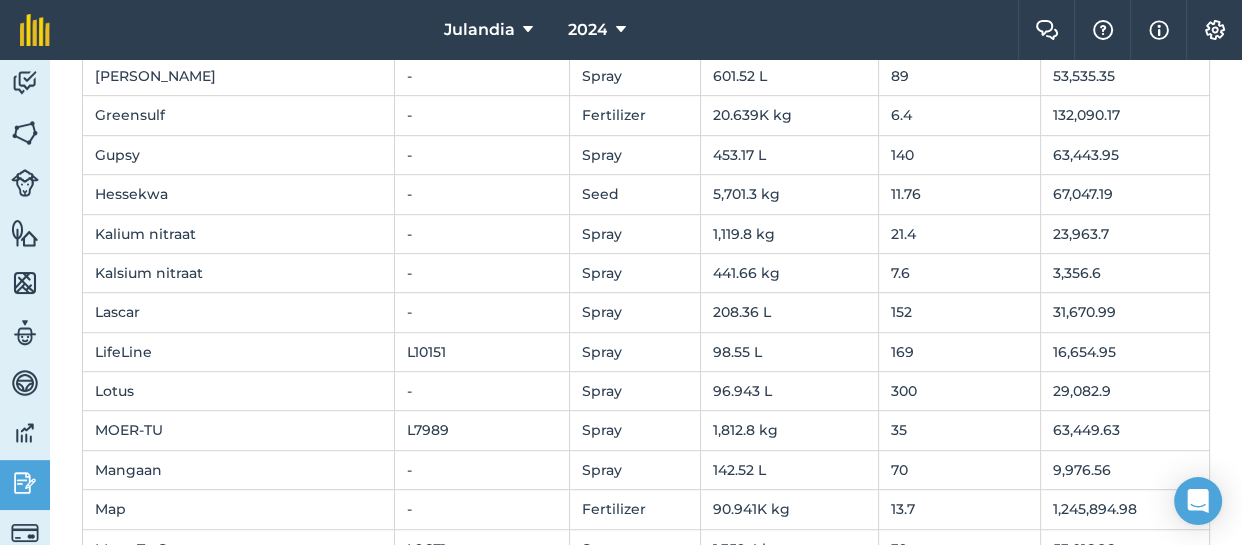 scroll, scrollTop: 1001, scrollLeft: 0, axis: vertical 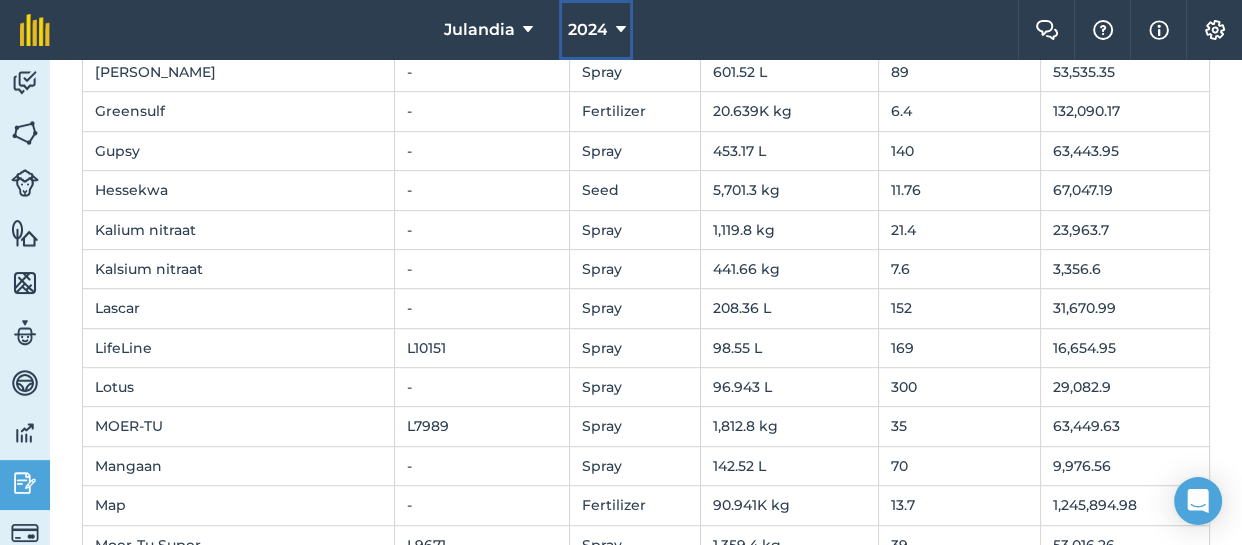 click on "2024" at bounding box center (596, 30) 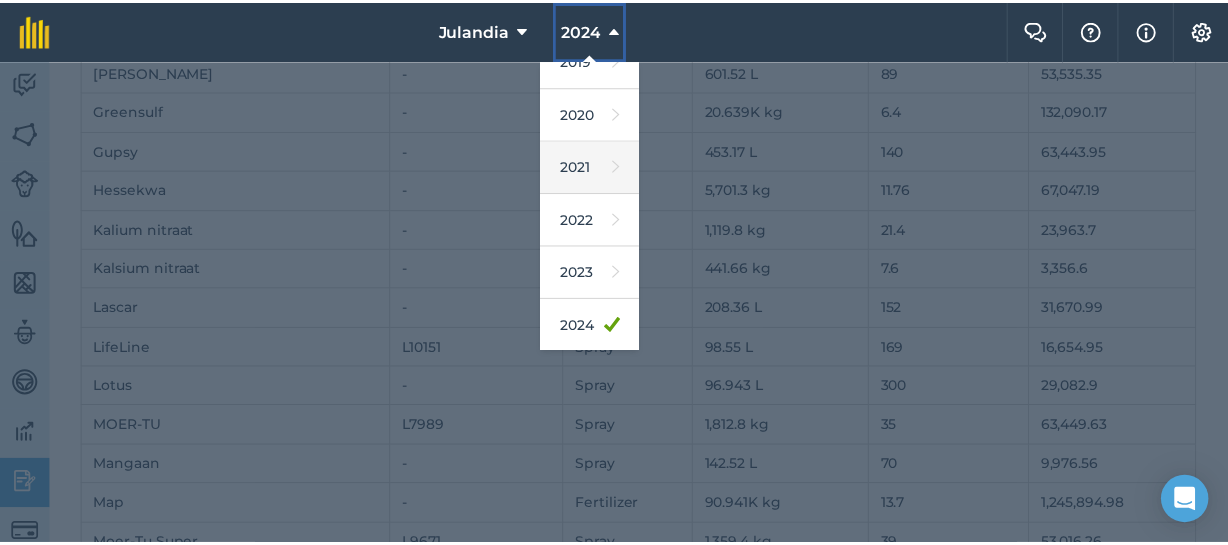 scroll, scrollTop: 171, scrollLeft: 0, axis: vertical 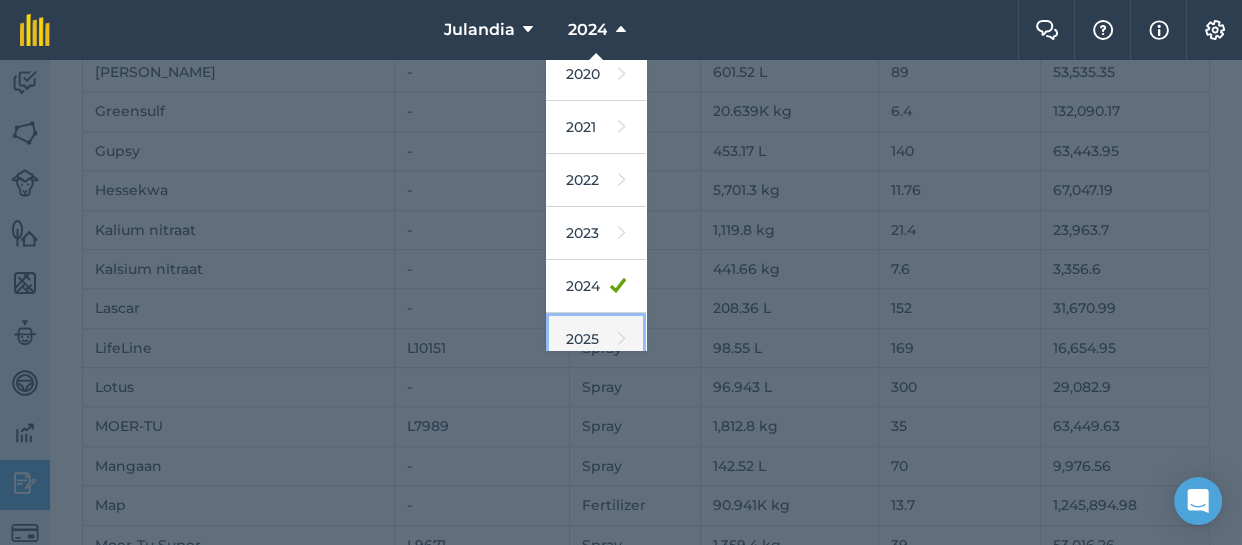 click on "2025" at bounding box center [596, 339] 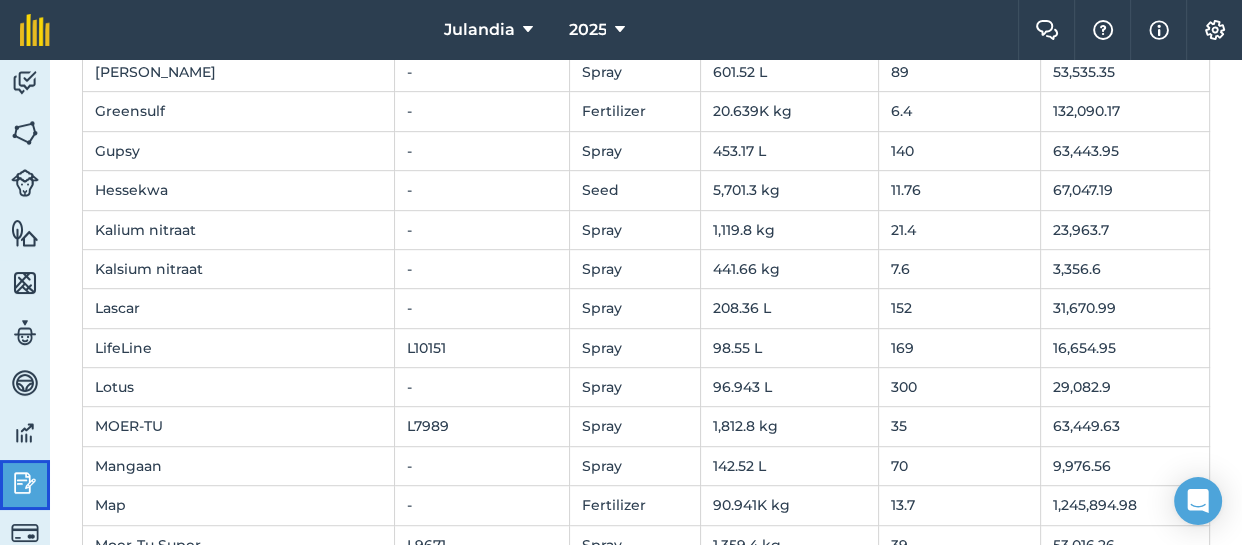 click at bounding box center (25, 483) 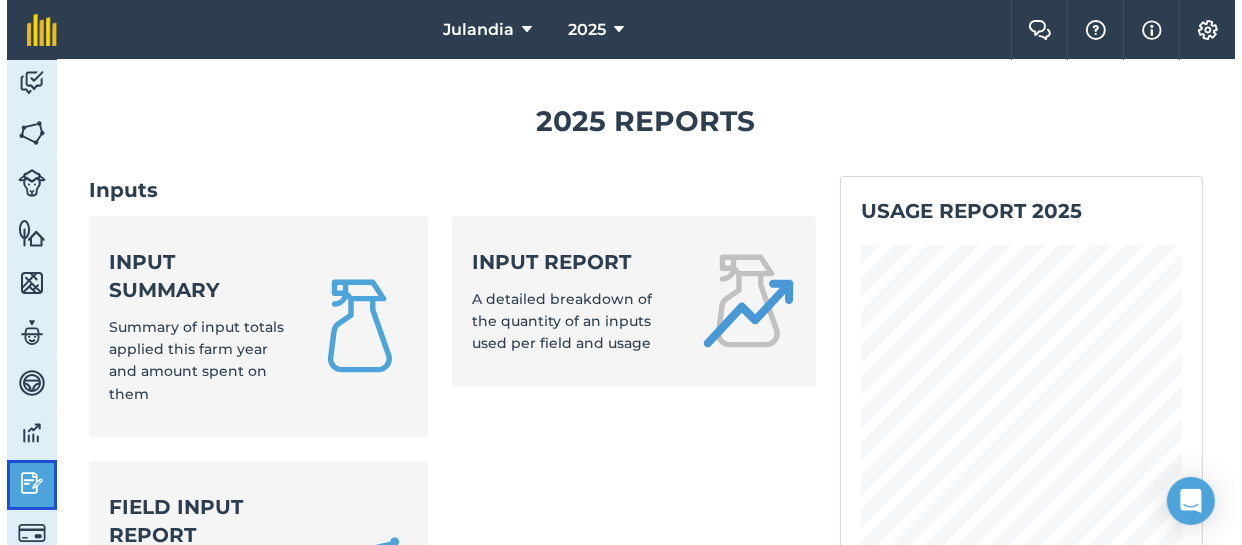 scroll, scrollTop: 0, scrollLeft: 0, axis: both 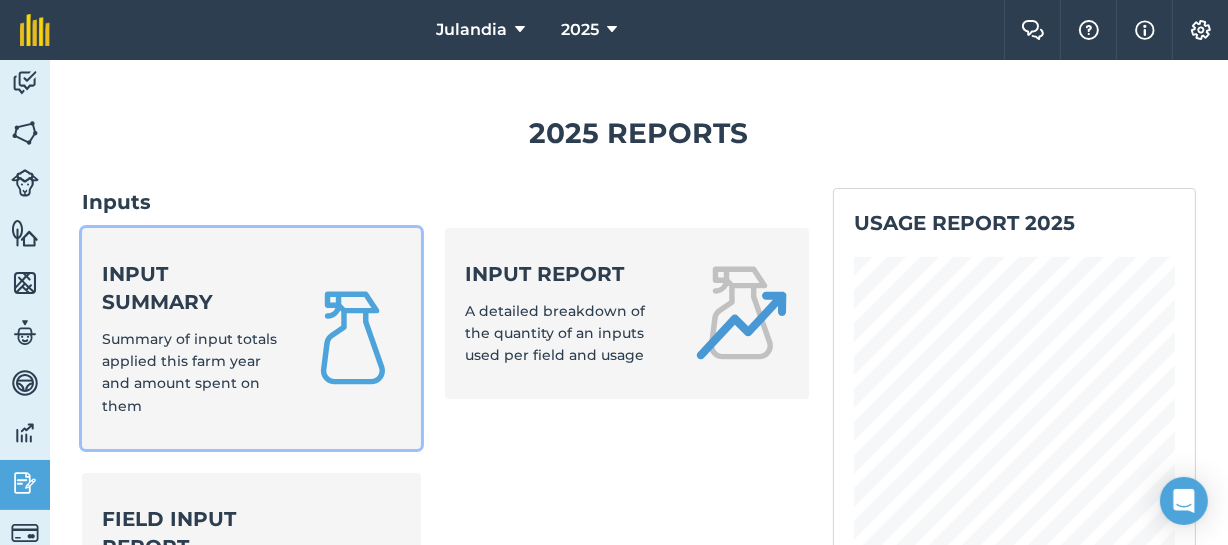 click on "Input summary" at bounding box center (191, 288) 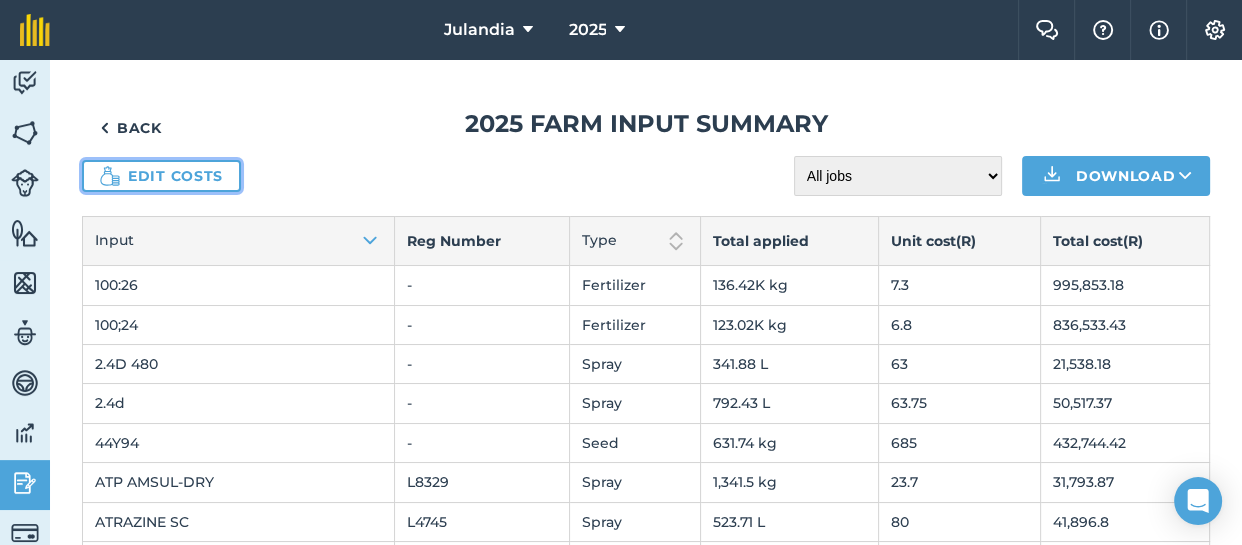 click on "Edit costs" at bounding box center (161, 176) 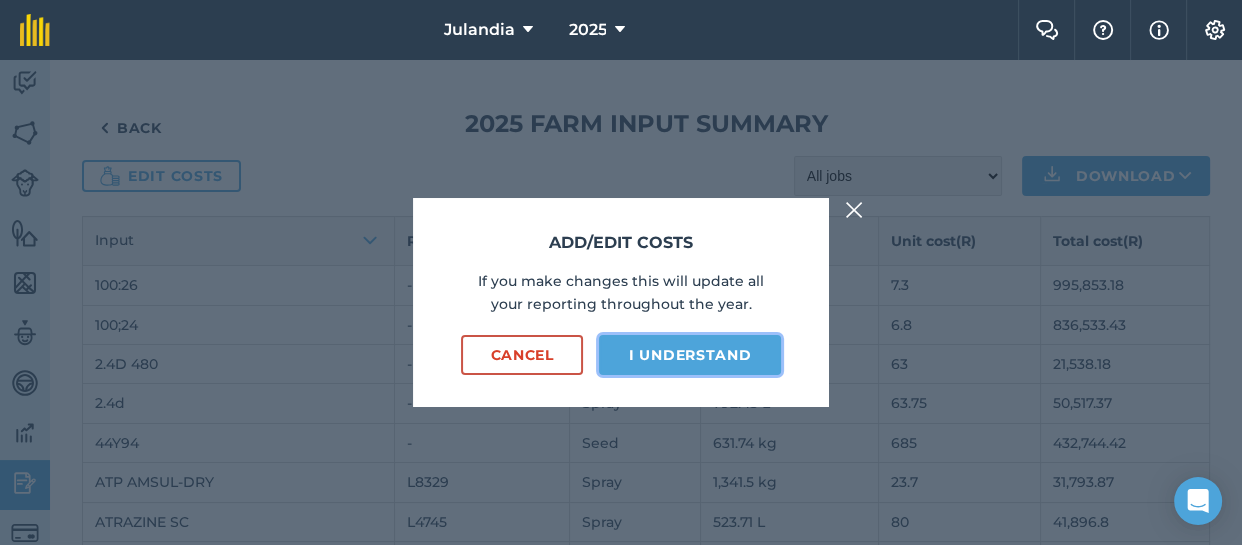 click on "I understand" at bounding box center (690, 355) 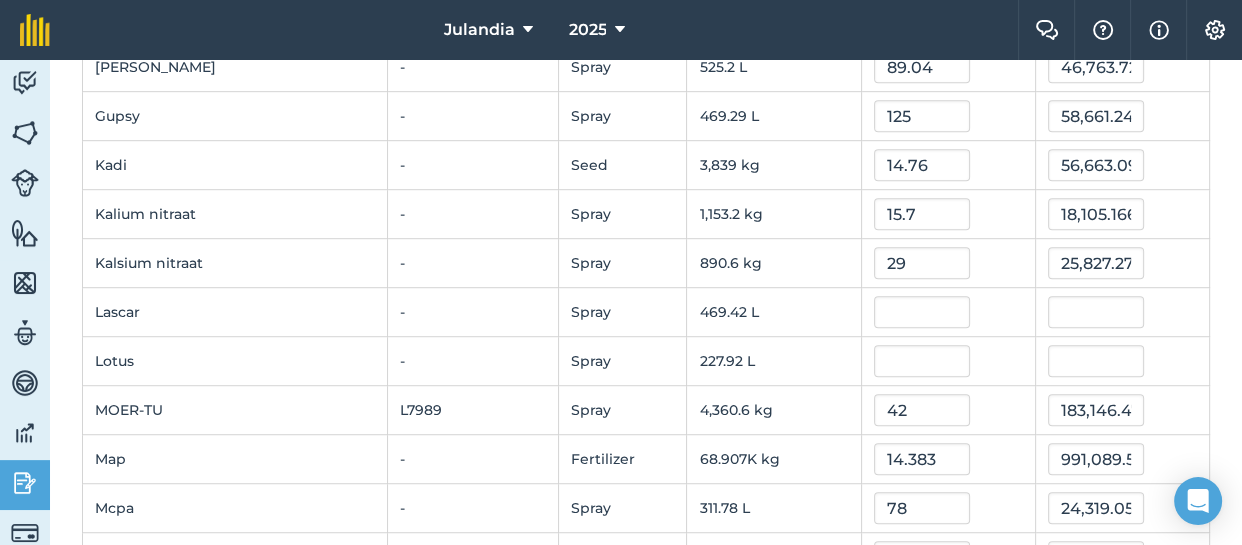 scroll, scrollTop: 1183, scrollLeft: 0, axis: vertical 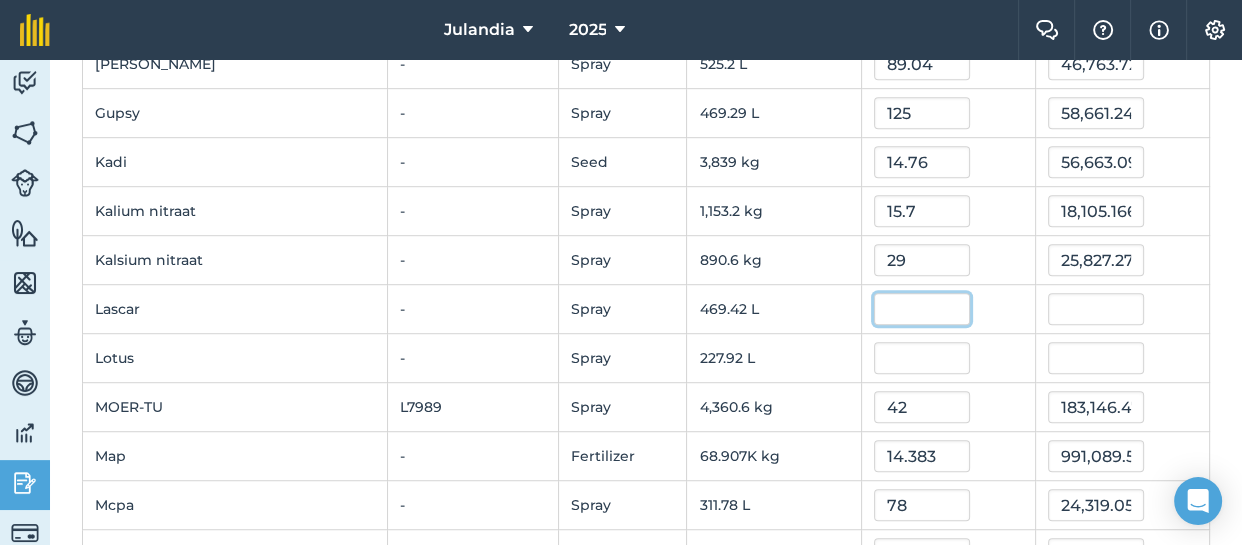click at bounding box center (922, 309) 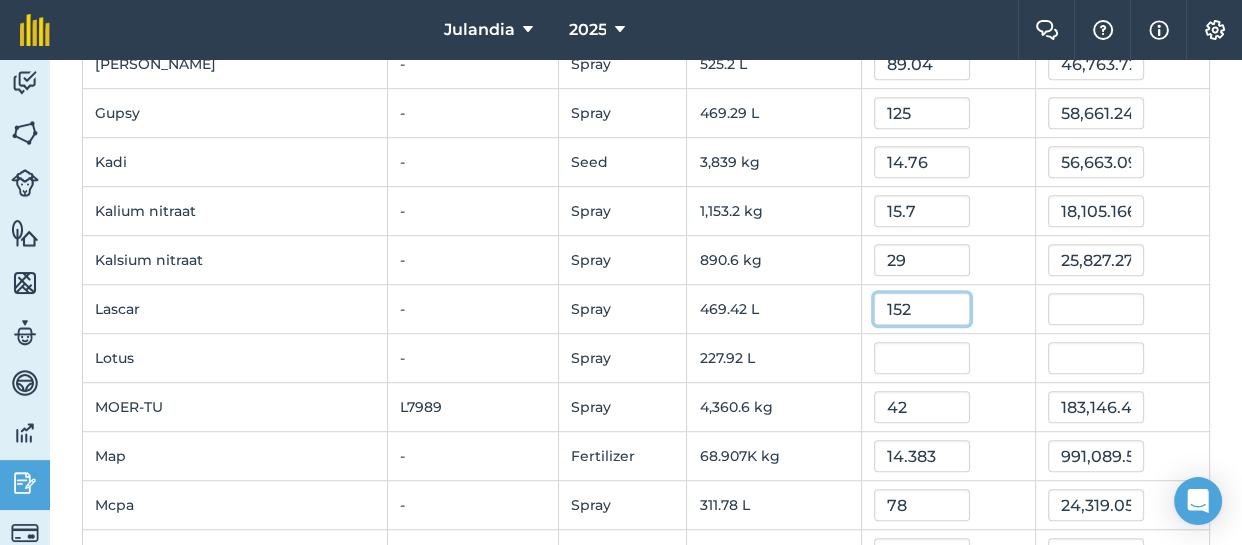 type on "152" 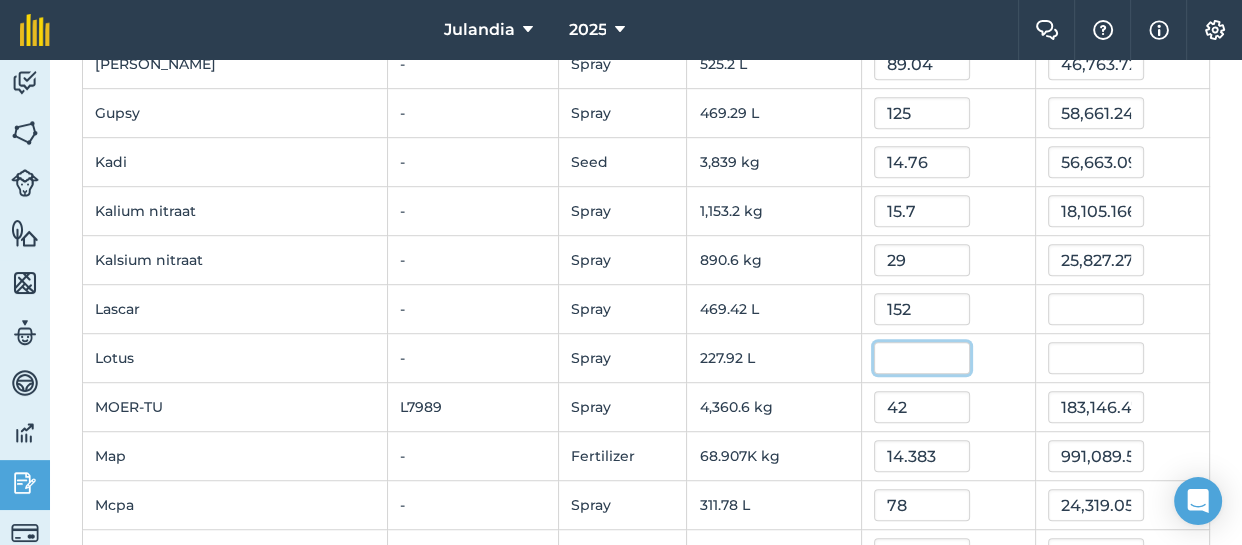type on "71,351.5816" 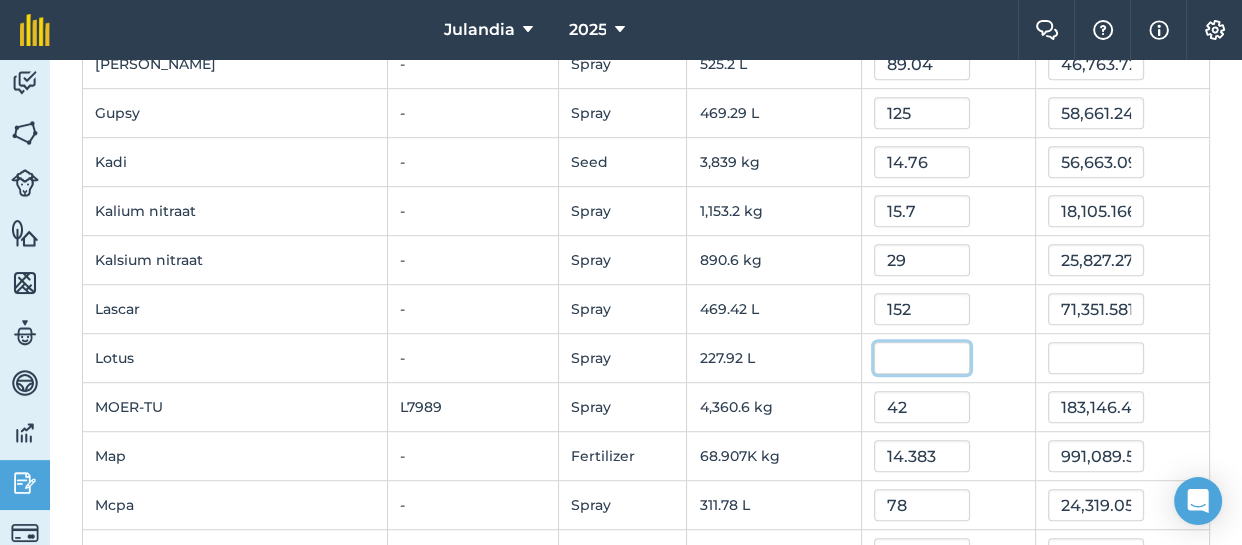 click at bounding box center (922, 358) 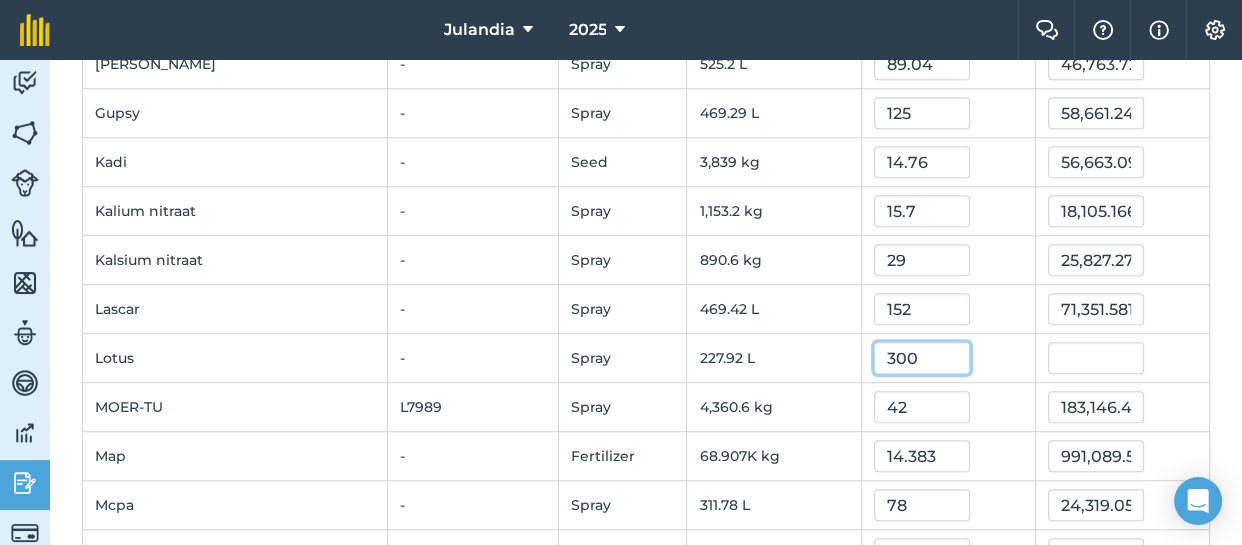 type on "300" 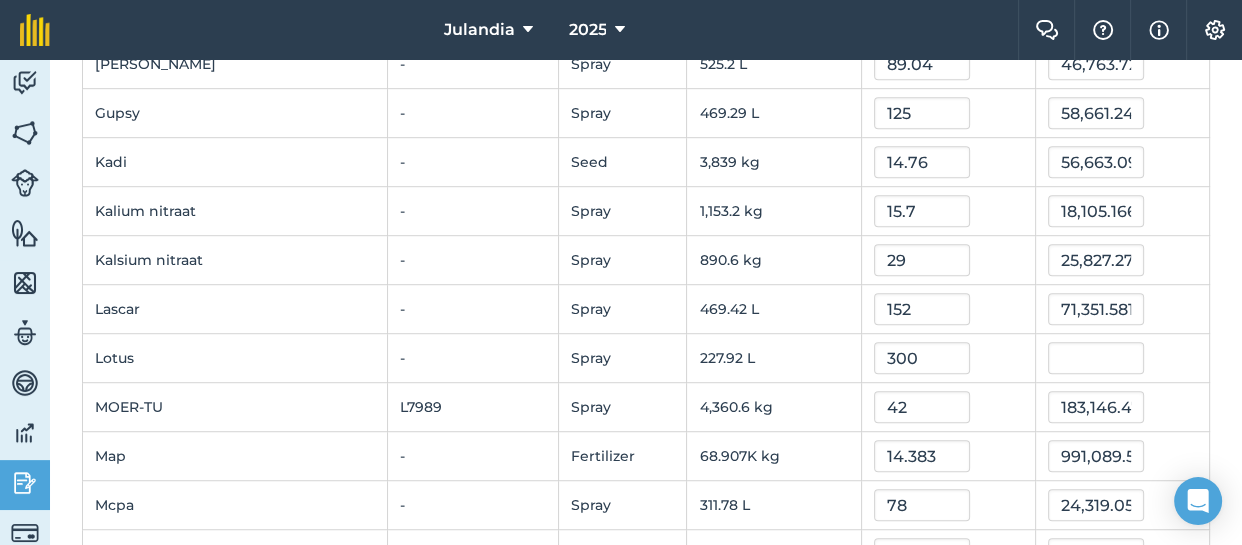 type on "68,375.181" 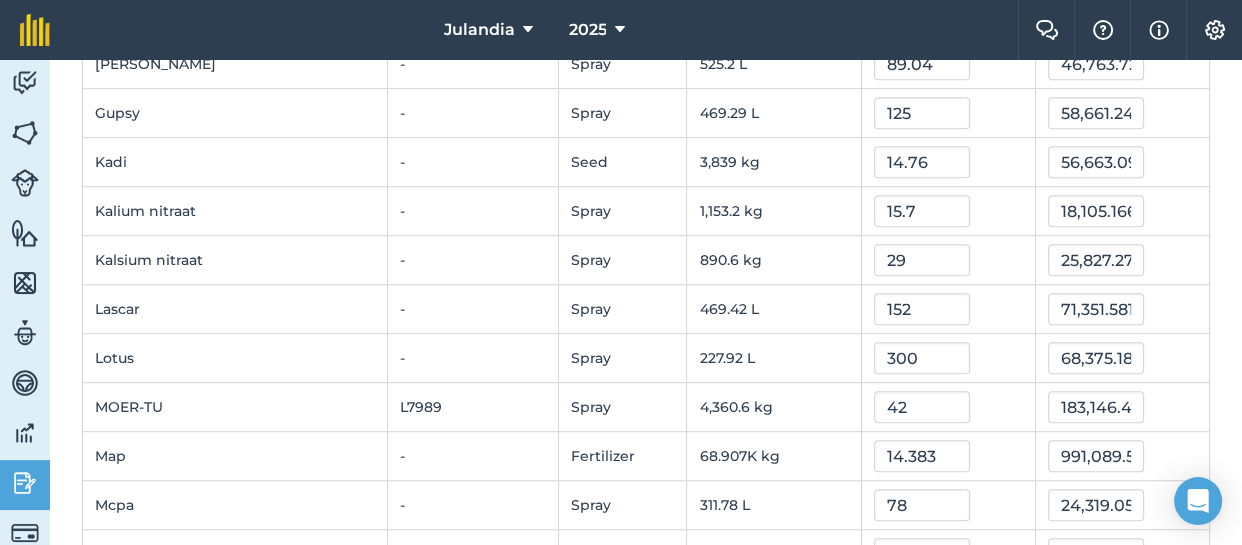 click on "300" at bounding box center (948, 358) 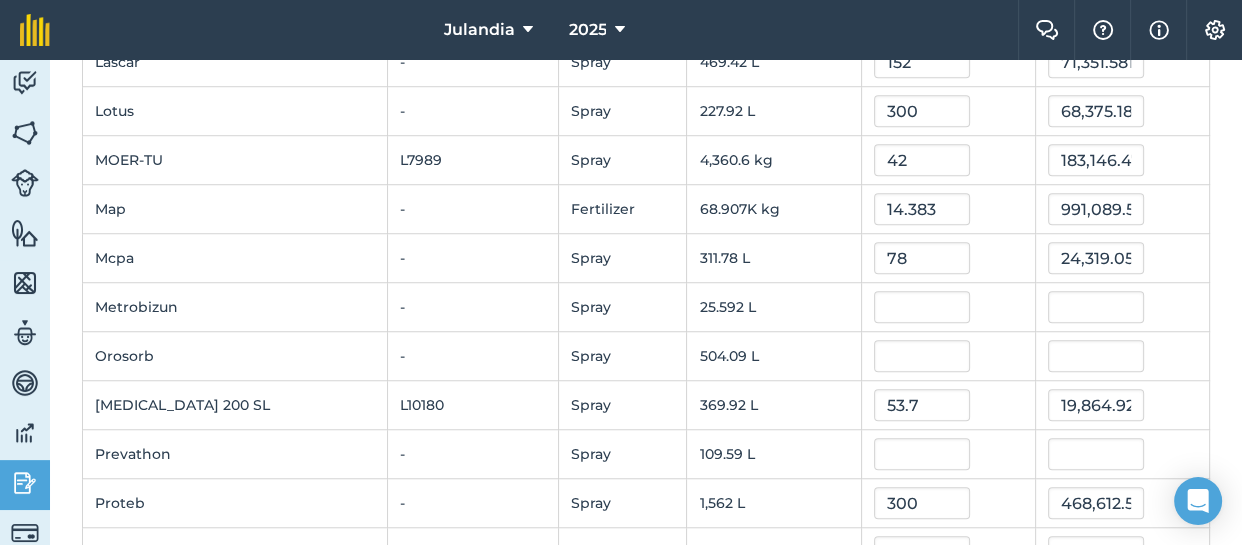 scroll, scrollTop: 1447, scrollLeft: 0, axis: vertical 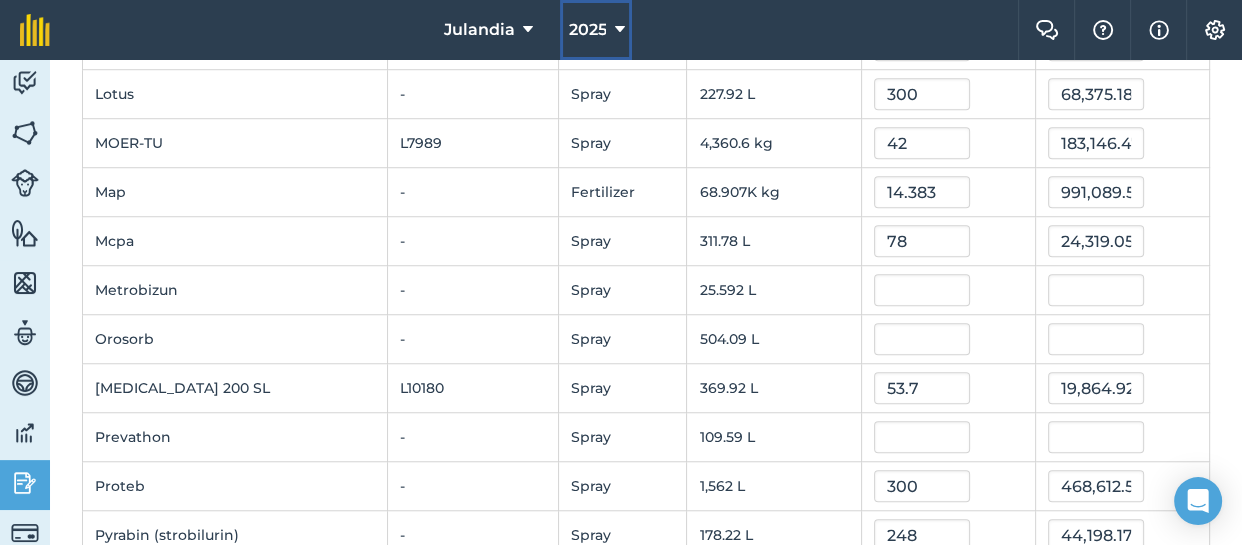 click on "2025" at bounding box center [596, 30] 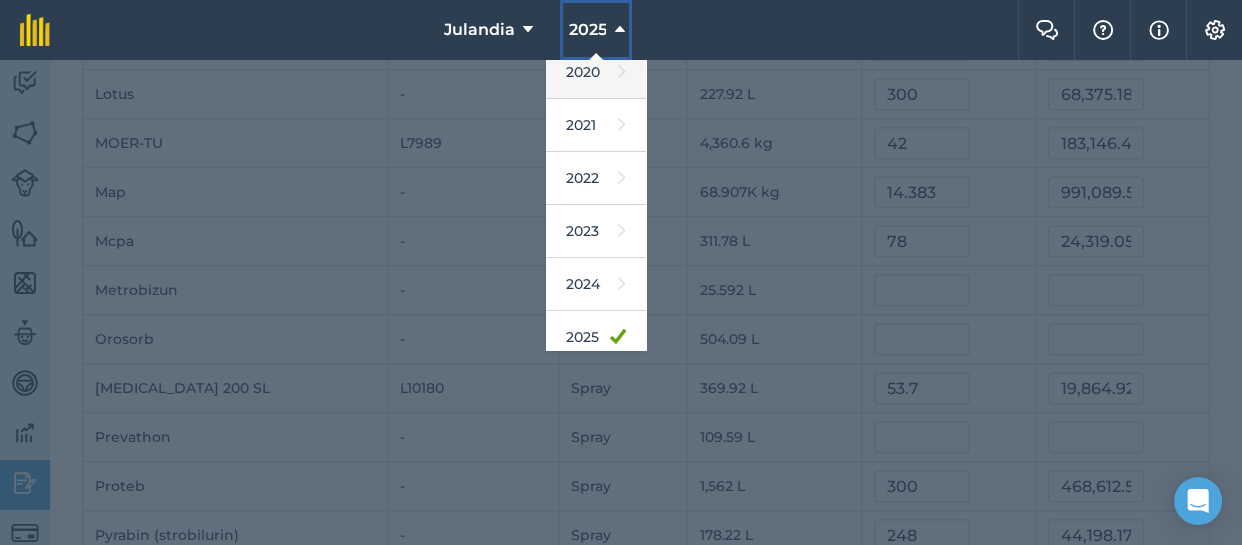 scroll, scrollTop: 225, scrollLeft: 0, axis: vertical 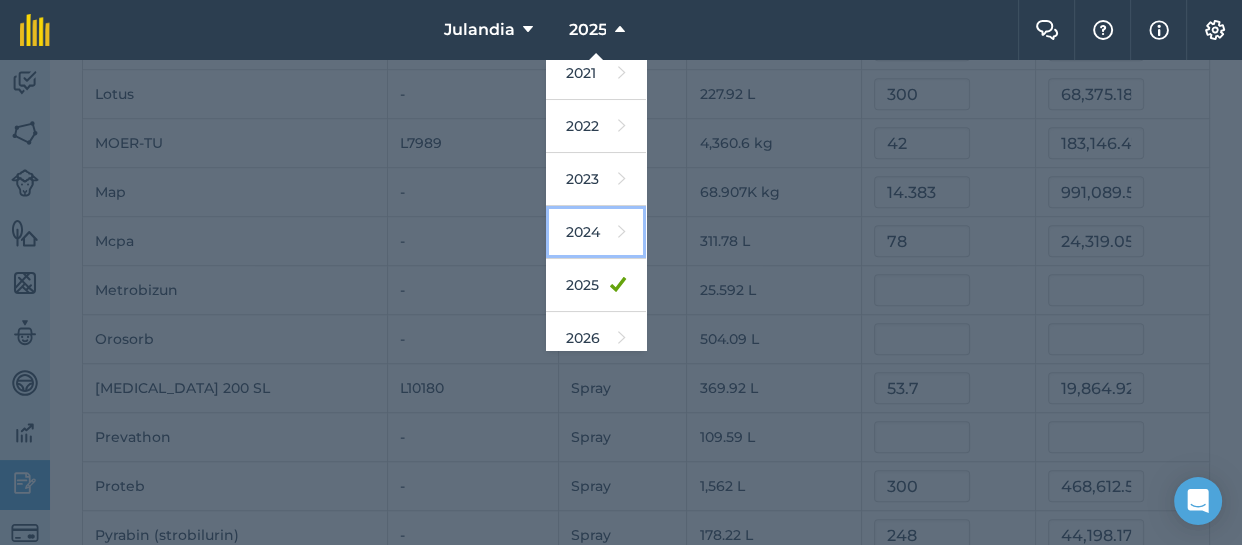 click on "2024" at bounding box center [596, 232] 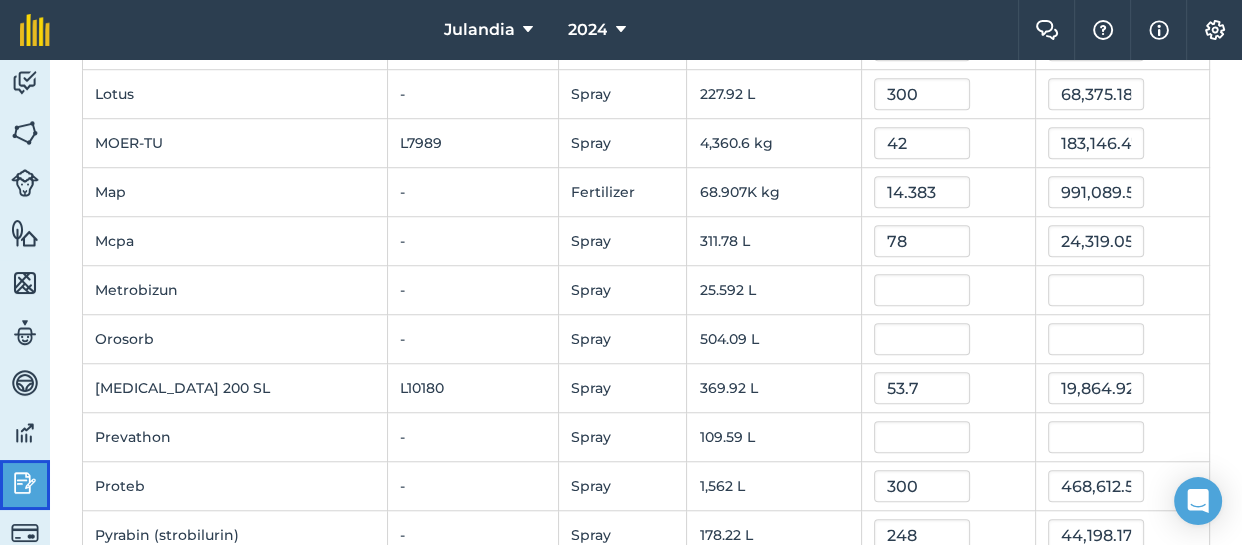 click at bounding box center (25, 483) 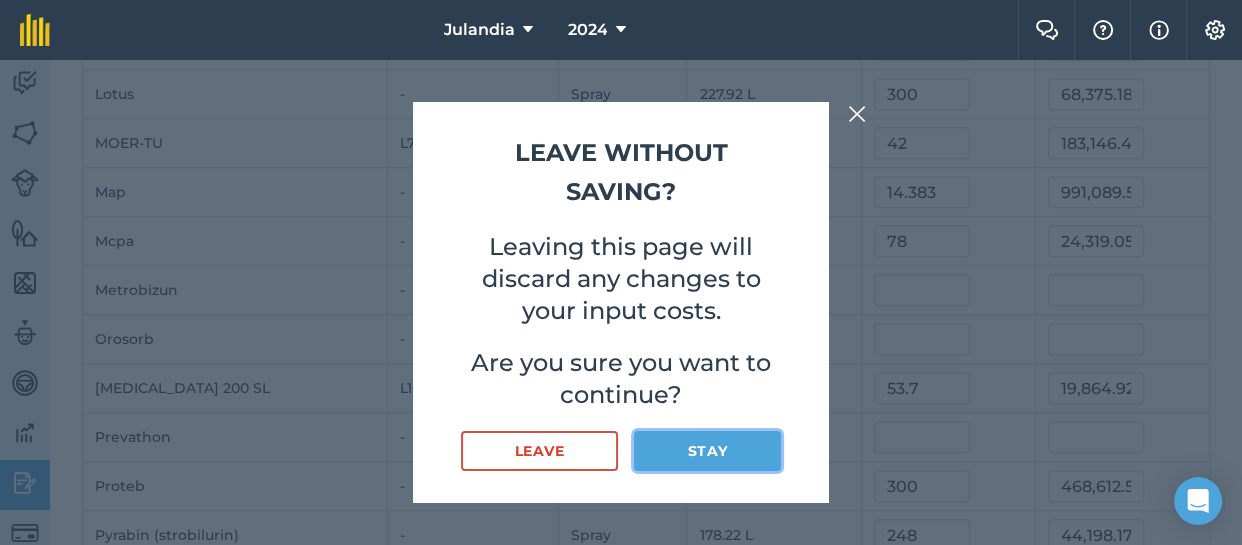 click on "Stay" at bounding box center [707, 451] 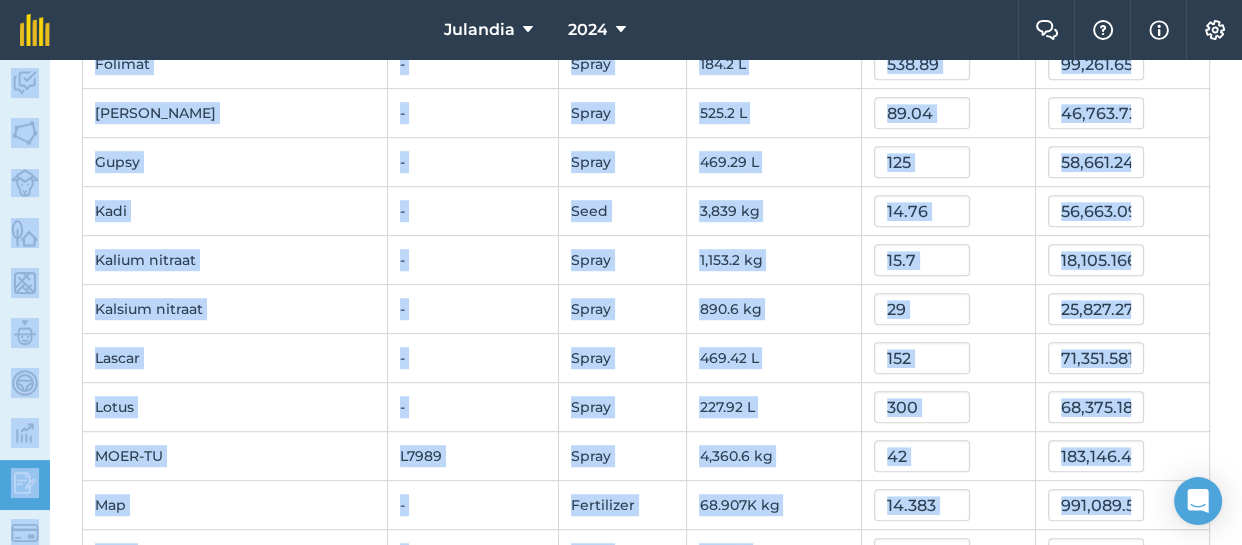 scroll, scrollTop: 745, scrollLeft: 0, axis: vertical 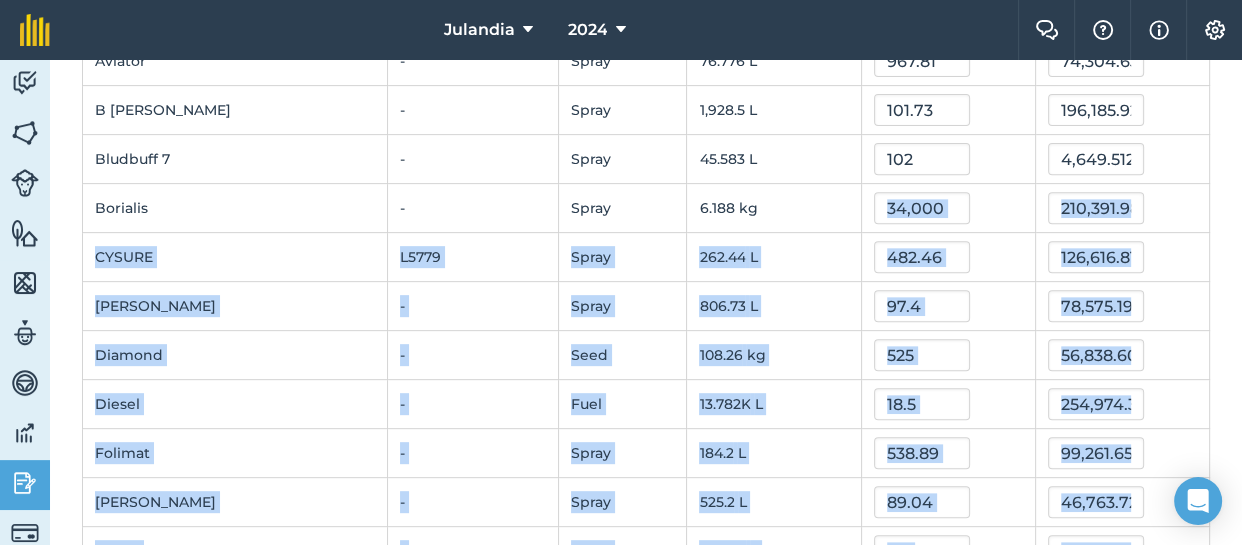 drag, startPoint x: 695, startPoint y: 454, endPoint x: 883, endPoint y: 209, distance: 308.81873 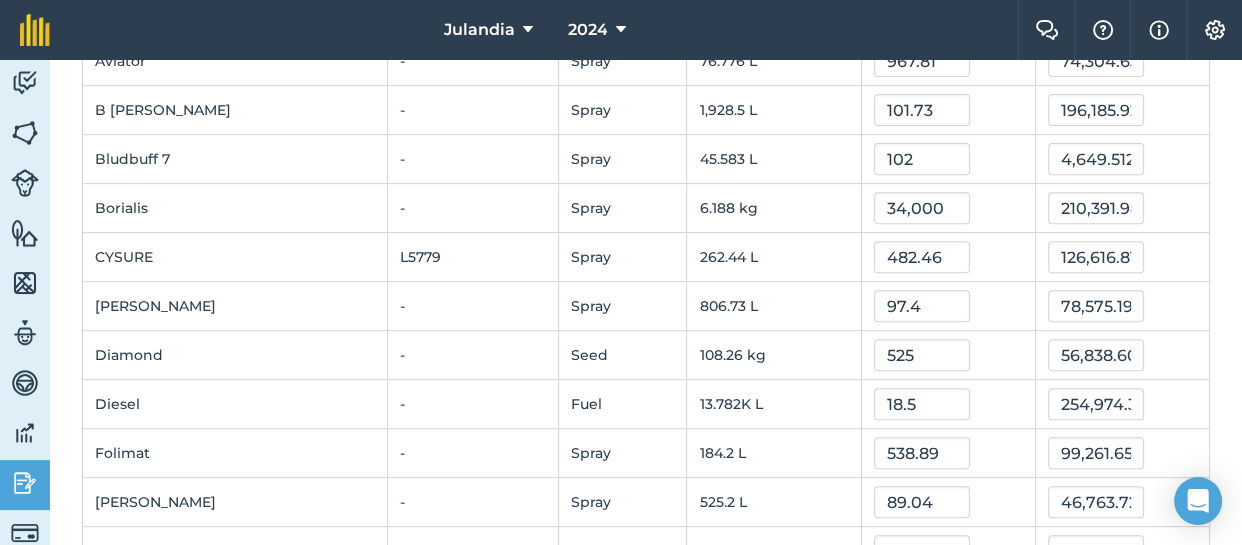 click on "34,000" at bounding box center (948, 208) 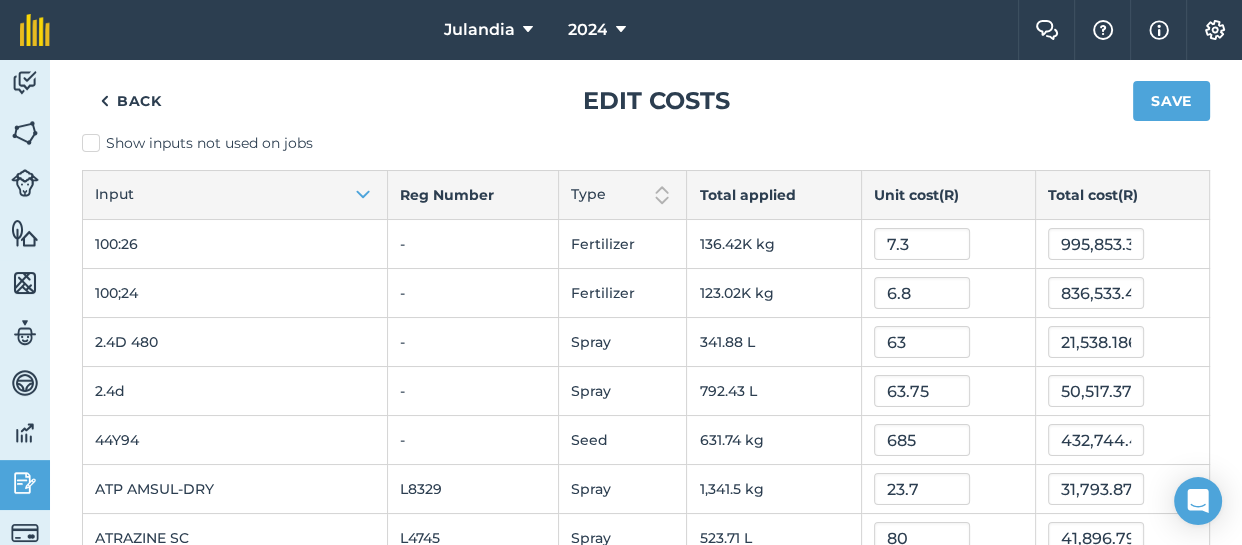 scroll, scrollTop: 0, scrollLeft: 0, axis: both 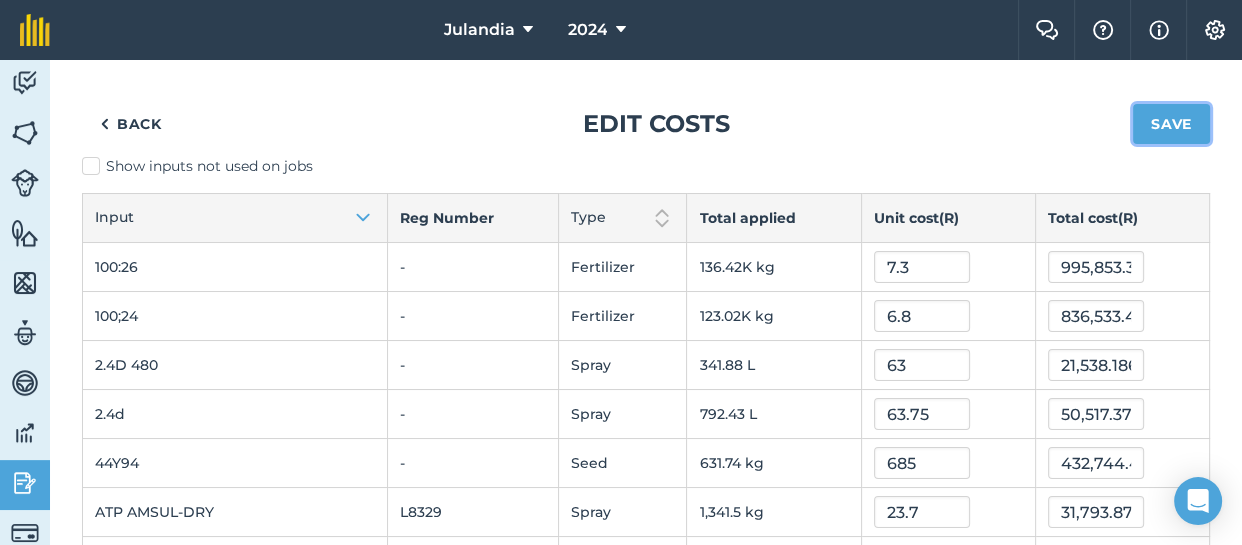 click on "Save" at bounding box center (1171, 124) 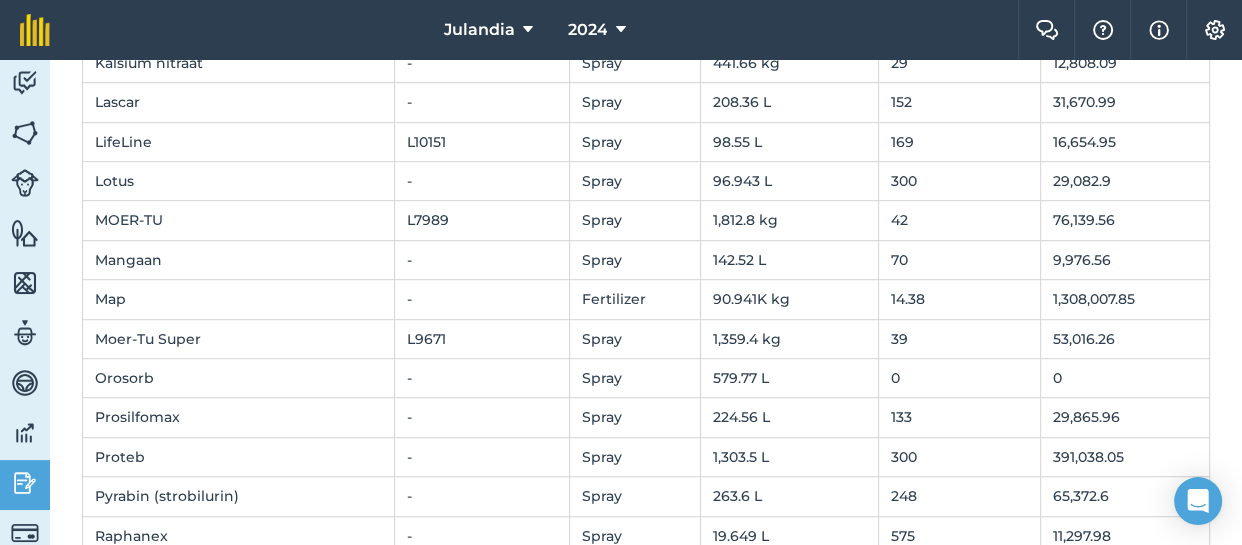 scroll, scrollTop: 1208, scrollLeft: 0, axis: vertical 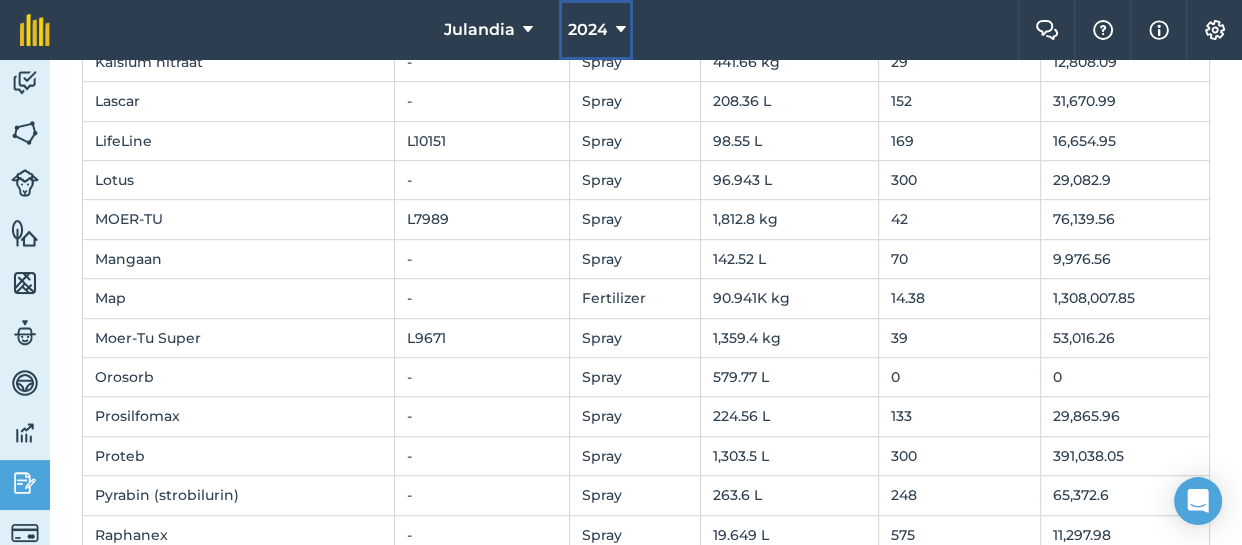 click on "2024" at bounding box center (587, 30) 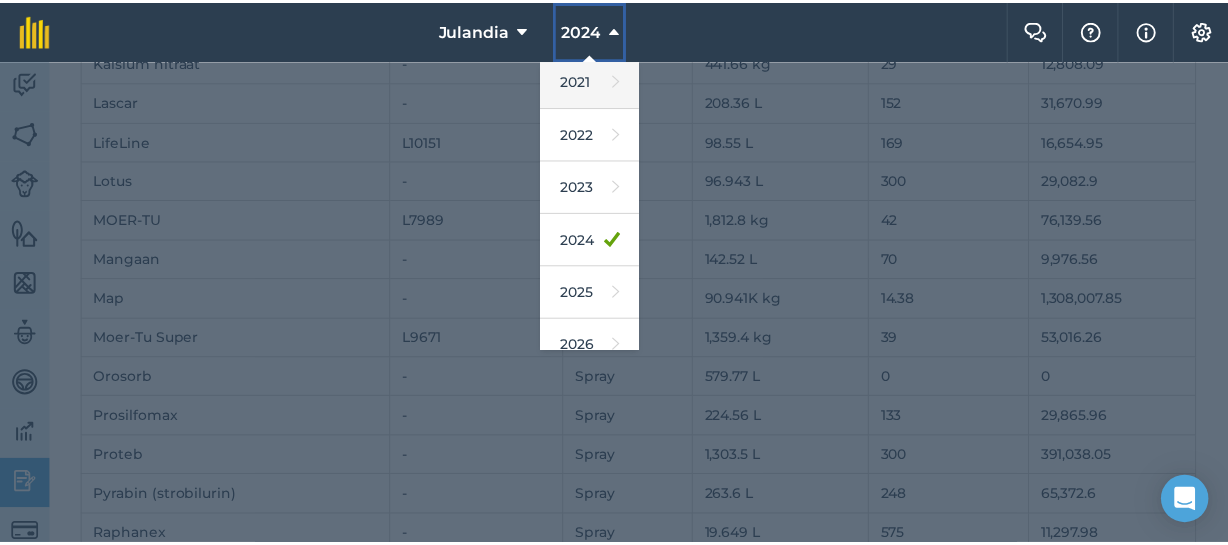 scroll, scrollTop: 230, scrollLeft: 0, axis: vertical 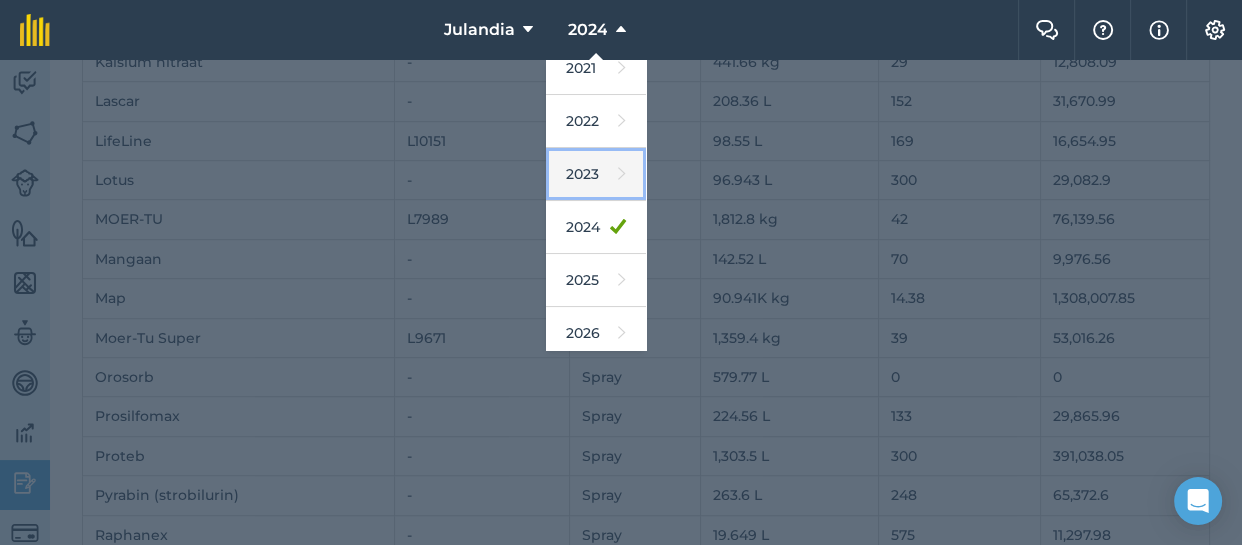 click on "2023" at bounding box center [596, 174] 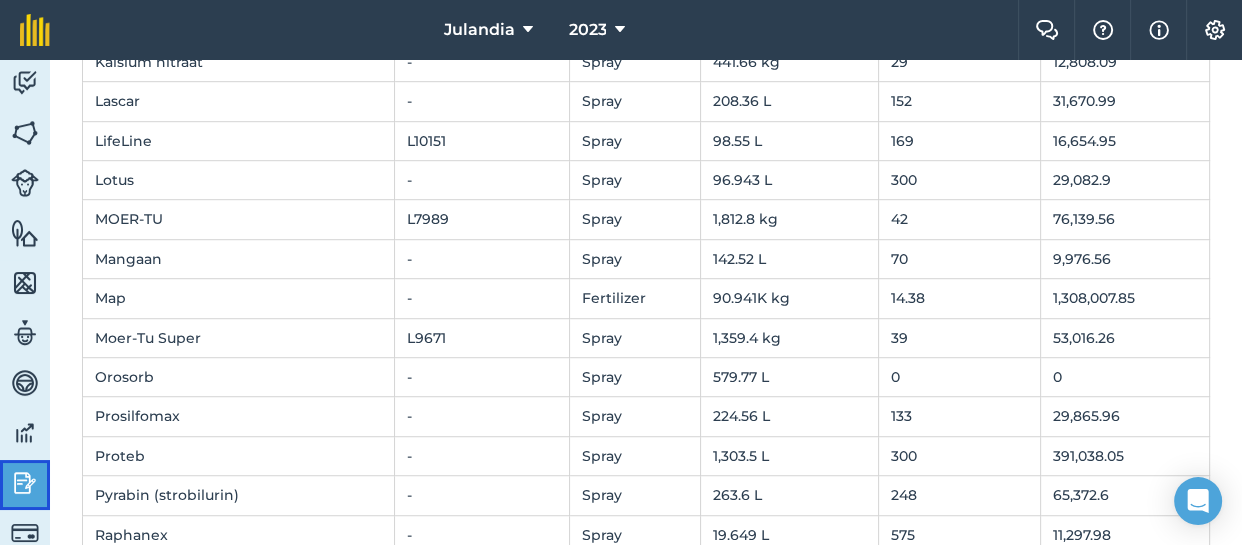 click at bounding box center [25, 483] 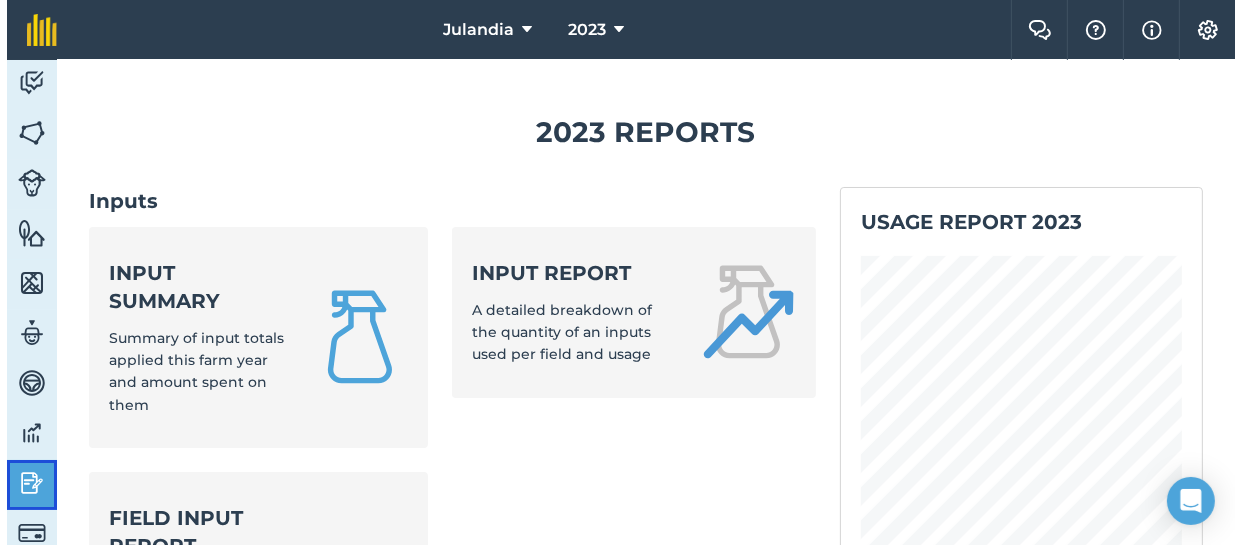 scroll, scrollTop: 0, scrollLeft: 0, axis: both 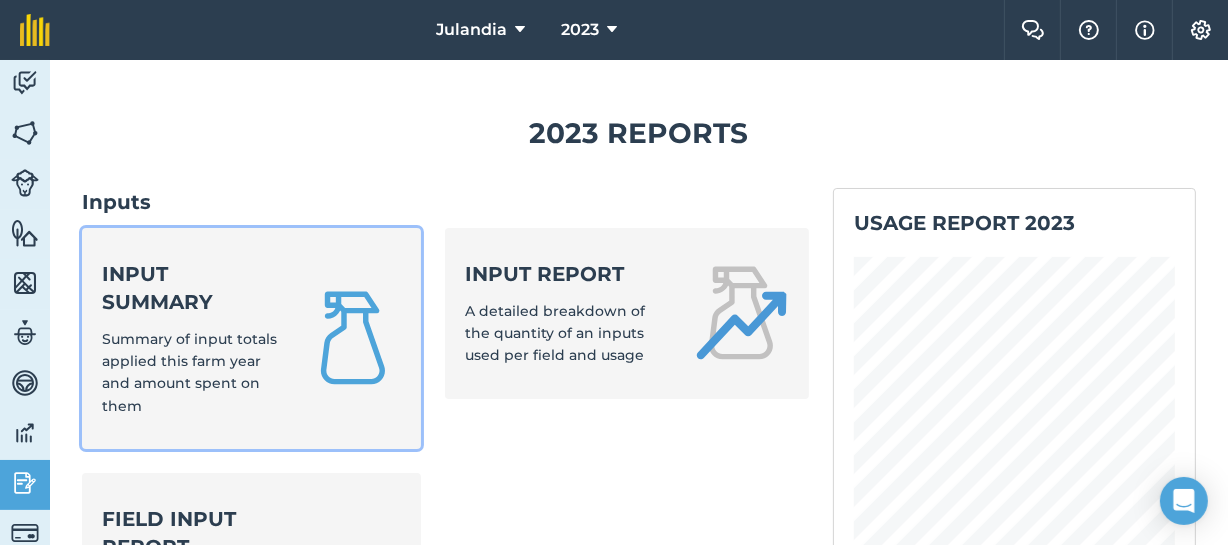 click on "Summary of input totals applied this farm year and amount spent on them" at bounding box center (189, 372) 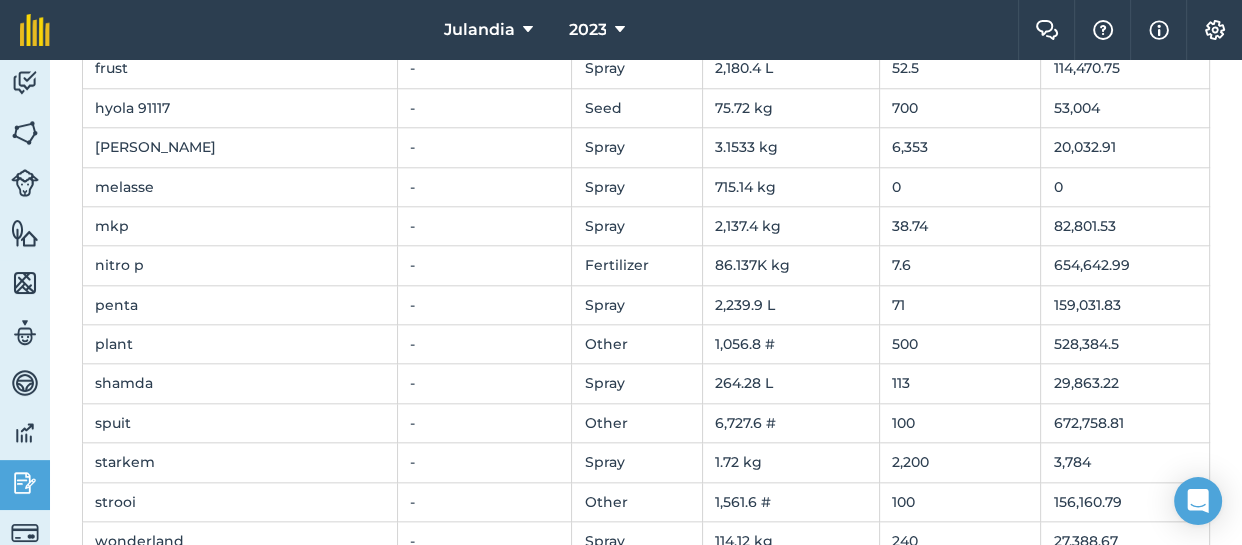 scroll, scrollTop: 1993, scrollLeft: 0, axis: vertical 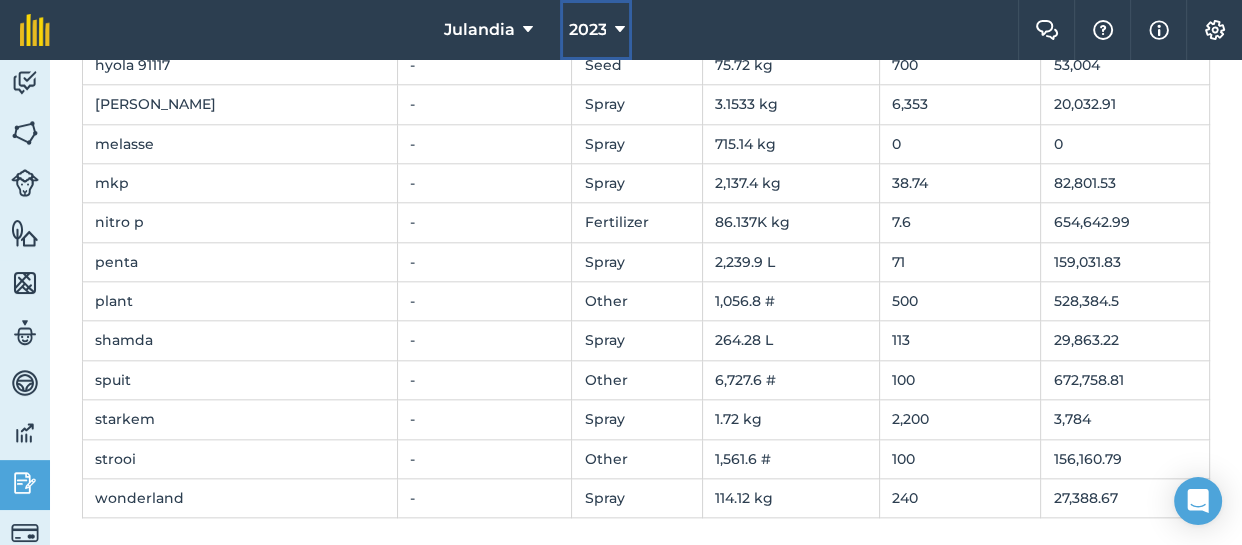 click on "2023" at bounding box center [596, 30] 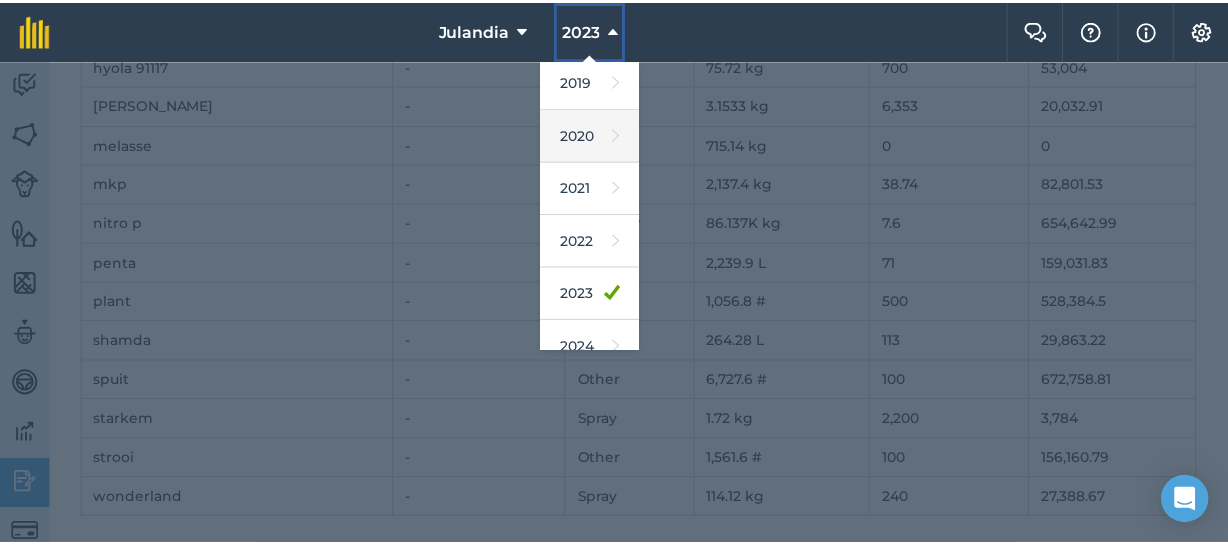 scroll, scrollTop: 140, scrollLeft: 0, axis: vertical 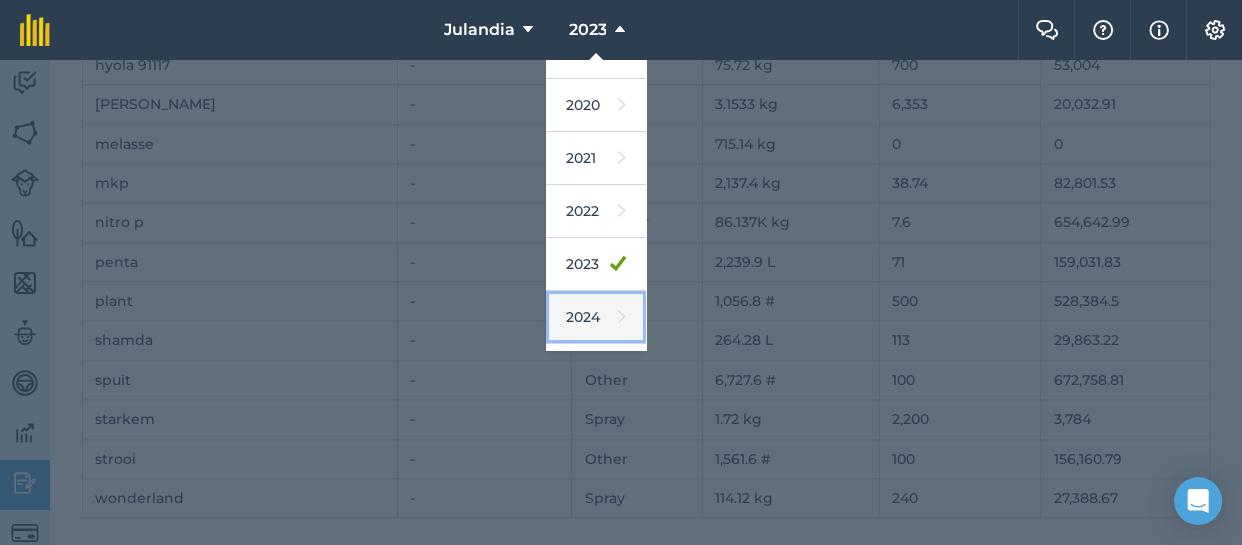 click on "2024" at bounding box center (596, 317) 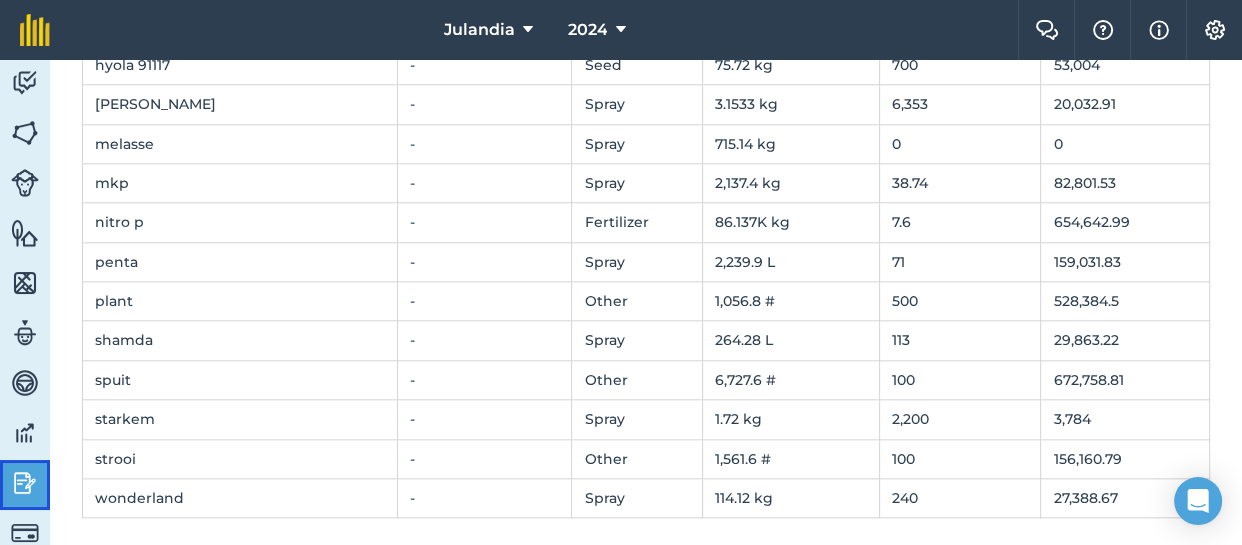 click at bounding box center [25, 483] 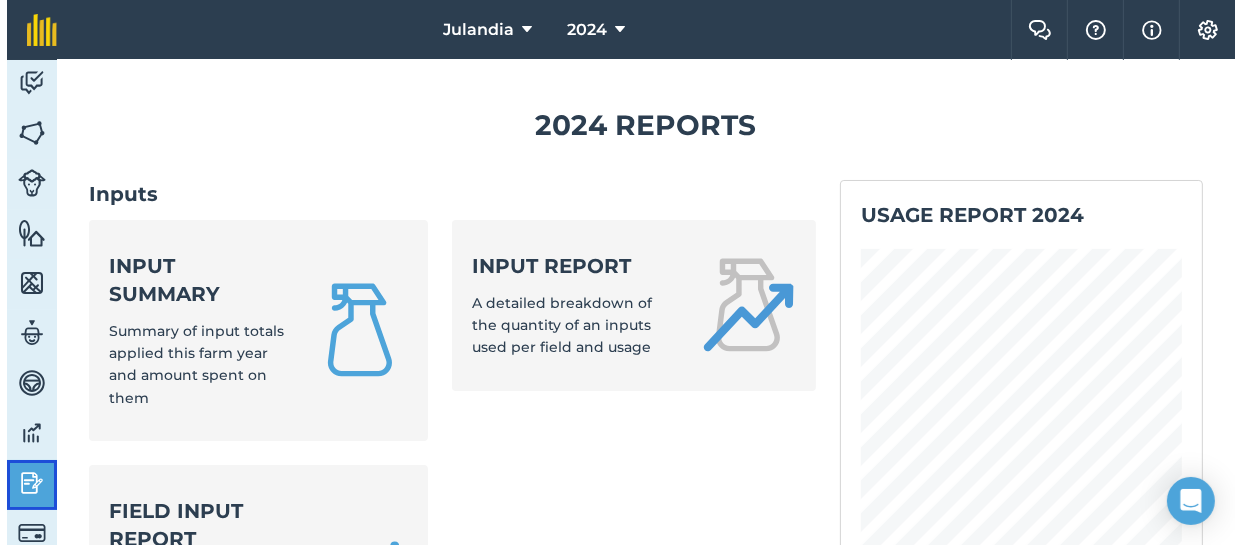 scroll, scrollTop: 0, scrollLeft: 0, axis: both 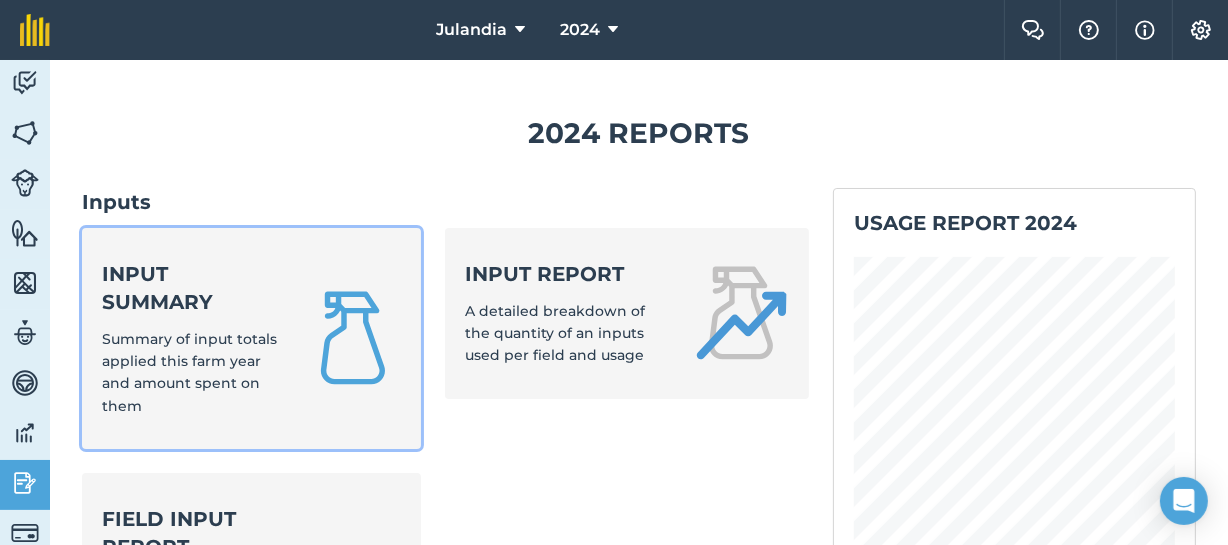 click on "Summary of input totals applied this farm year and amount spent on them" at bounding box center [189, 372] 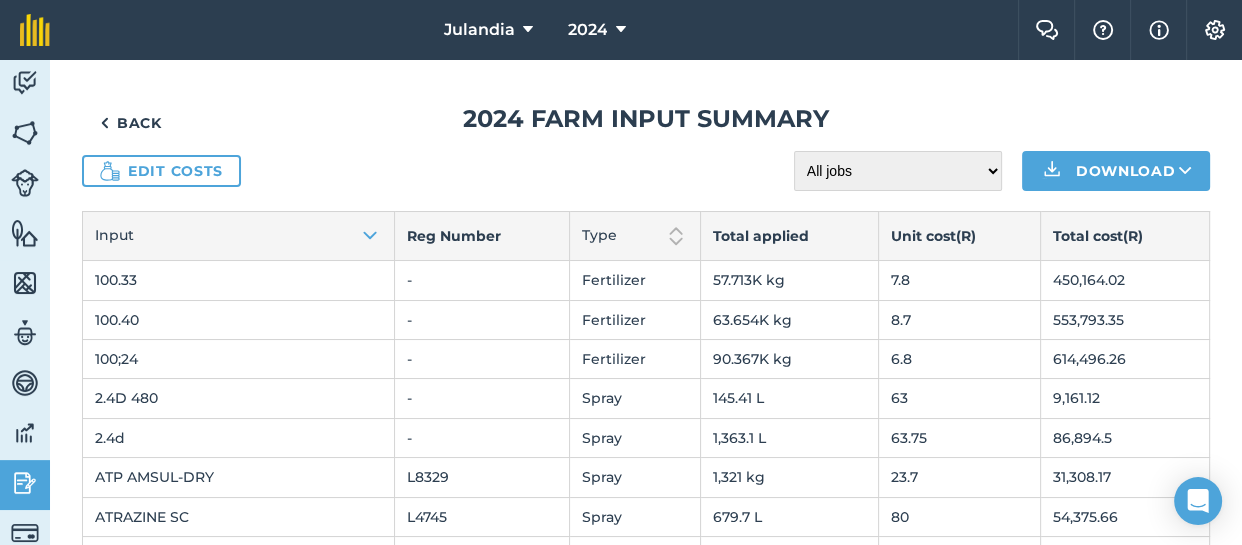 scroll, scrollTop: 0, scrollLeft: 0, axis: both 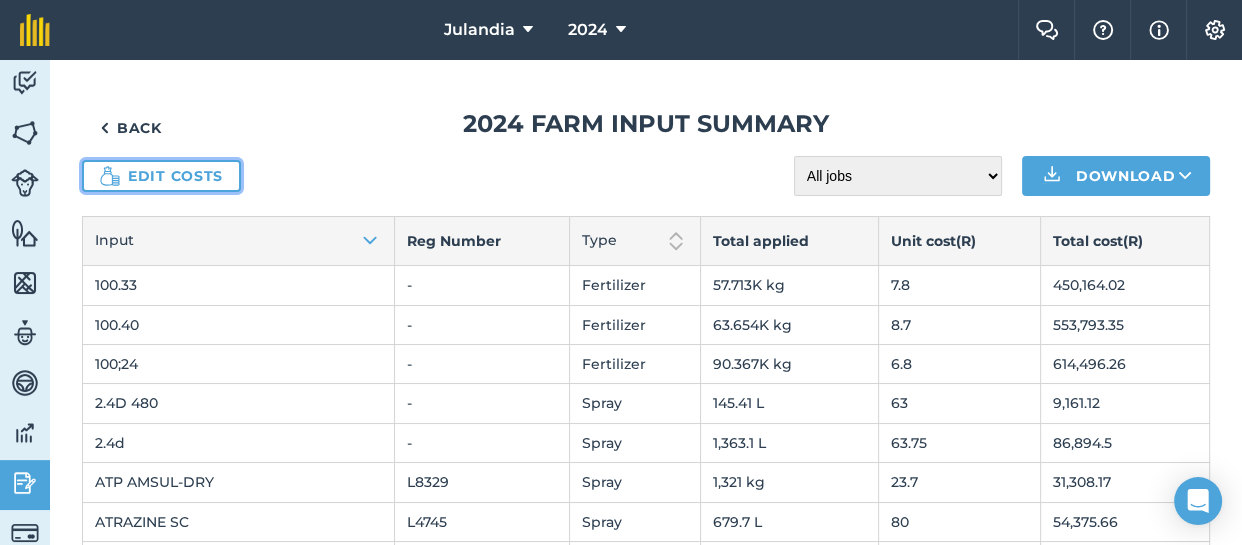 click on "Edit costs" at bounding box center (161, 176) 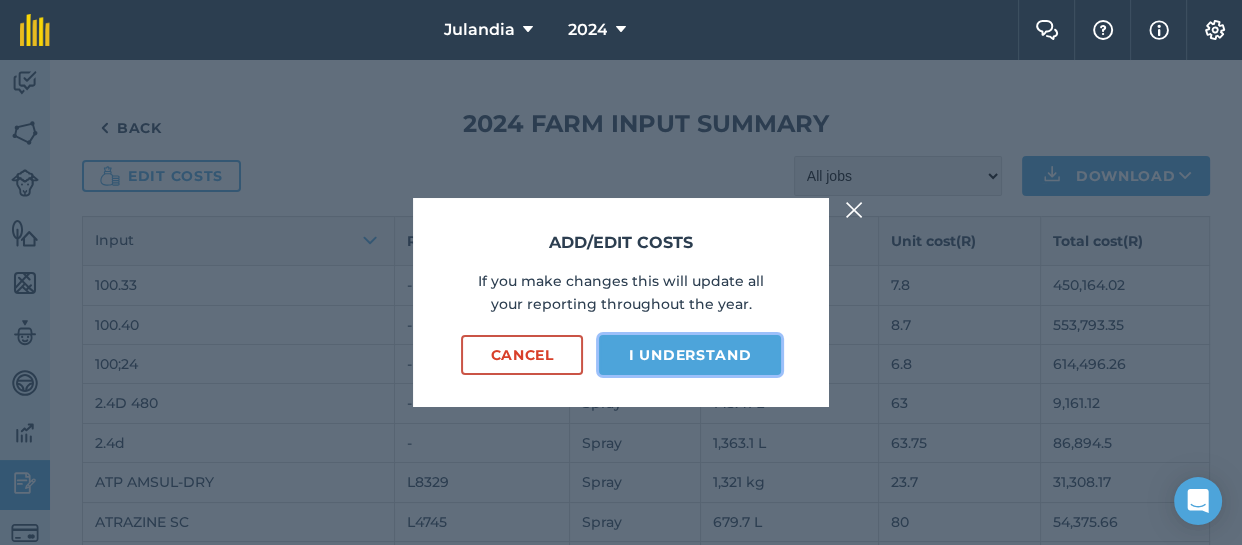 click on "I understand" at bounding box center (690, 355) 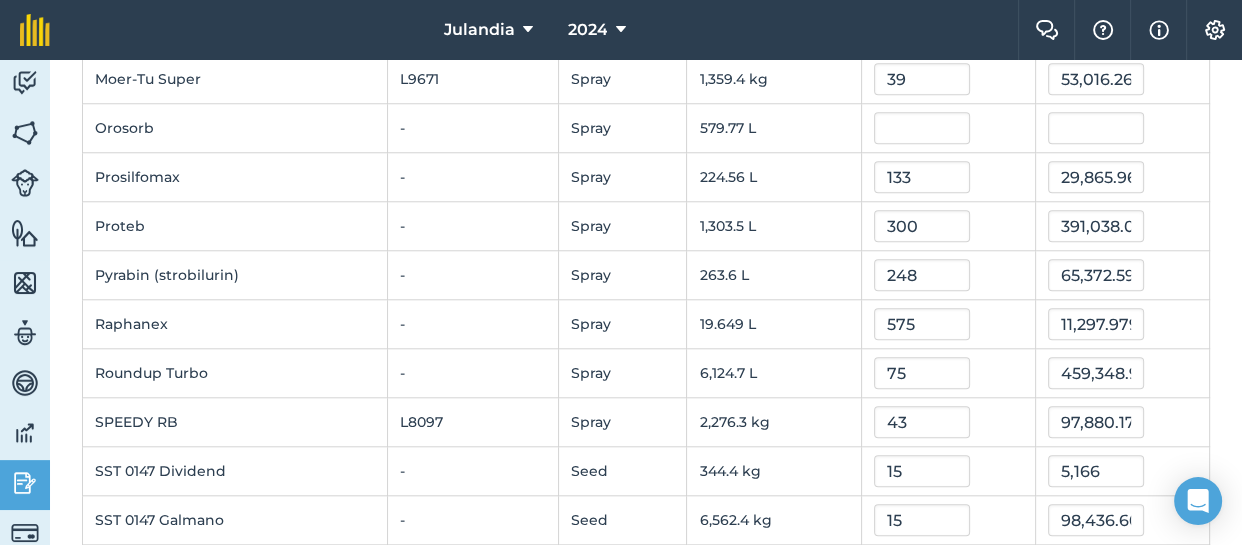 scroll, scrollTop: 1748, scrollLeft: 0, axis: vertical 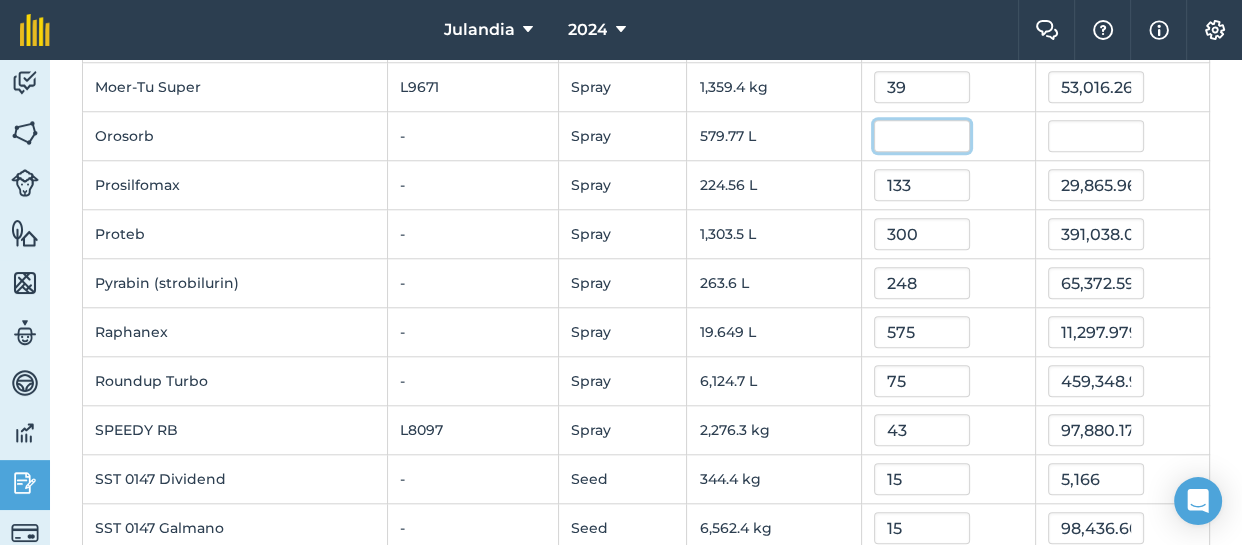 click at bounding box center [922, 136] 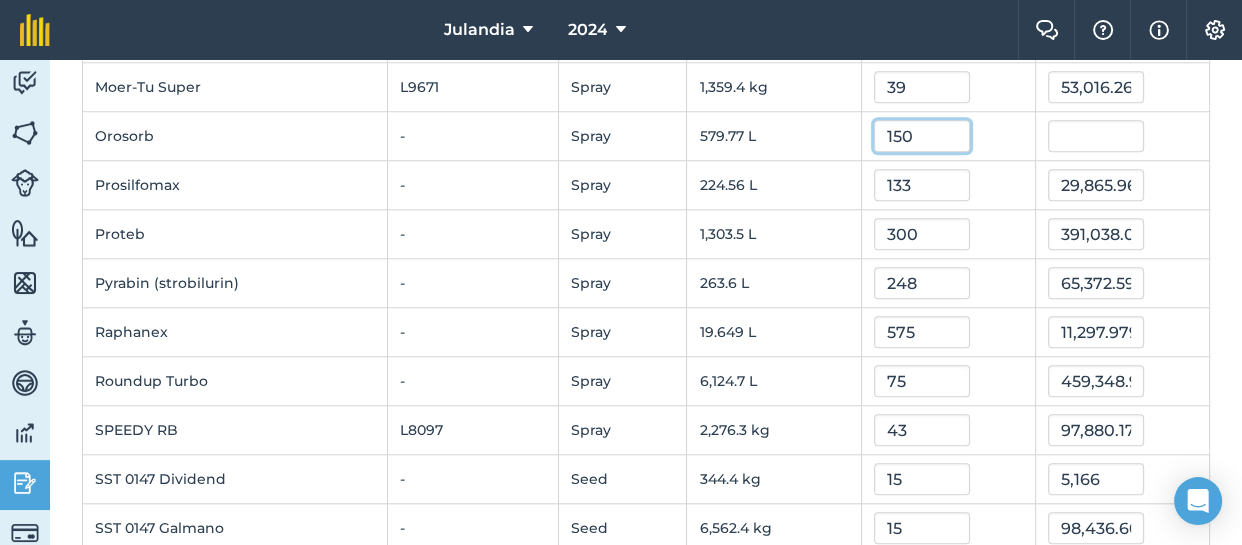 type on "150" 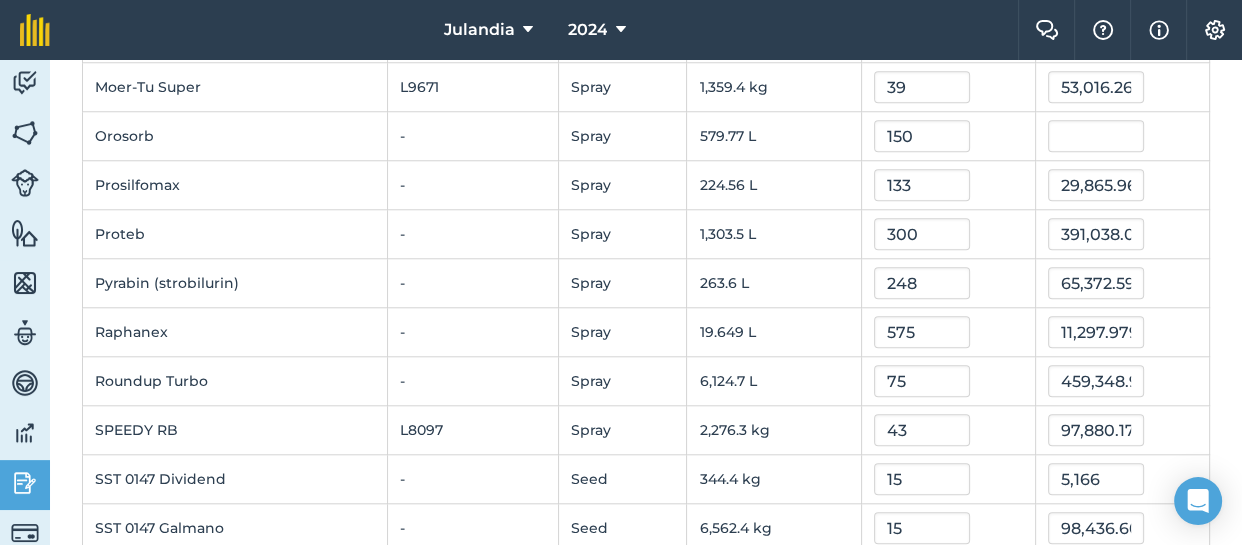 type on "86,966.016" 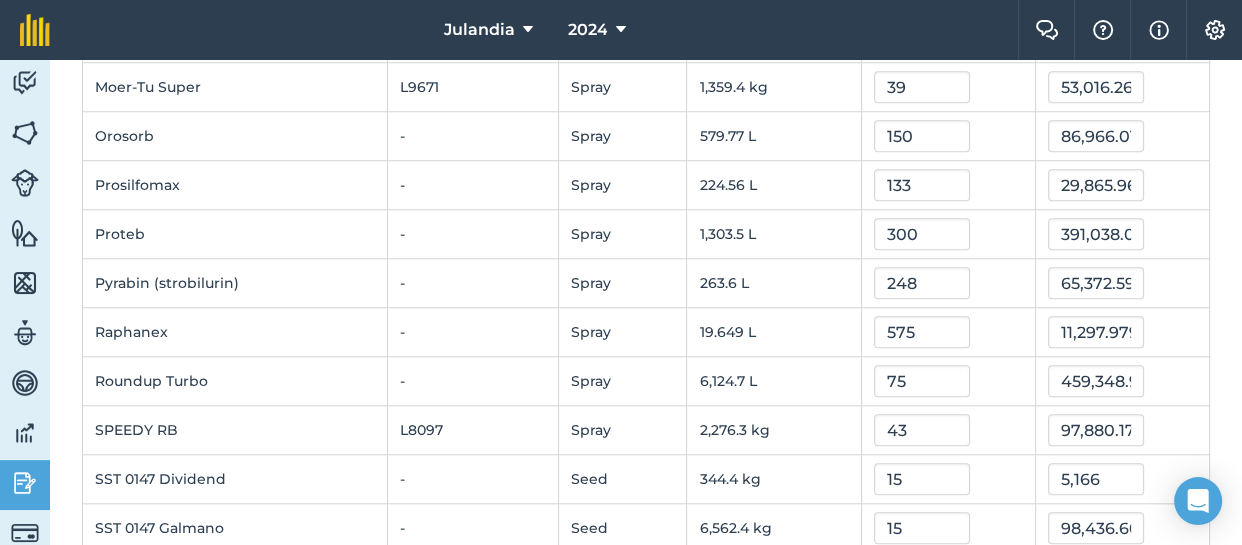 click on "150" at bounding box center (948, 136) 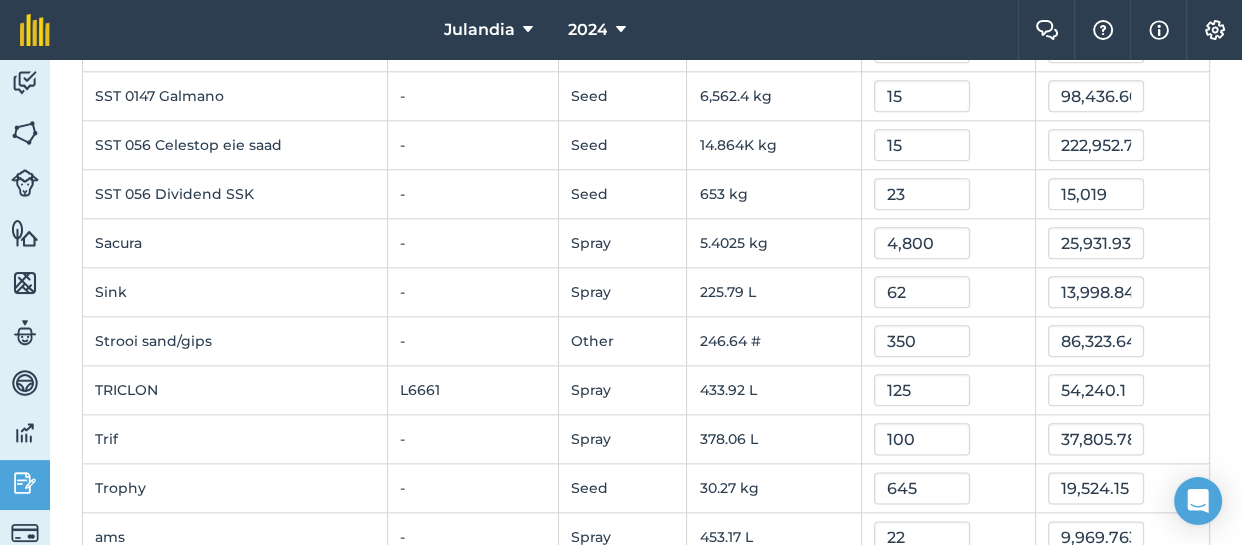 scroll, scrollTop: 2181, scrollLeft: 0, axis: vertical 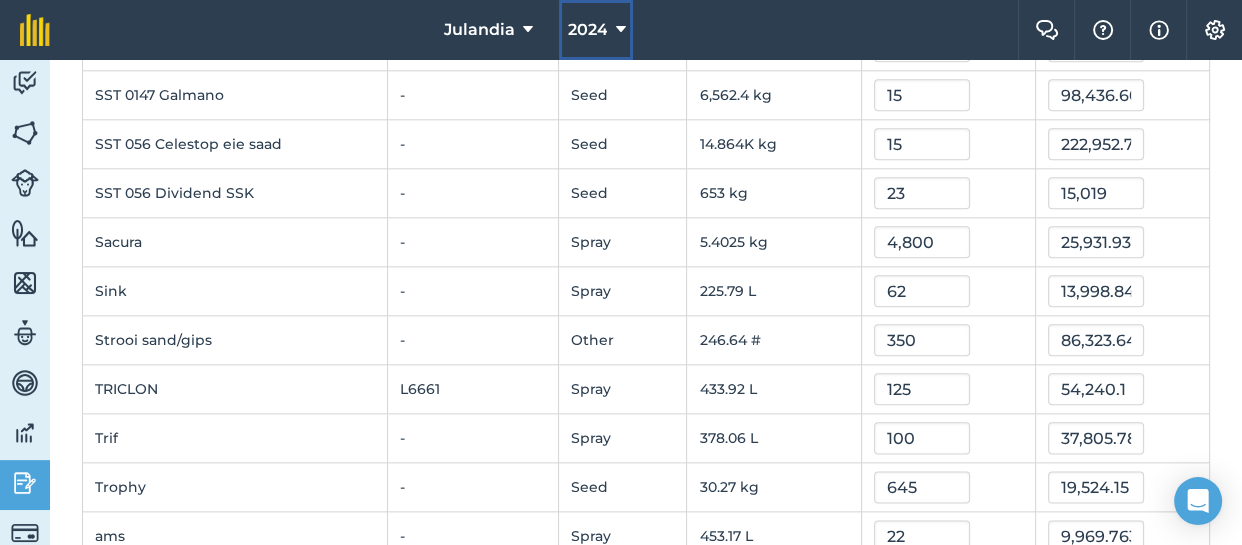 click on "2024" at bounding box center [587, 30] 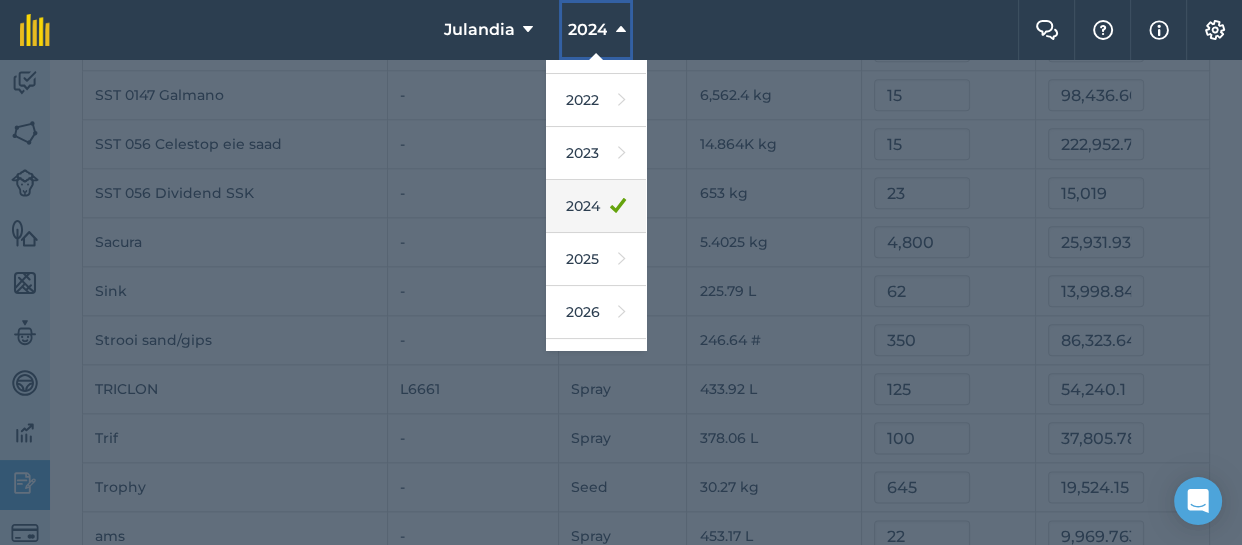 scroll, scrollTop: 278, scrollLeft: 0, axis: vertical 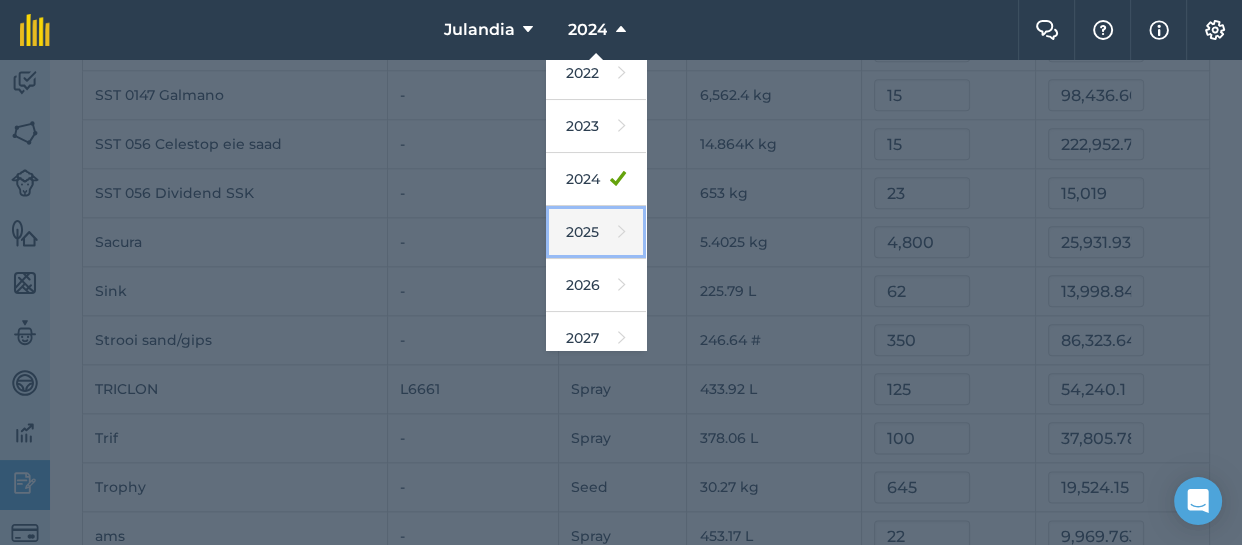 click on "2025" at bounding box center (596, 232) 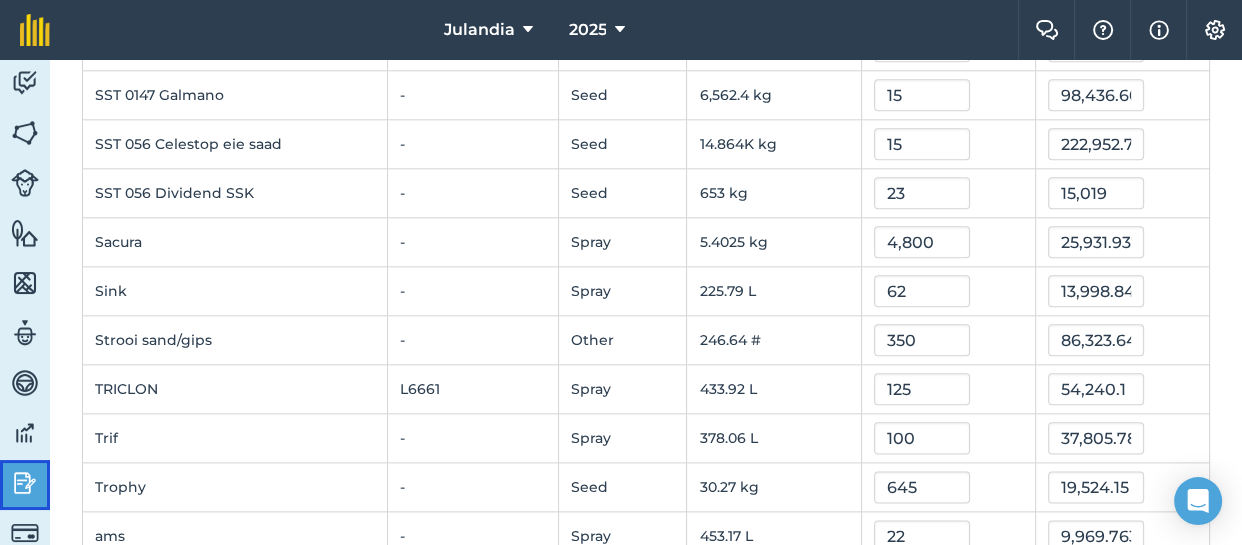 click at bounding box center [25, 483] 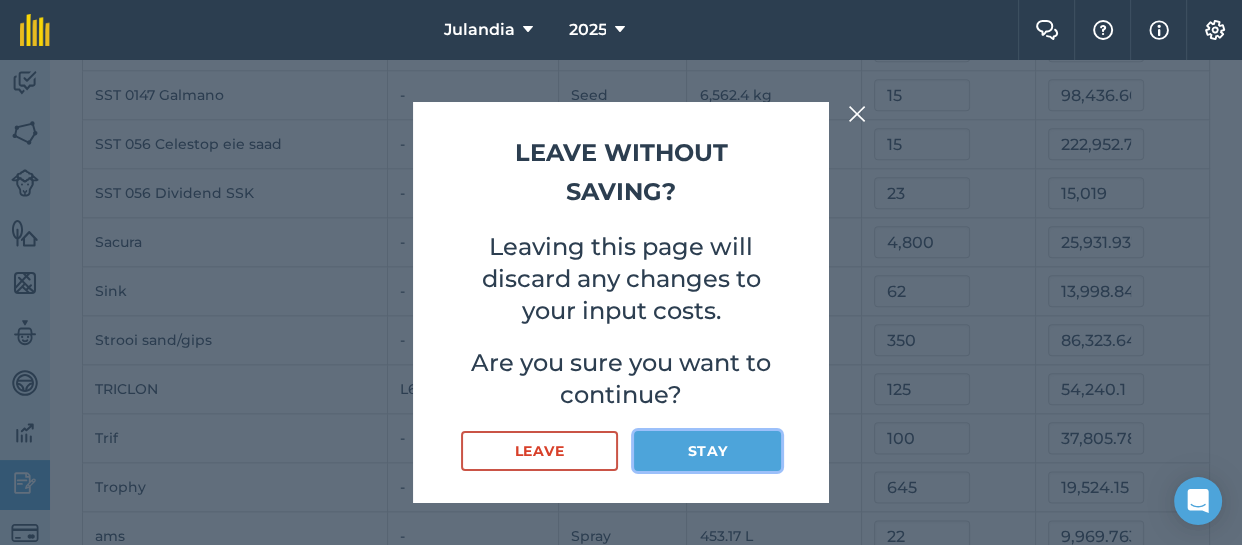click on "Stay" at bounding box center [707, 451] 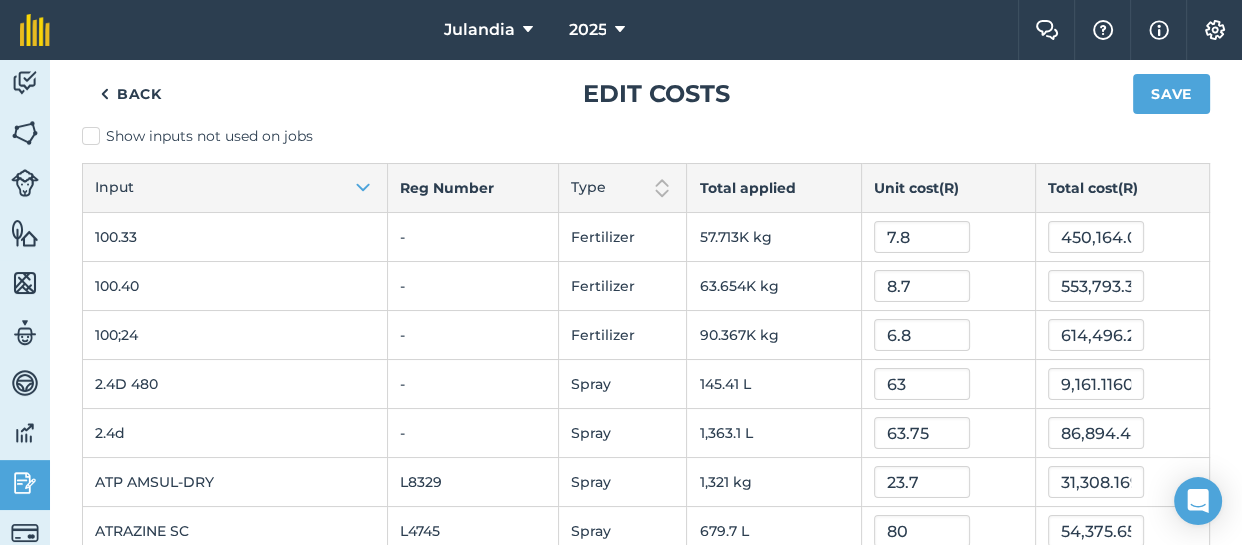 scroll, scrollTop: 0, scrollLeft: 0, axis: both 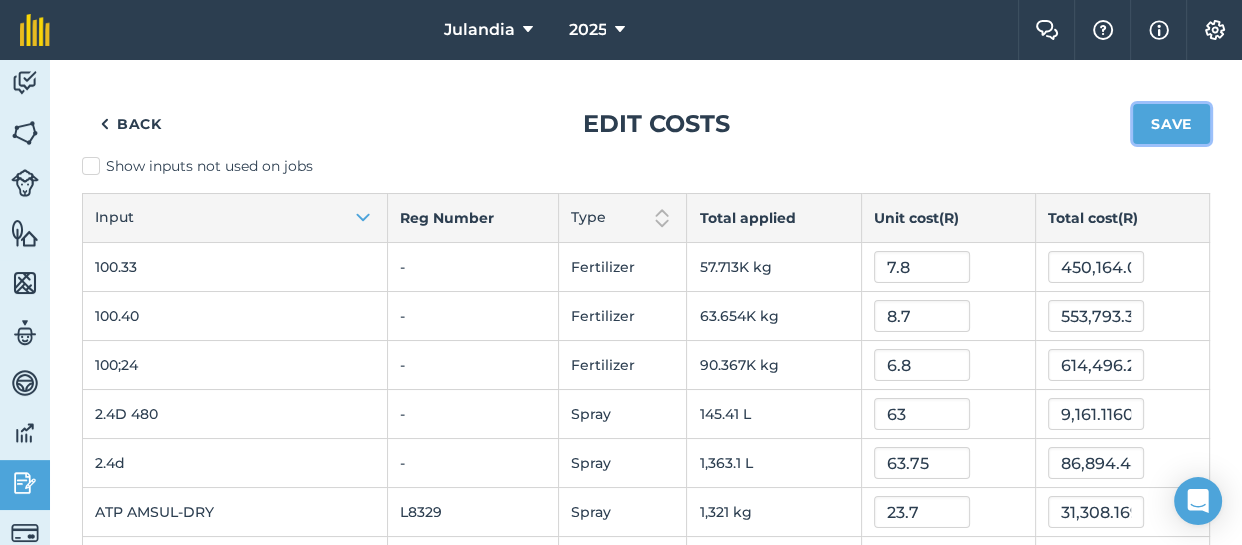 click on "Save" at bounding box center (1171, 124) 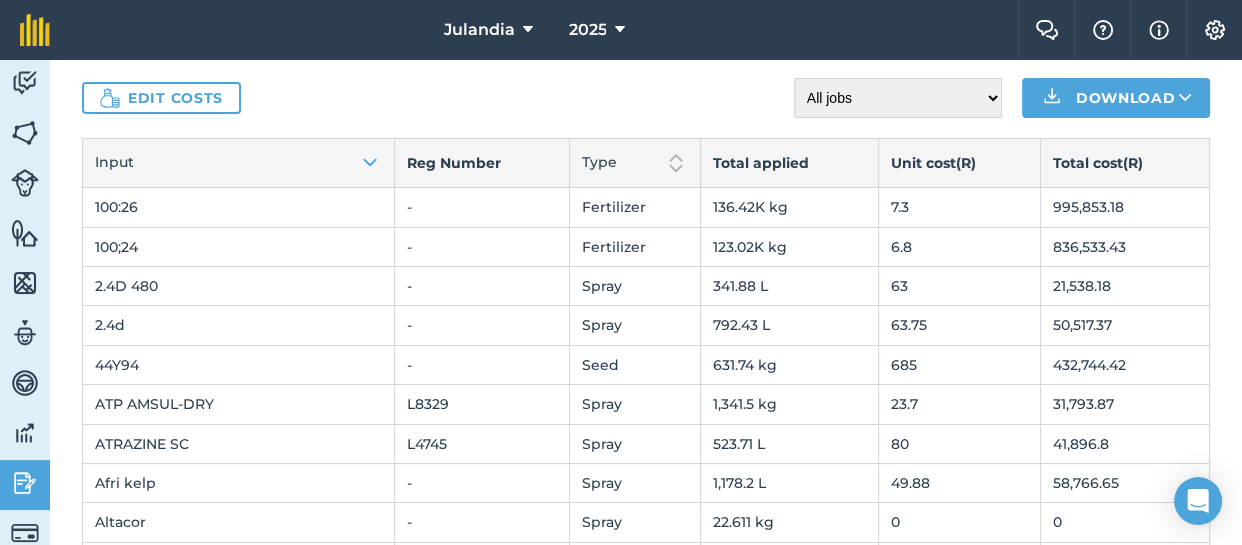 scroll, scrollTop: 40, scrollLeft: 0, axis: vertical 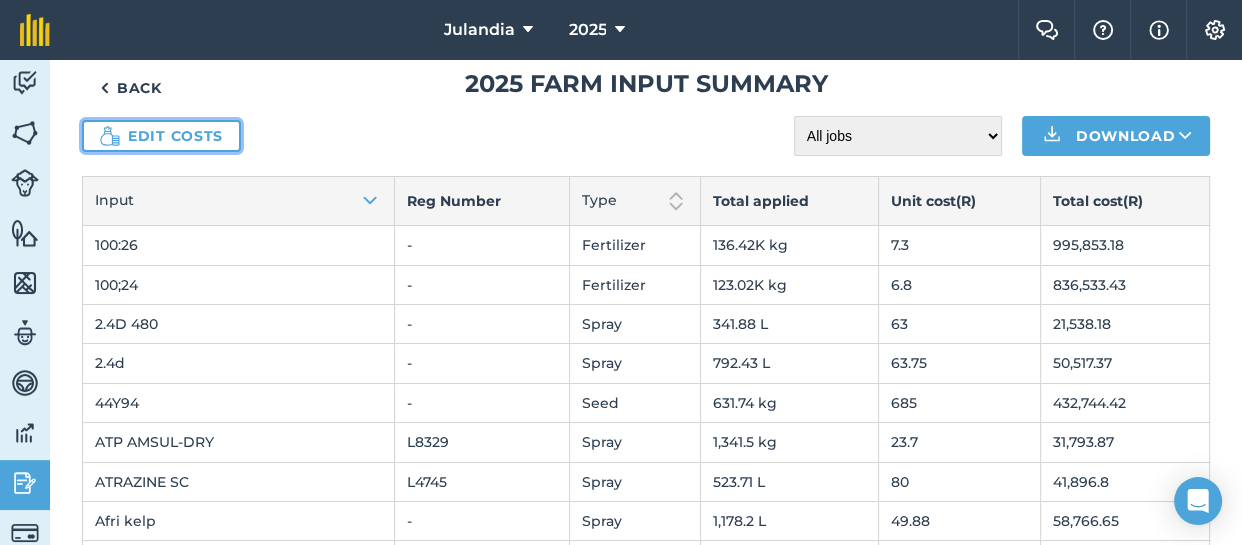 click on "Edit costs" at bounding box center (161, 136) 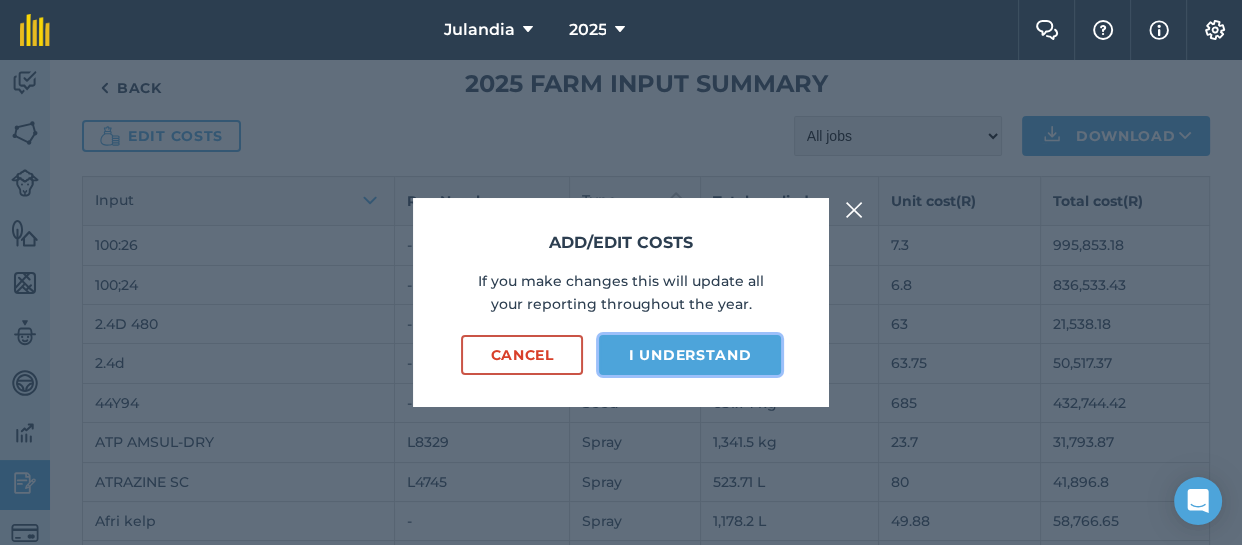 click on "I understand" at bounding box center (690, 355) 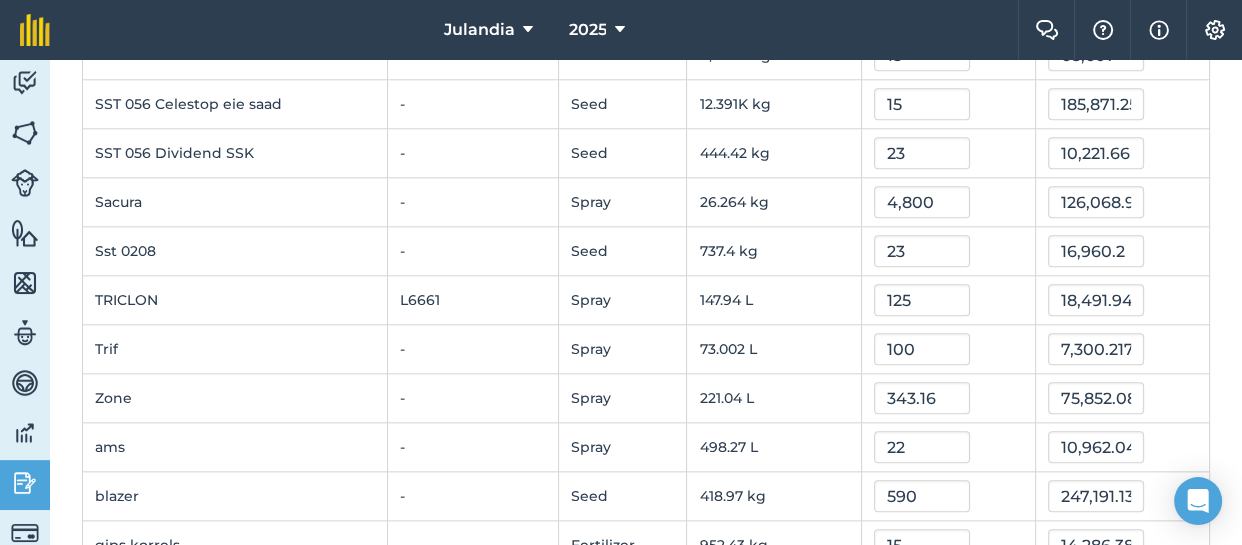 scroll, scrollTop: 2075, scrollLeft: 0, axis: vertical 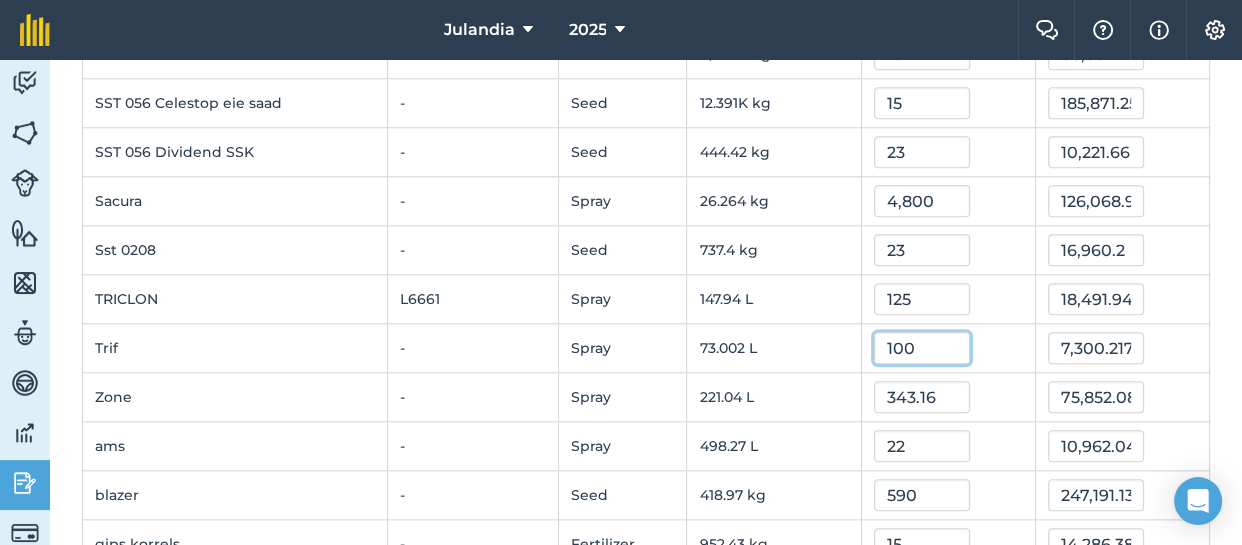 click on "100" at bounding box center (922, 348) 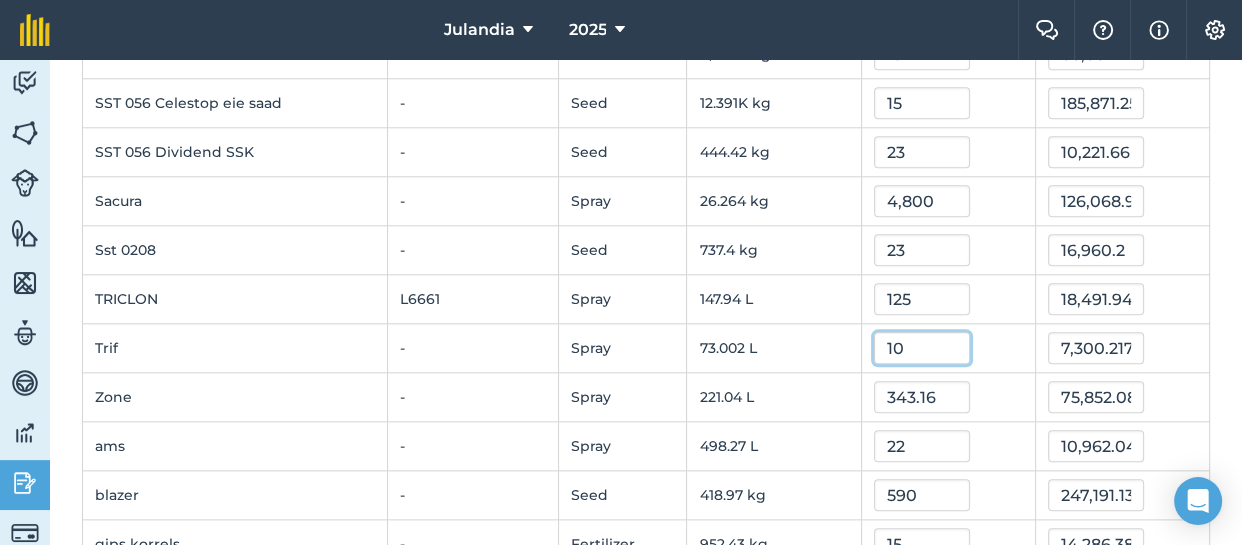 type on "1" 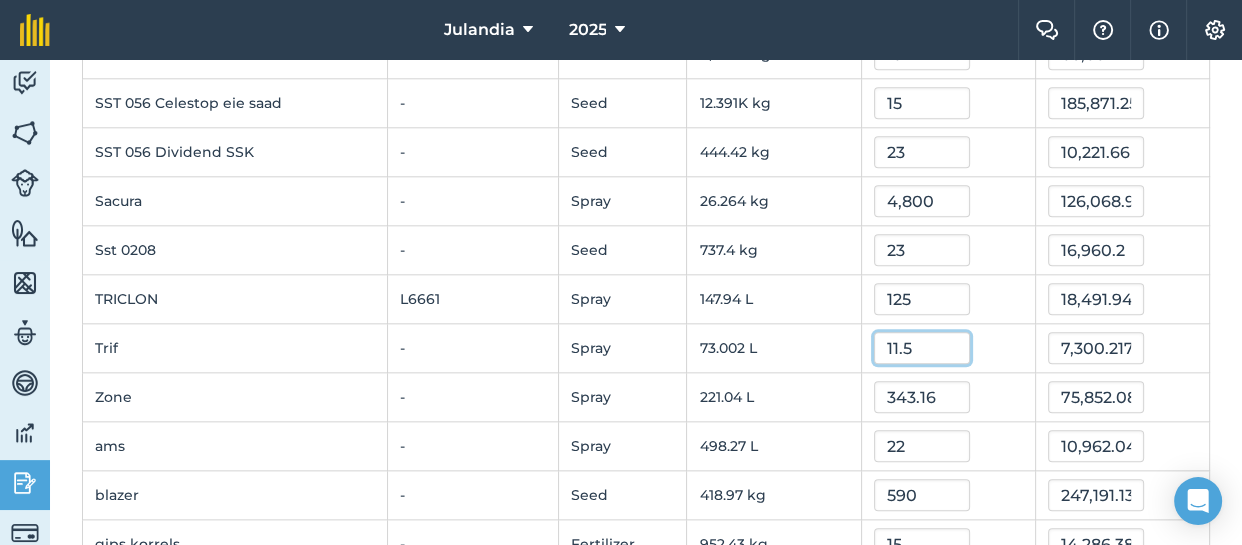 type on "11.5" 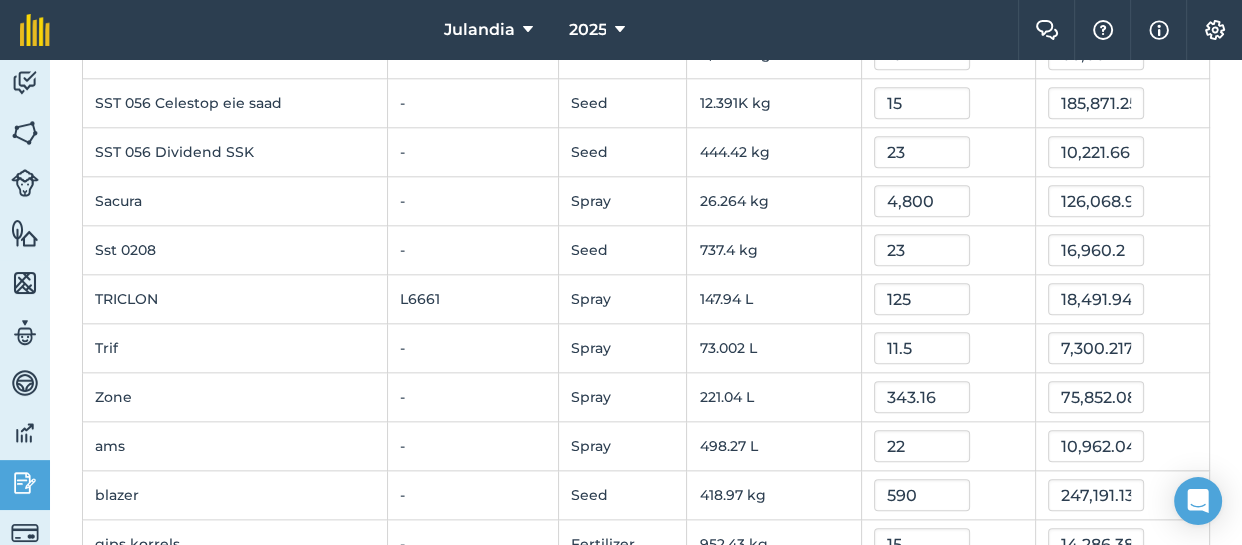 type on "839.5249550000001" 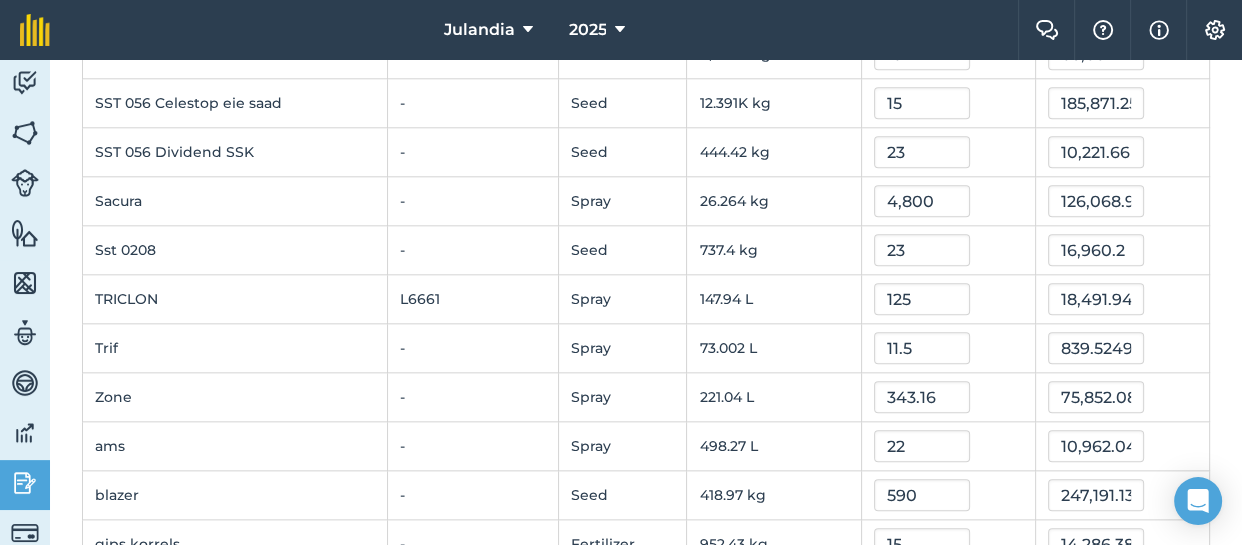 click on "343.16" at bounding box center [948, 397] 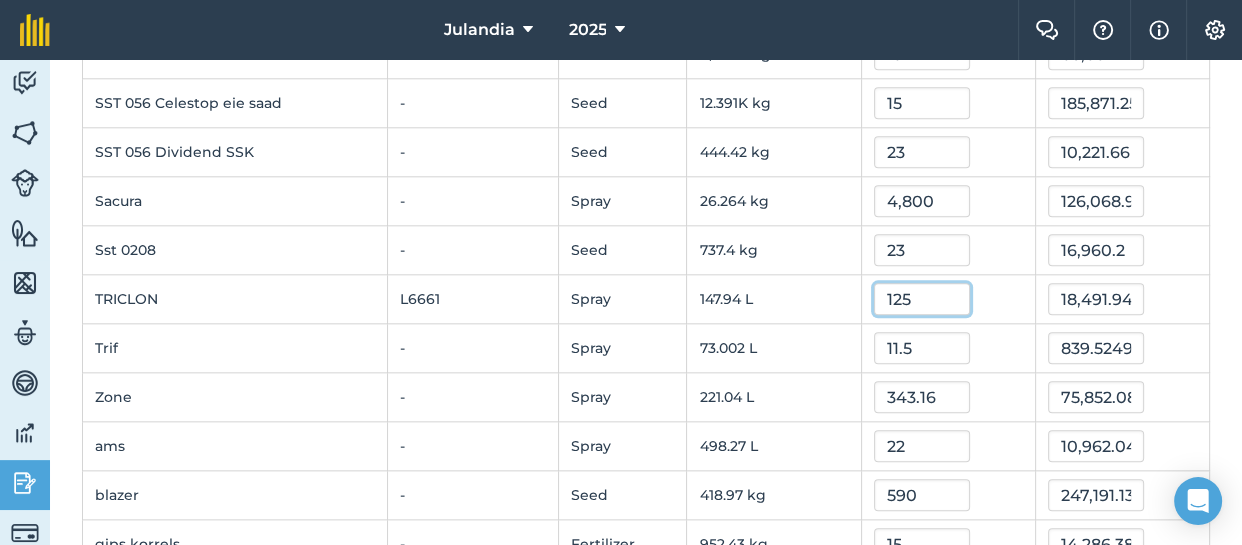 click on "125" at bounding box center (922, 299) 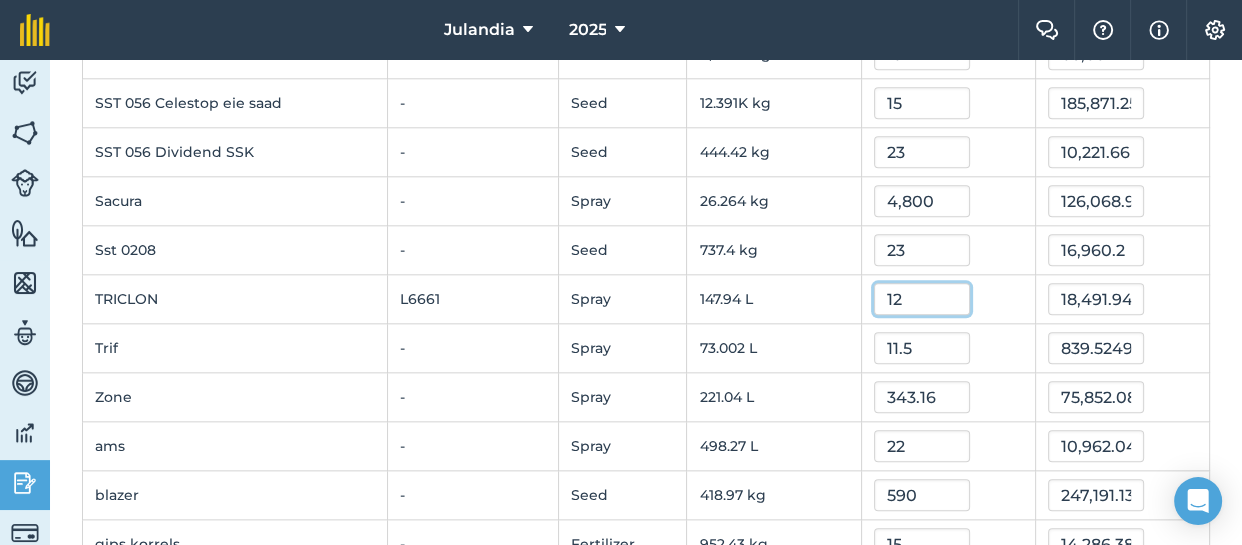 type on "1" 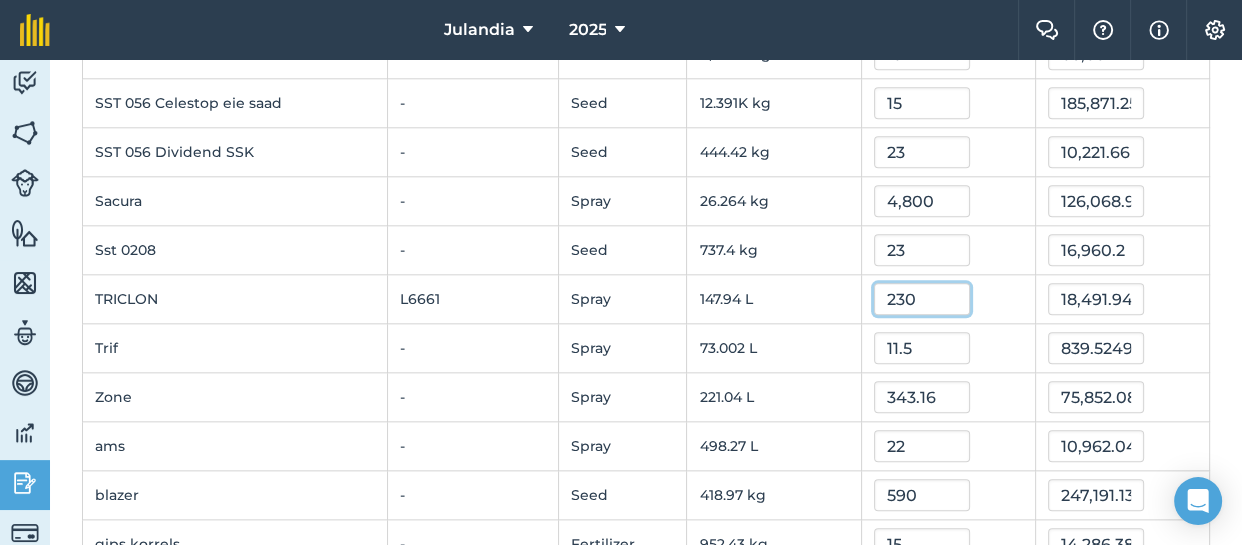 type on "230" 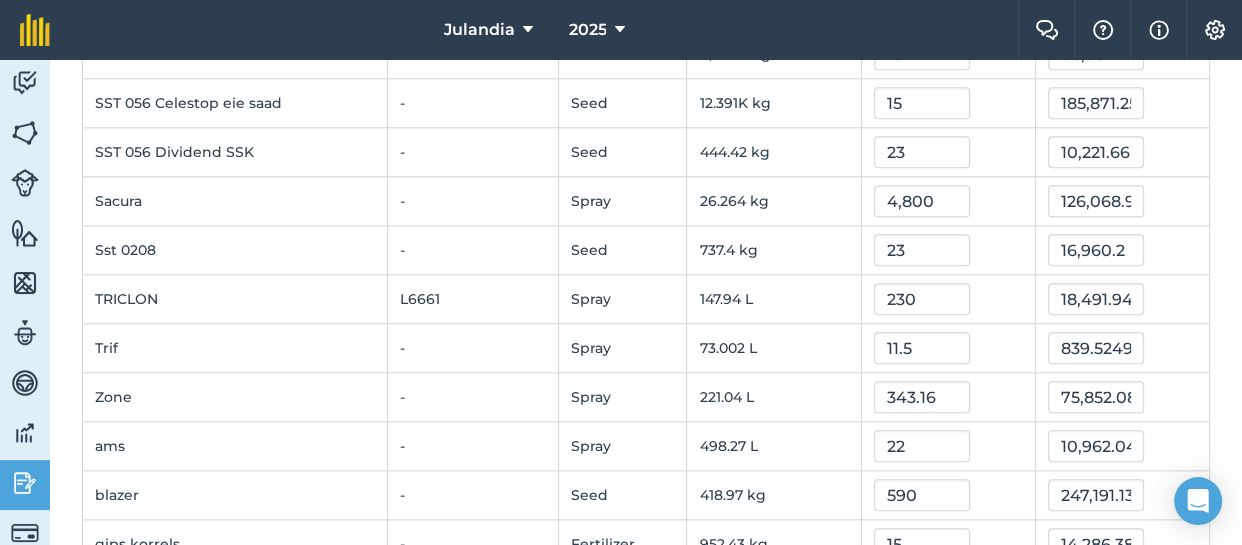 type on "34,025.183399999994" 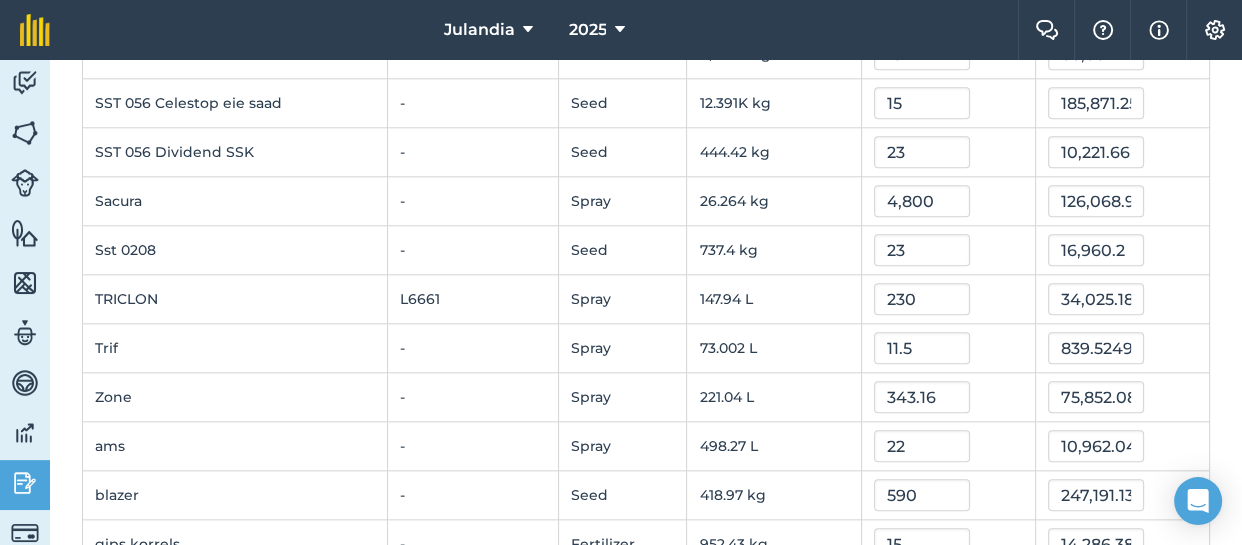 click on "230" at bounding box center [948, 299] 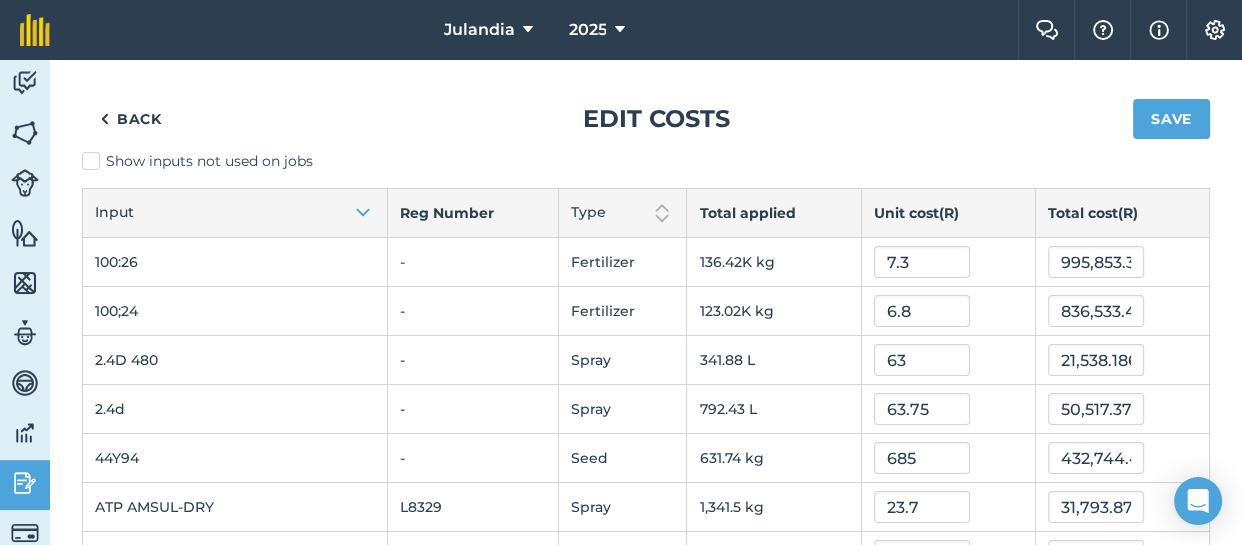 scroll, scrollTop: 0, scrollLeft: 0, axis: both 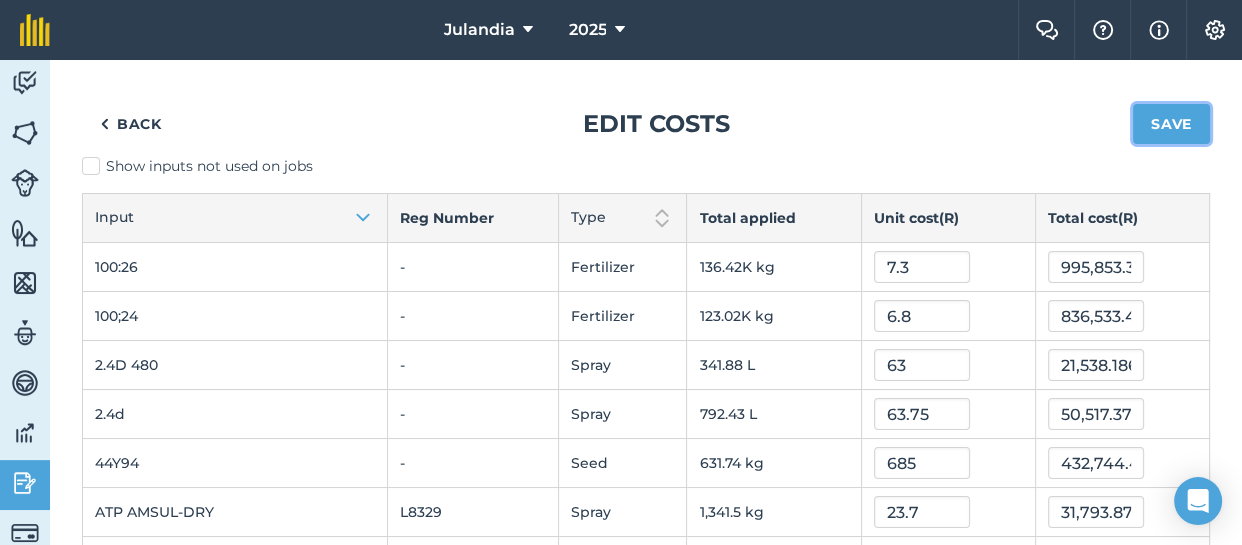 click on "Save" at bounding box center (1171, 124) 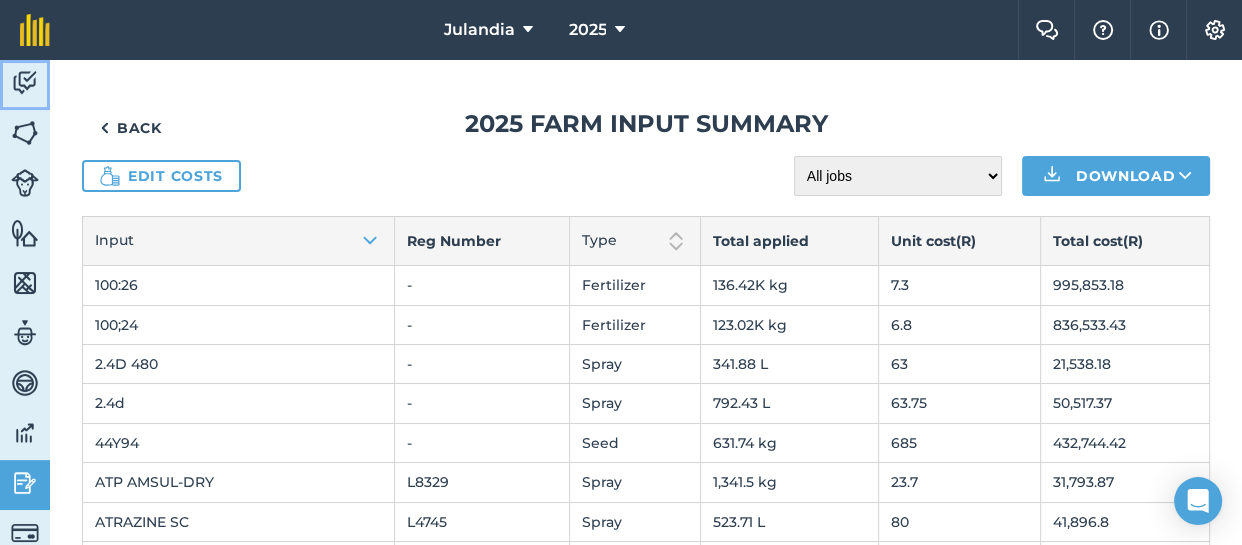 click at bounding box center (25, 83) 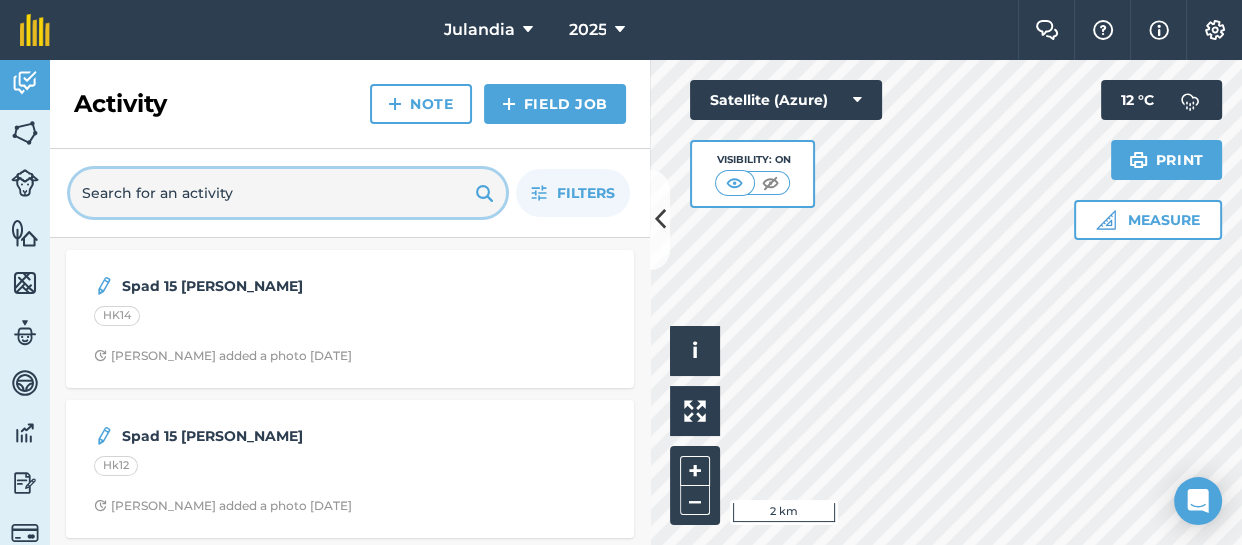 click at bounding box center [288, 193] 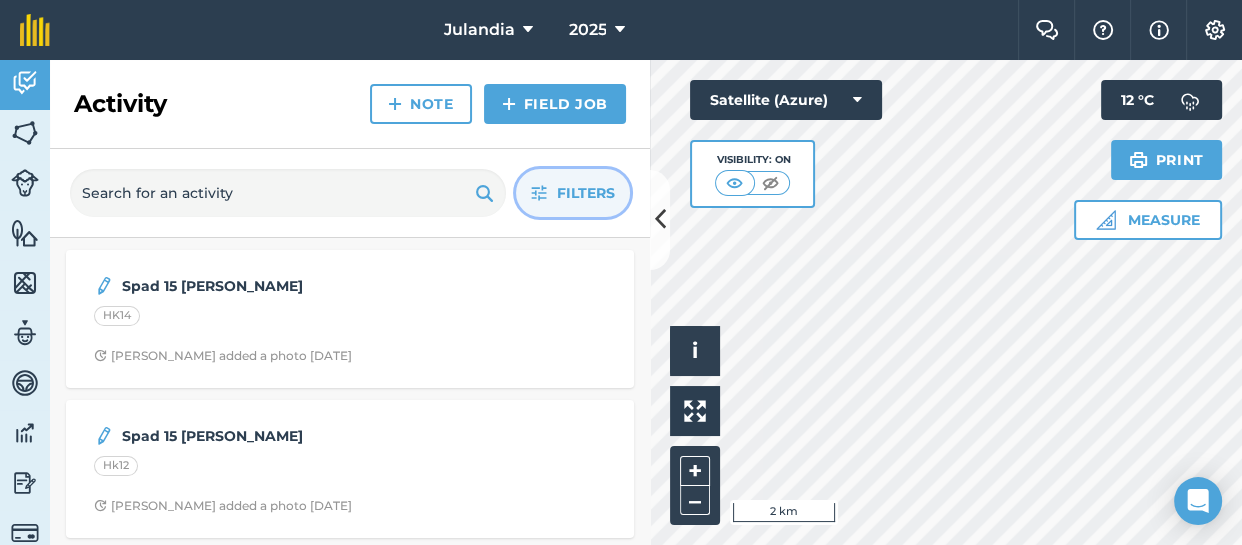 click on "Filters" at bounding box center (573, 193) 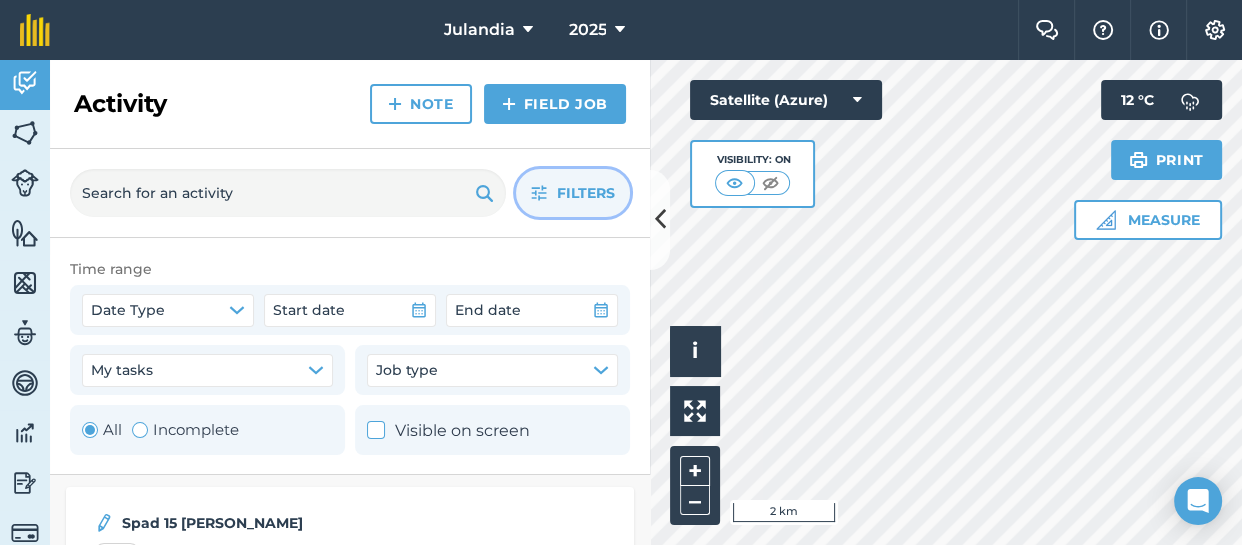 click at bounding box center [140, 430] 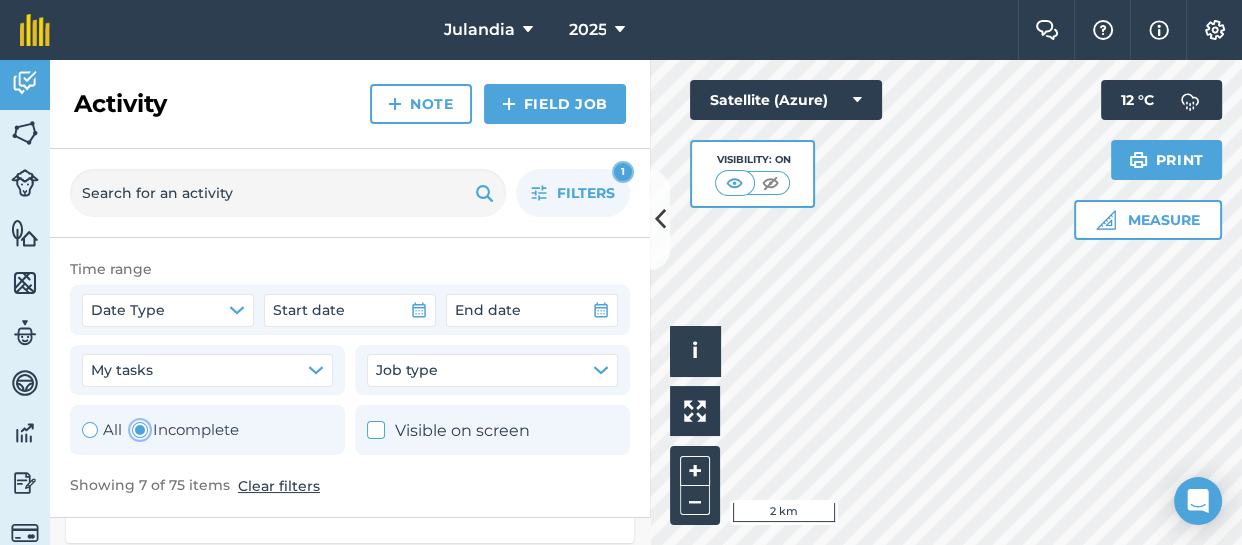 scroll, scrollTop: 262, scrollLeft: 0, axis: vertical 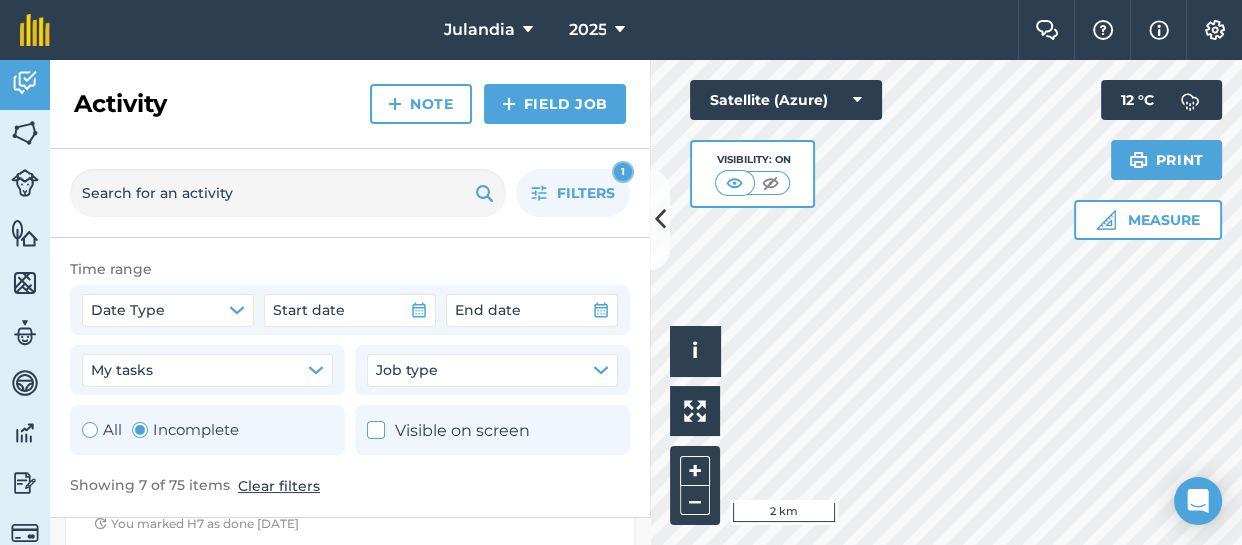 click on "Time range Date Type Start date End date My tasks  Job type  All   Incomplete Visible on screen Showing 7 of 75 items Clear filters" at bounding box center (350, 378) 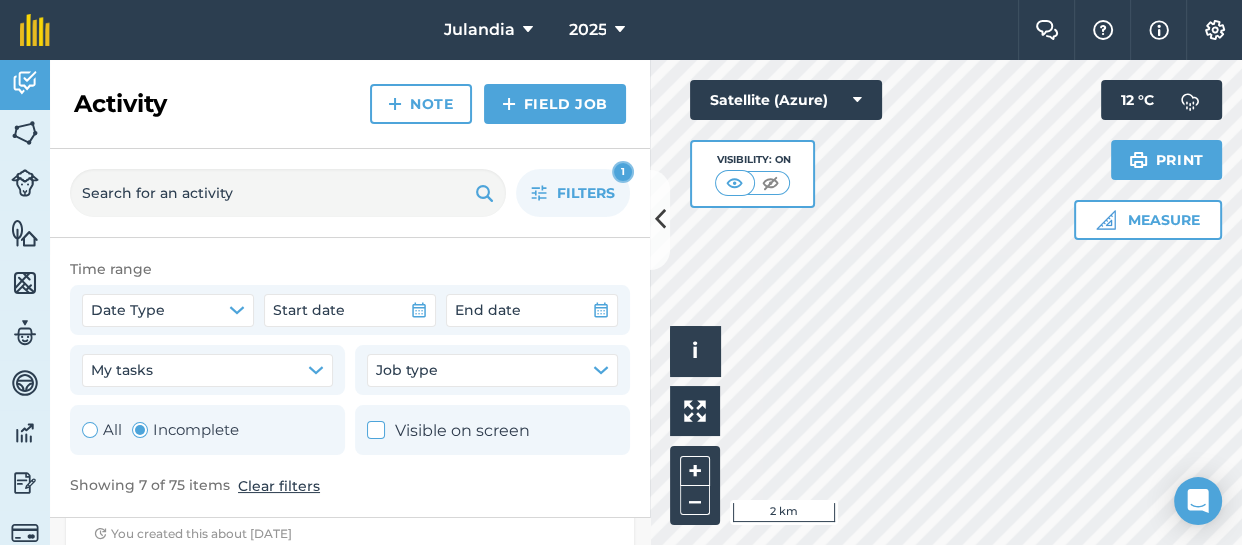 scroll, scrollTop: 444, scrollLeft: 0, axis: vertical 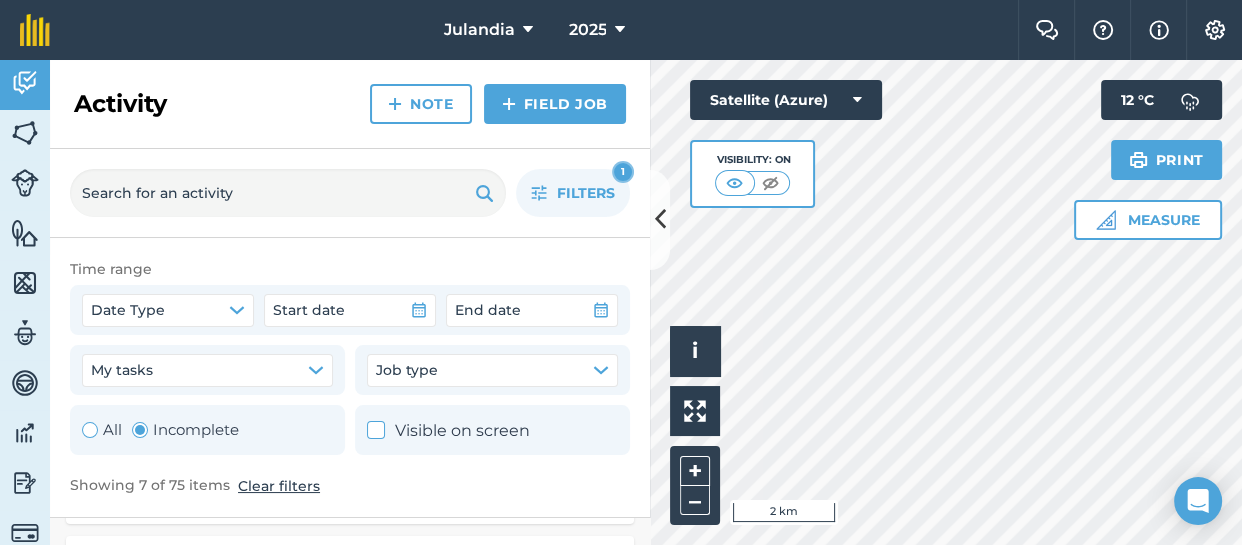 click on "Filters 1" at bounding box center [350, 193] 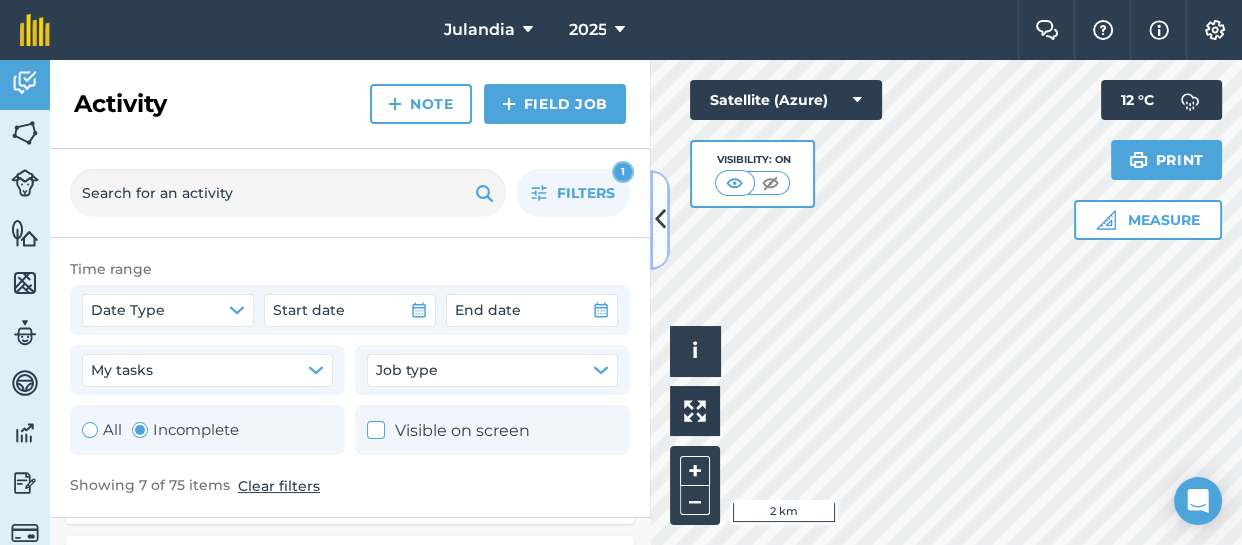 click at bounding box center (660, 219) 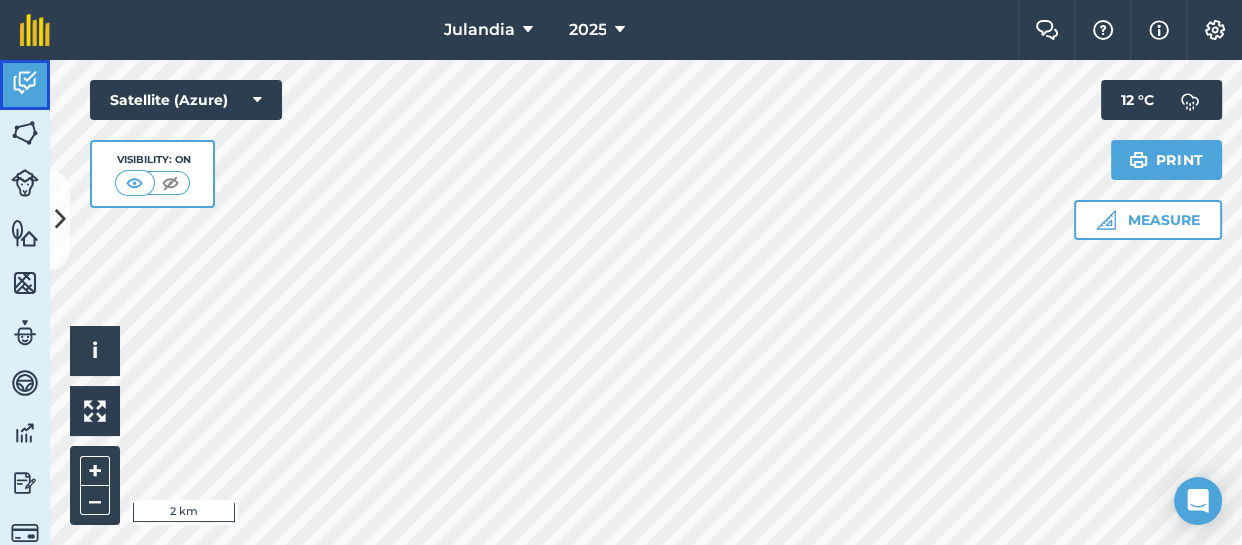 click at bounding box center [25, 83] 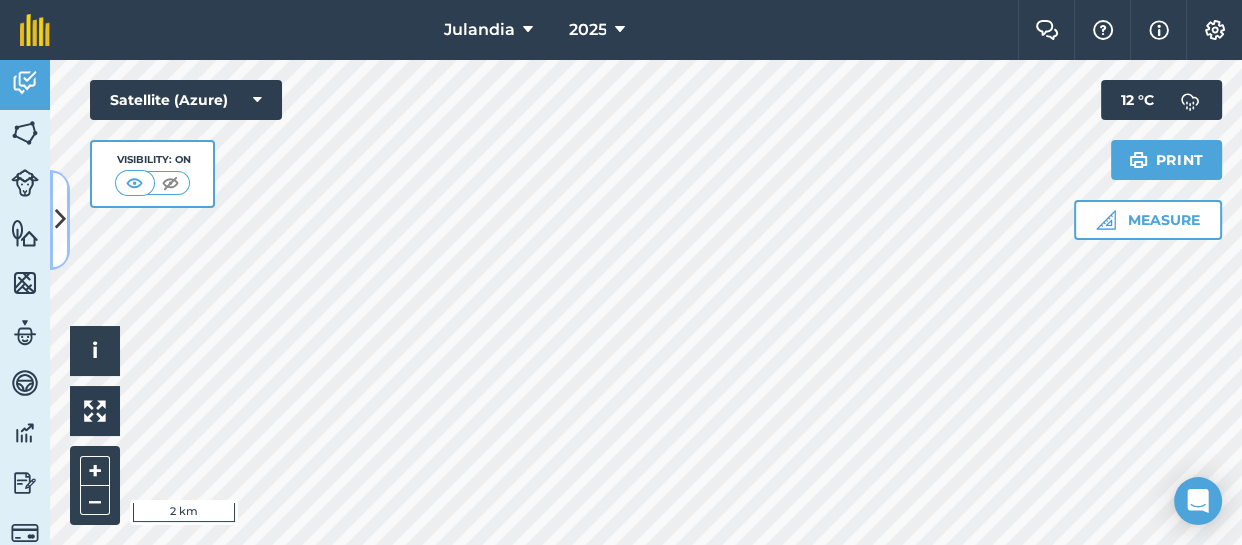 click at bounding box center [60, 220] 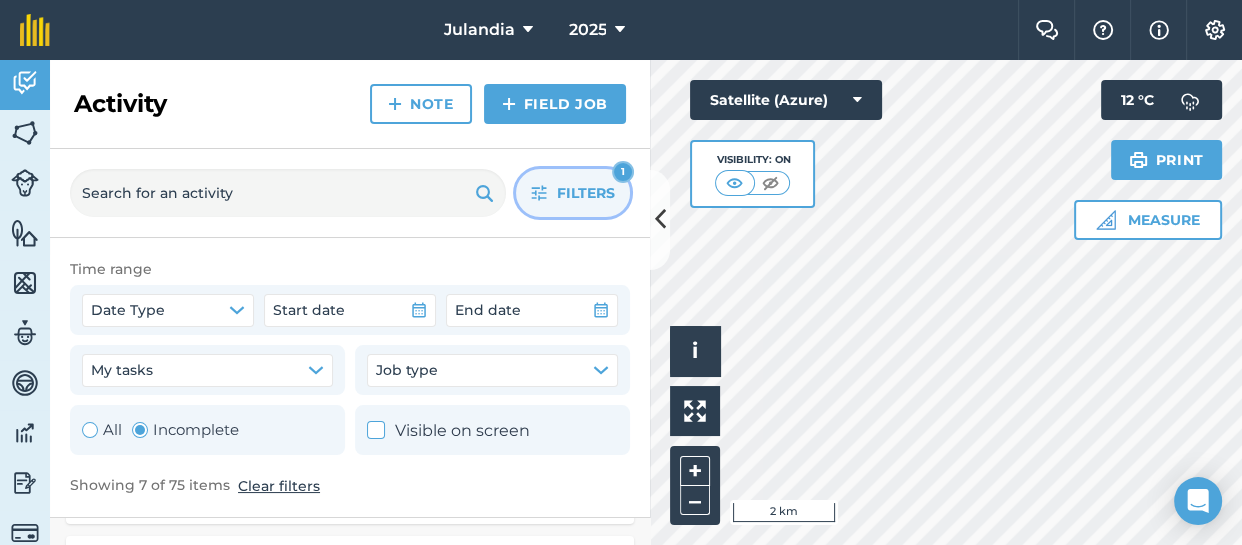 click on "Filters 1" at bounding box center [573, 193] 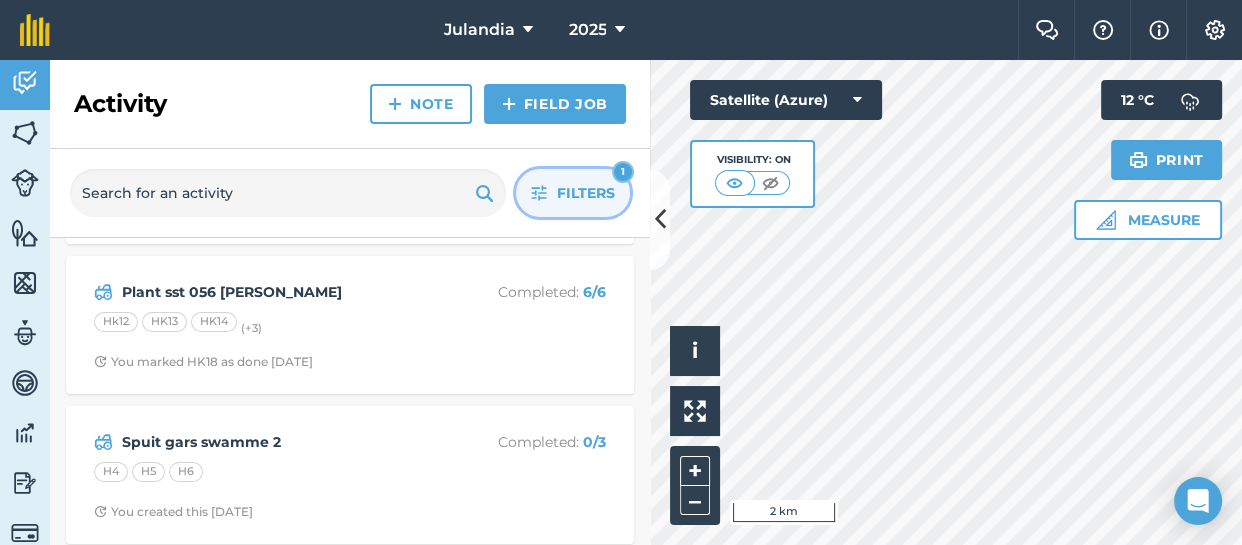 click on "Filters 1" at bounding box center [573, 193] 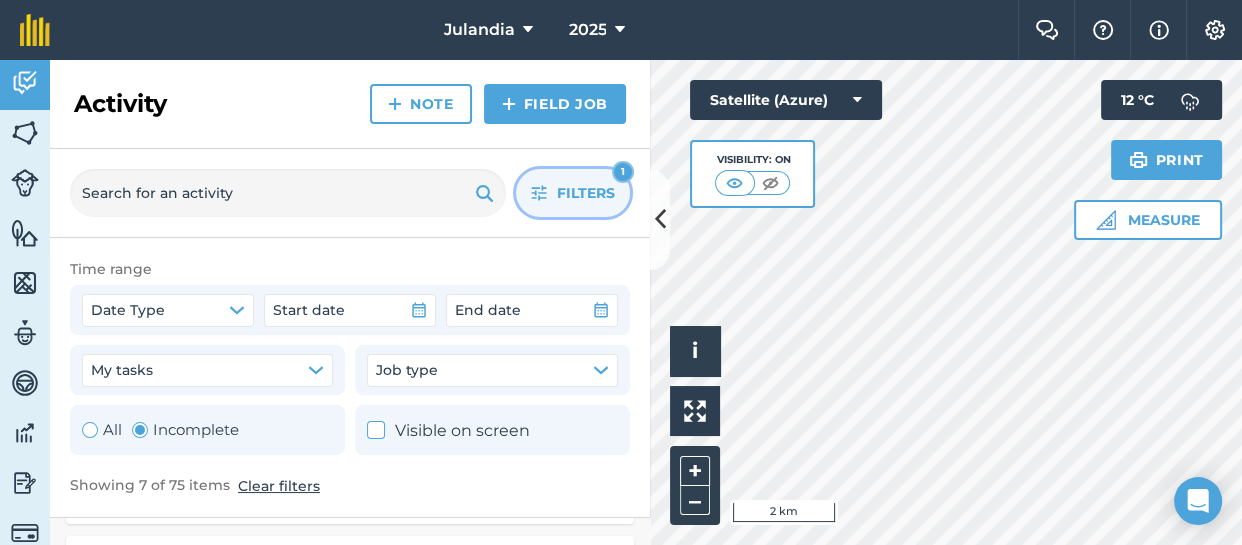 click on "Filters" at bounding box center (586, 193) 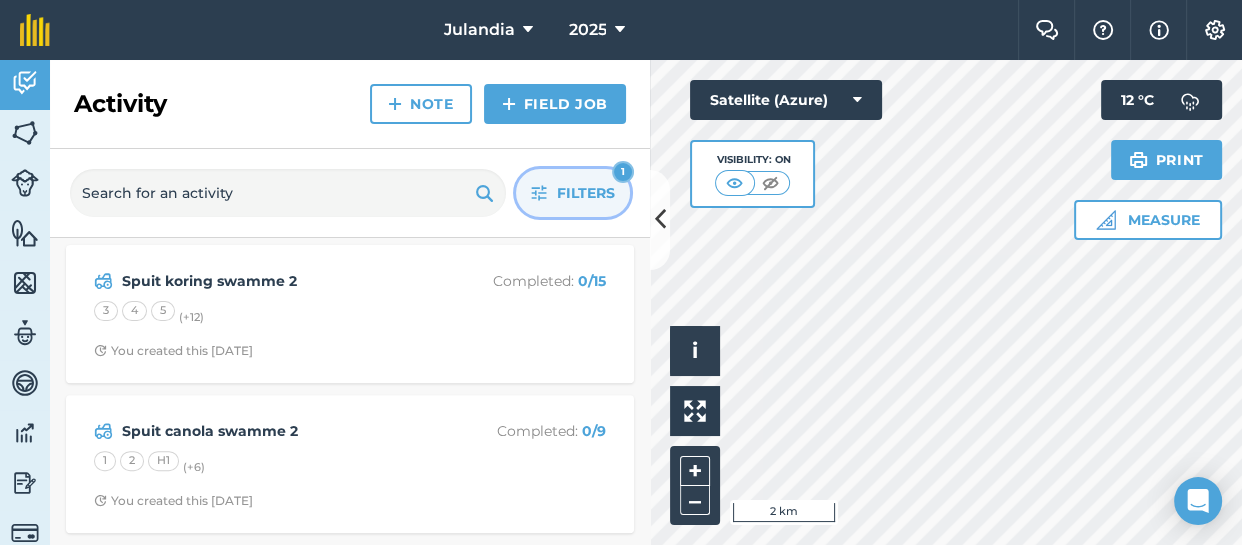 scroll, scrollTop: 757, scrollLeft: 0, axis: vertical 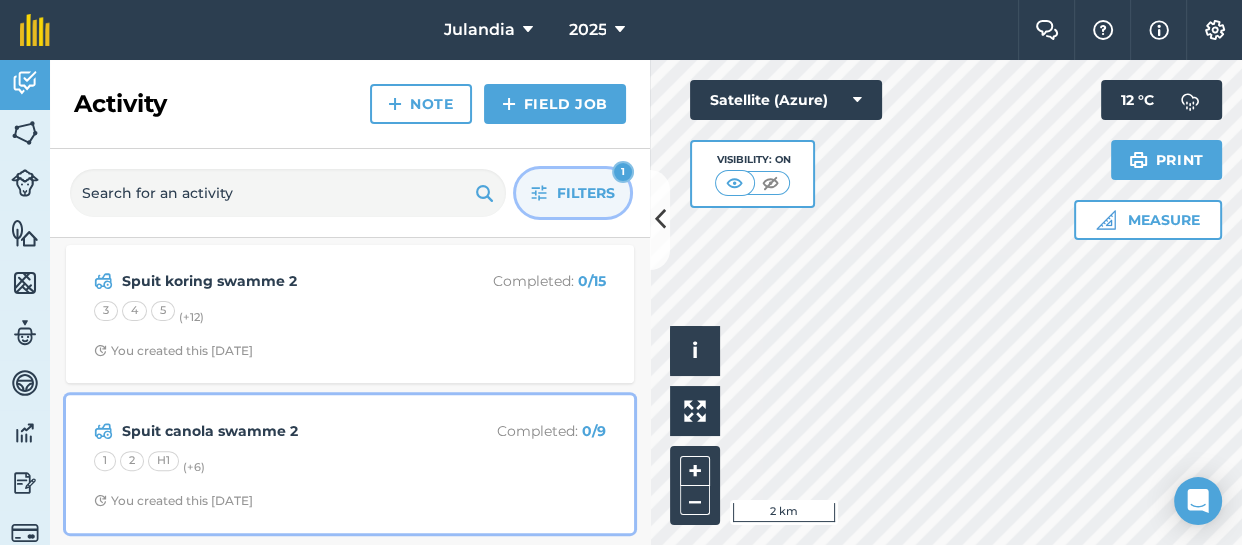 click on "1 2 H1 (+ 6 )" at bounding box center (350, 464) 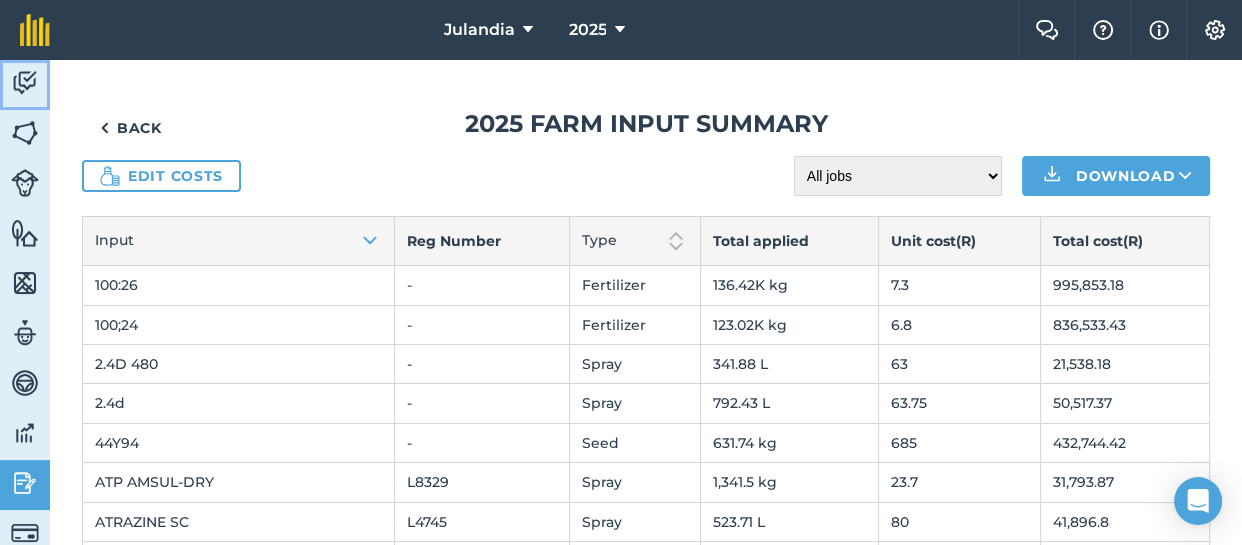 click at bounding box center [25, 83] 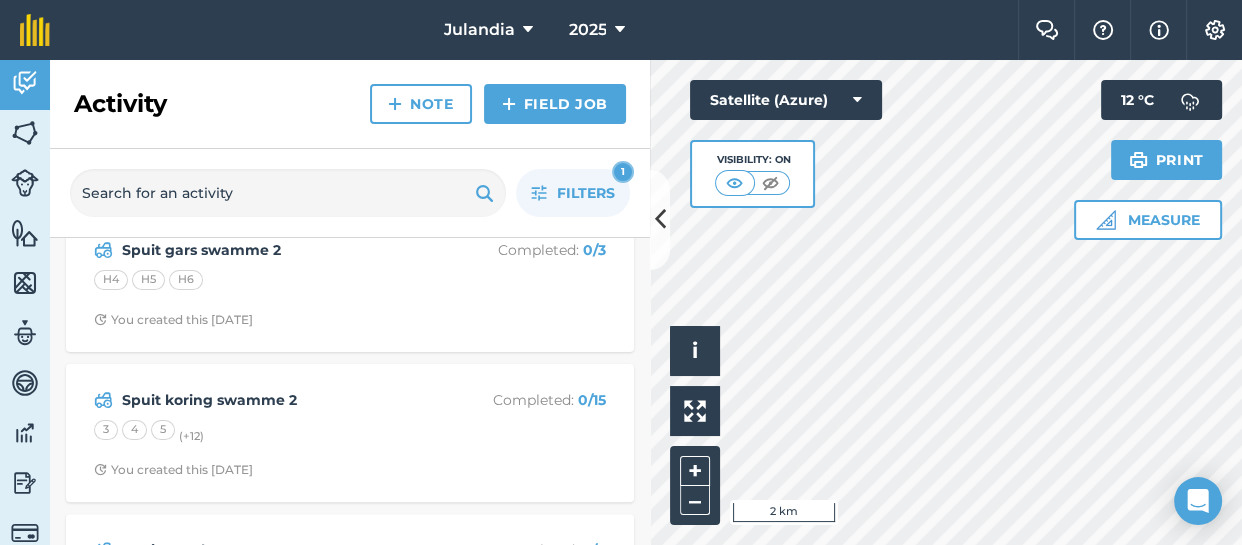 scroll, scrollTop: 757, scrollLeft: 0, axis: vertical 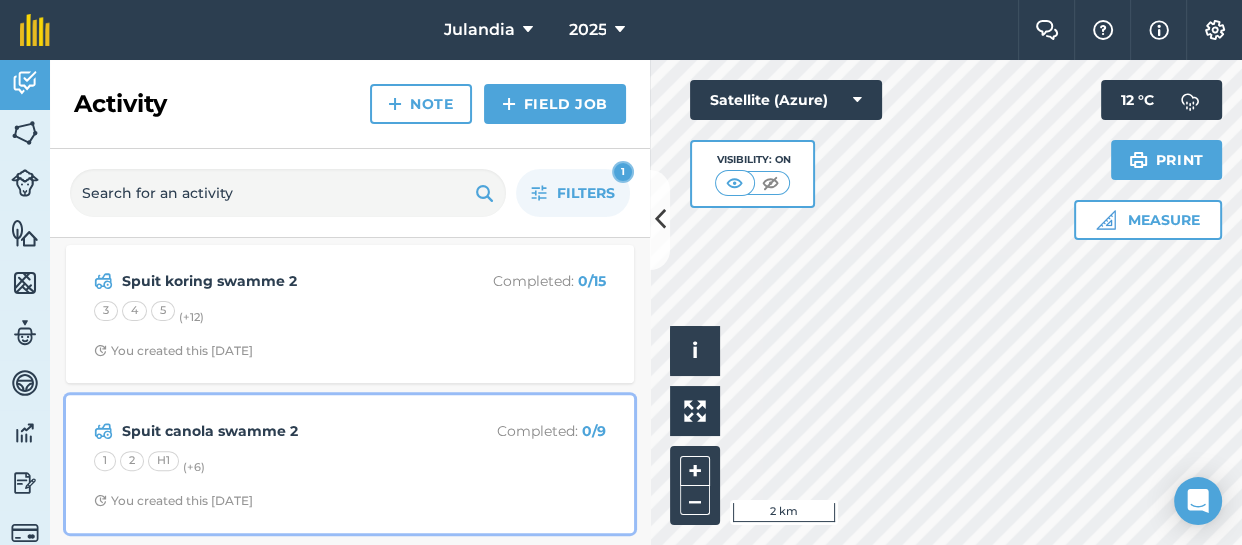 click on "Spuit canola swamme 2" at bounding box center [280, 431] 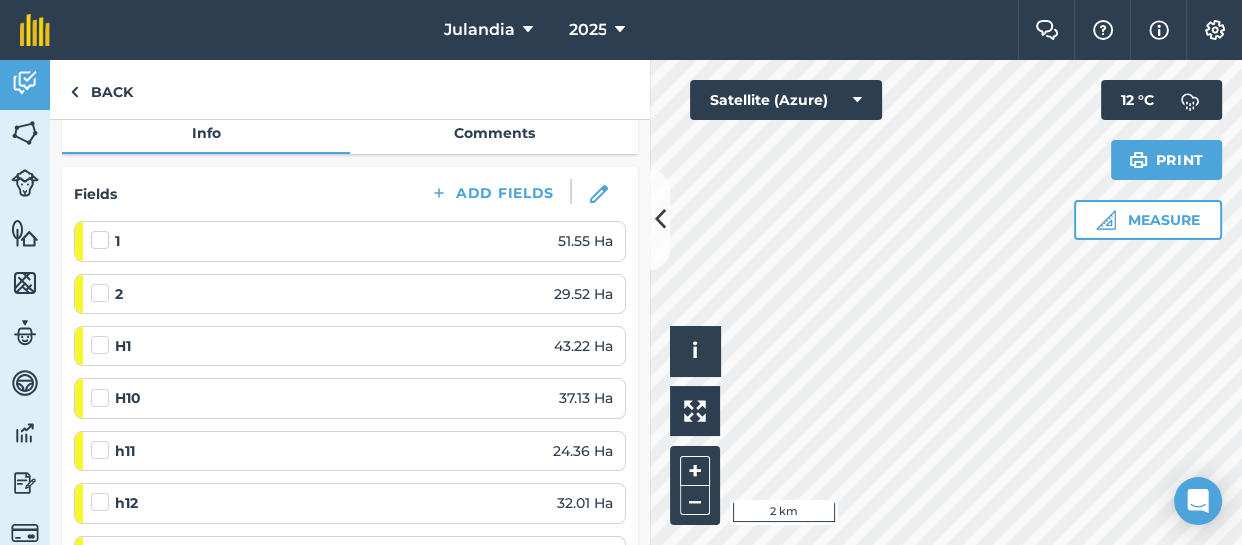 scroll, scrollTop: 221, scrollLeft: 0, axis: vertical 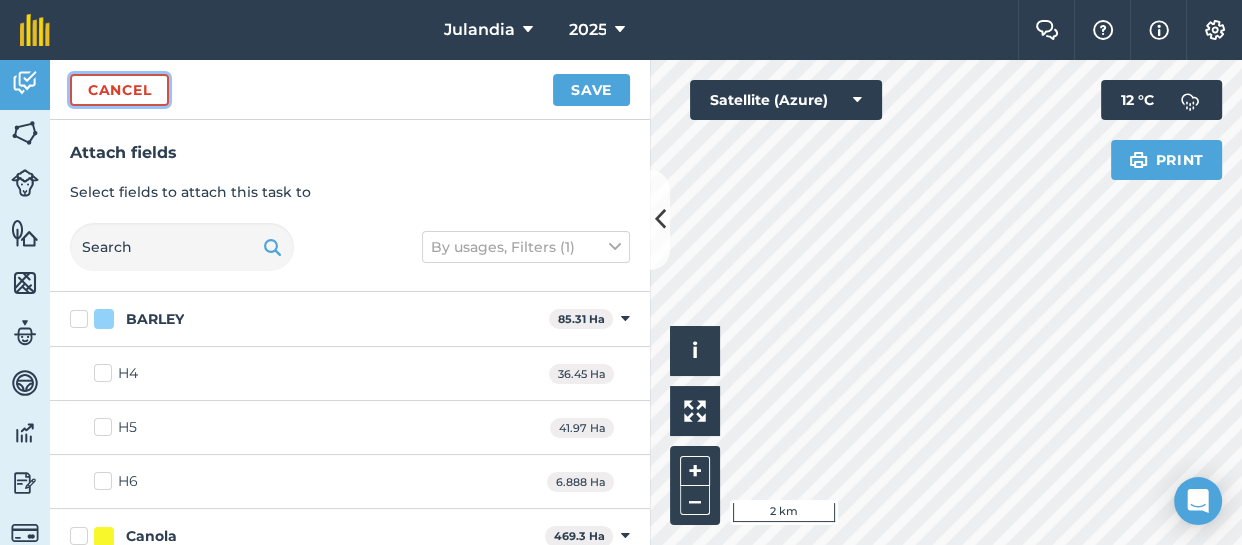 click on "Cancel" at bounding box center (119, 90) 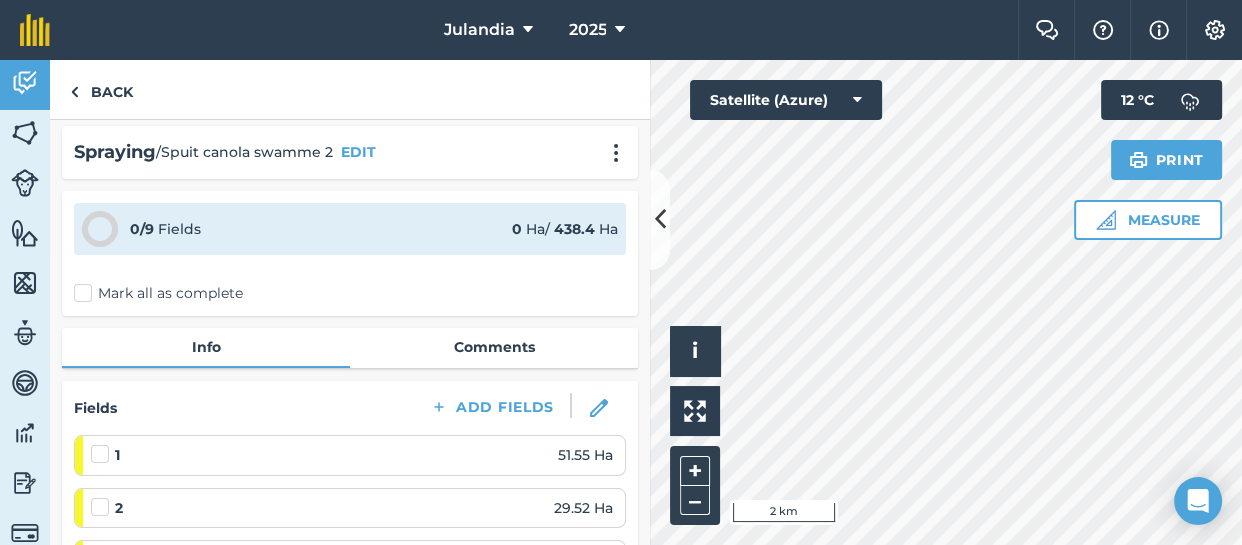 scroll, scrollTop: 0, scrollLeft: 0, axis: both 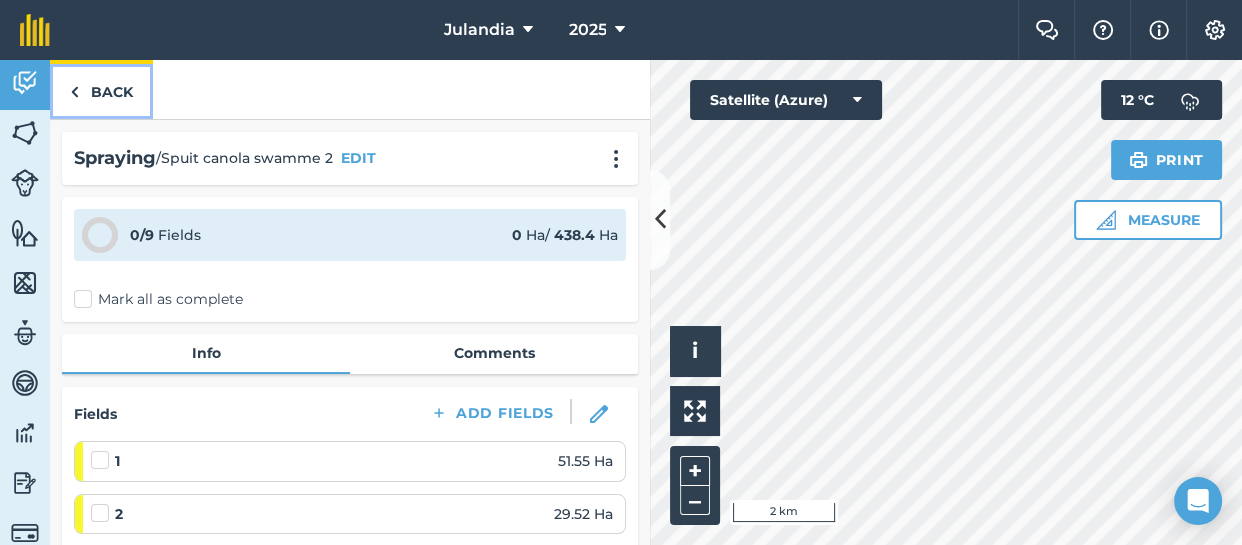click at bounding box center [74, 92] 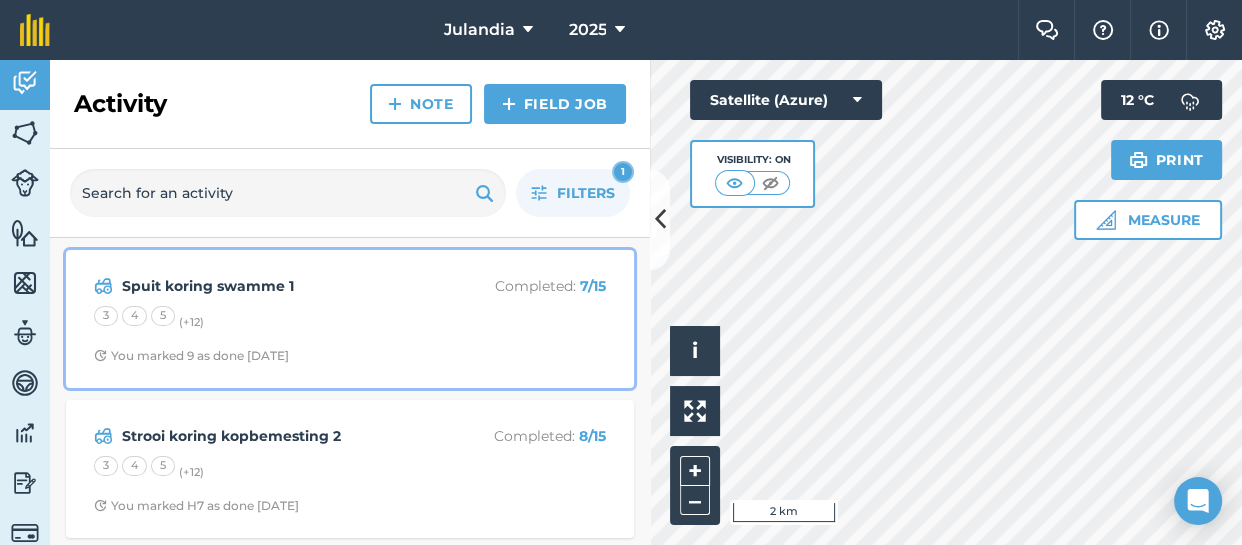 click on "3 4 5 (+ 12 )" at bounding box center (350, 319) 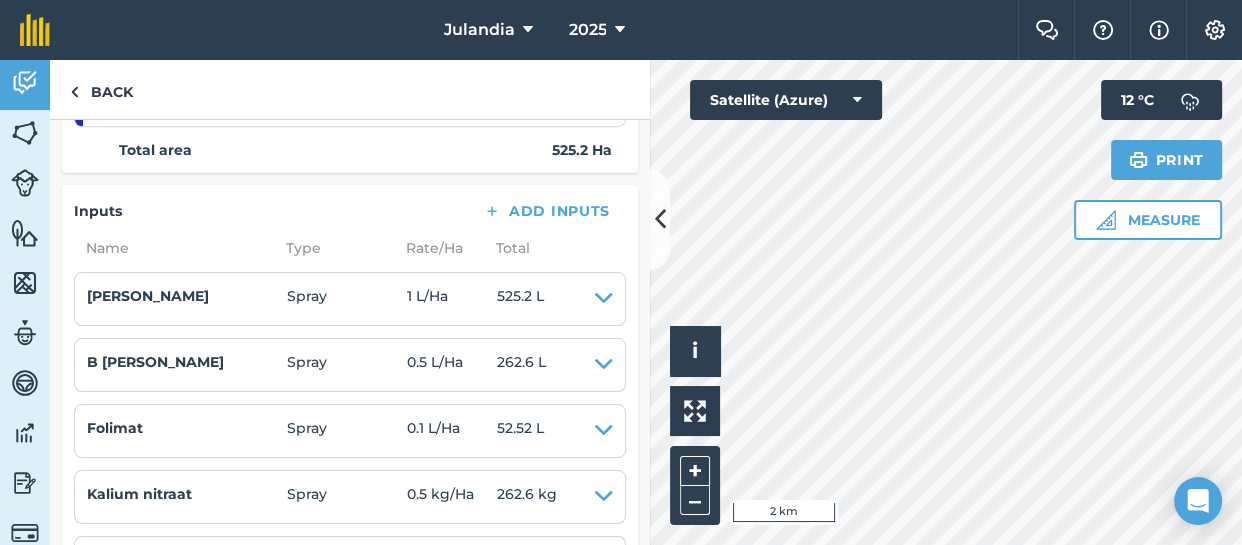 scroll, scrollTop: 1302, scrollLeft: 0, axis: vertical 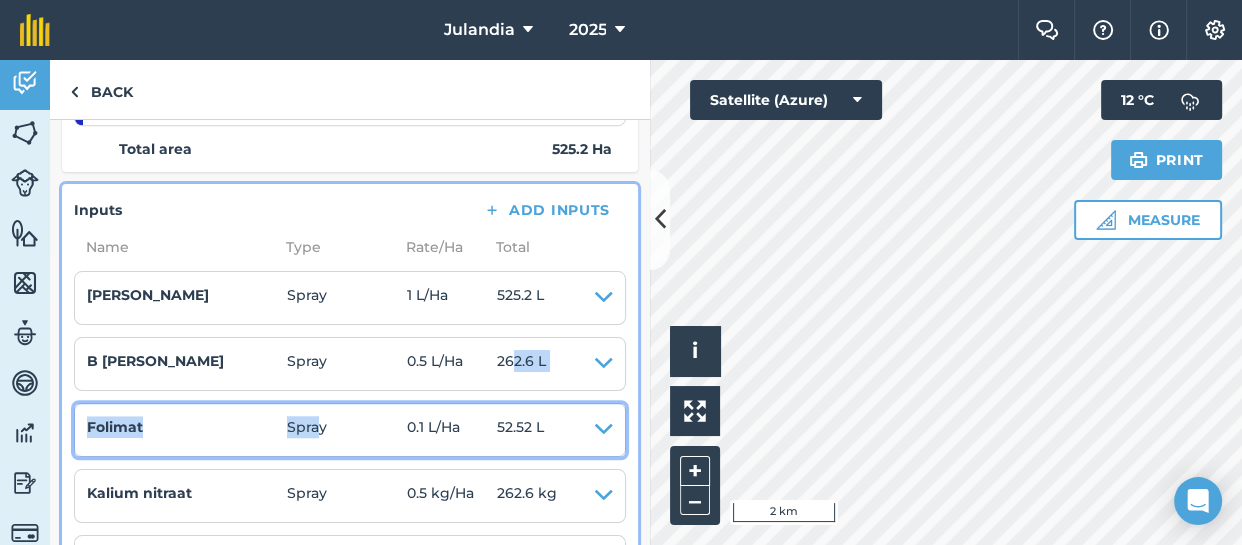 drag, startPoint x: 321, startPoint y: 418, endPoint x: 547, endPoint y: 364, distance: 232.36179 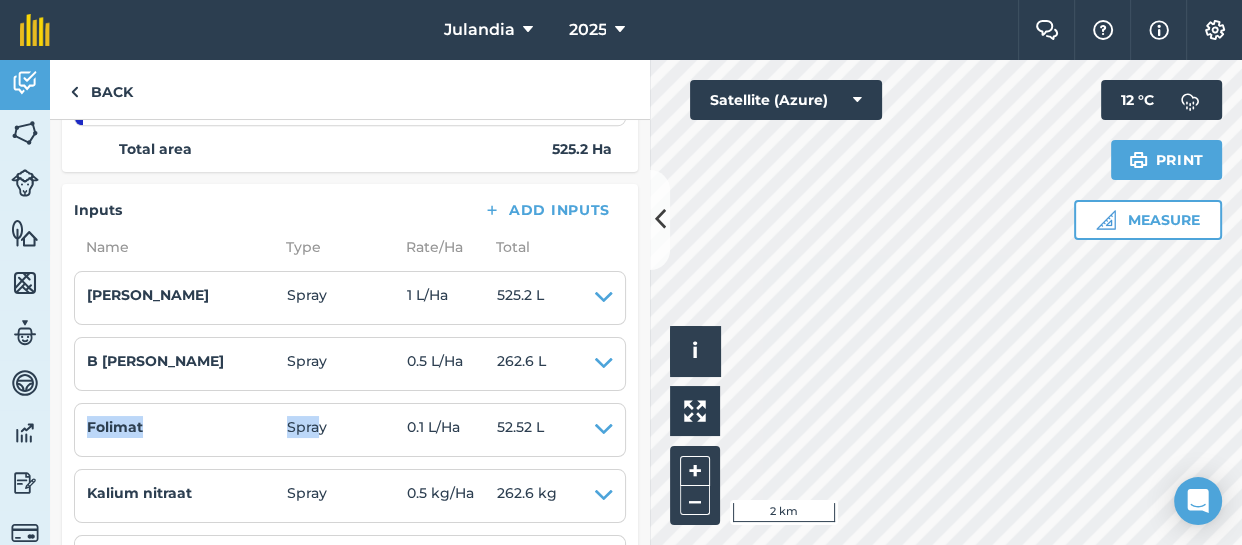 click on "Spraying /  Spuit koring swamme 1 EDIT 7 / 15   Fields 315.1   Ha  /   525.2   [PERSON_NAME] all as complete Info Comments Fields Add Fields 3 76.23   Ha Jurie W  |  [DATE] 08:33 4 12.29   Ha Jurie W  |  [DATE] 15:04 5 60.46   Ha Jurie W  |  [DATE] 08:33 6 53.14   Ha Jurie W  |  [DATE] 13:48 7 66.37   Ha Jurie W  |  [DATE] 15:25 8 10.09   Ha Jurie W  |  [DATE] 09:40 9 36.5   Ha Jurie W  |  [DATE] 17:07 H7  41.48   Ha Hk12 31.19   Ha HK13 11.49   Ha HK14 30.56   Ha Hk15 64.91   Ha Hk17 18.51   Ha HK18 4.572   Ha HK19 7.407   Ha Total area 525.2   Ha Inputs Add Inputs Name Type Rate/ Ha Total Amino K Spray 1   L / Ha 525.2   L EDIT B [PERSON_NAME] Spray 0.5   L / Ha 262.6   L EDIT Folimat Spray 0.1   L / Ha 52.52   L EDIT Kalium nitraat Spray 0.5   kg / Ha 262.6   kg EDIT penta Spray 1.5   L / Ha 787.8   L EDIT Proteb Spray 0.4   L / Ha 210.08   L EDIT spuit Other 1   # / Ha 525.2   # EDIT Green shield with white tick Check pesticides Fuel Add Fuel Name Type Rate/ Ha Total Diesel 0.4" at bounding box center (350, 332) 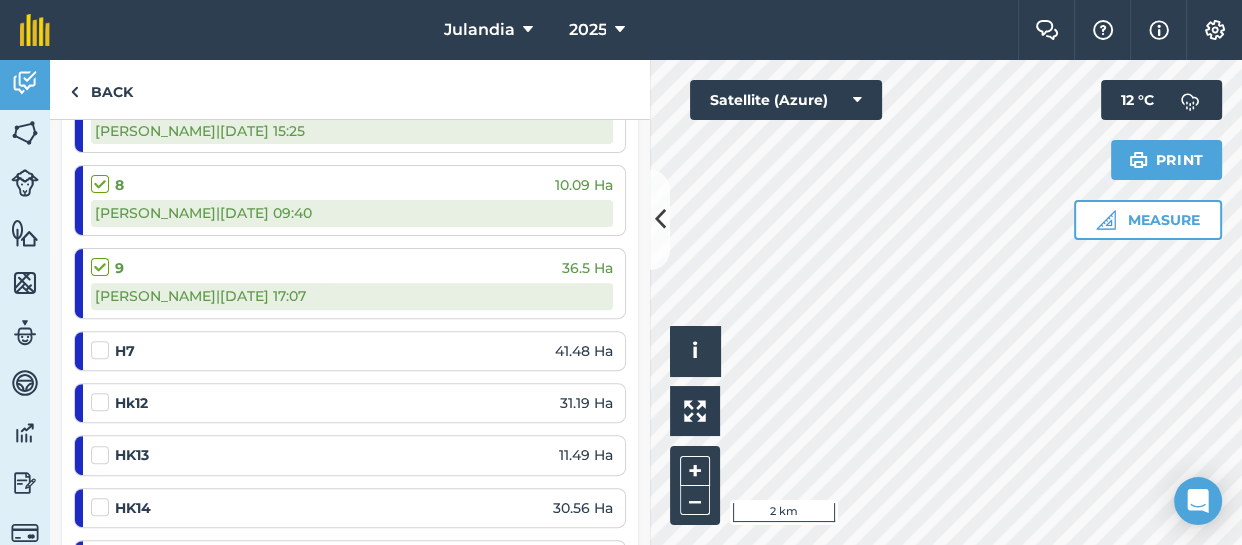 scroll, scrollTop: 685, scrollLeft: 0, axis: vertical 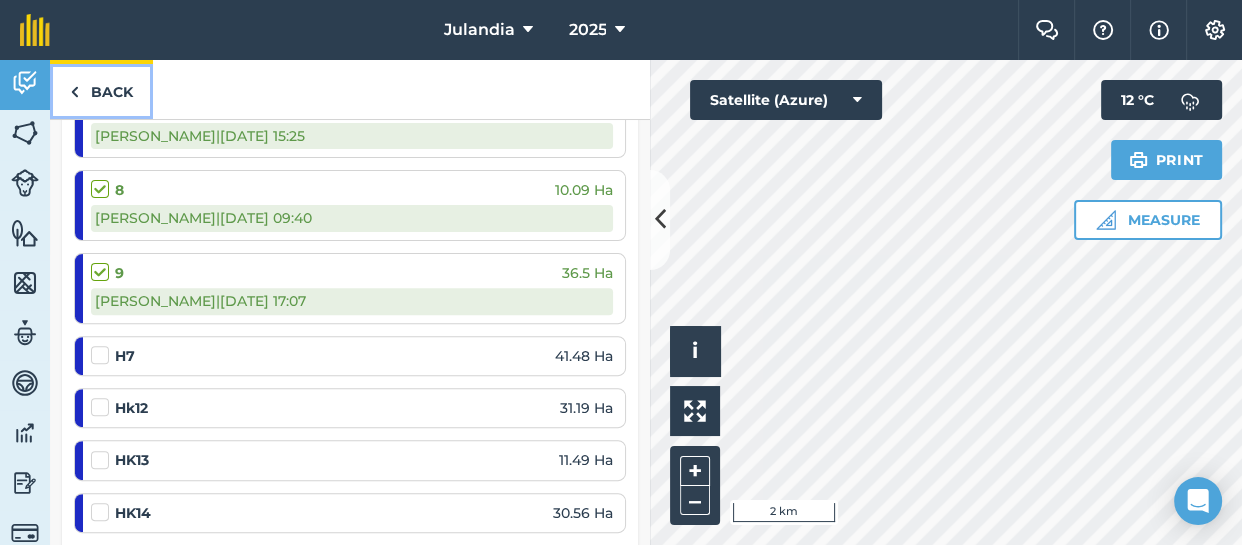 click on "Back" at bounding box center (101, 89) 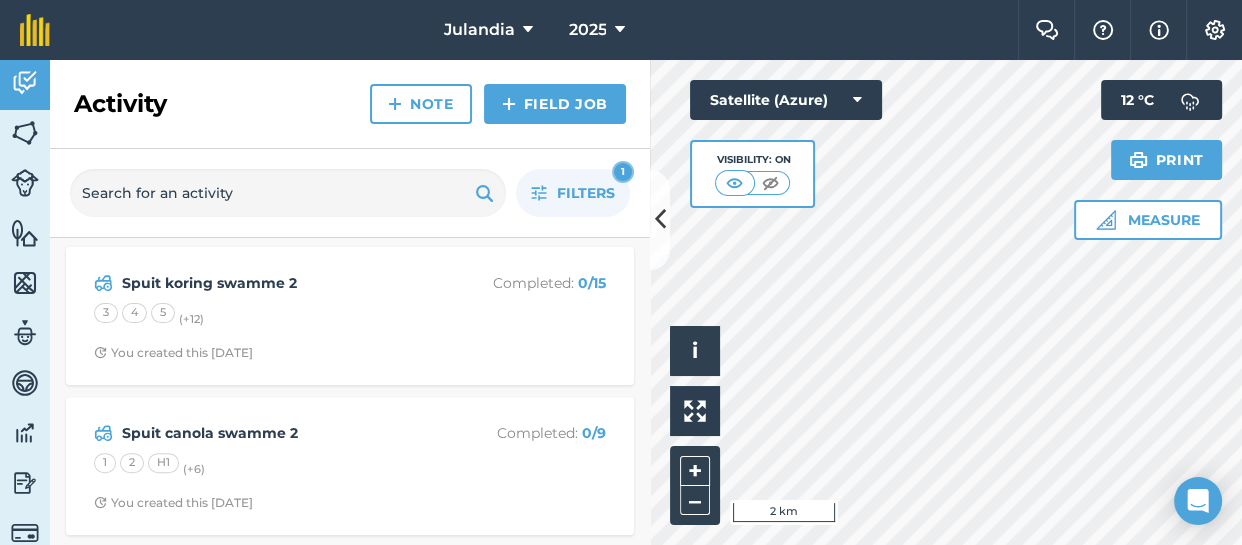 scroll, scrollTop: 757, scrollLeft: 0, axis: vertical 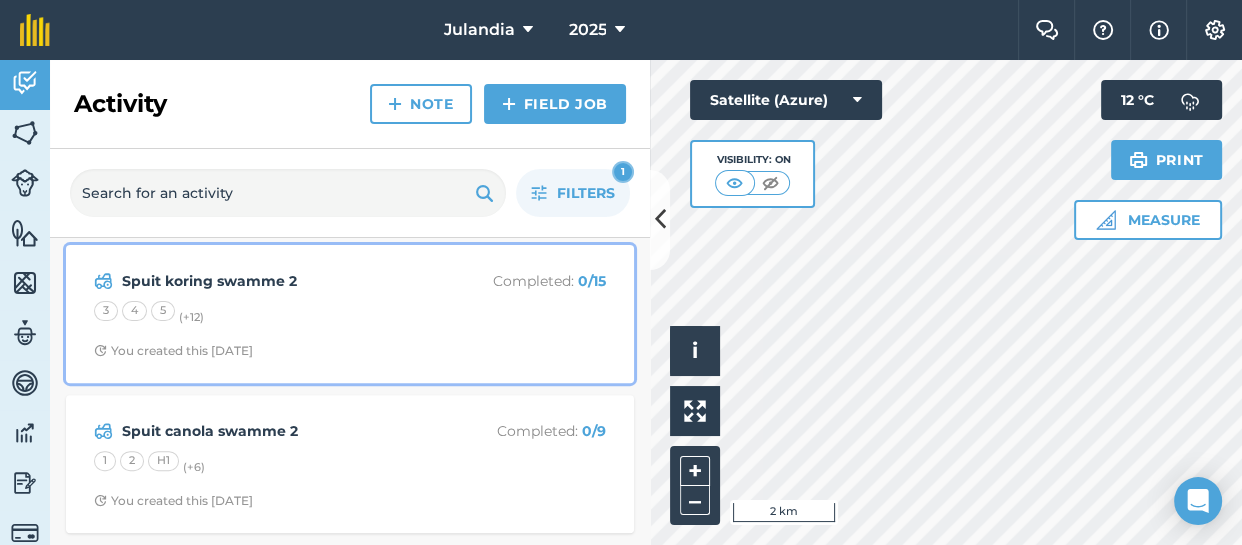 click on "3 4 5 (+ 12 )" at bounding box center (350, 314) 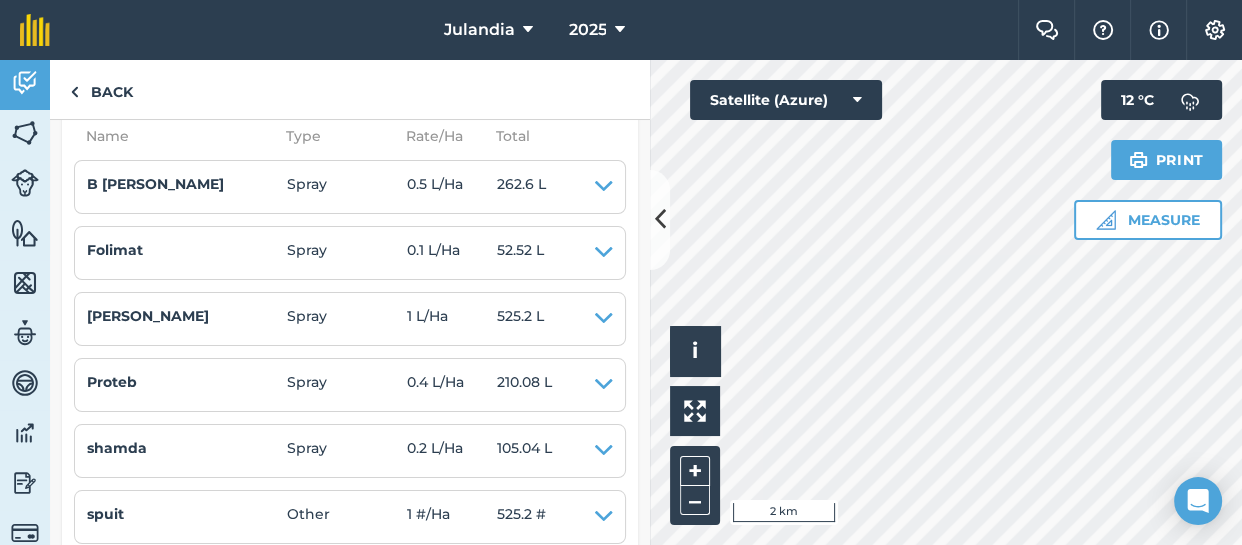 scroll, scrollTop: 1201, scrollLeft: 0, axis: vertical 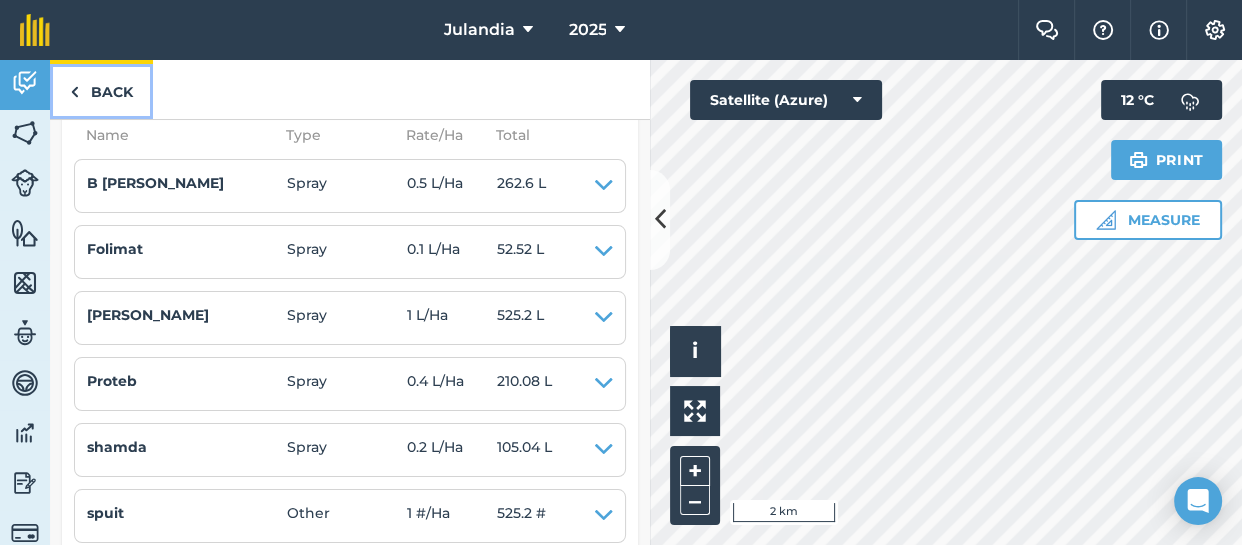 click on "Back" at bounding box center [101, 89] 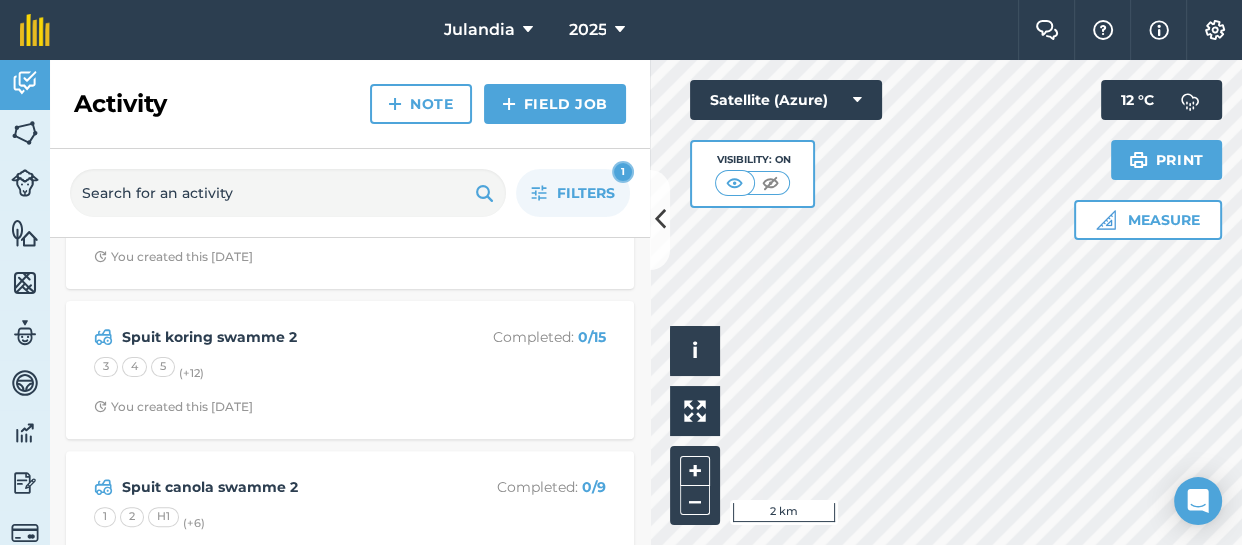 scroll, scrollTop: 757, scrollLeft: 0, axis: vertical 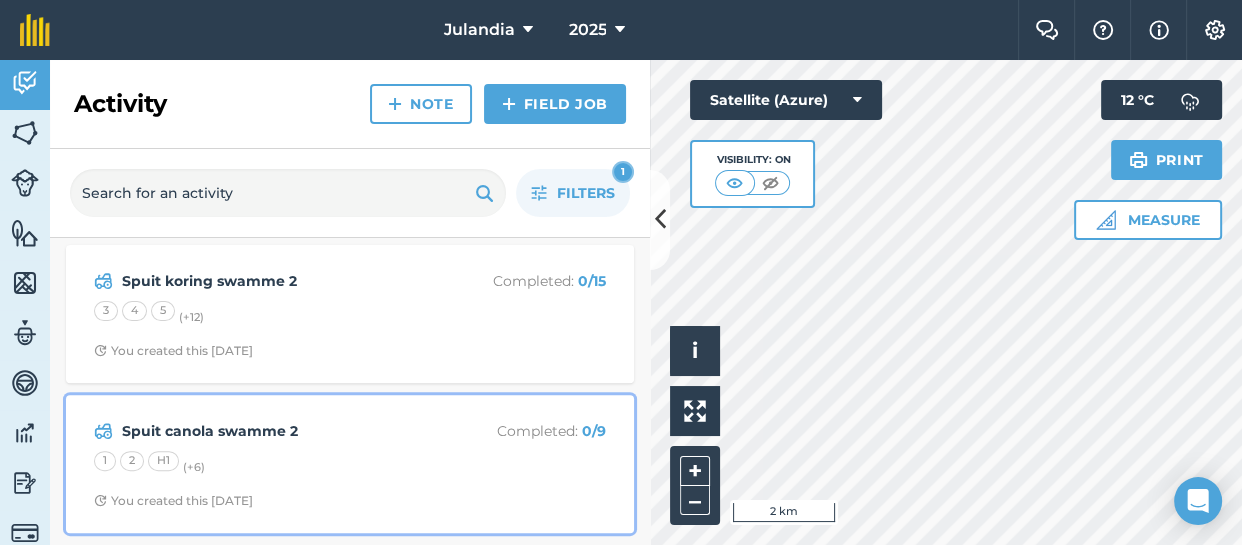 click on "Spuit canola swamme 2" at bounding box center [280, 431] 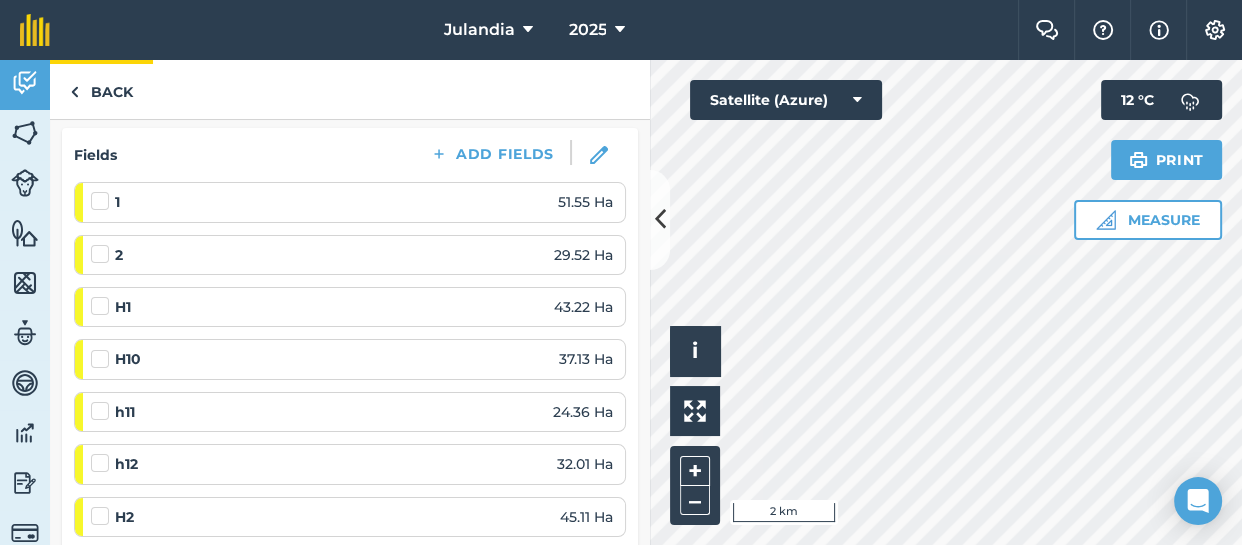scroll, scrollTop: 258, scrollLeft: 0, axis: vertical 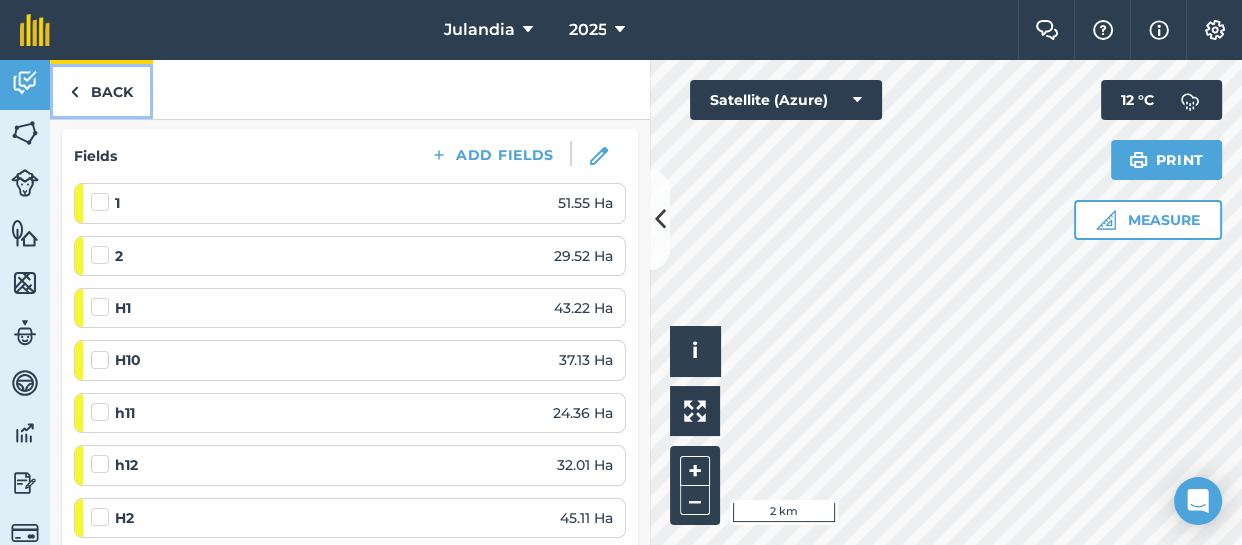 click on "Back" at bounding box center [101, 89] 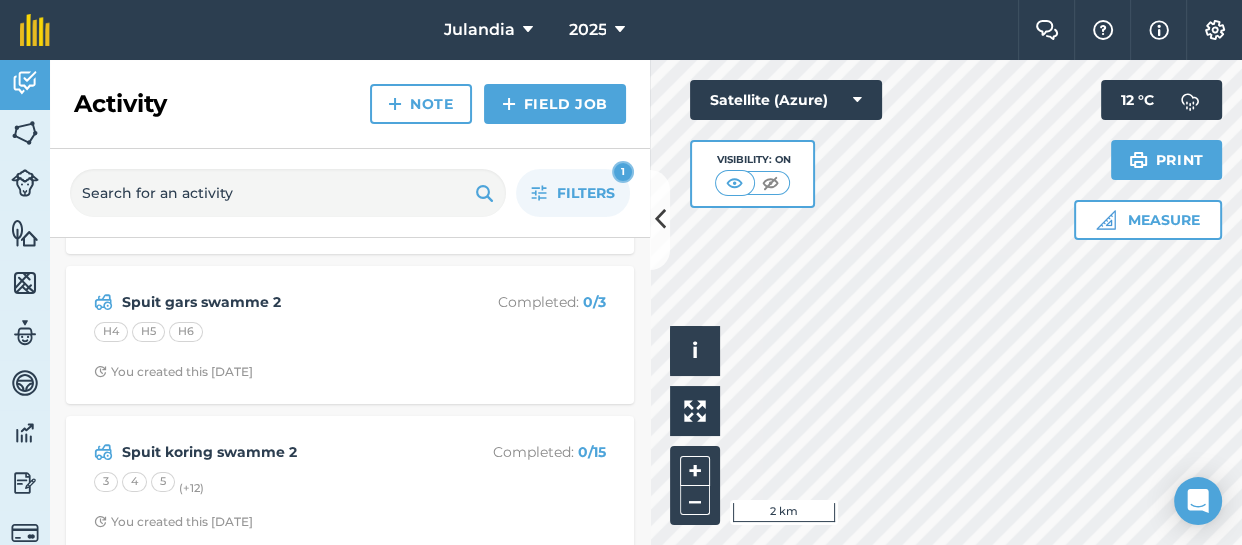 scroll, scrollTop: 757, scrollLeft: 0, axis: vertical 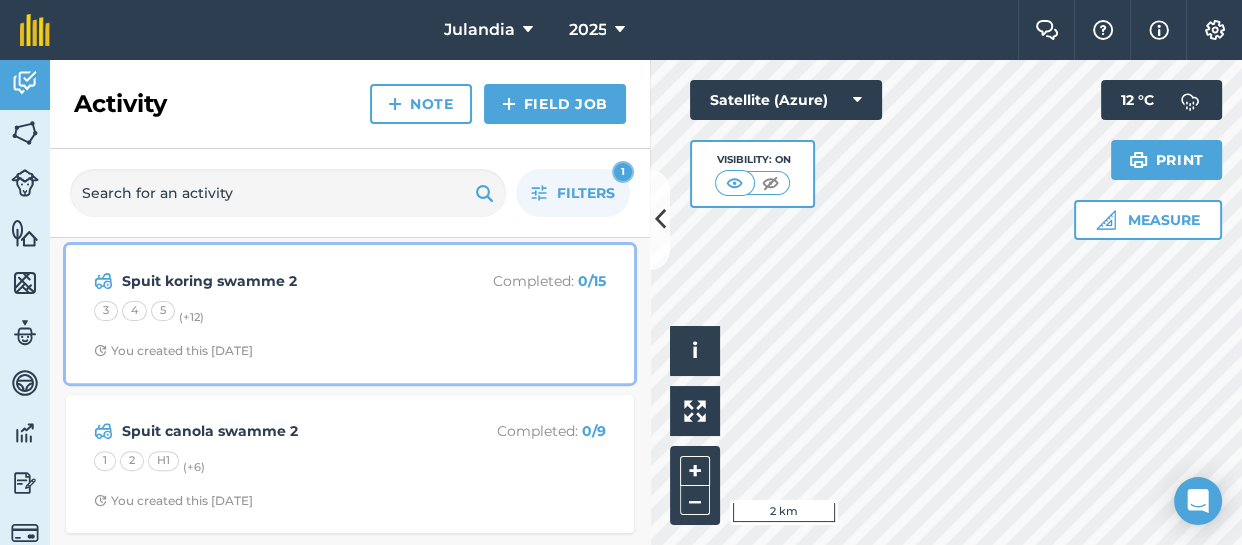 click on "Spuit koring swamme 2 Completed :   0 / 15 3 4 5 (+ 12 ) You created this [DATE]" at bounding box center [350, 314] 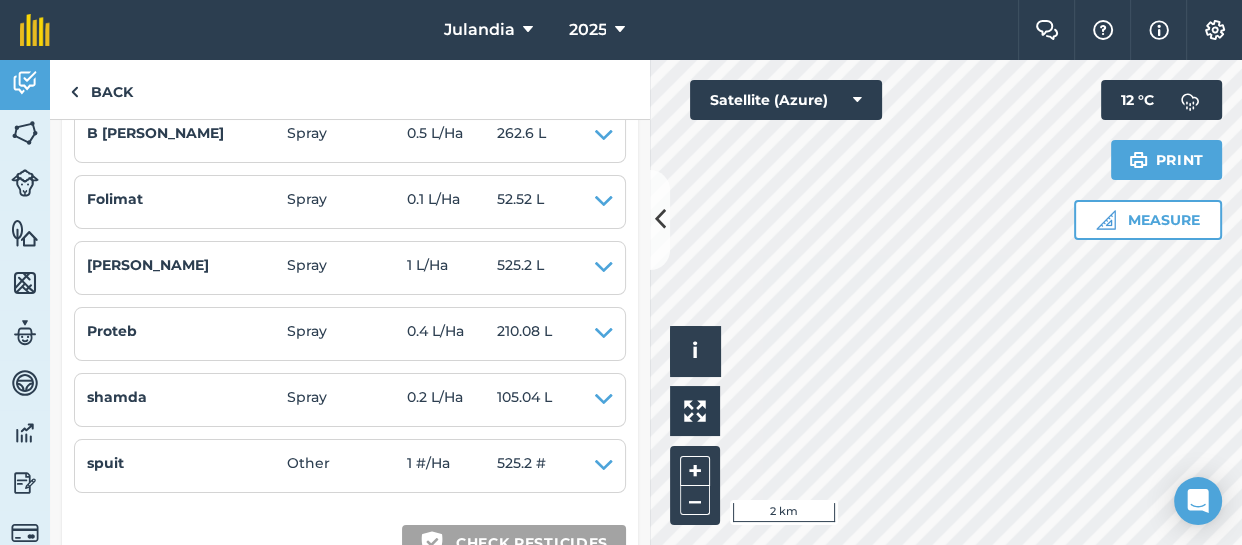 scroll, scrollTop: 1252, scrollLeft: 0, axis: vertical 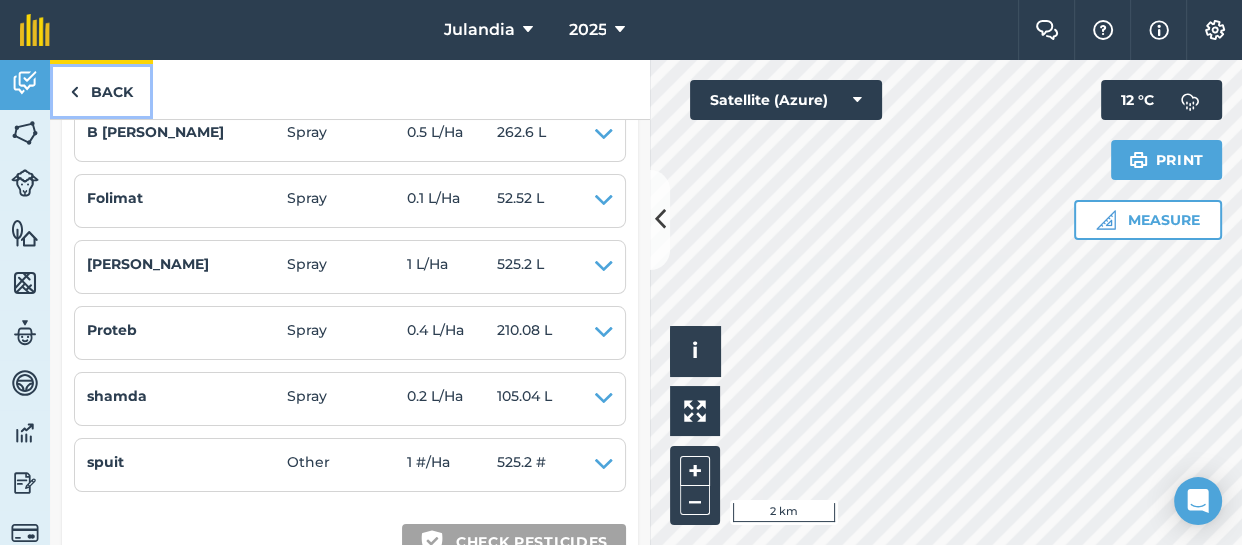 click on "Back" at bounding box center [101, 89] 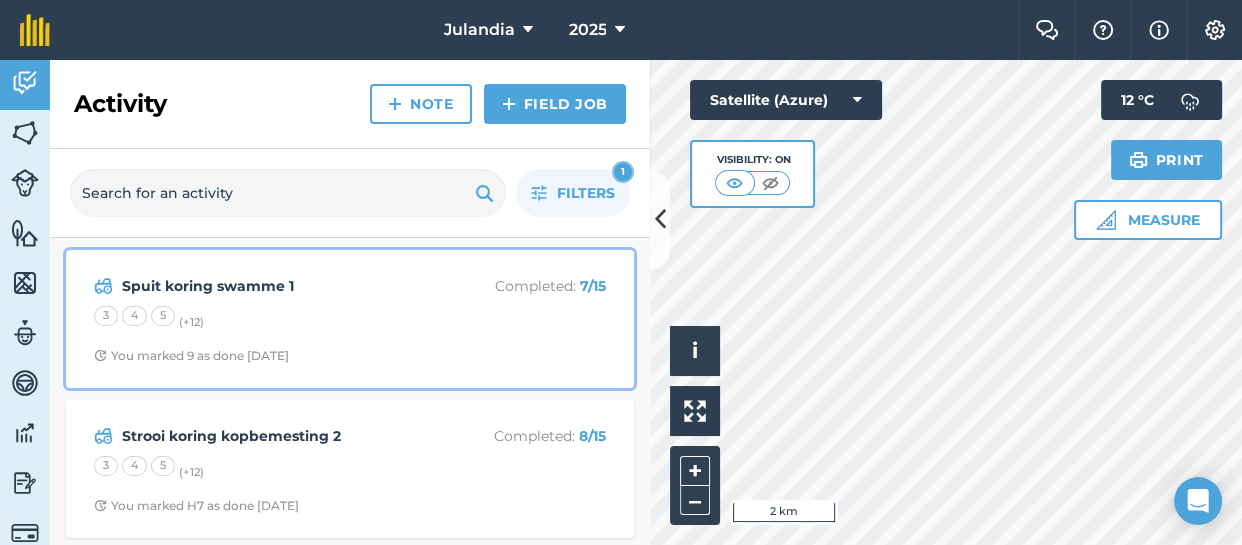 click on "3 4 5 (+ 12 )" at bounding box center (350, 319) 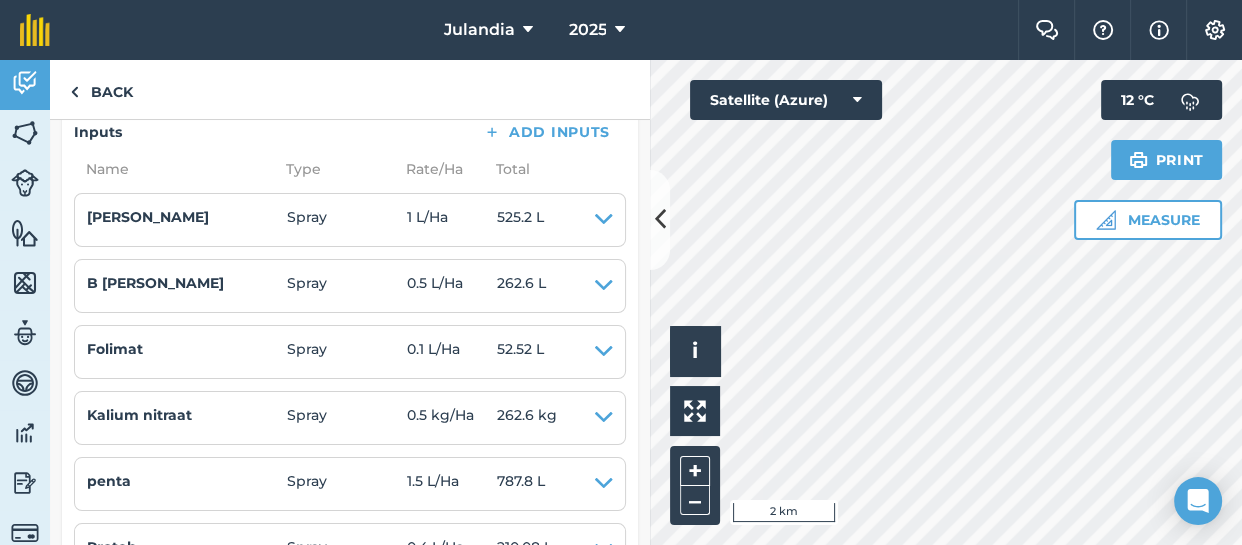 scroll, scrollTop: 1446, scrollLeft: 0, axis: vertical 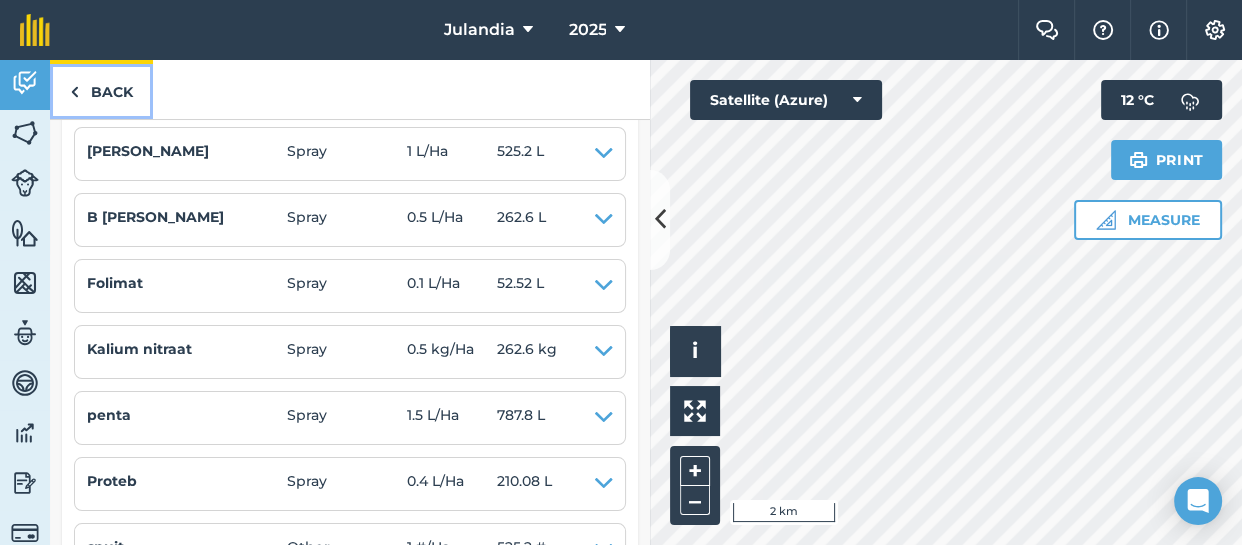 click on "Back" at bounding box center [101, 89] 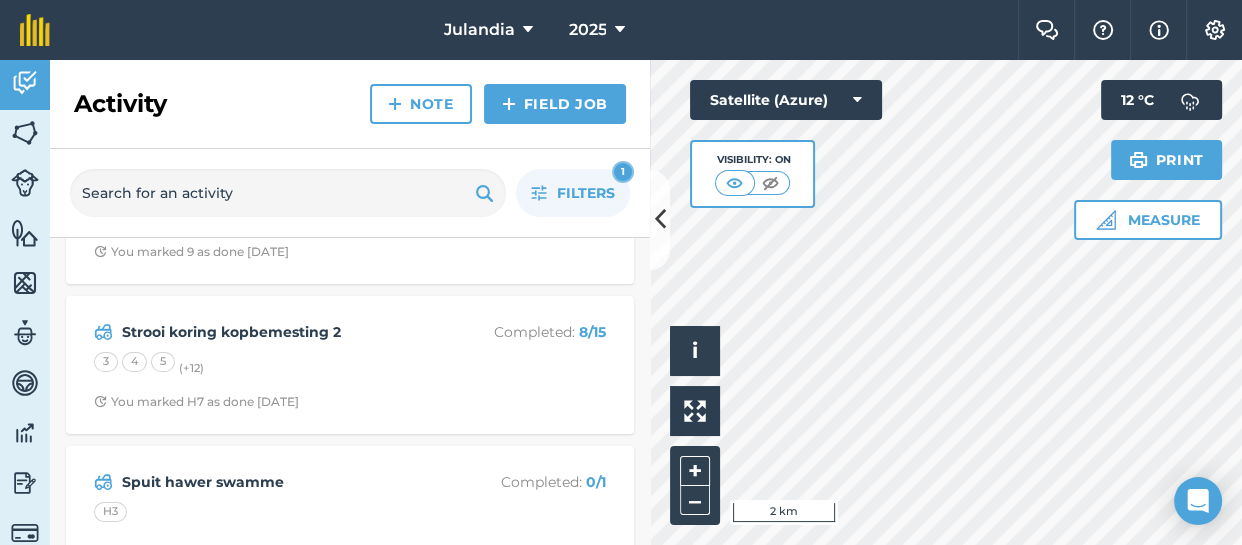 scroll, scrollTop: 144, scrollLeft: 0, axis: vertical 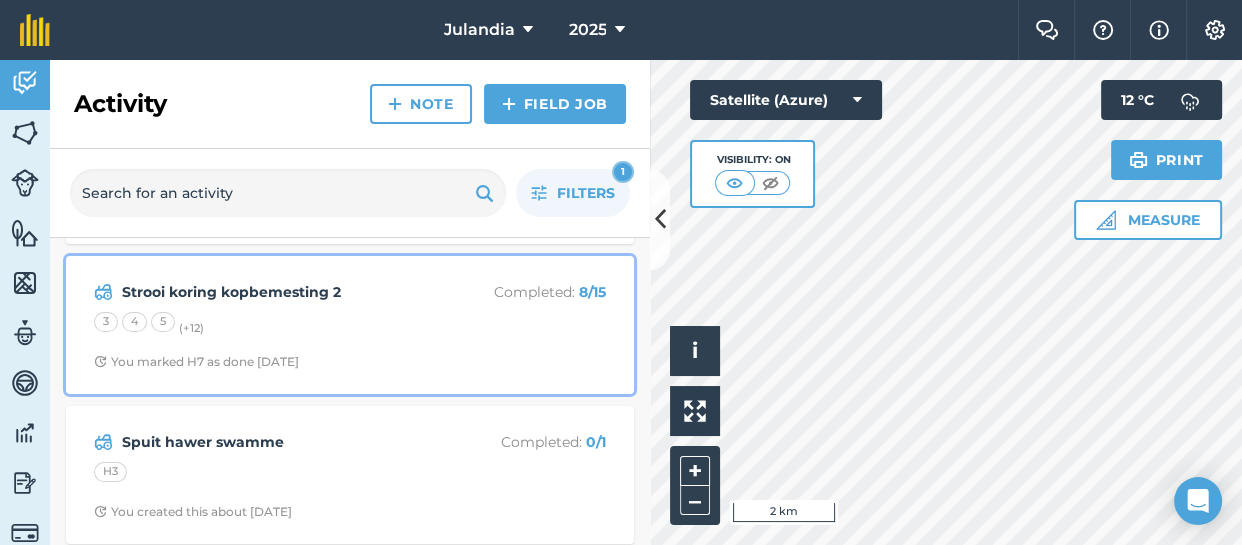 click on "3 4 5 (+ 12 )" at bounding box center (350, 325) 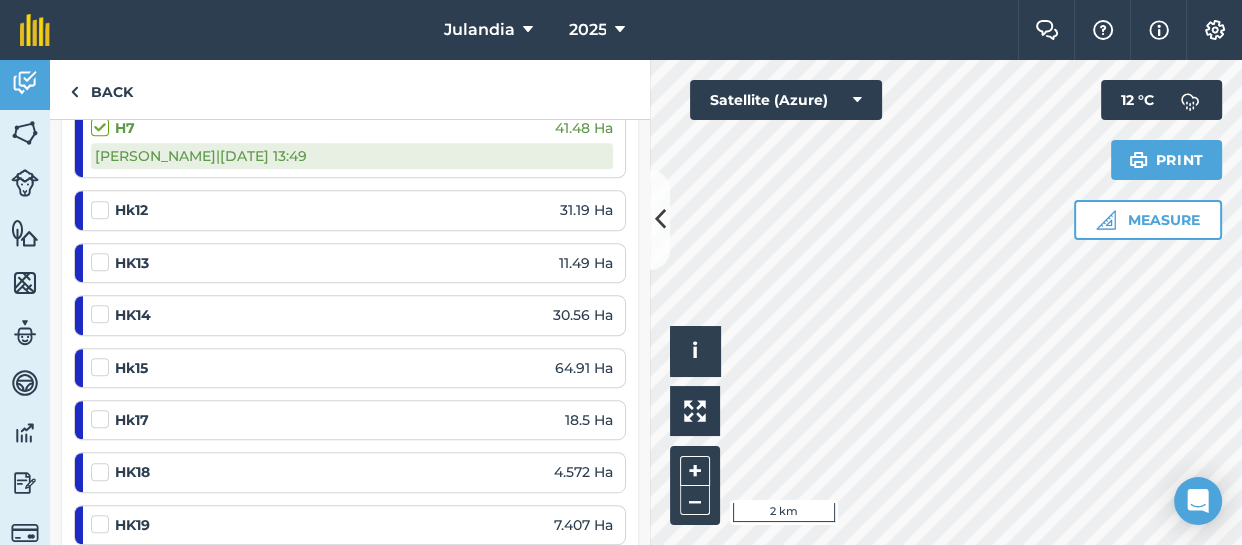 scroll, scrollTop: 950, scrollLeft: 0, axis: vertical 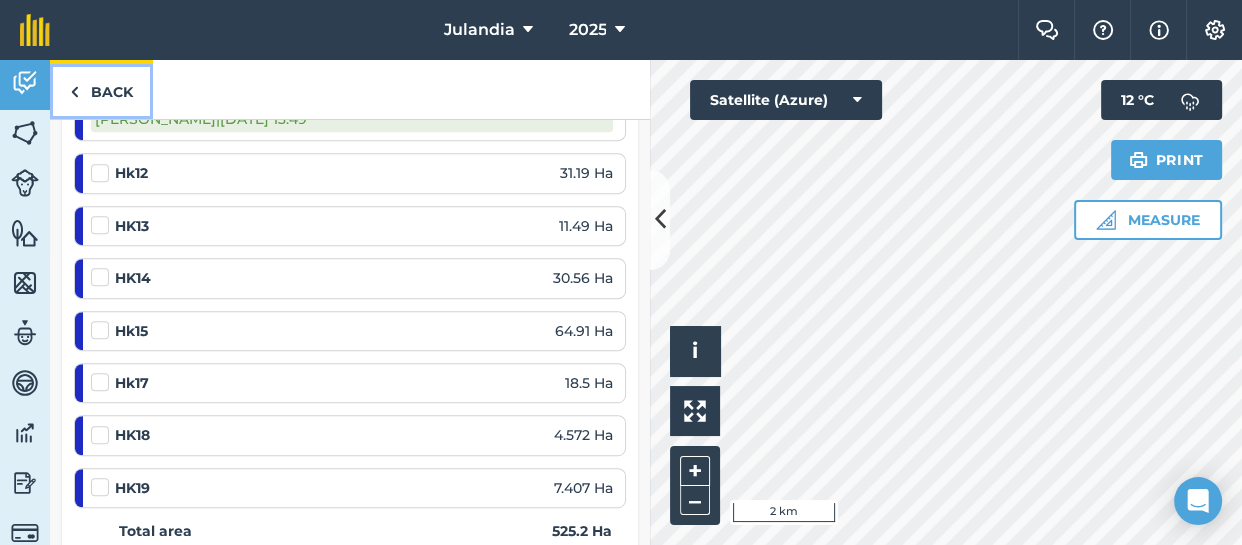click on "Back" at bounding box center (101, 89) 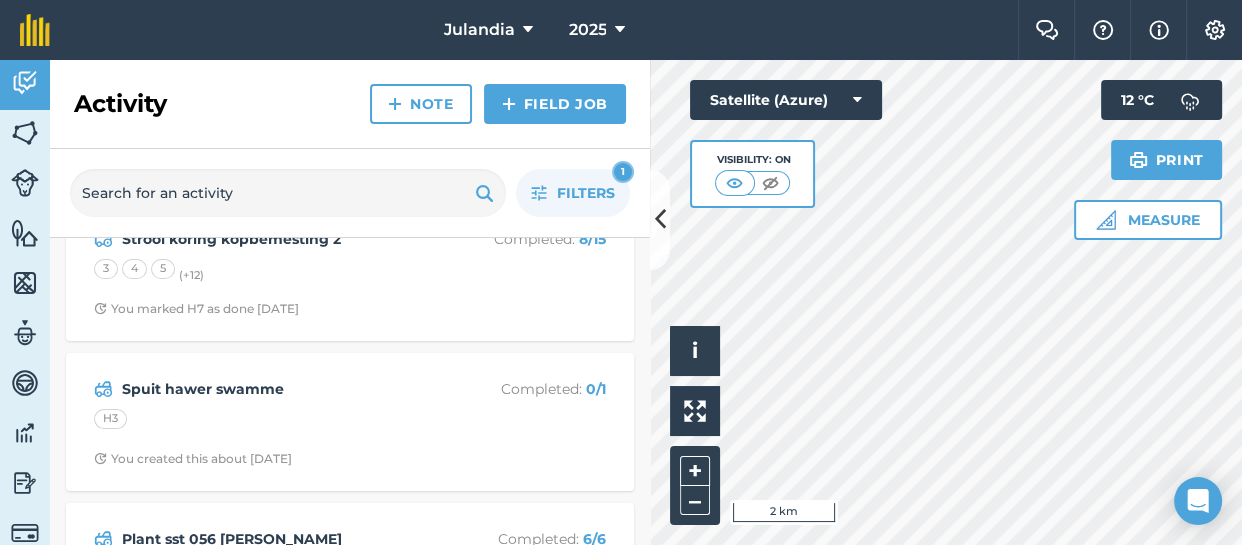 scroll, scrollTop: 244, scrollLeft: 0, axis: vertical 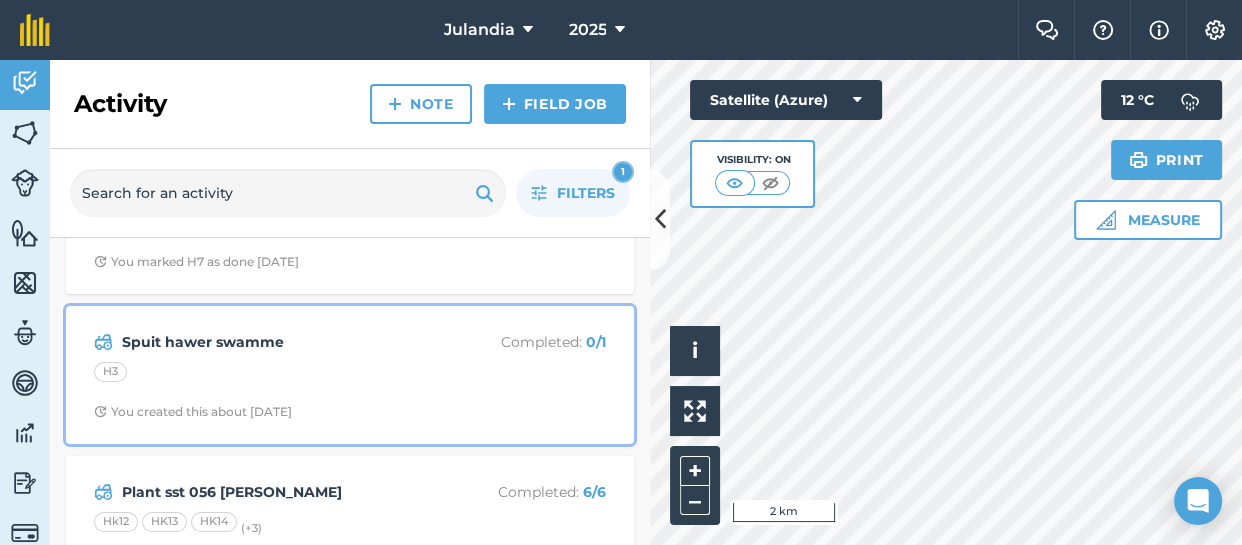click on "H3" at bounding box center [350, 375] 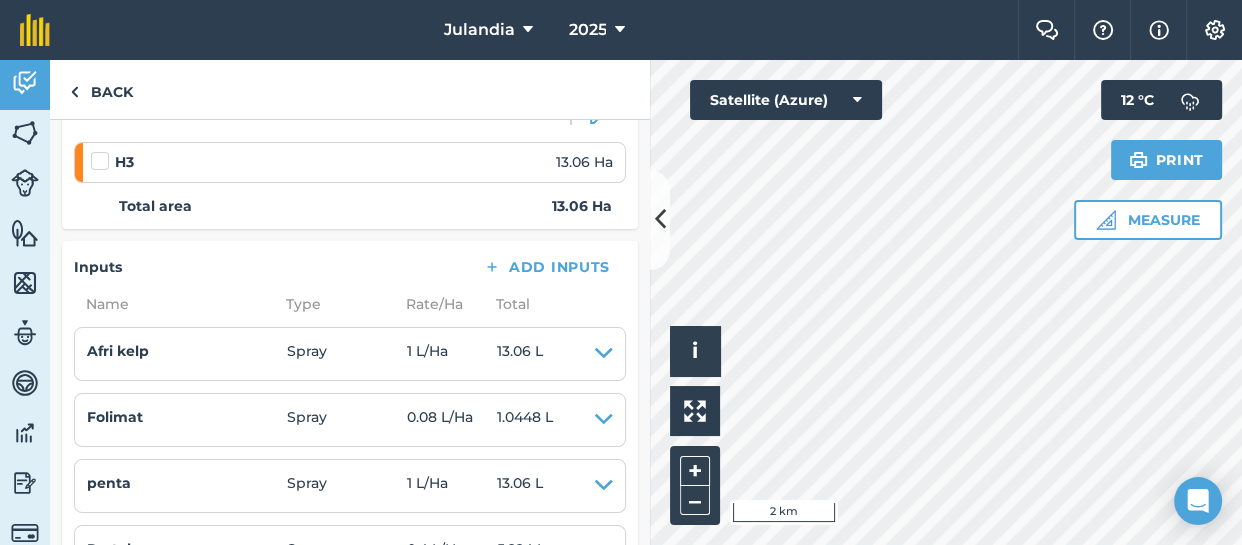 scroll, scrollTop: 292, scrollLeft: 0, axis: vertical 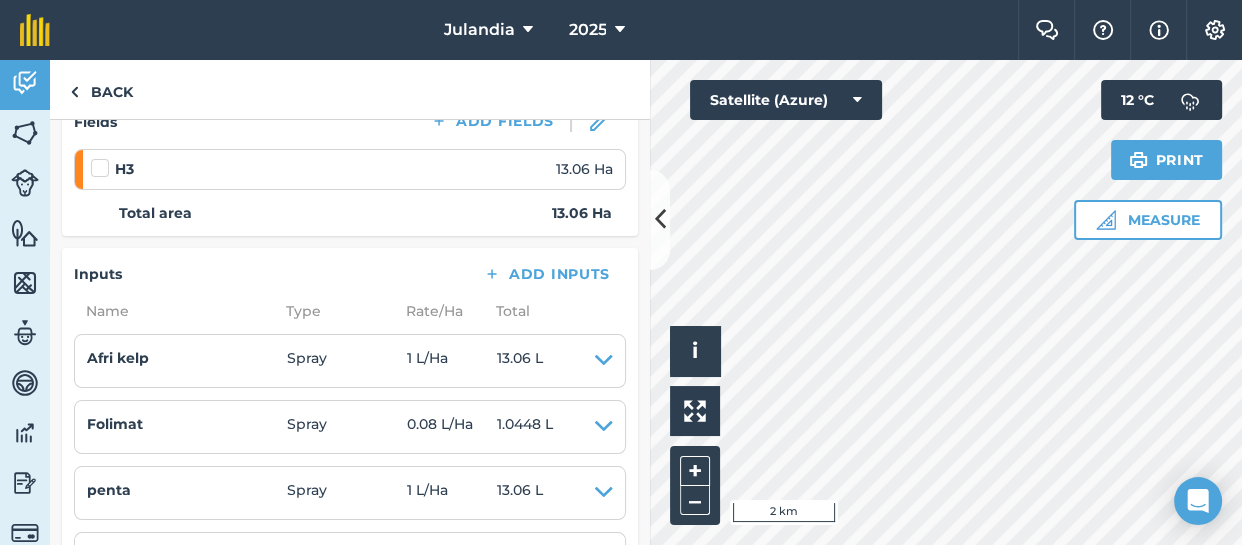 click on "Type" at bounding box center (334, 311) 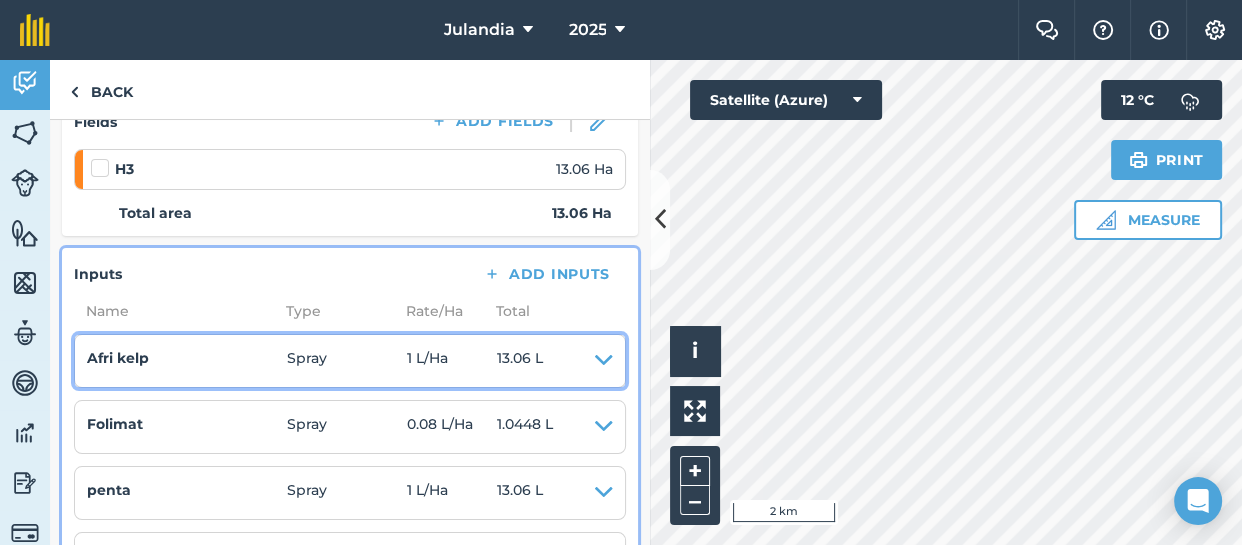 click at bounding box center [604, 361] 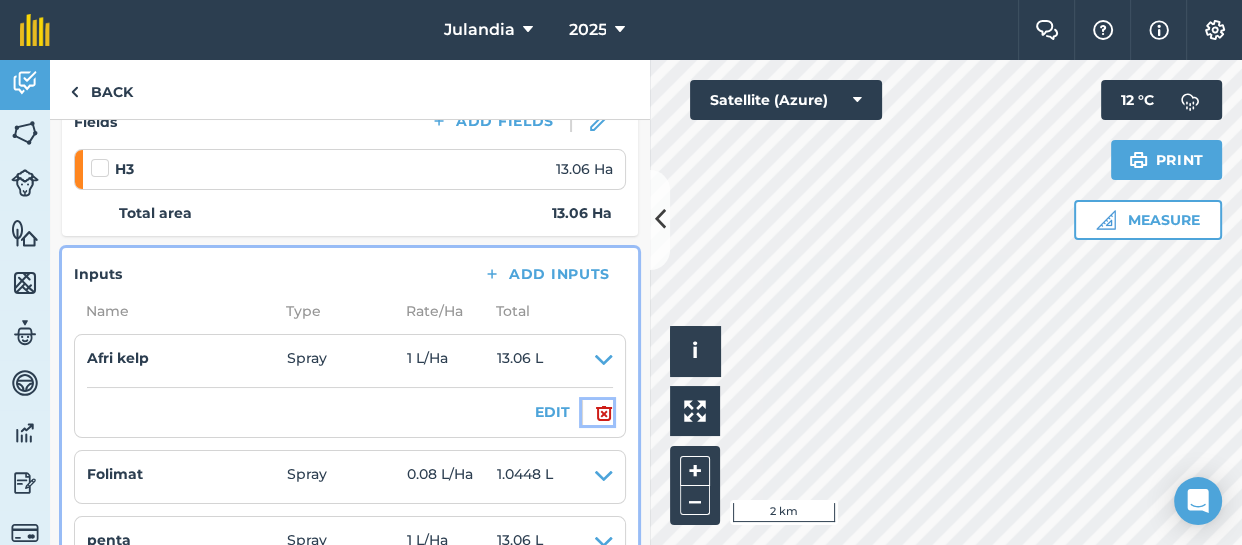 click at bounding box center (604, 413) 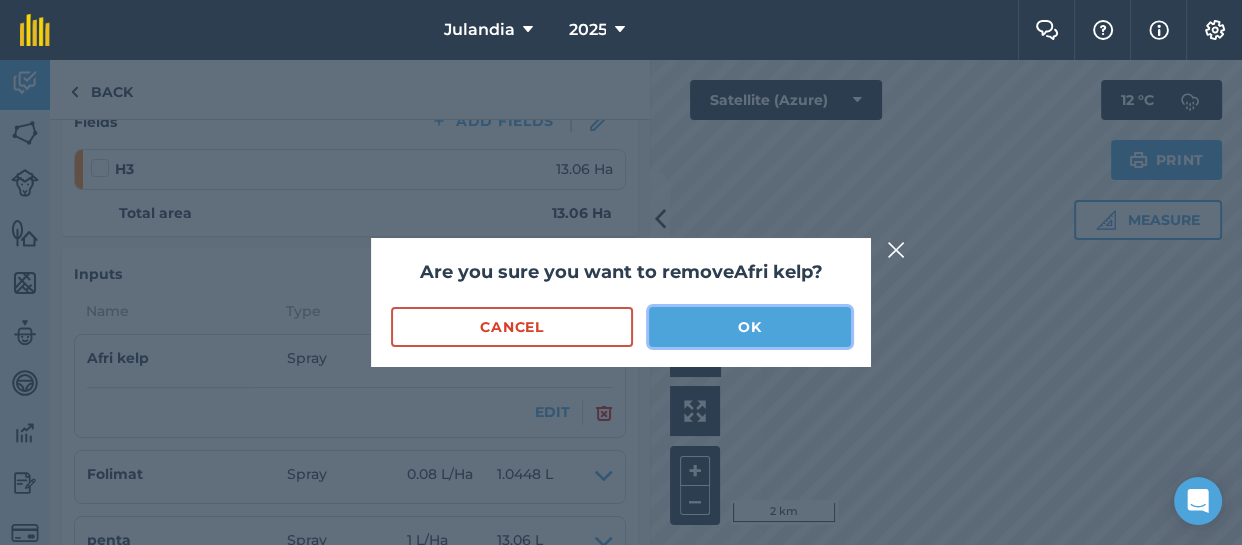 click on "OK" at bounding box center [750, 327] 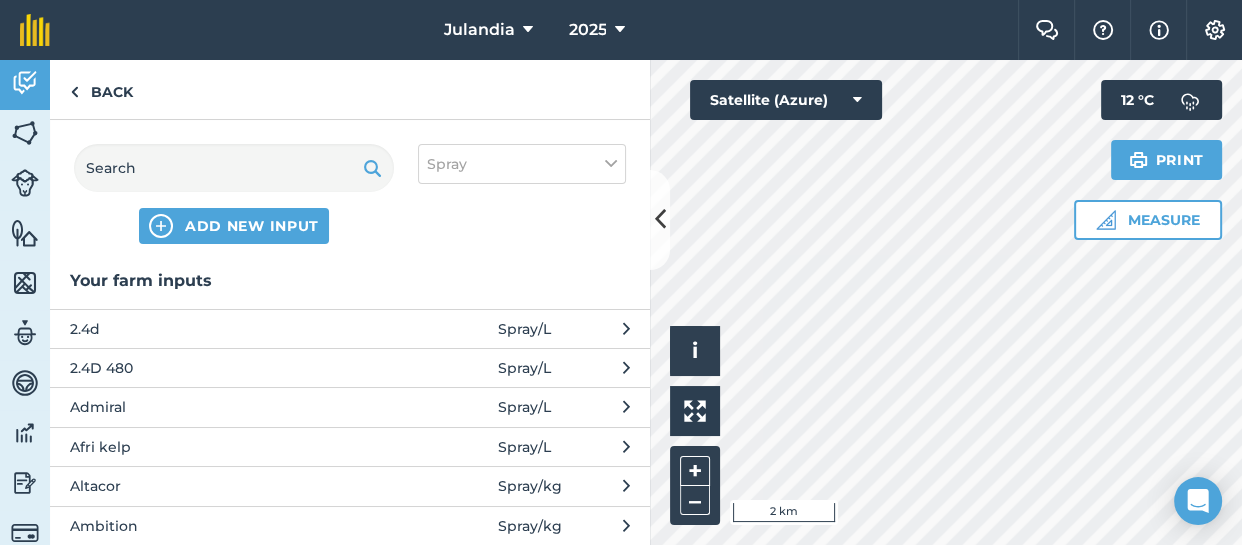 scroll, scrollTop: 0, scrollLeft: 0, axis: both 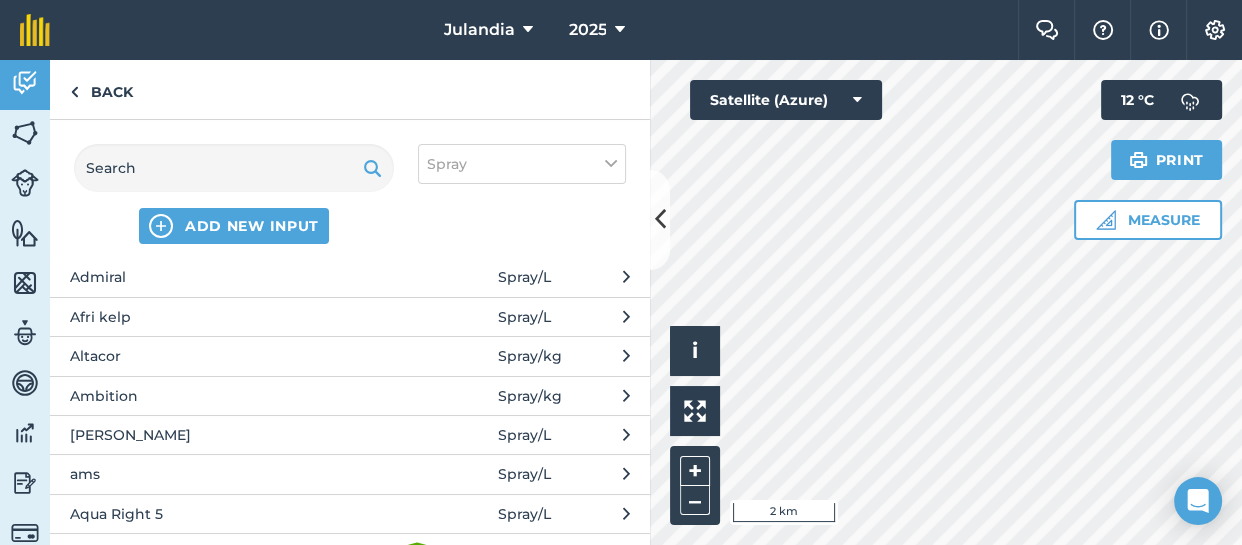 click on "[PERSON_NAME]" at bounding box center [233, 435] 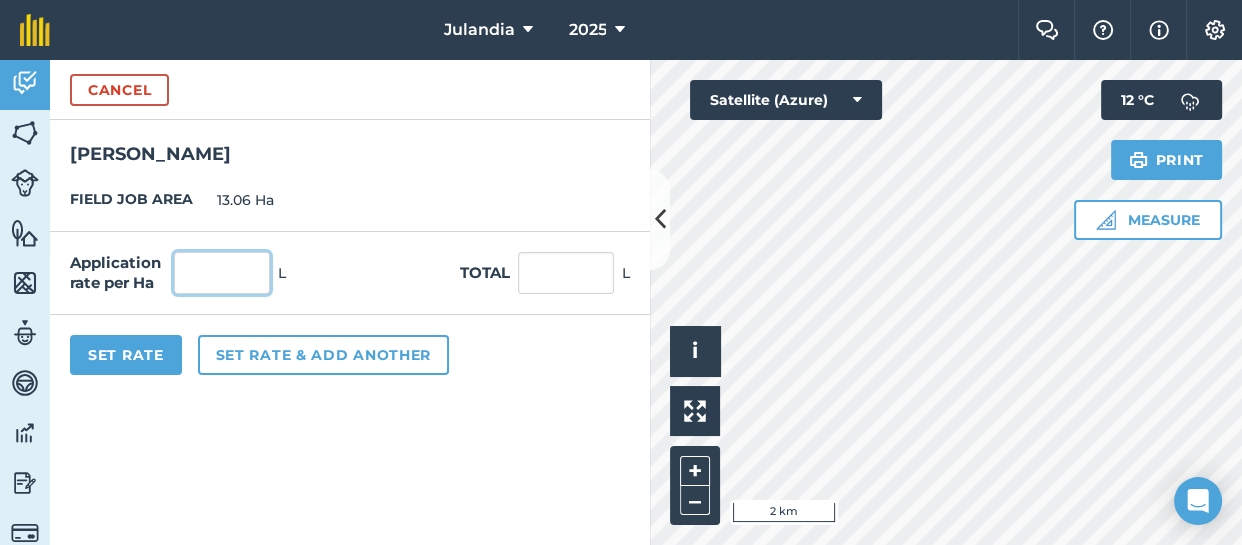 click at bounding box center (222, 273) 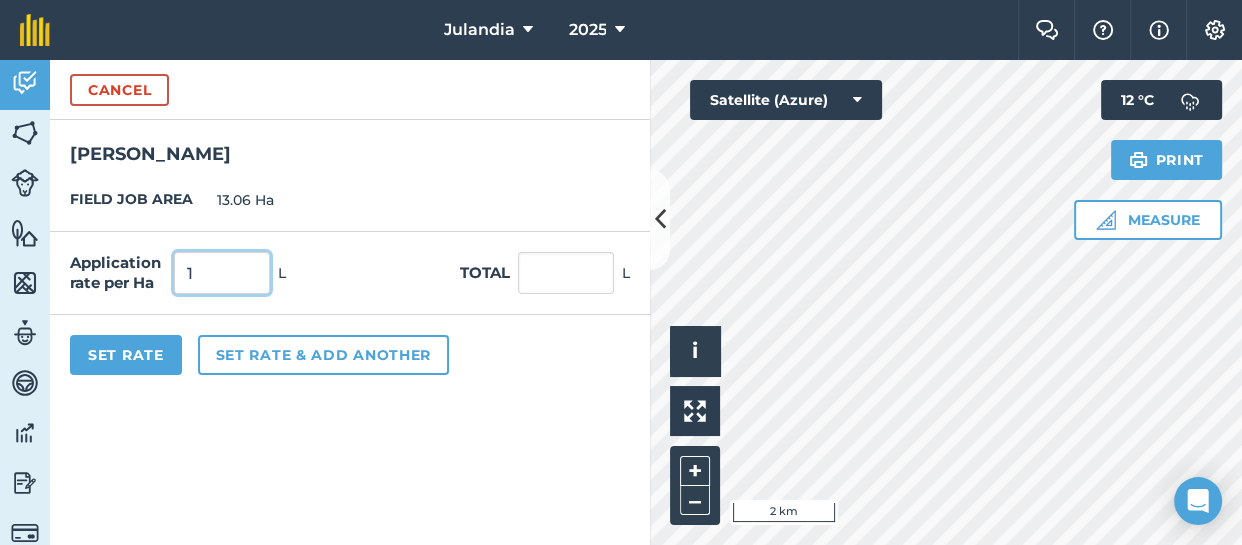 type on "1" 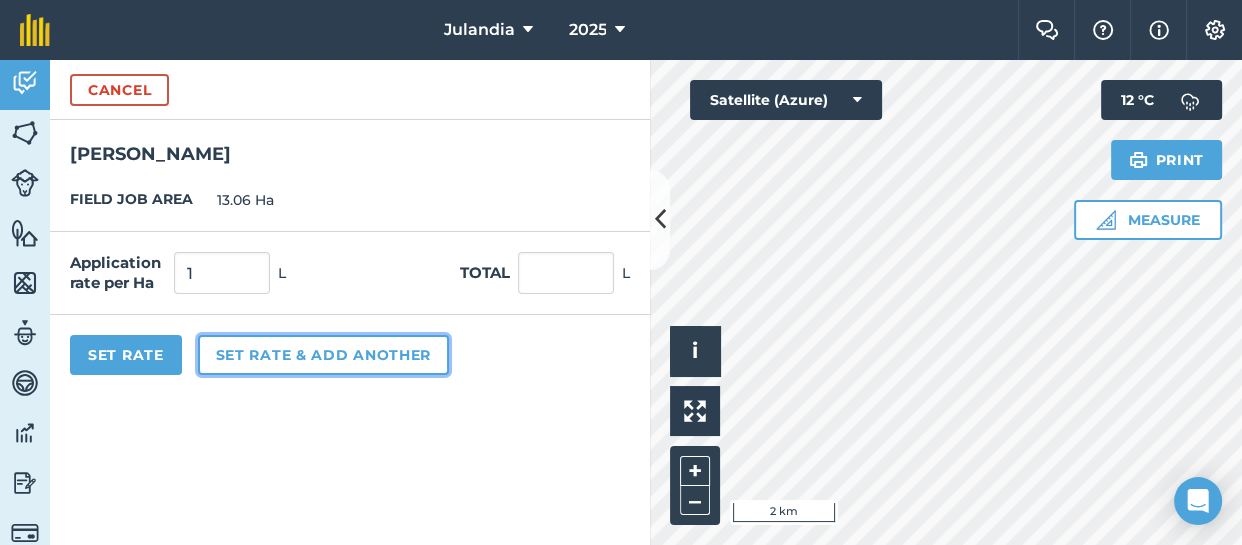 type on "13.06" 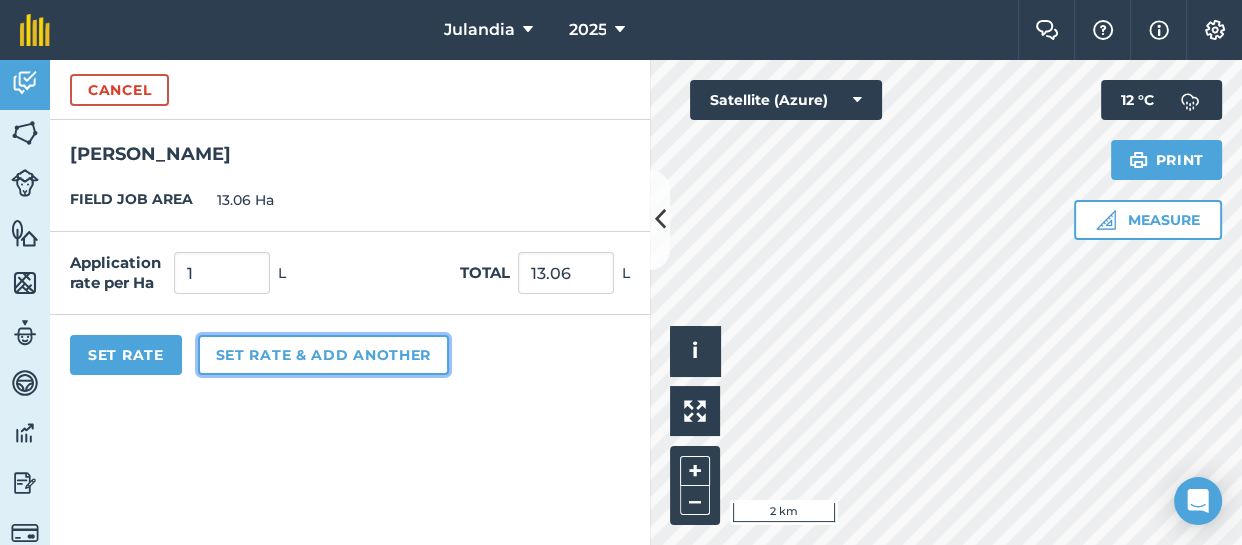 click on "Set rate & add another" at bounding box center (323, 355) 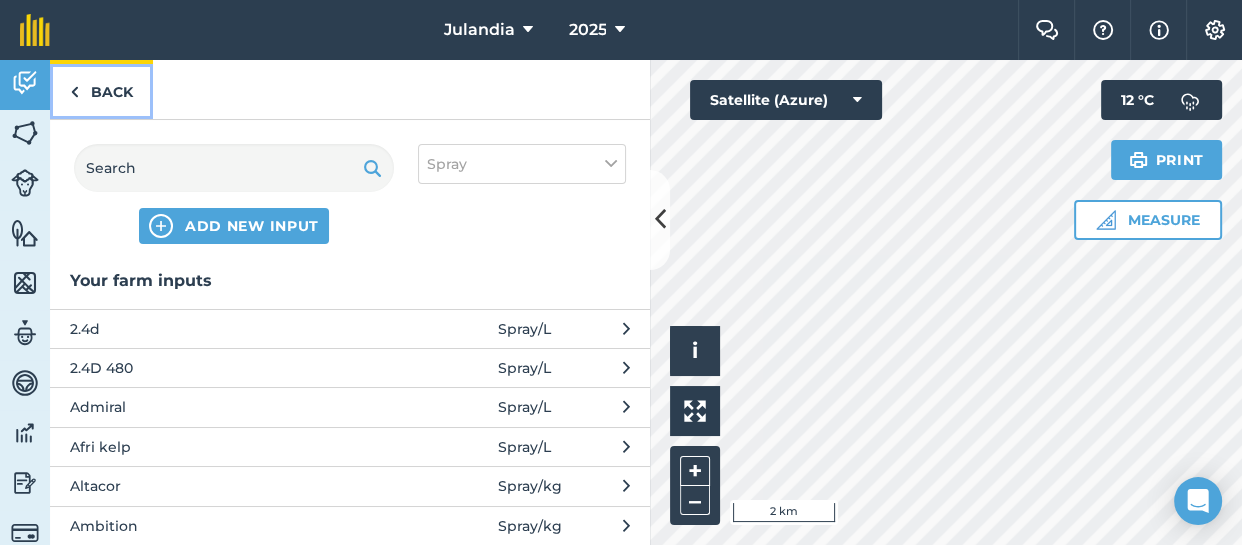 click on "Back" at bounding box center [101, 89] 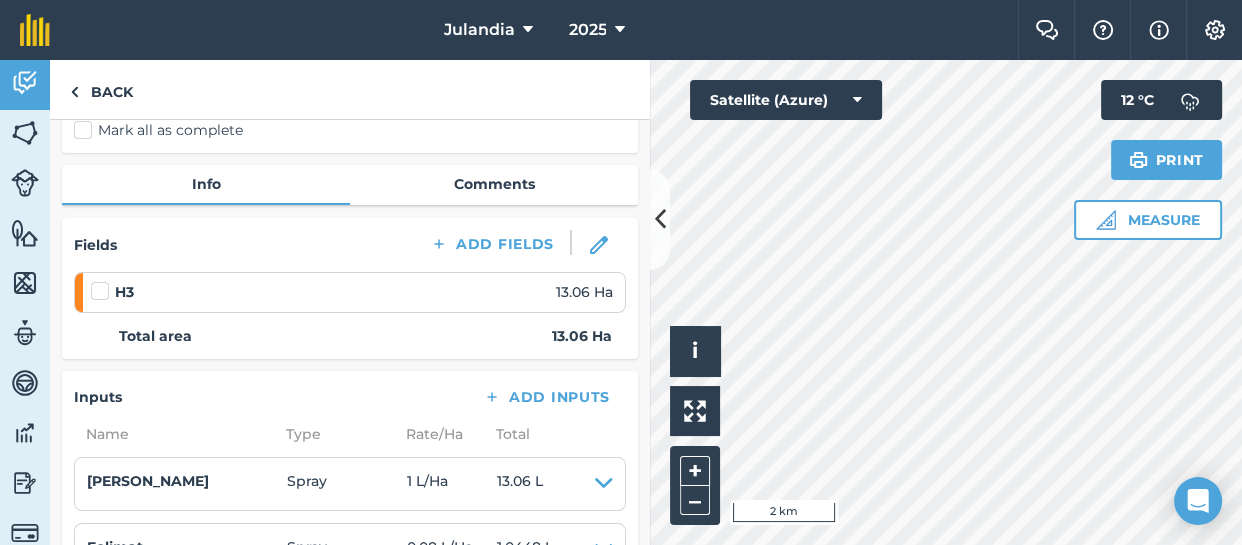 scroll, scrollTop: 302, scrollLeft: 0, axis: vertical 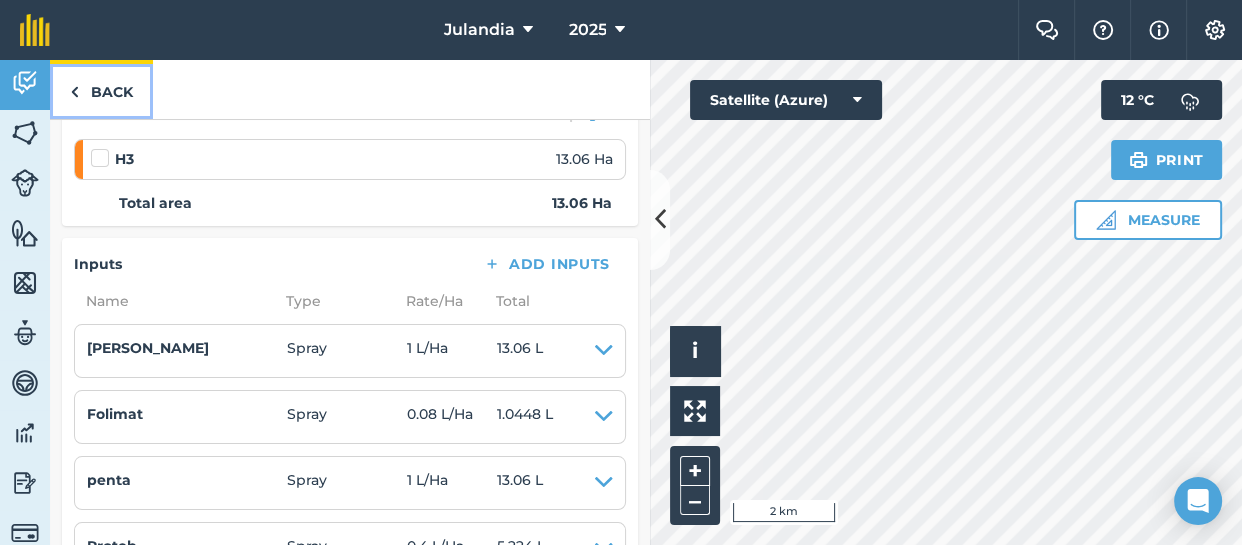click on "Back" at bounding box center [101, 89] 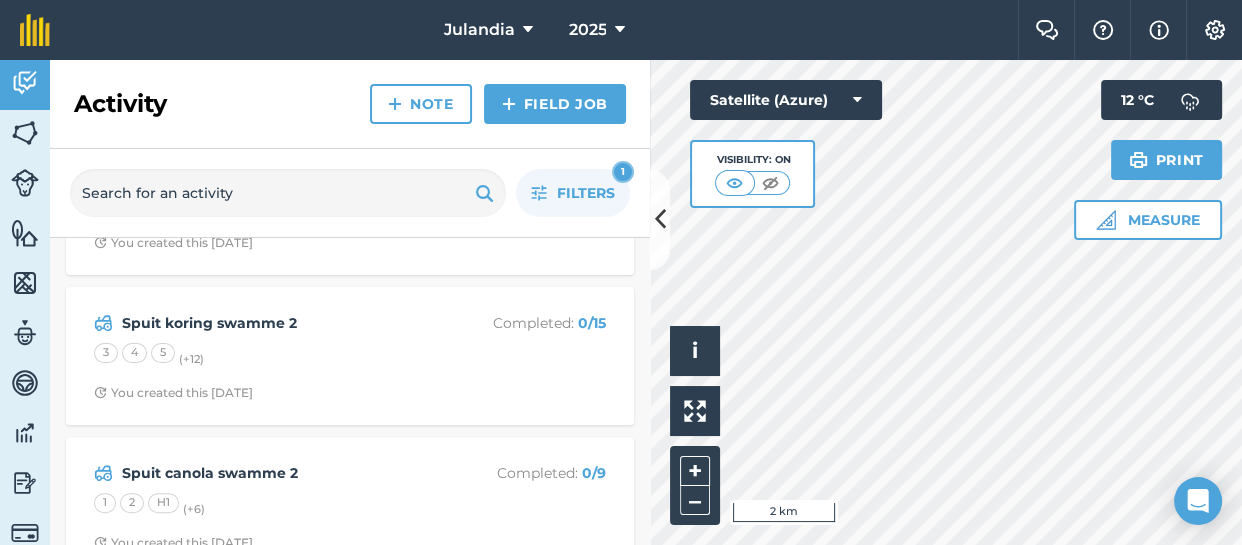 scroll, scrollTop: 757, scrollLeft: 0, axis: vertical 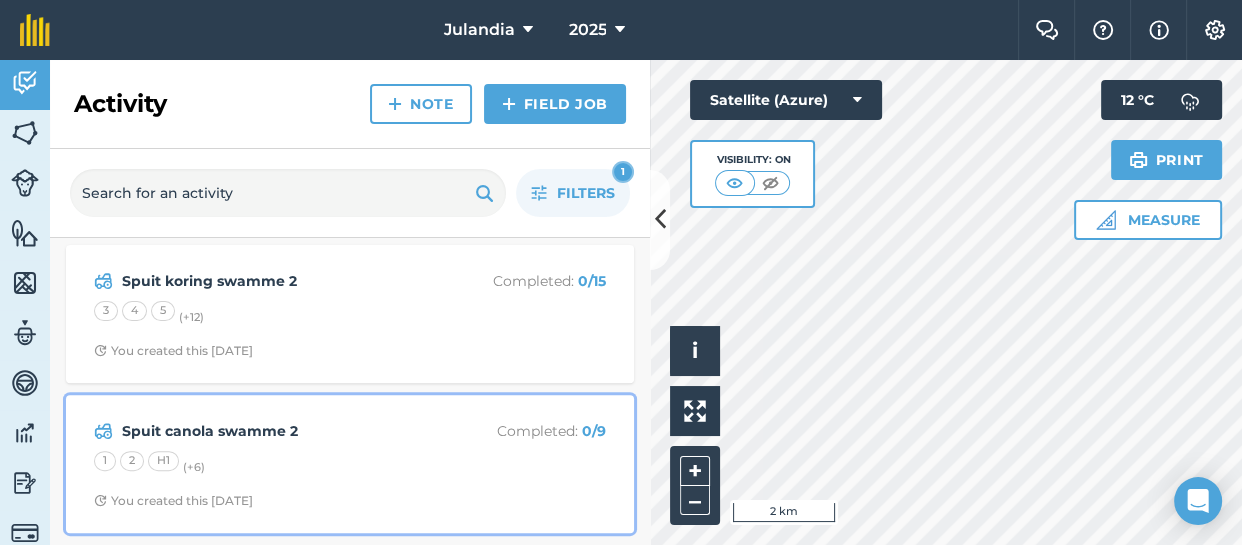 click on "Spuit canola swamme 2 Completed :   0 / 9 1 2 H1 (+ 6 ) You created this [DATE]" at bounding box center (350, 464) 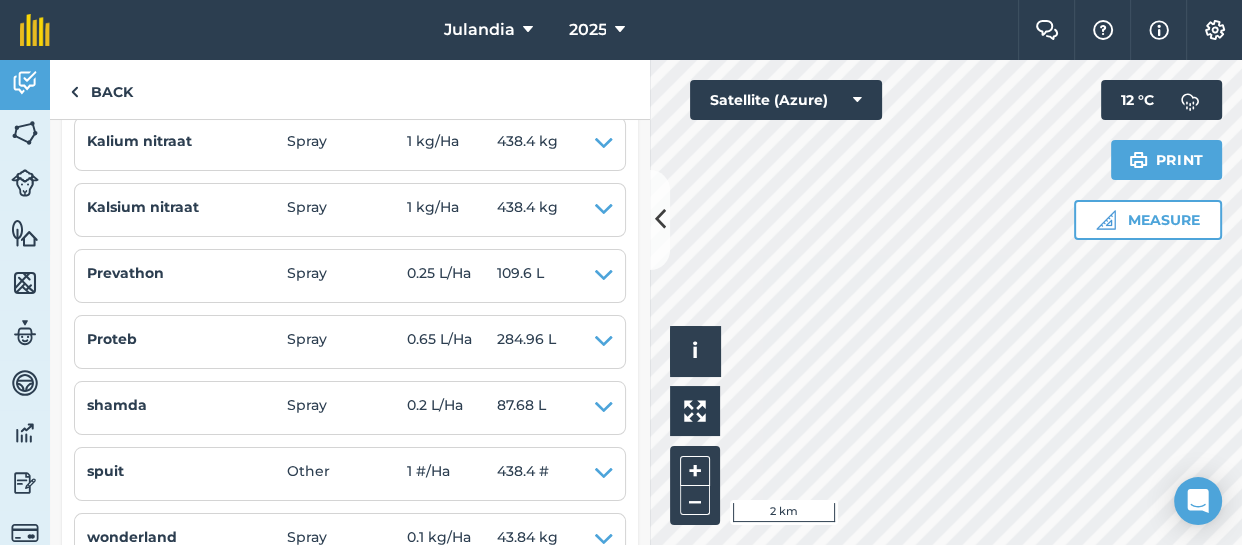 scroll, scrollTop: 1067, scrollLeft: 0, axis: vertical 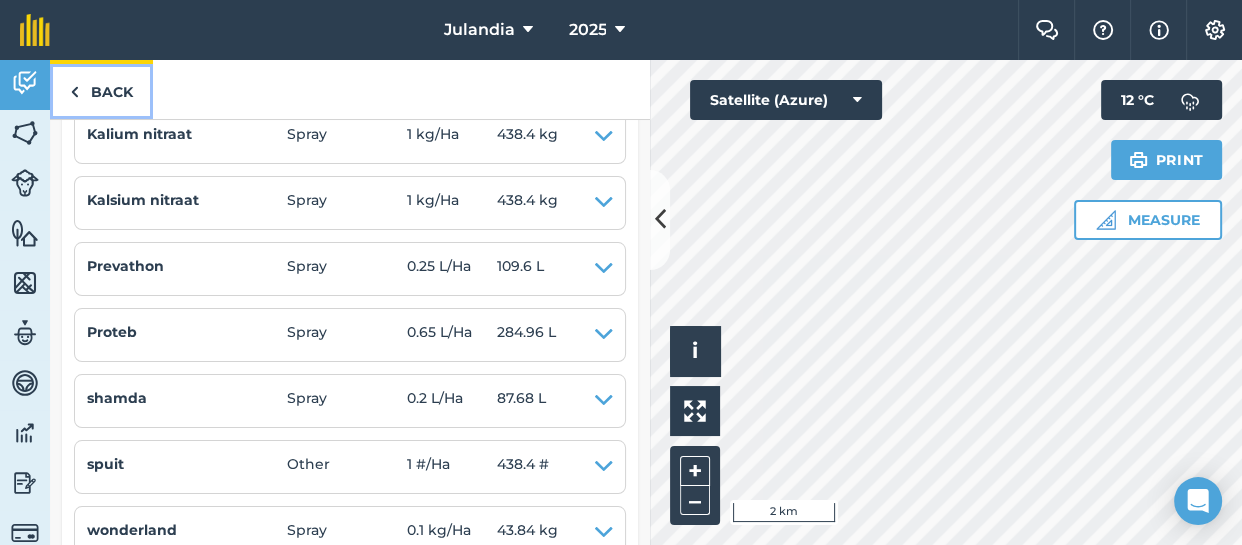 click on "Back" at bounding box center [101, 89] 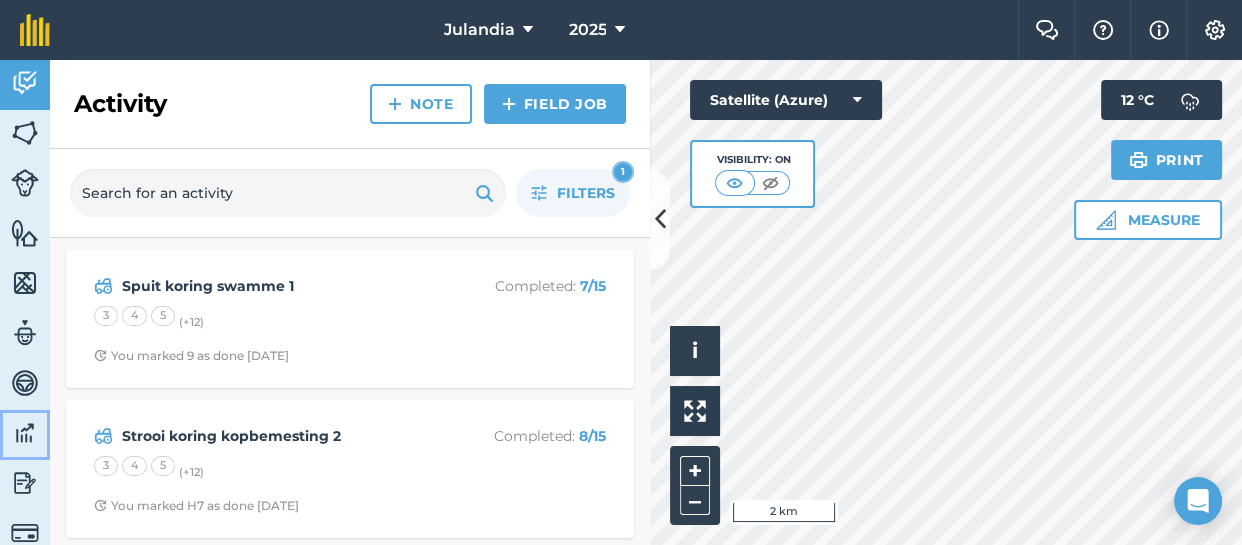 click at bounding box center (25, 433) 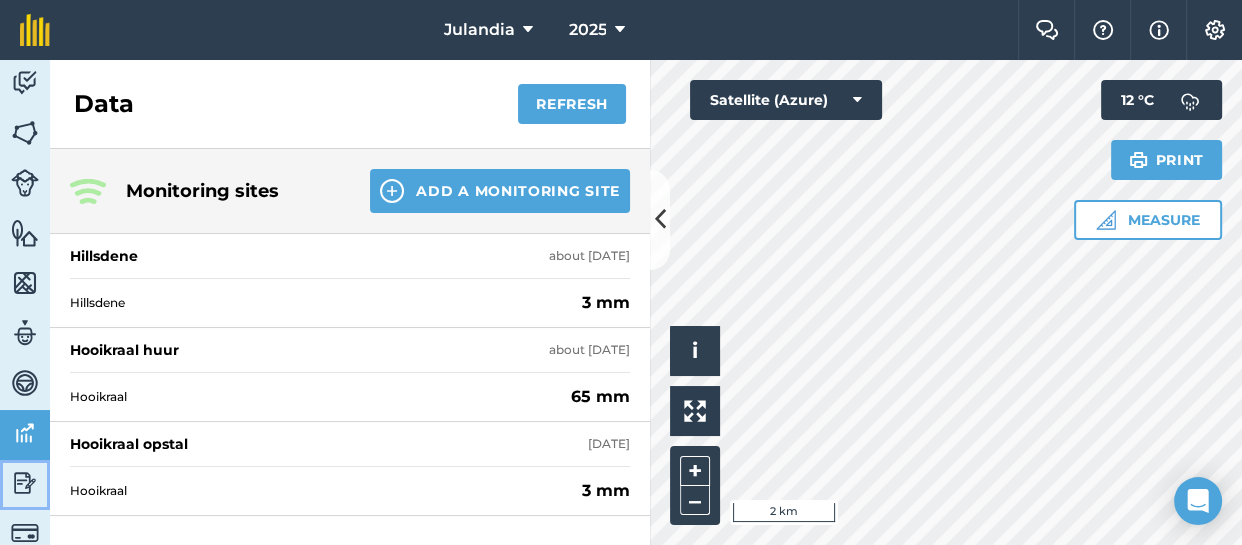 click at bounding box center (25, 483) 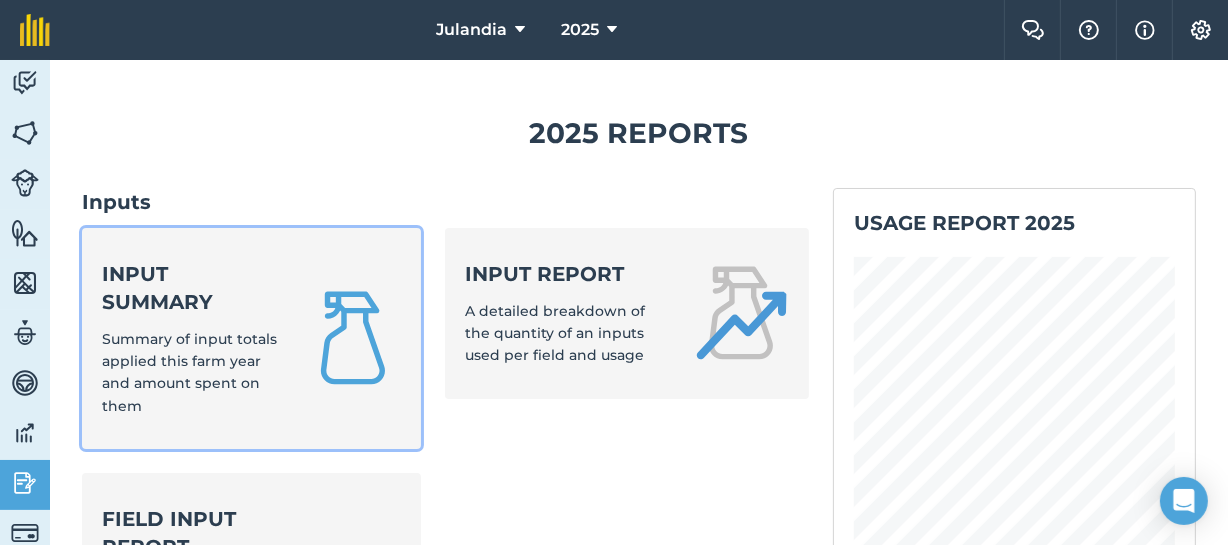 click on "Input summary" at bounding box center (191, 288) 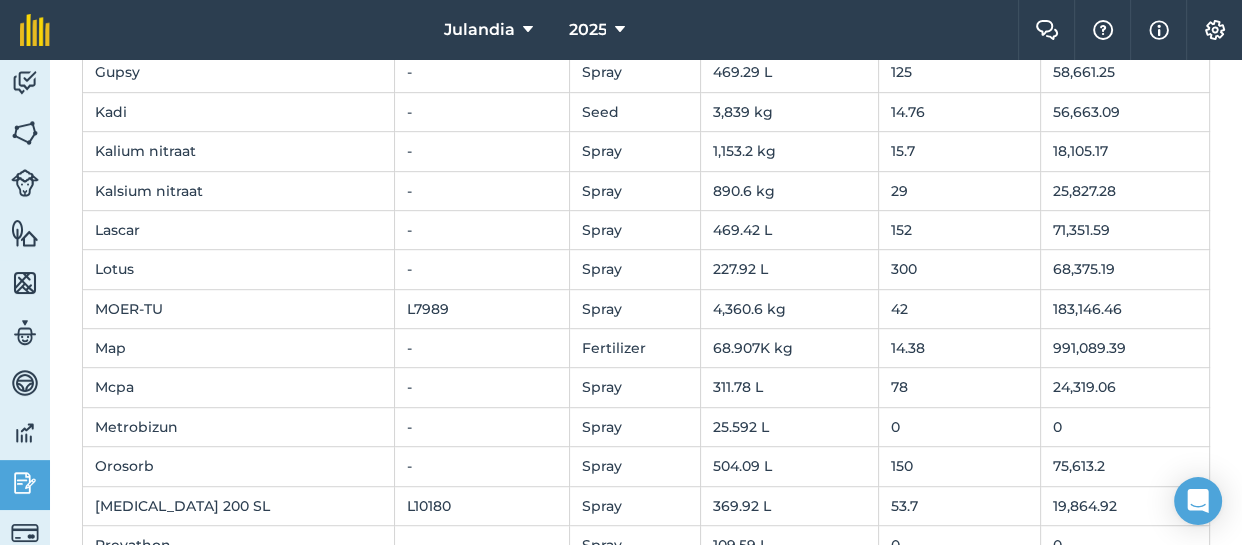 scroll, scrollTop: 1041, scrollLeft: 0, axis: vertical 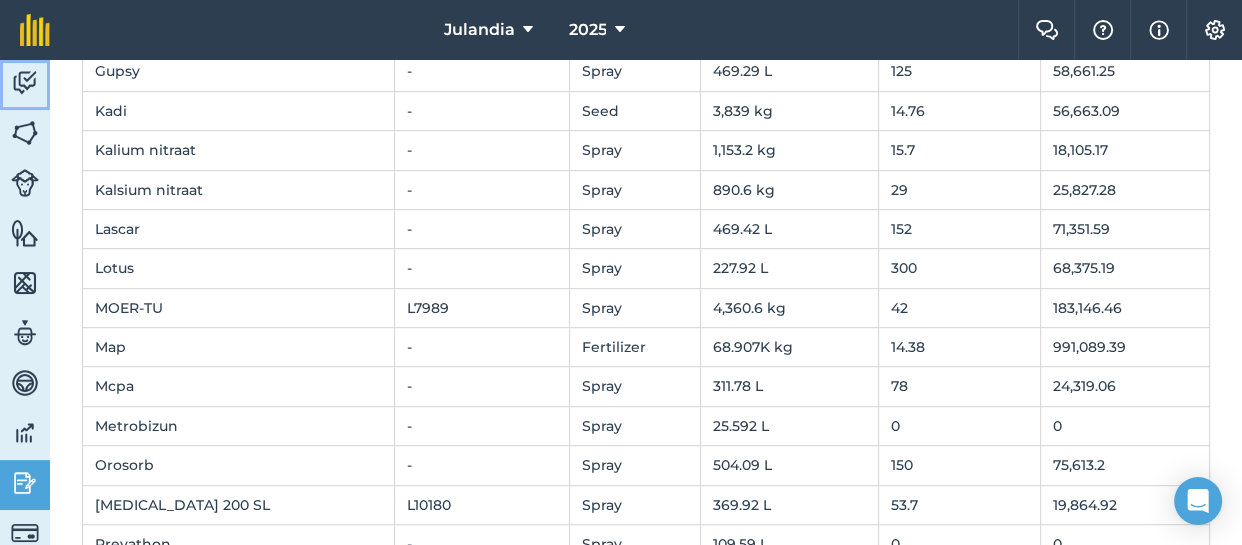 click at bounding box center (25, 83) 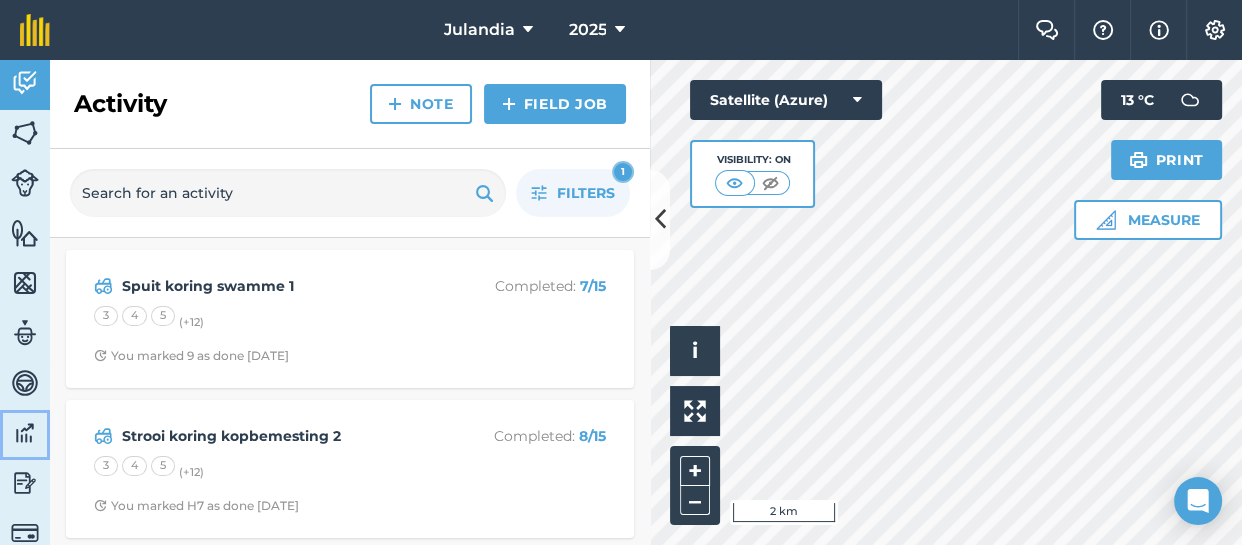 click at bounding box center (25, 433) 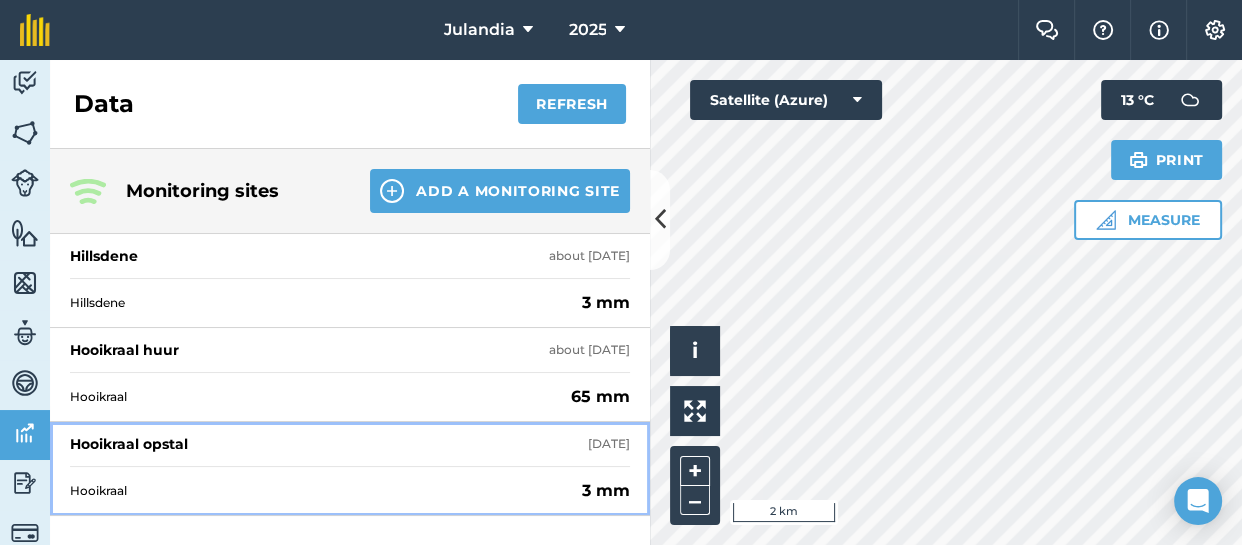 click on "Hooikraal opstal" at bounding box center [129, 444] 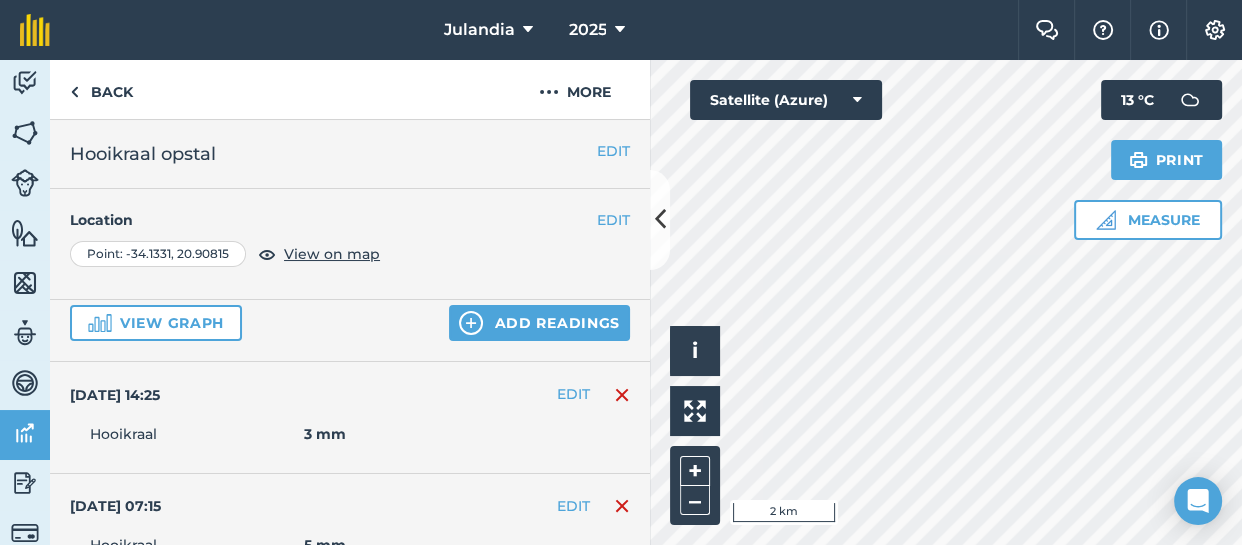 scroll, scrollTop: 0, scrollLeft: 0, axis: both 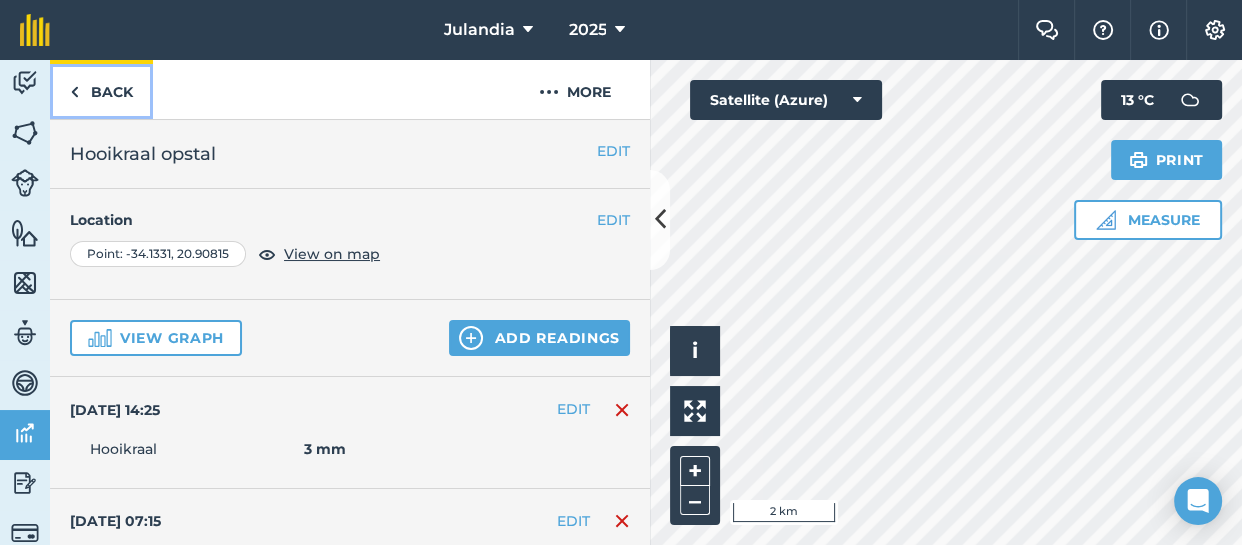 click on "Back" at bounding box center [101, 89] 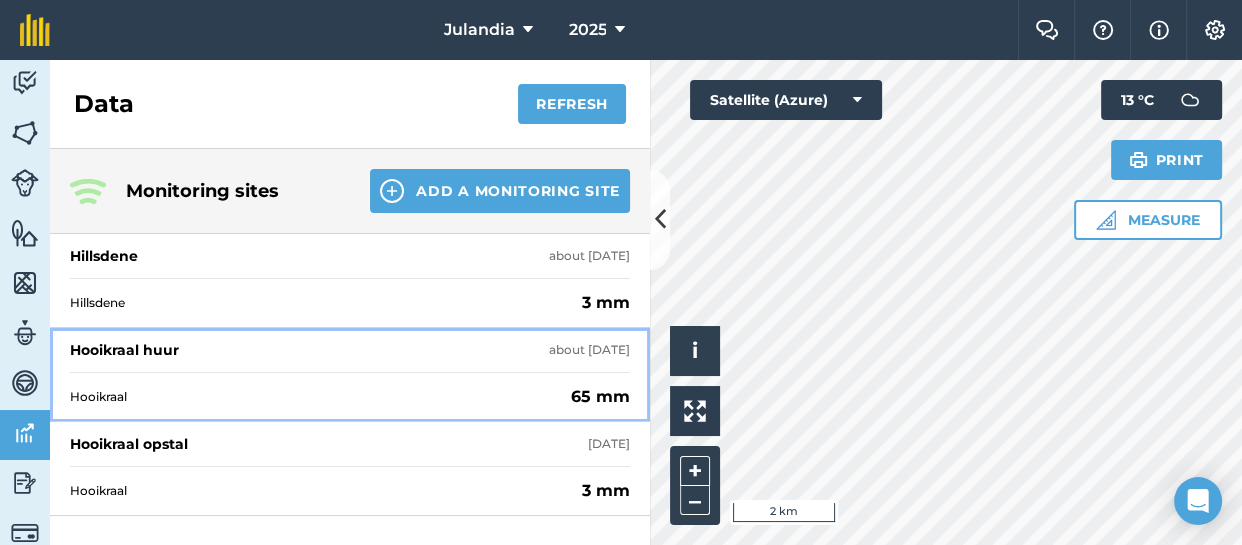 click on "Hooikraal" at bounding box center [316, 397] 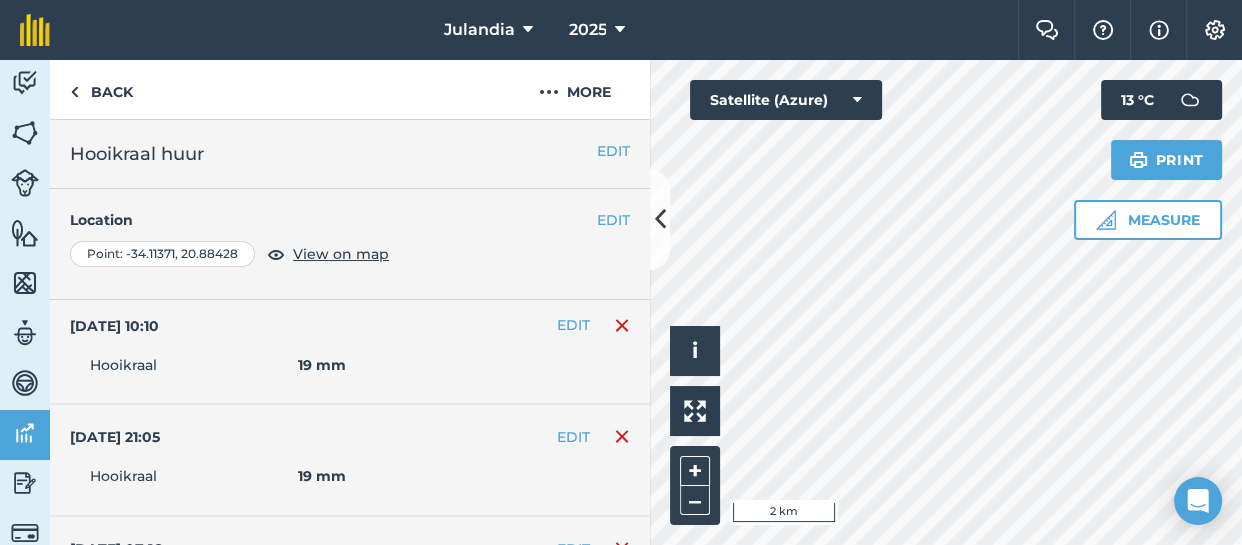 scroll, scrollTop: 3656, scrollLeft: 0, axis: vertical 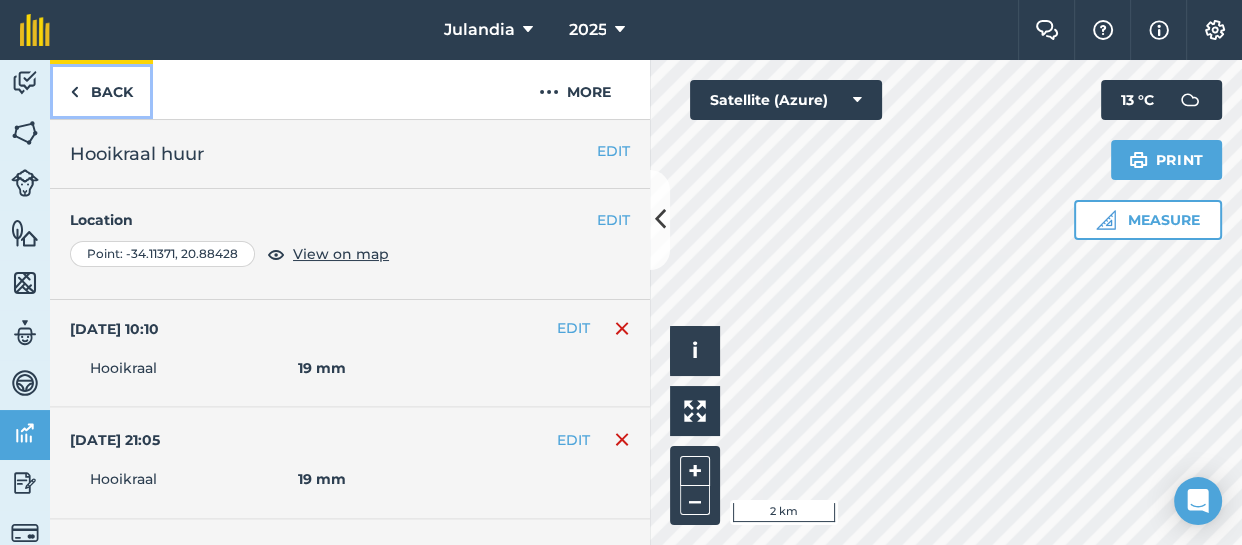 click on "Back" at bounding box center (101, 89) 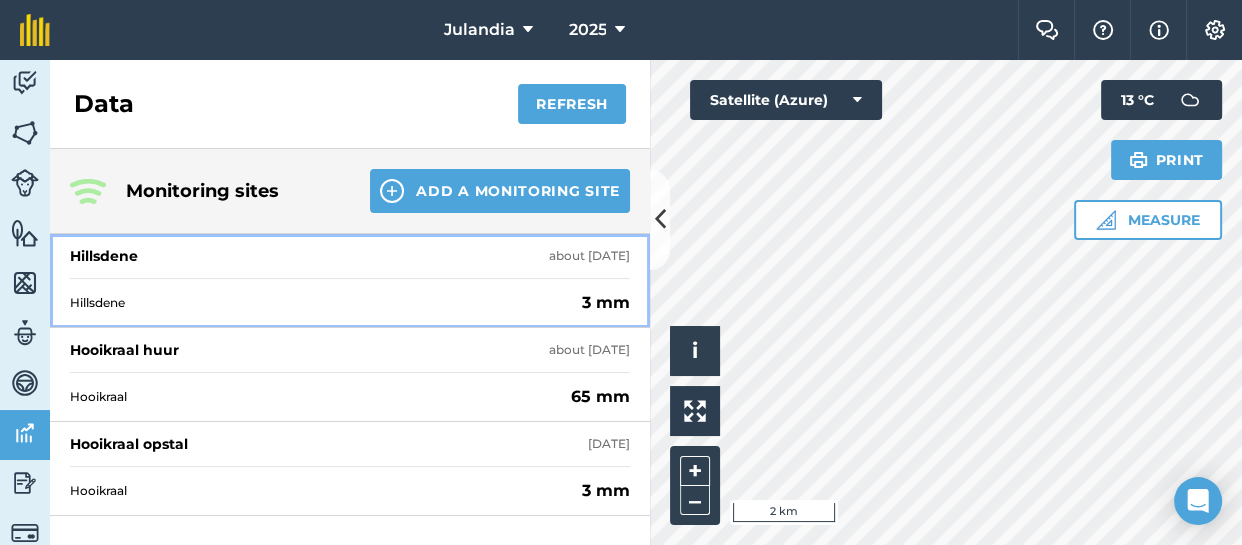 click on "Hillsdene about [DATE]" at bounding box center (350, 256) 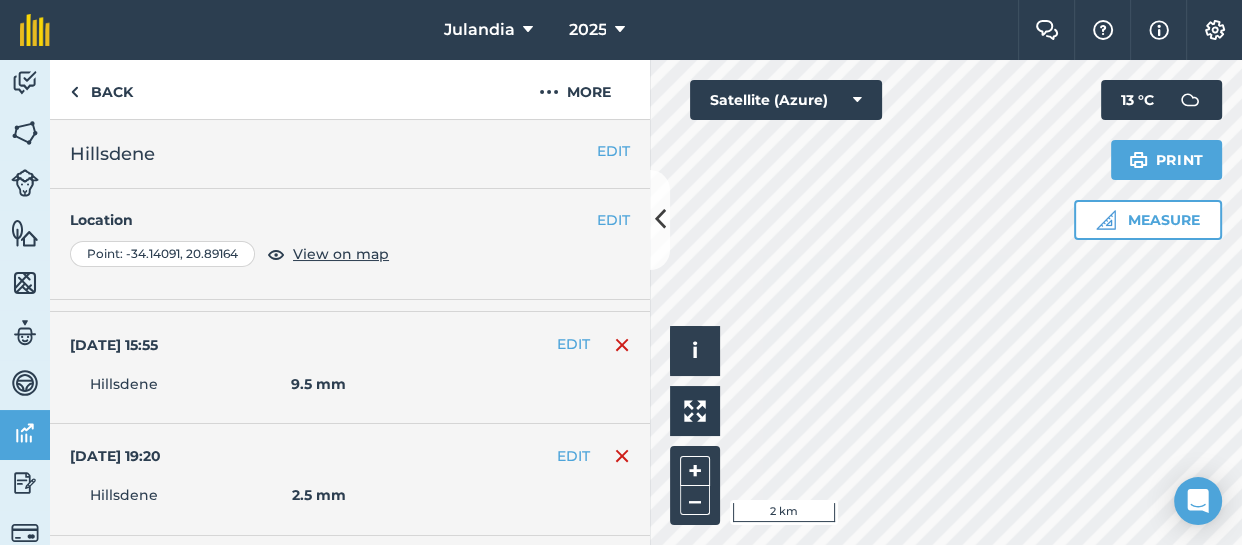 scroll, scrollTop: 6287, scrollLeft: 0, axis: vertical 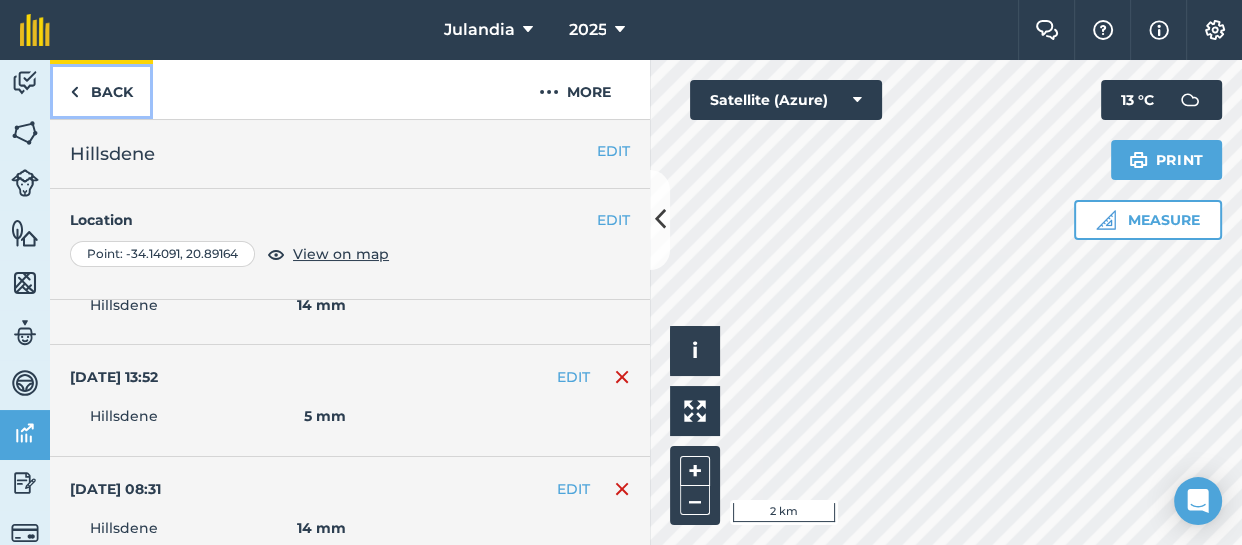 click on "Back" at bounding box center (101, 89) 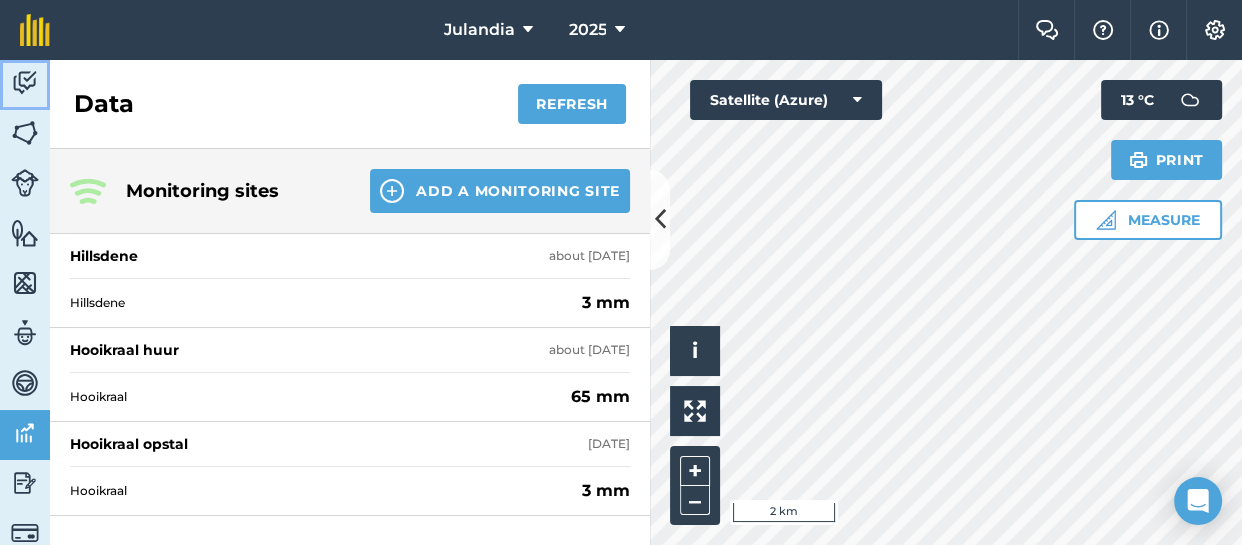 click at bounding box center (25, 83) 